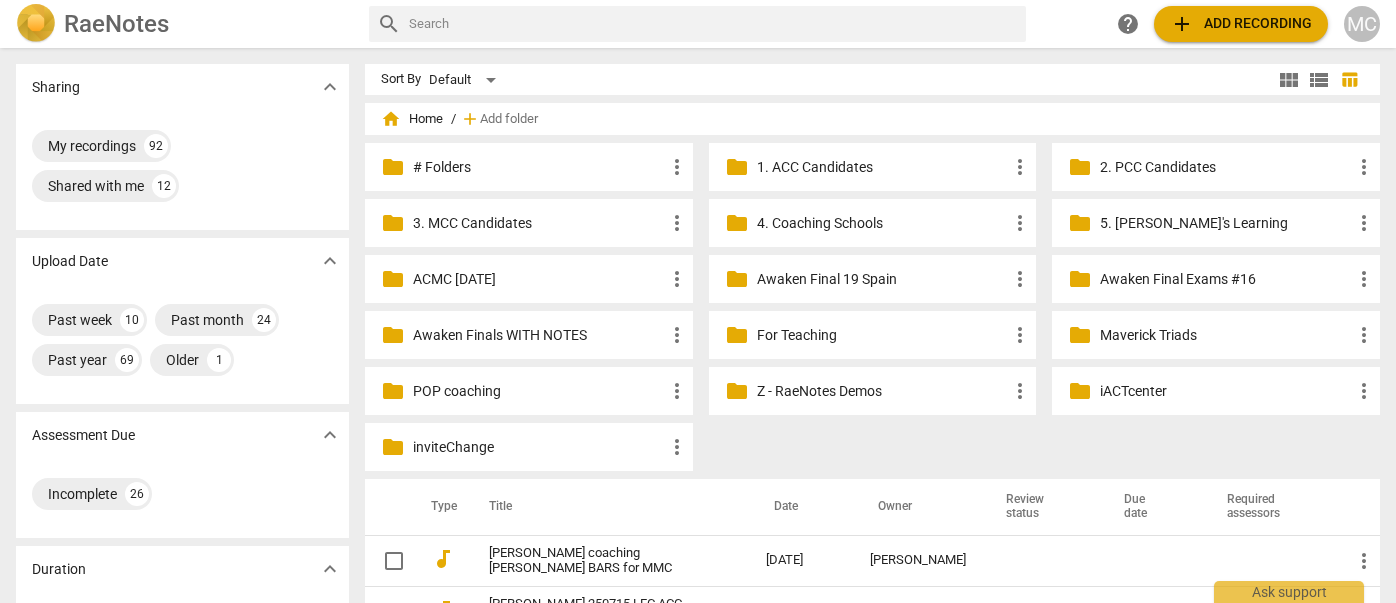 scroll, scrollTop: 0, scrollLeft: 0, axis: both 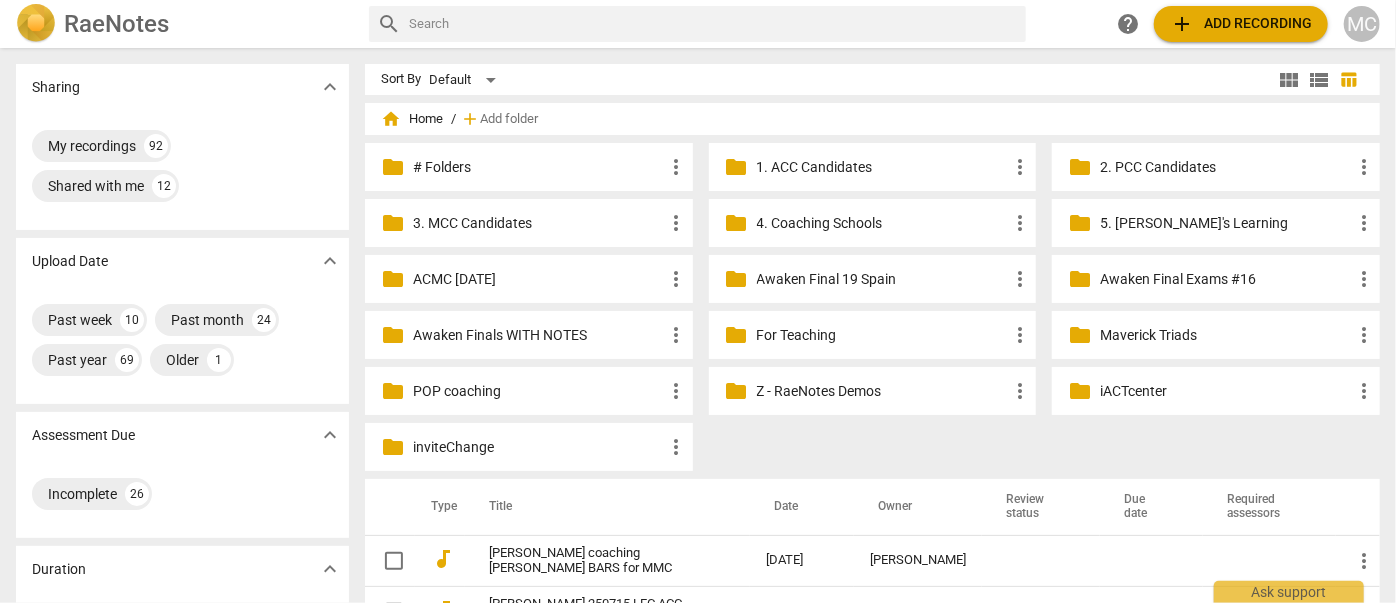 click at bounding box center (713, 24) 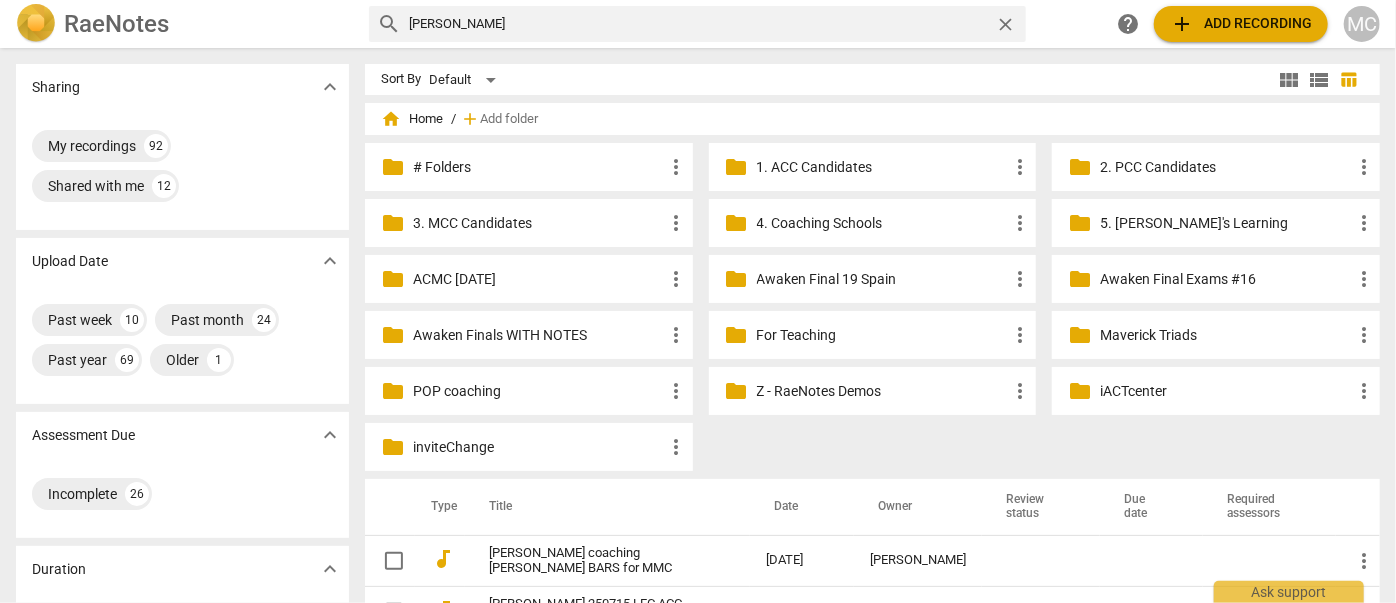 type on "haley" 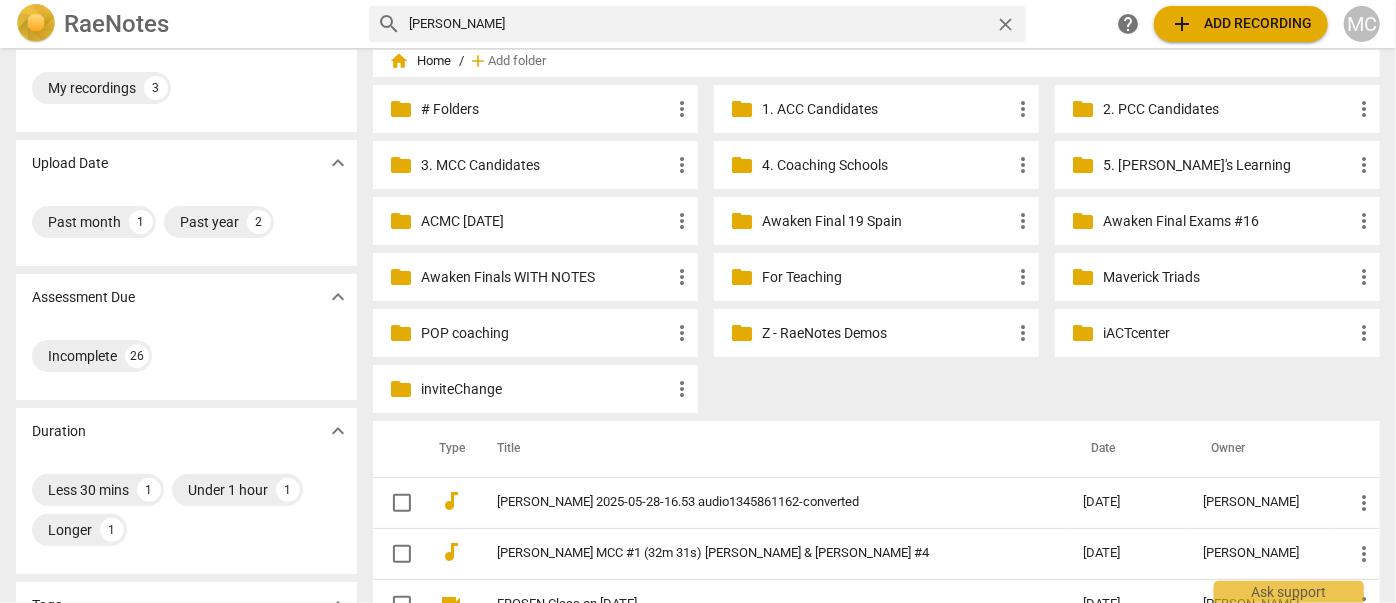 scroll, scrollTop: 0, scrollLeft: 0, axis: both 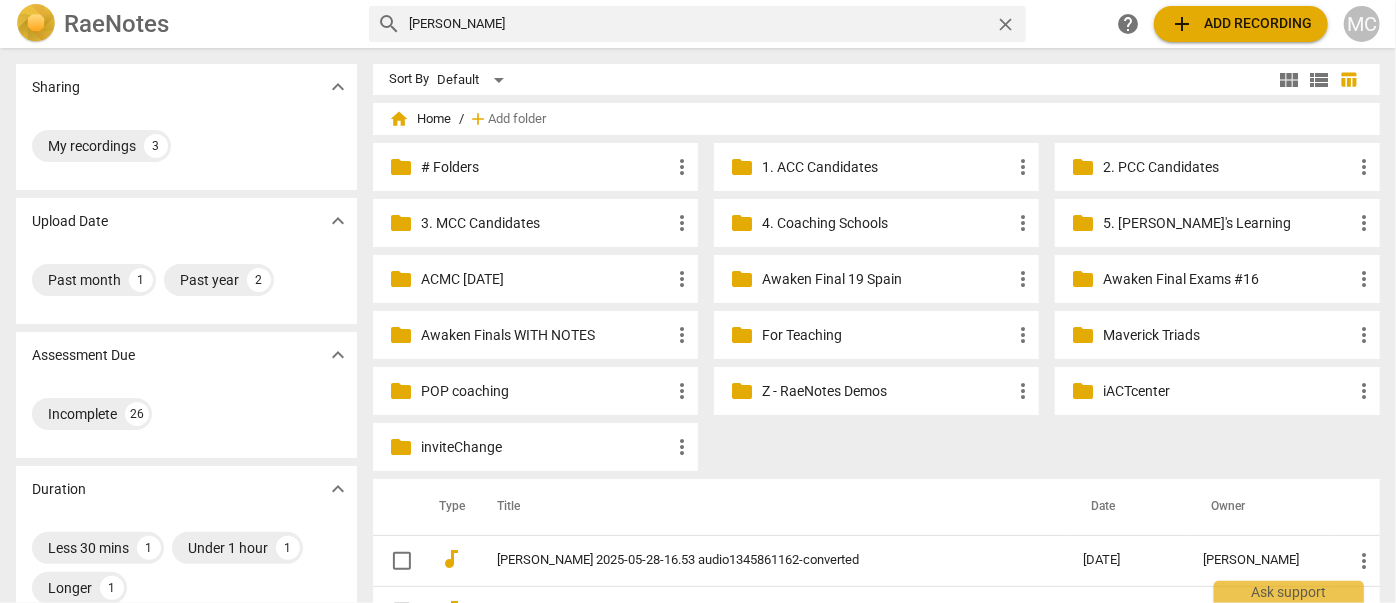 click on "MC" at bounding box center (1362, 24) 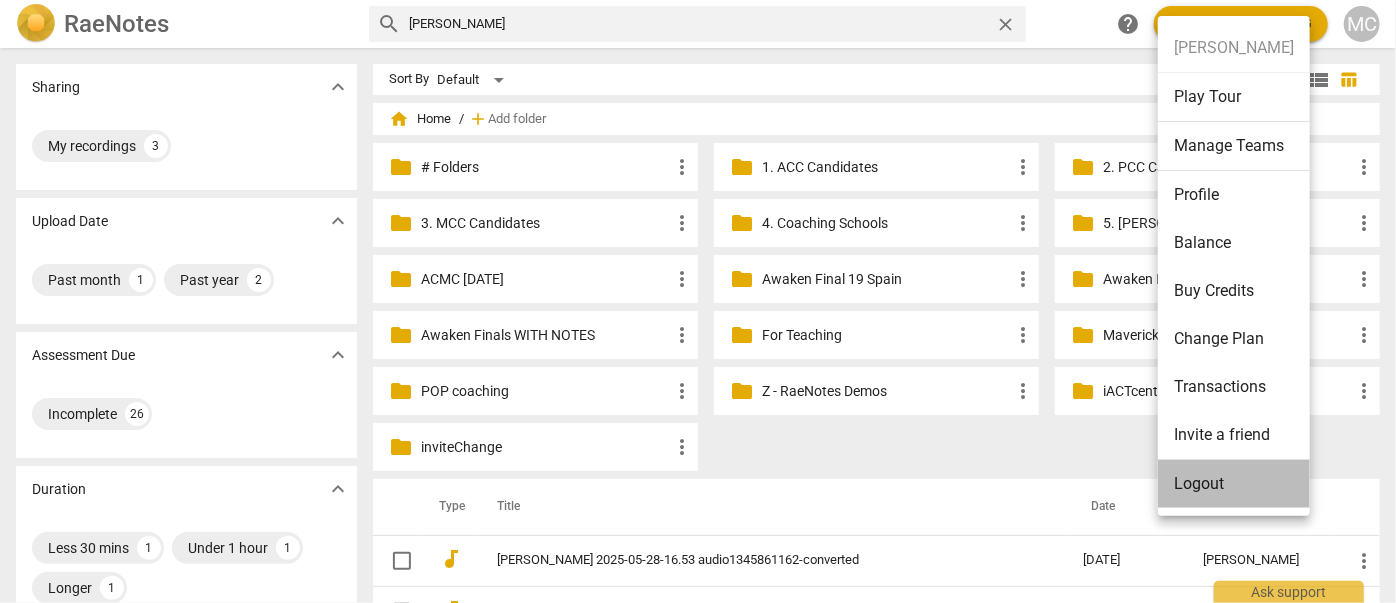 click on "Logout" at bounding box center (1234, 484) 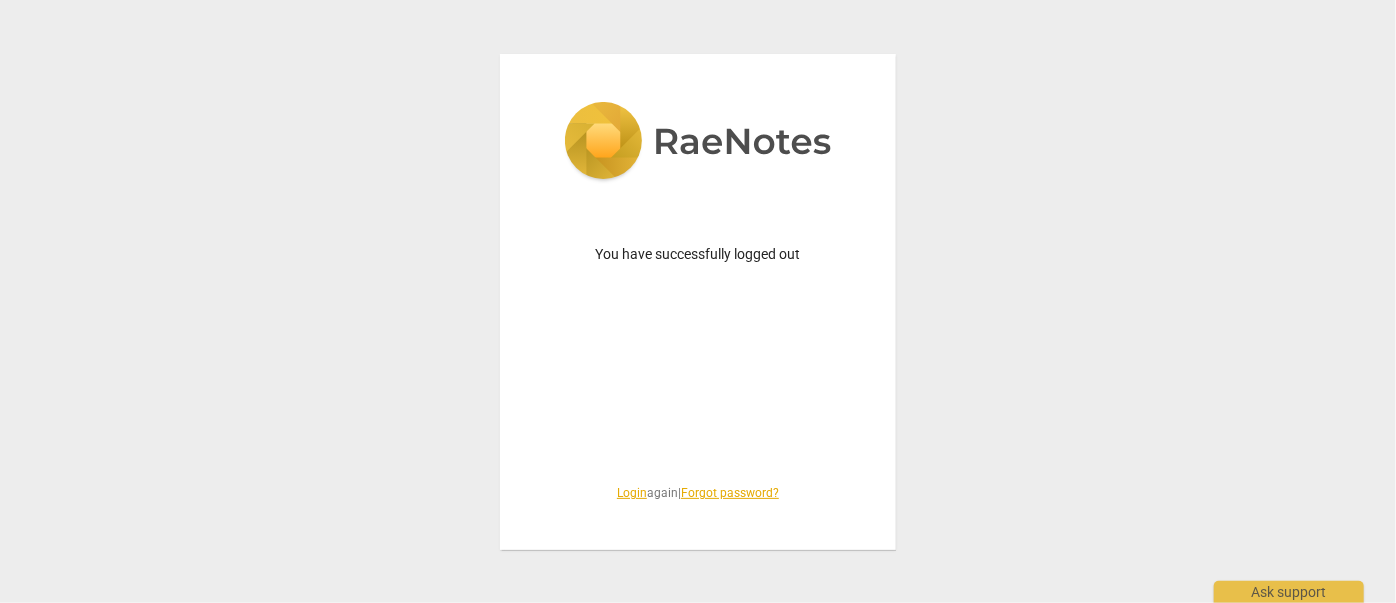 click on "Login" at bounding box center [632, 493] 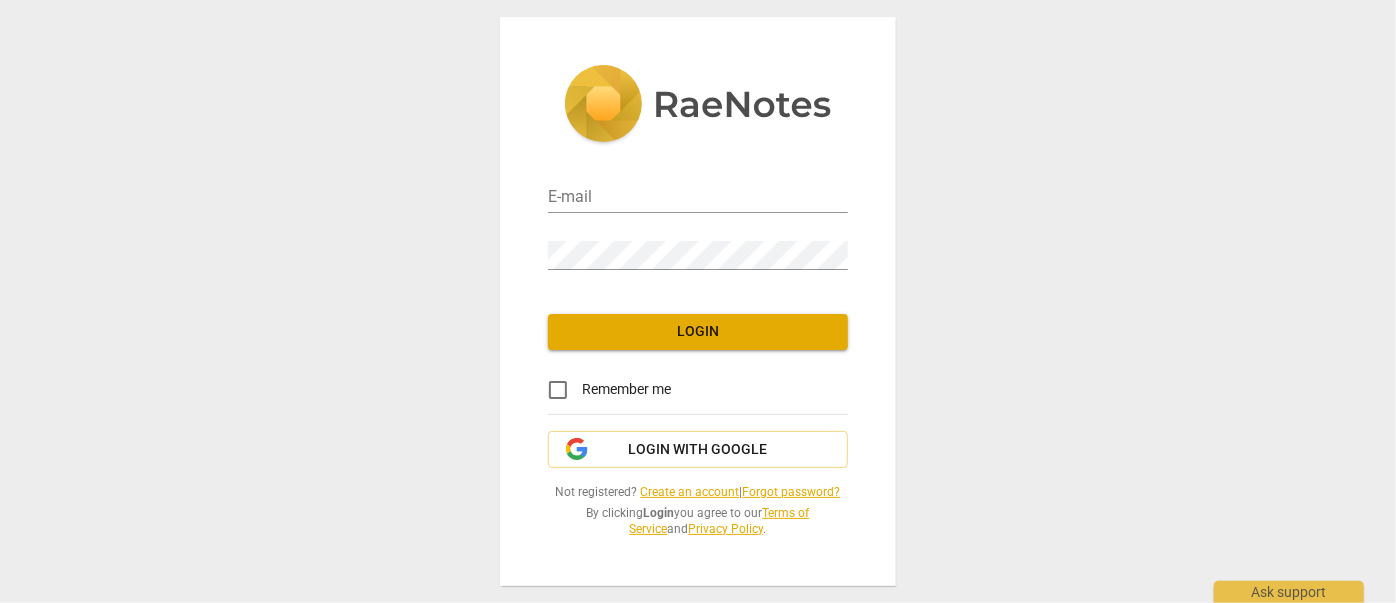 type on "matthewmcc@cintroncoaching.com" 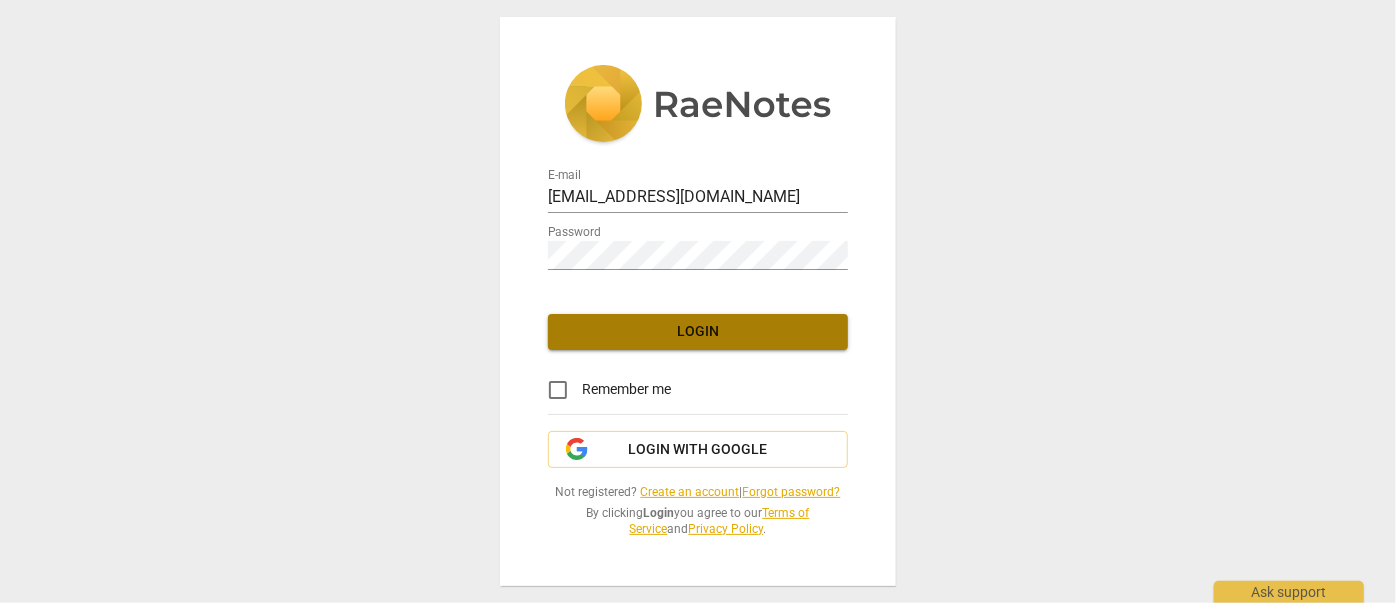 click on "Login" at bounding box center (698, 332) 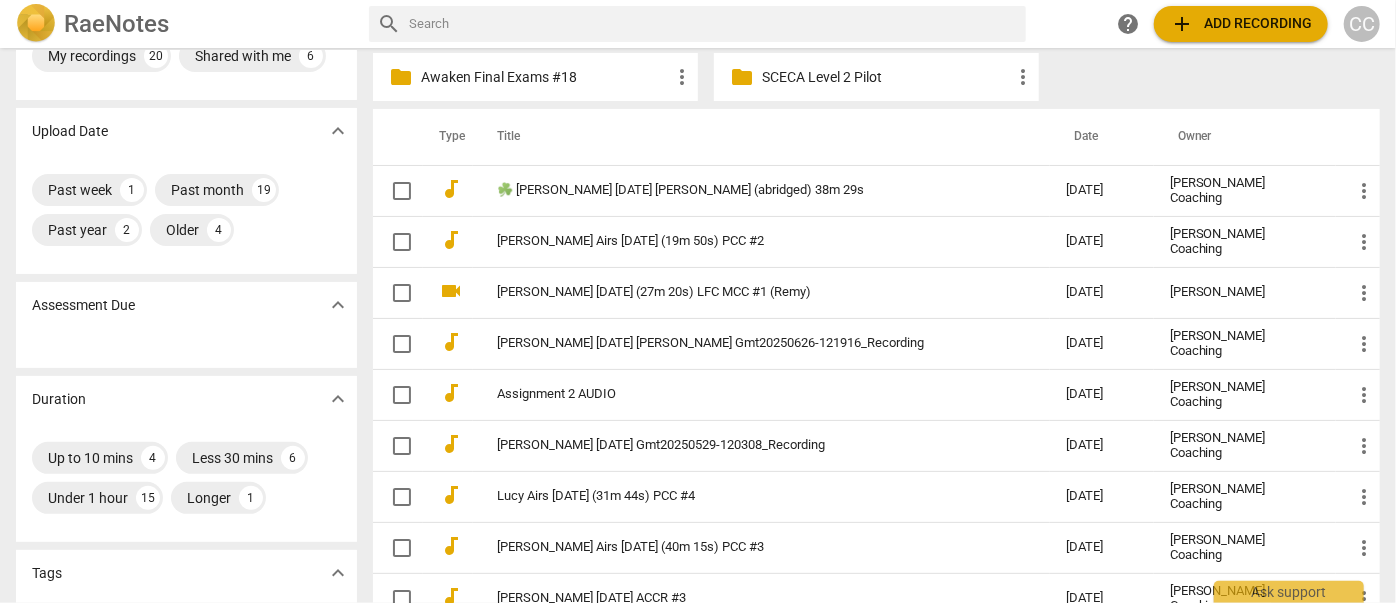 scroll, scrollTop: 0, scrollLeft: 0, axis: both 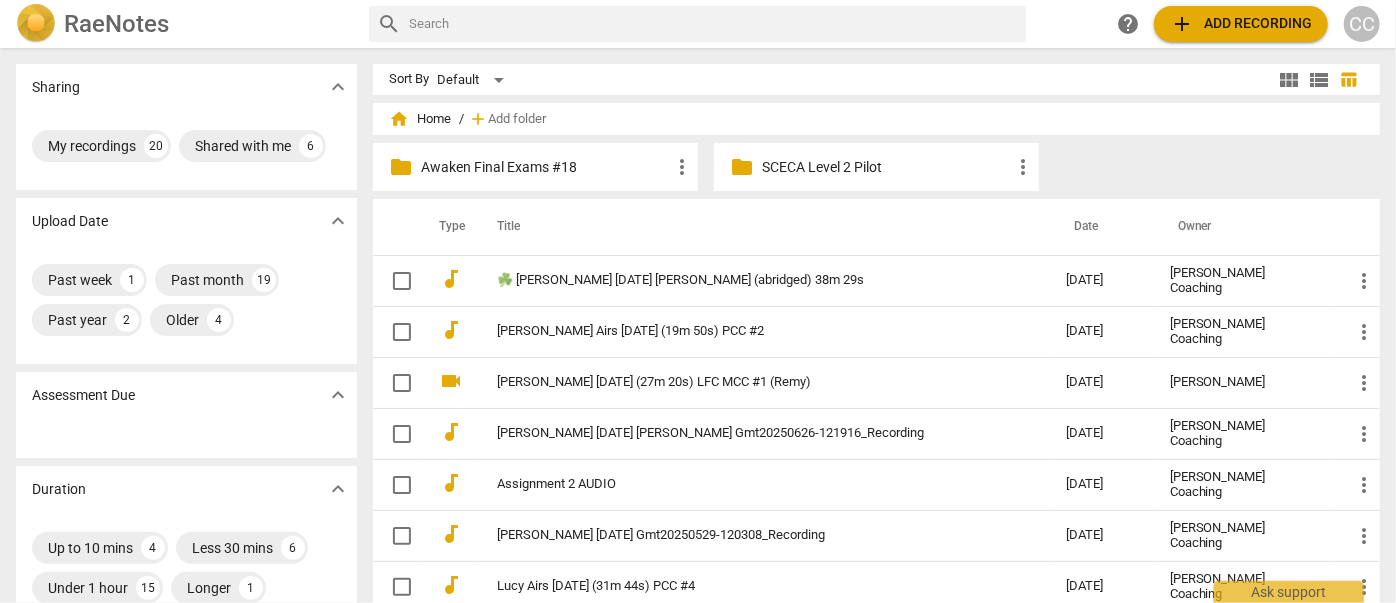 click at bounding box center (713, 24) 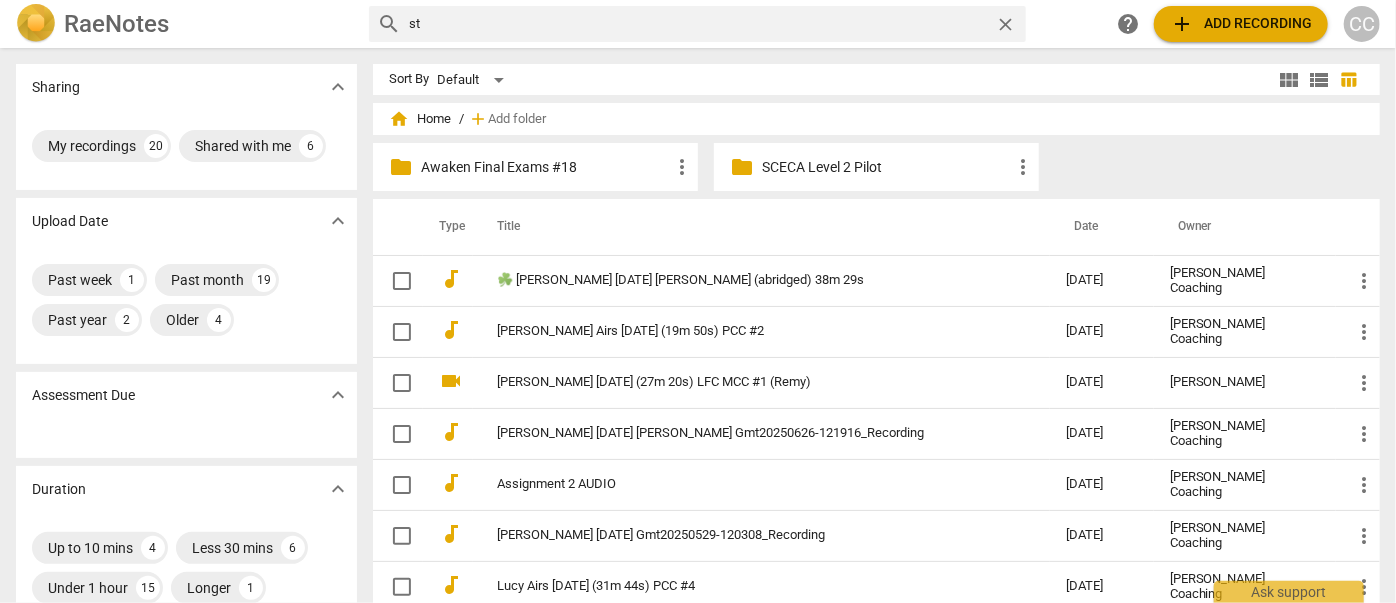 type on "s" 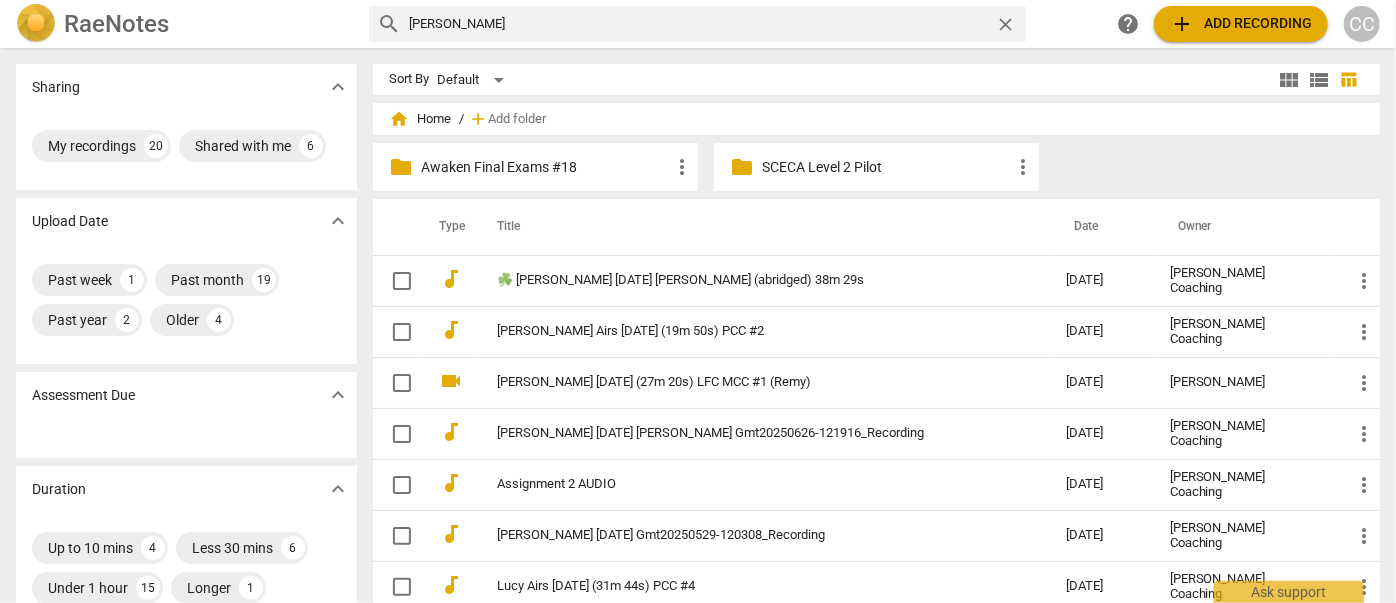 type on "haley" 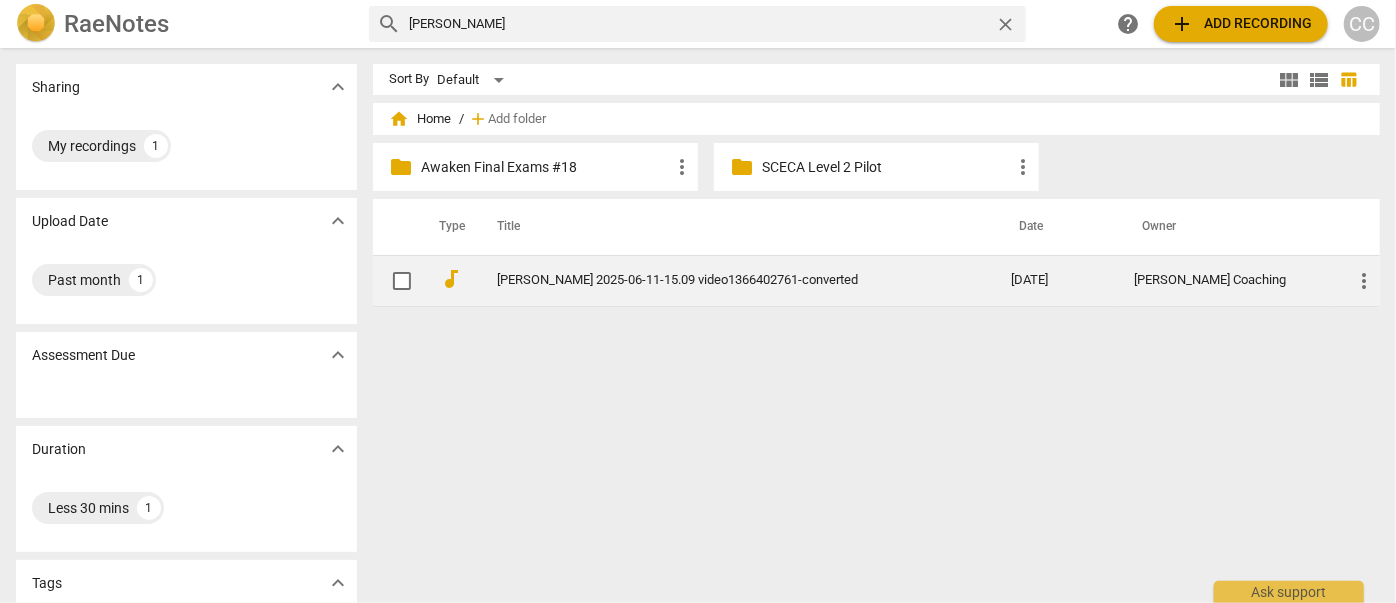 click on "Haley Mullinix 2025-06-11-15.09 video1366402761-converted" at bounding box center [718, 280] 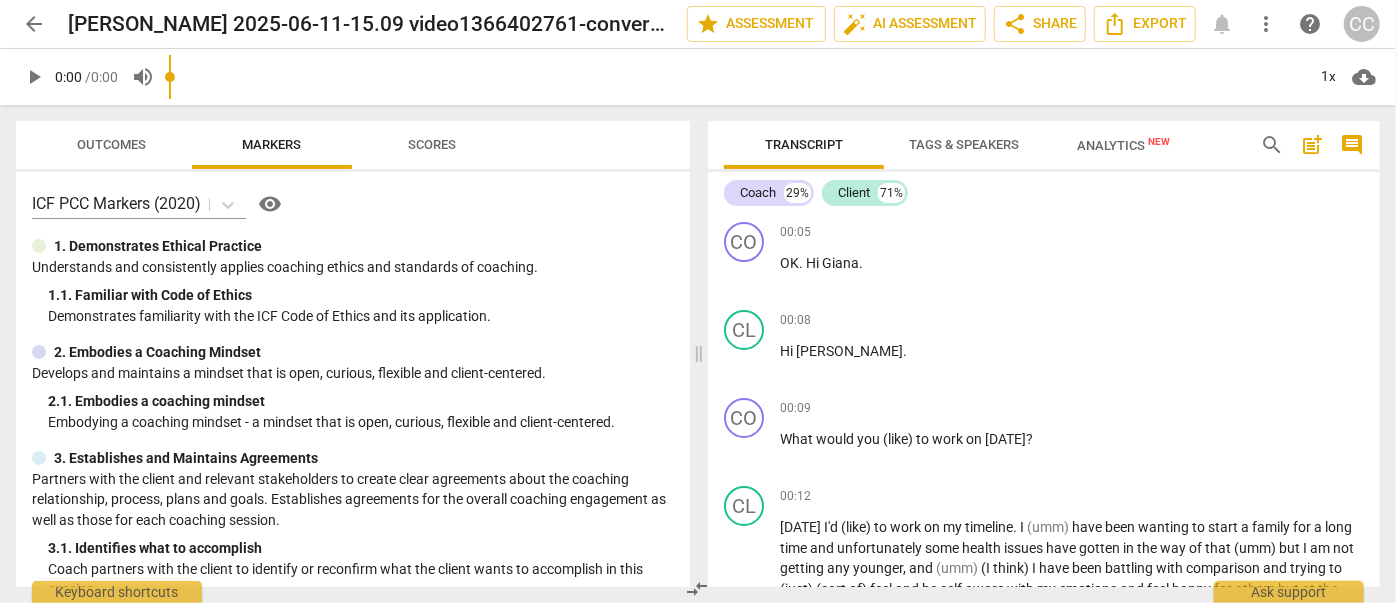 click on "Outcomes" at bounding box center [112, 144] 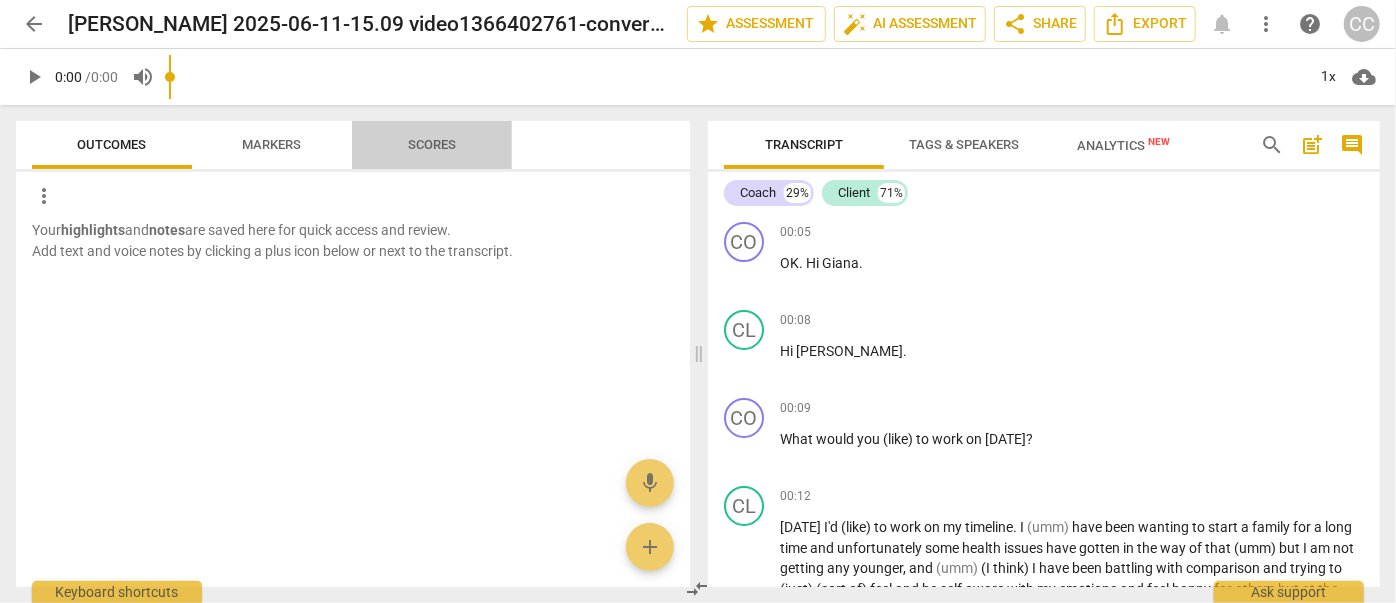 click on "Scores" at bounding box center (432, 144) 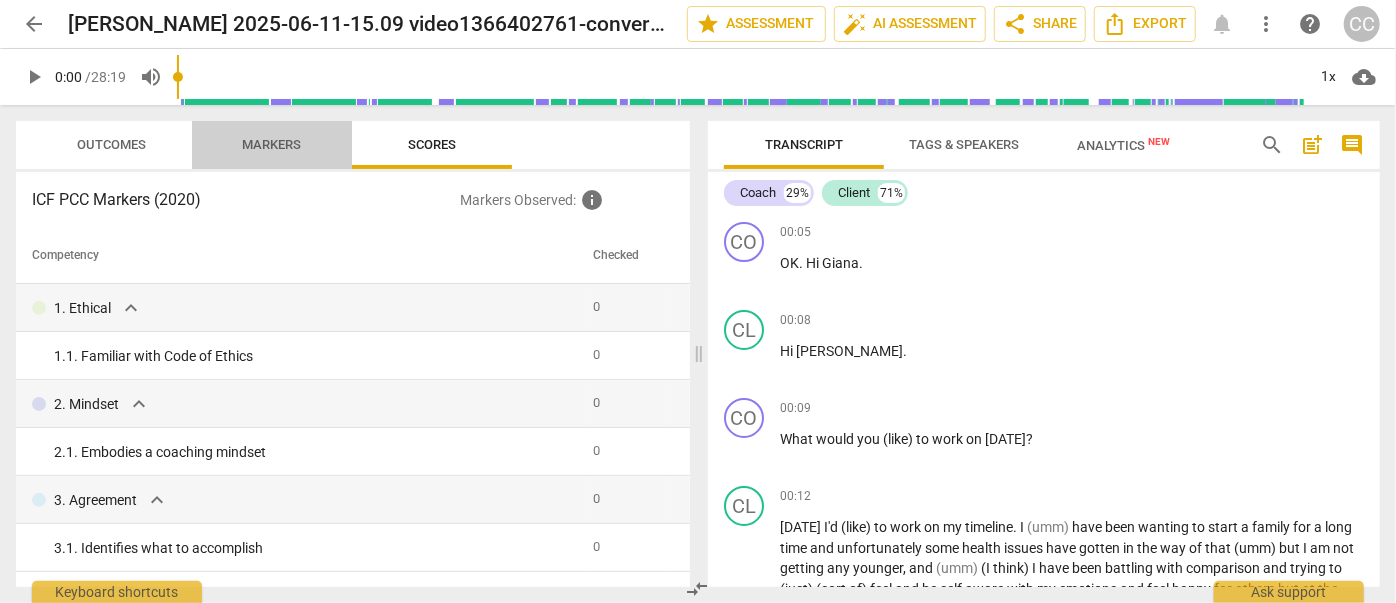 click on "Markers" at bounding box center [272, 145] 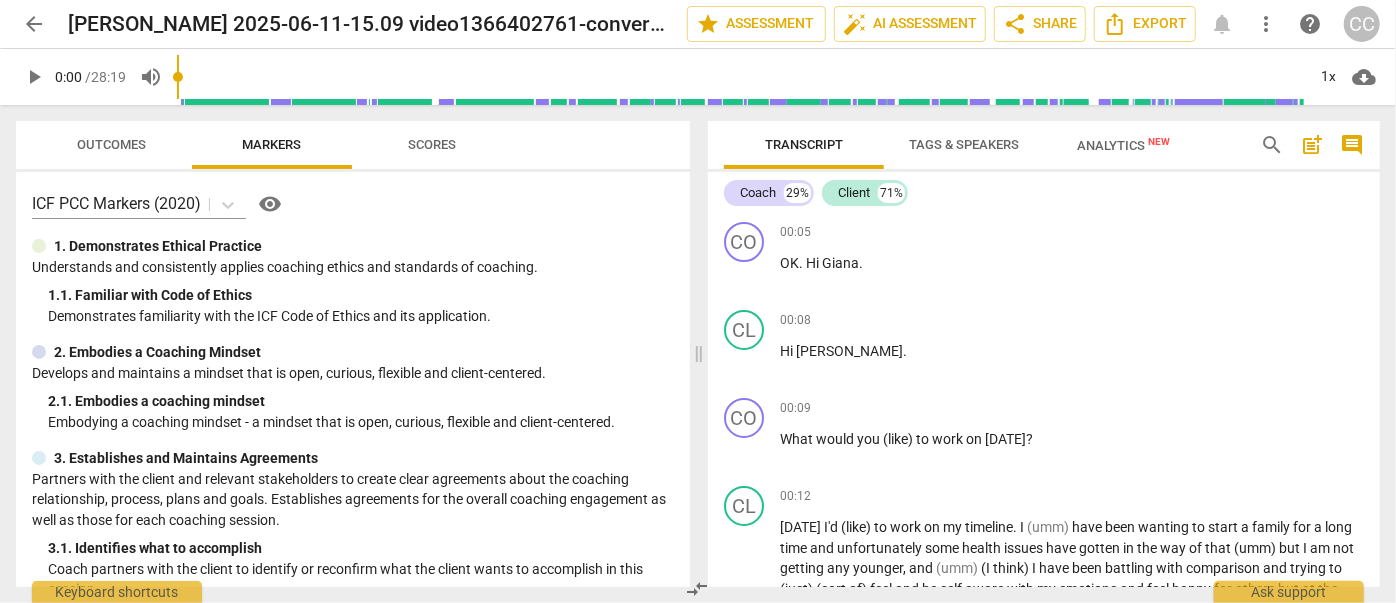 click on "compare_arrows" at bounding box center [698, 589] 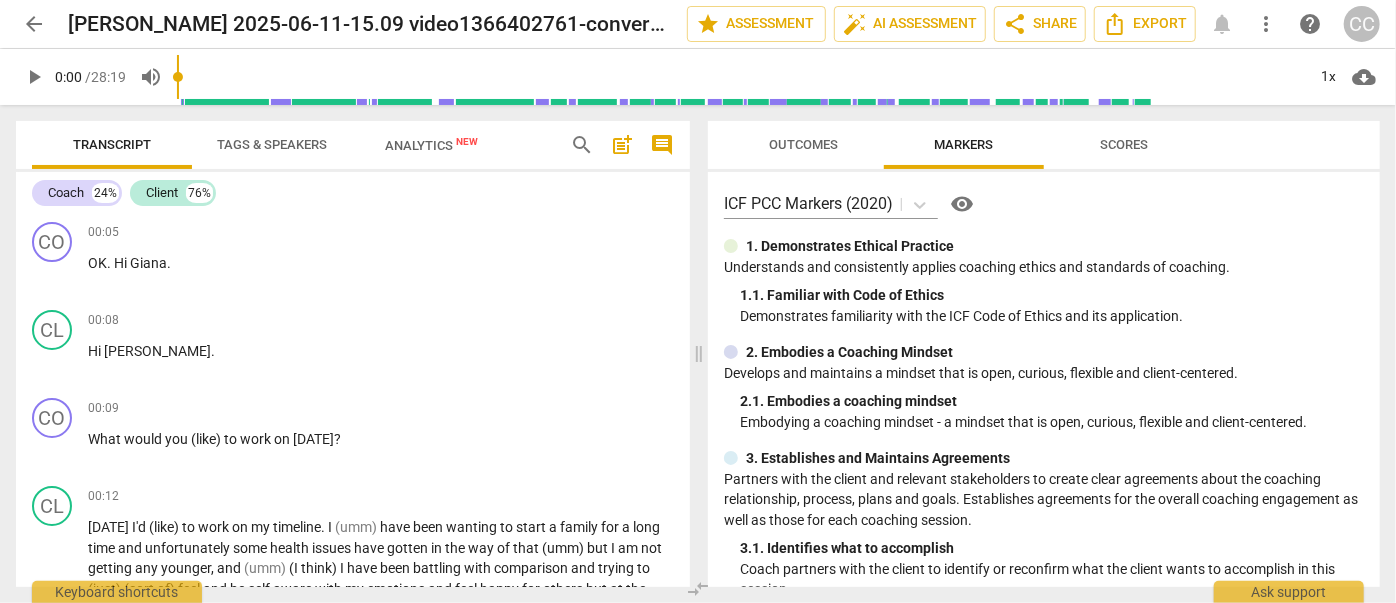 click on "Analytics   New" at bounding box center (432, 145) 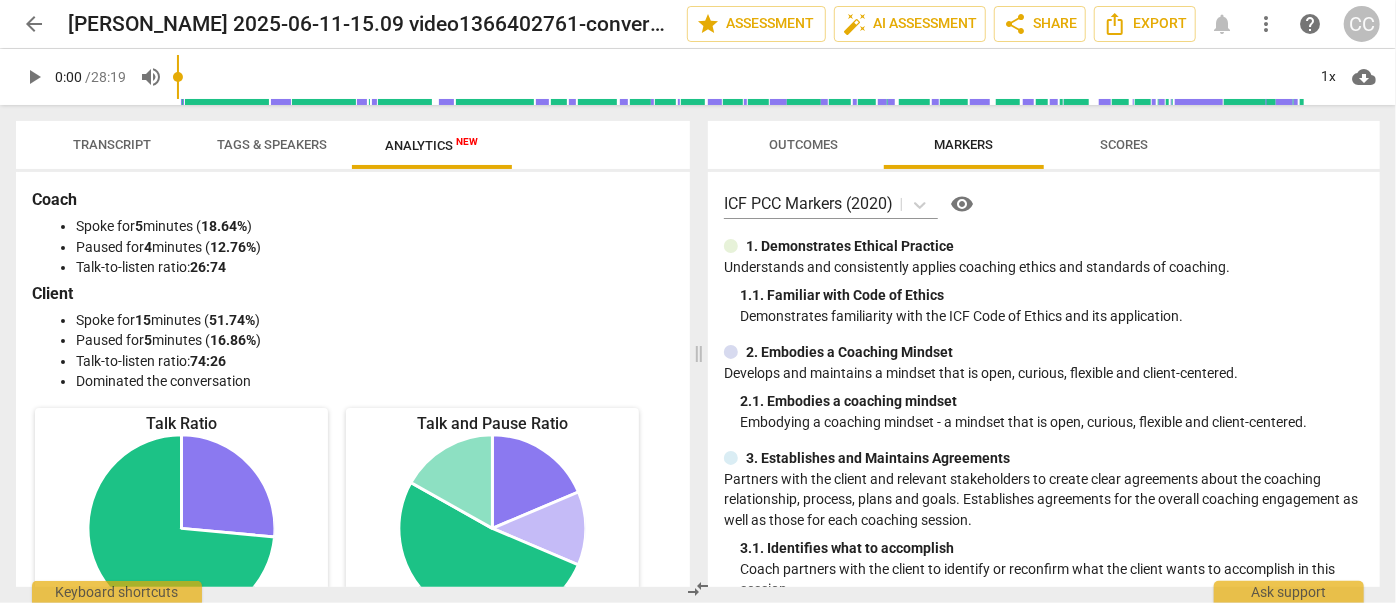 click on "Transcript" at bounding box center [112, 144] 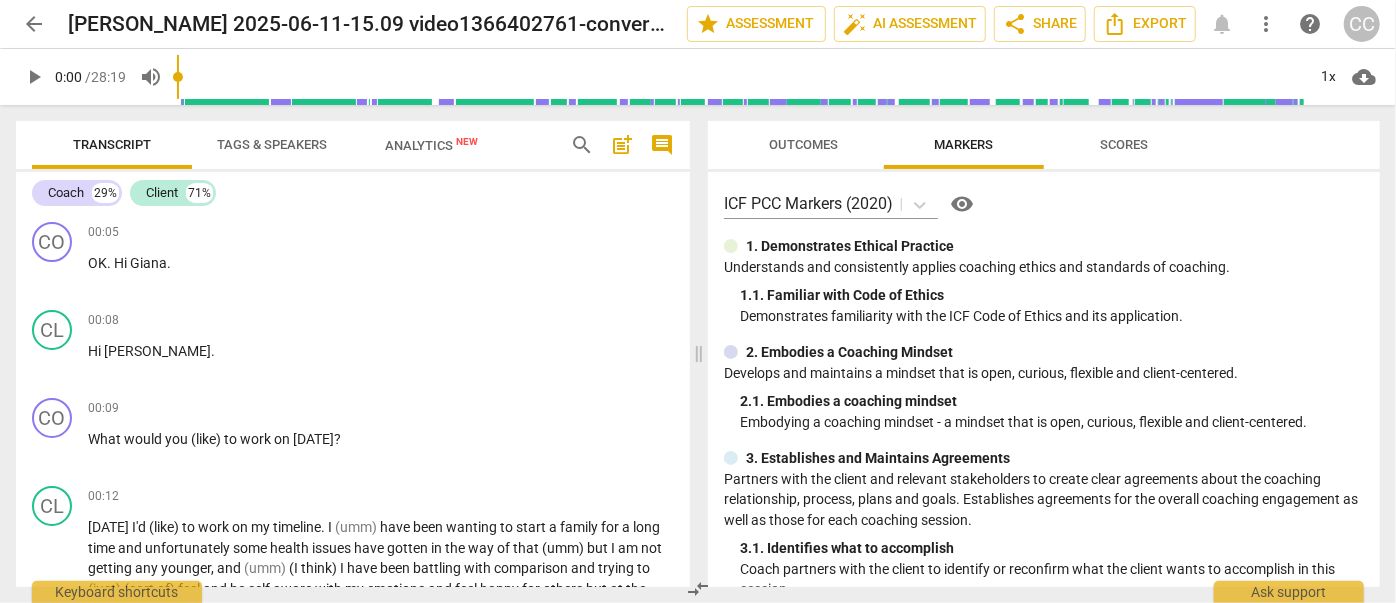 click on "Analytics   New" at bounding box center (432, 145) 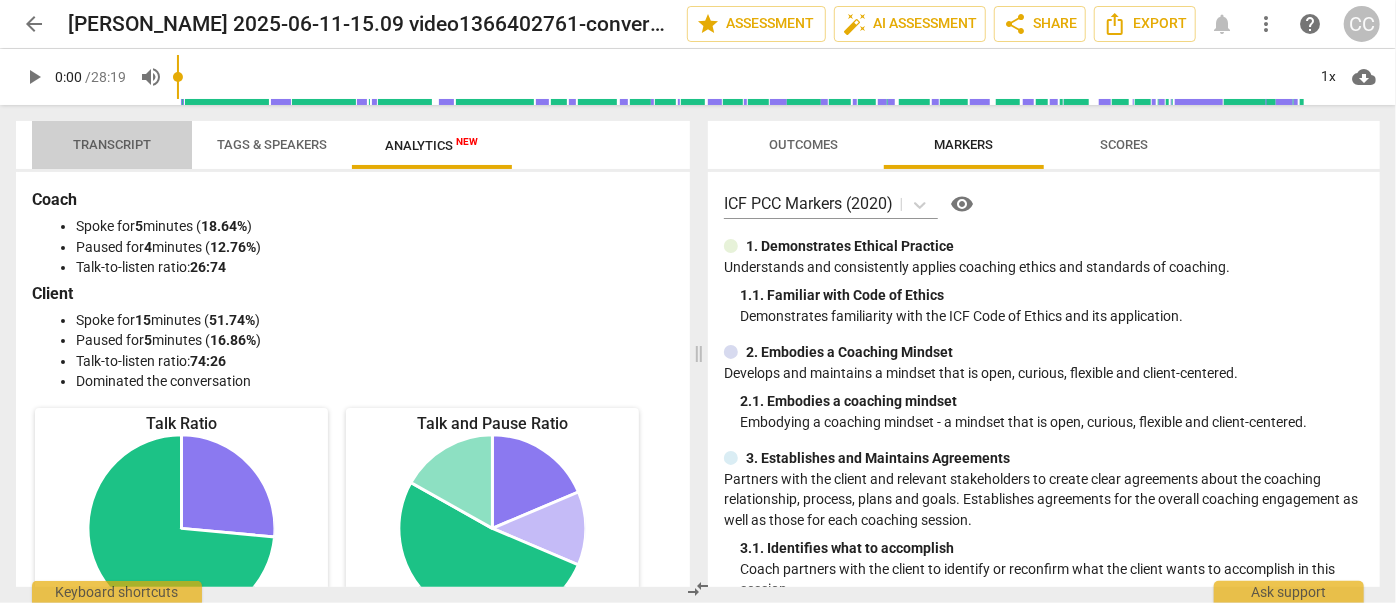 click on "Transcript" at bounding box center [112, 144] 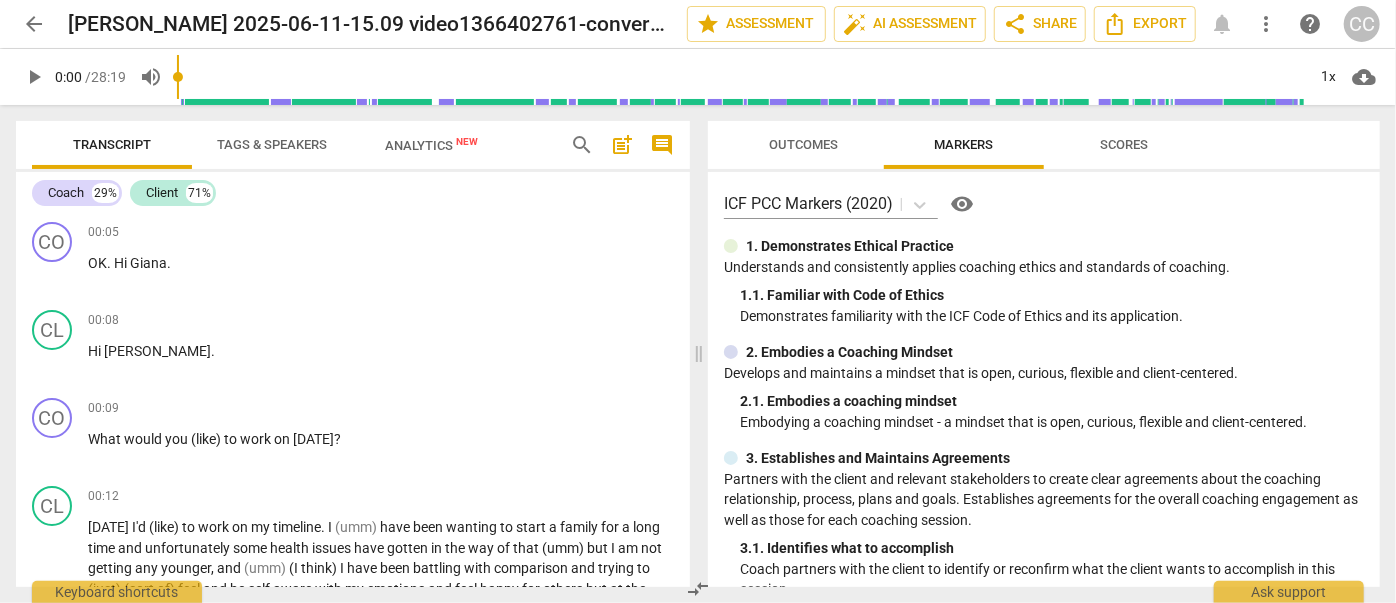 click on "Analytics   New" at bounding box center [432, 145] 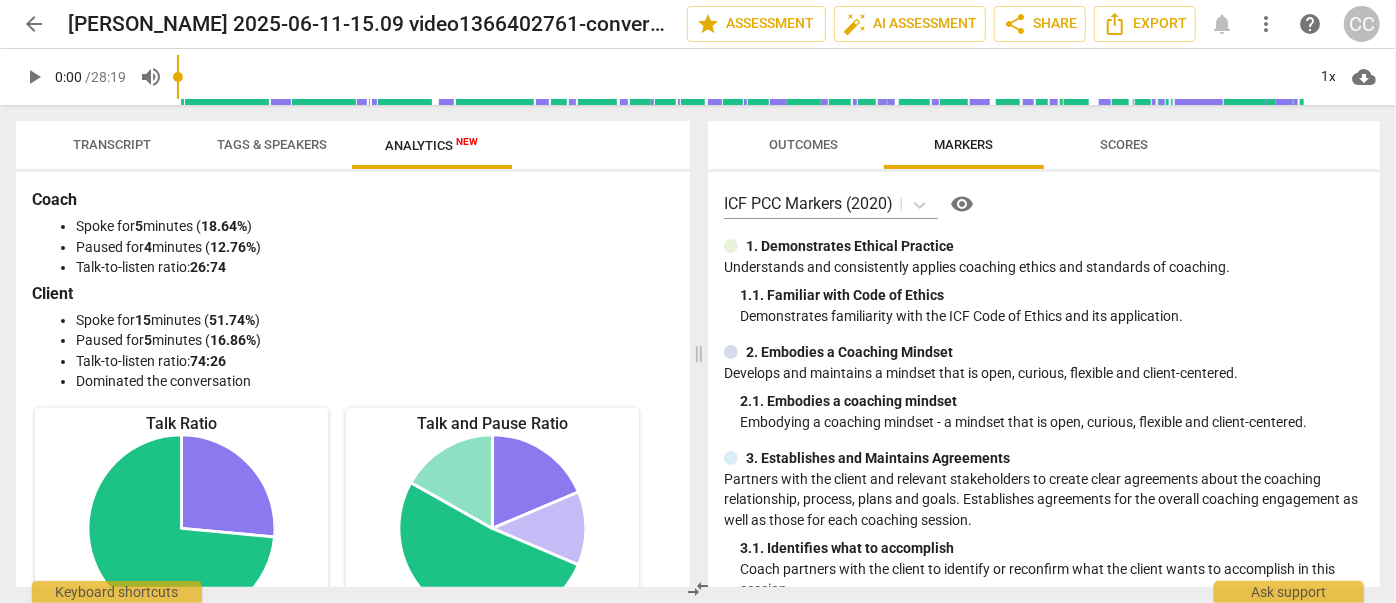 click on "Transcript" at bounding box center (112, 144) 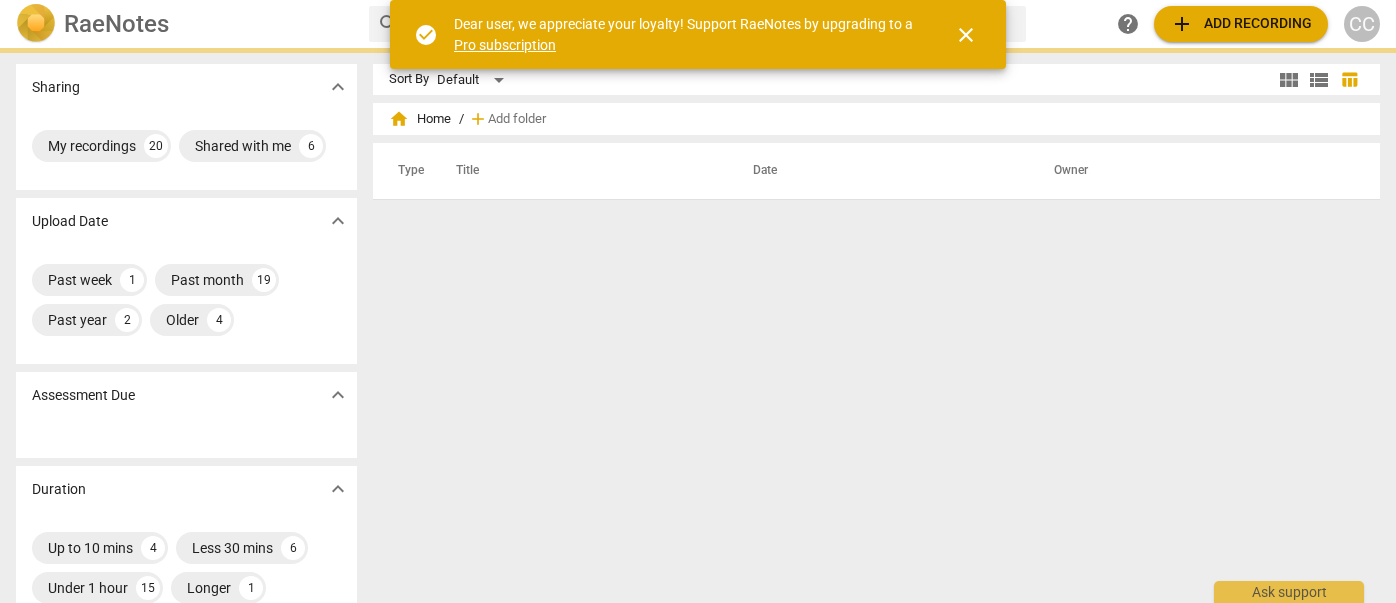 scroll, scrollTop: 0, scrollLeft: 0, axis: both 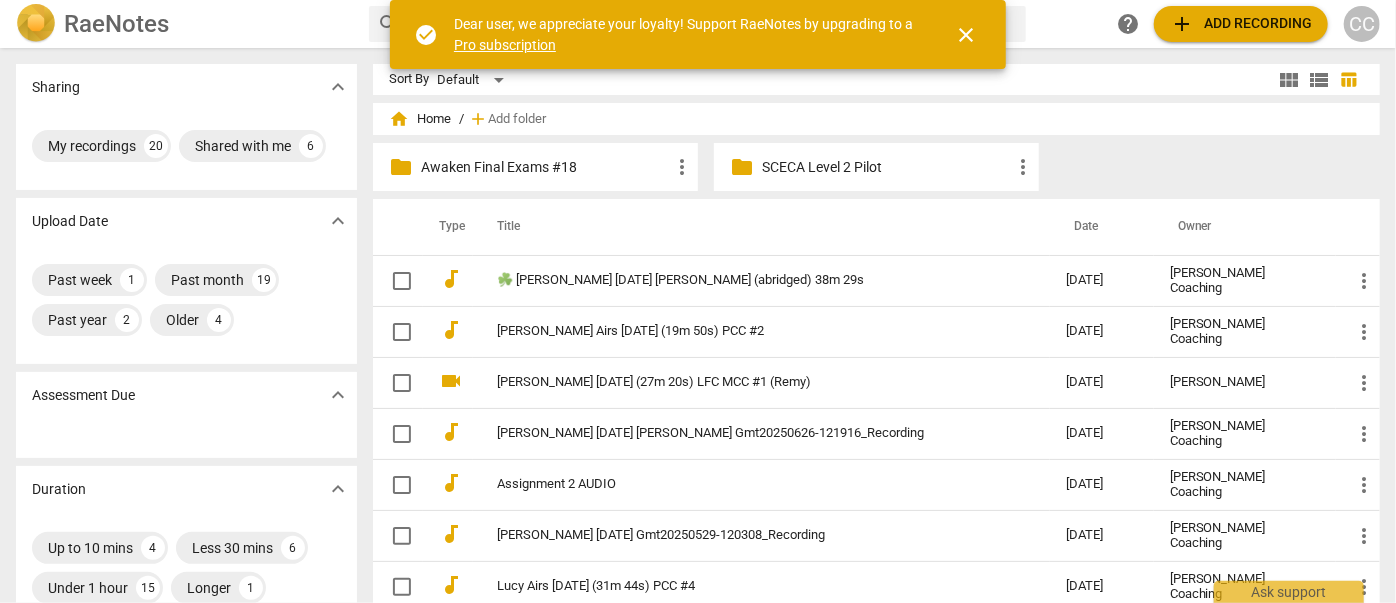 click on "close" at bounding box center (966, 35) 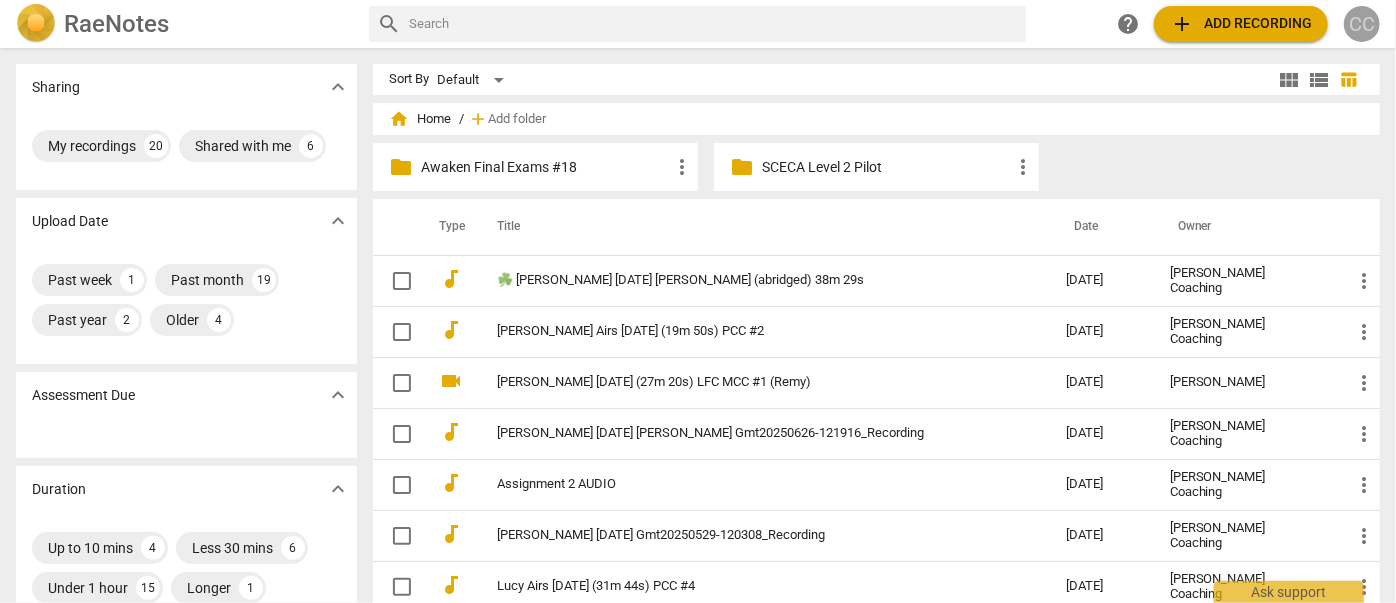 click on "CC" at bounding box center (1362, 24) 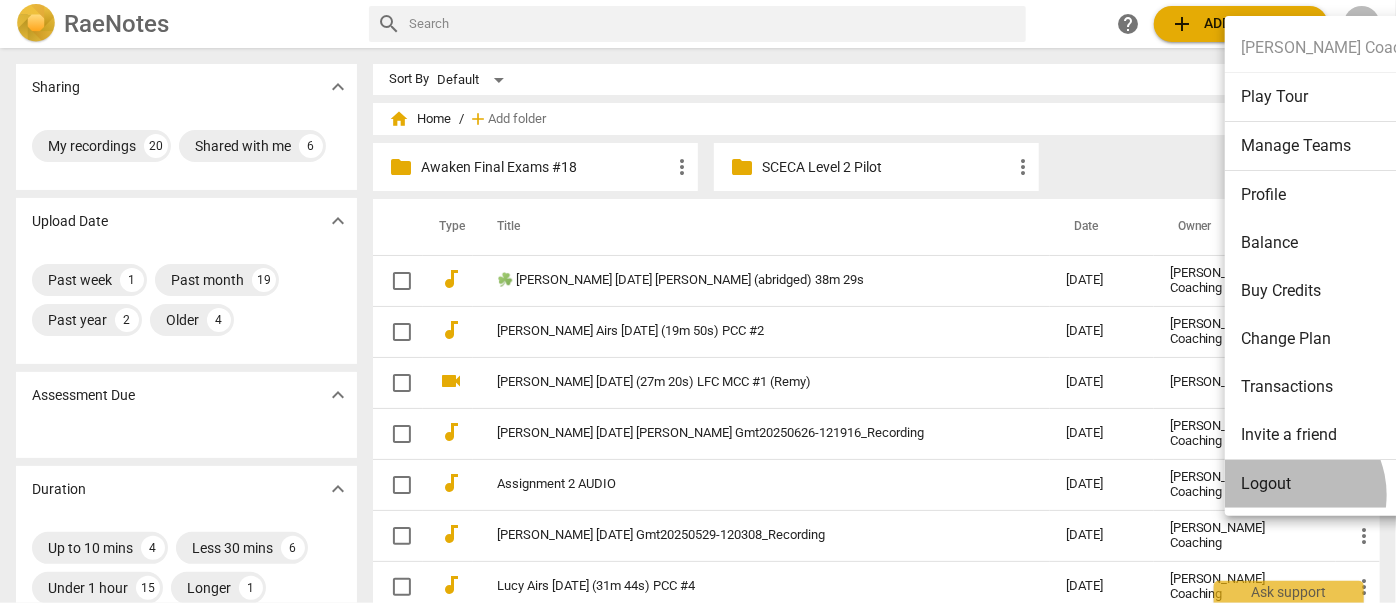 click on "Logout" at bounding box center [1336, 484] 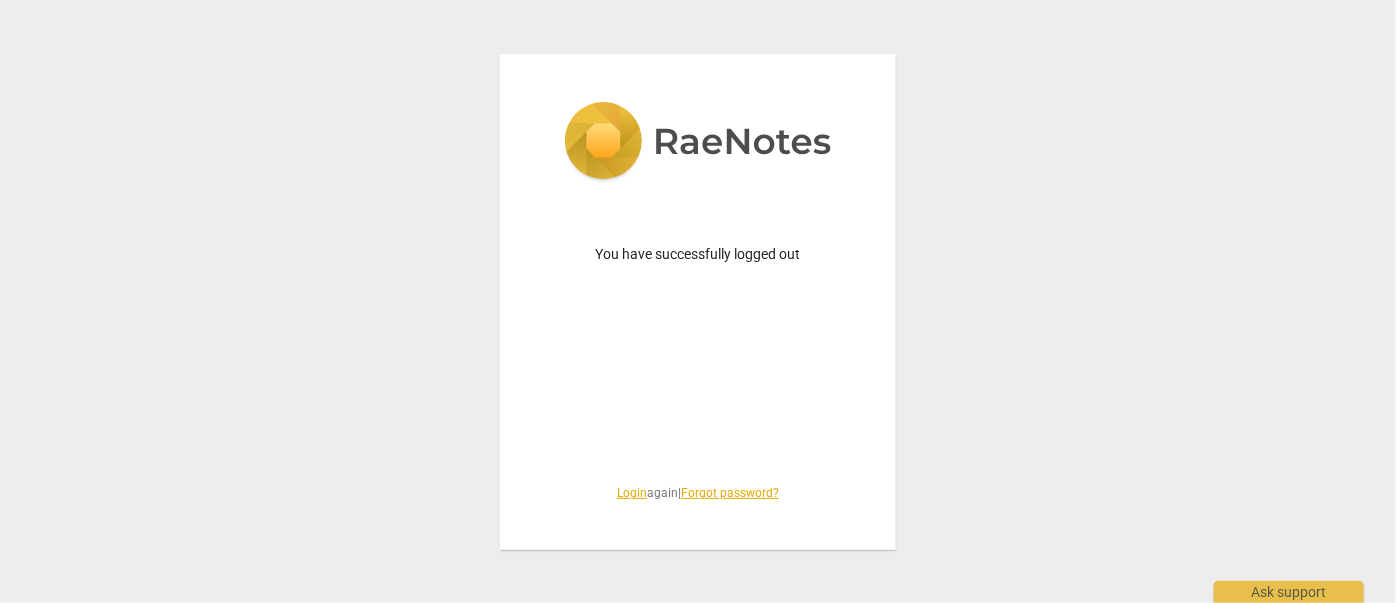 click on "Login" at bounding box center (632, 493) 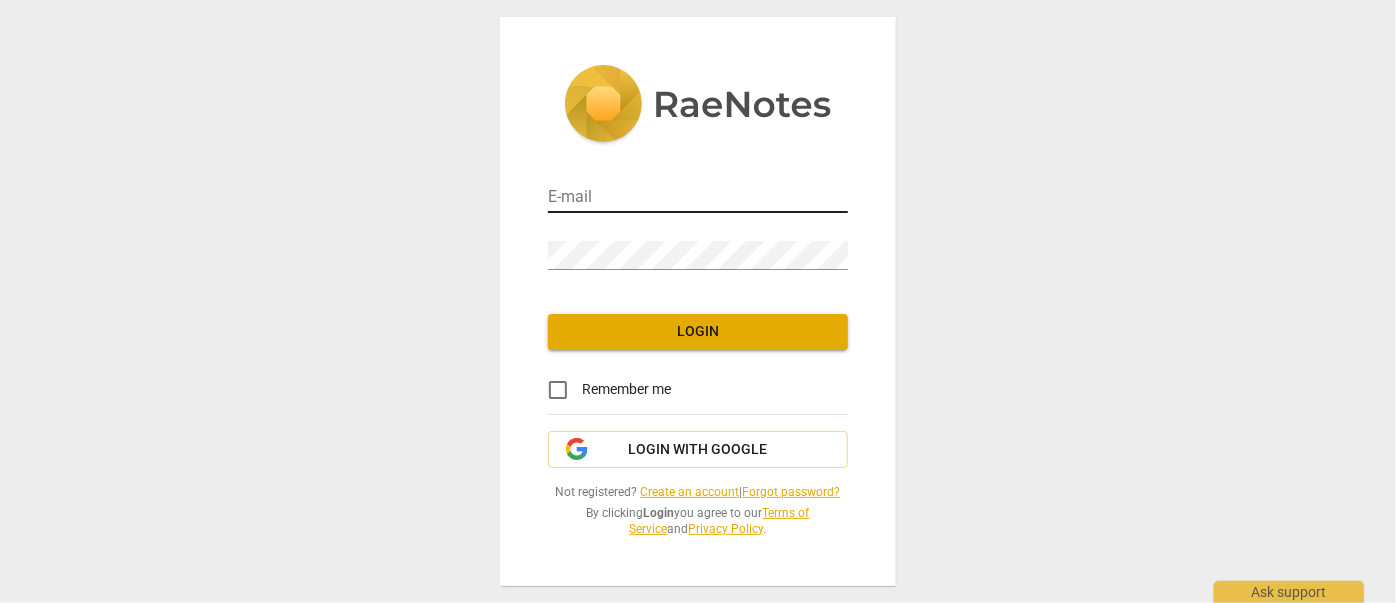 type on "matthewmcc@cintroncoaching.com" 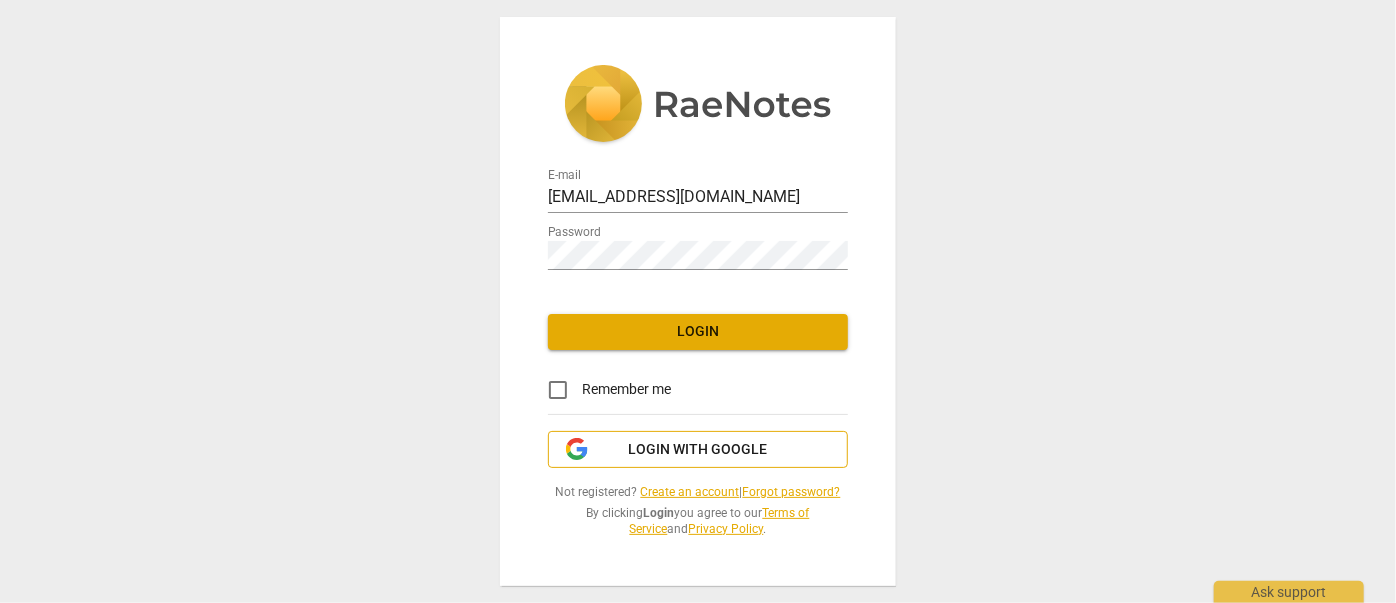 click on "Login with Google" at bounding box center (698, 450) 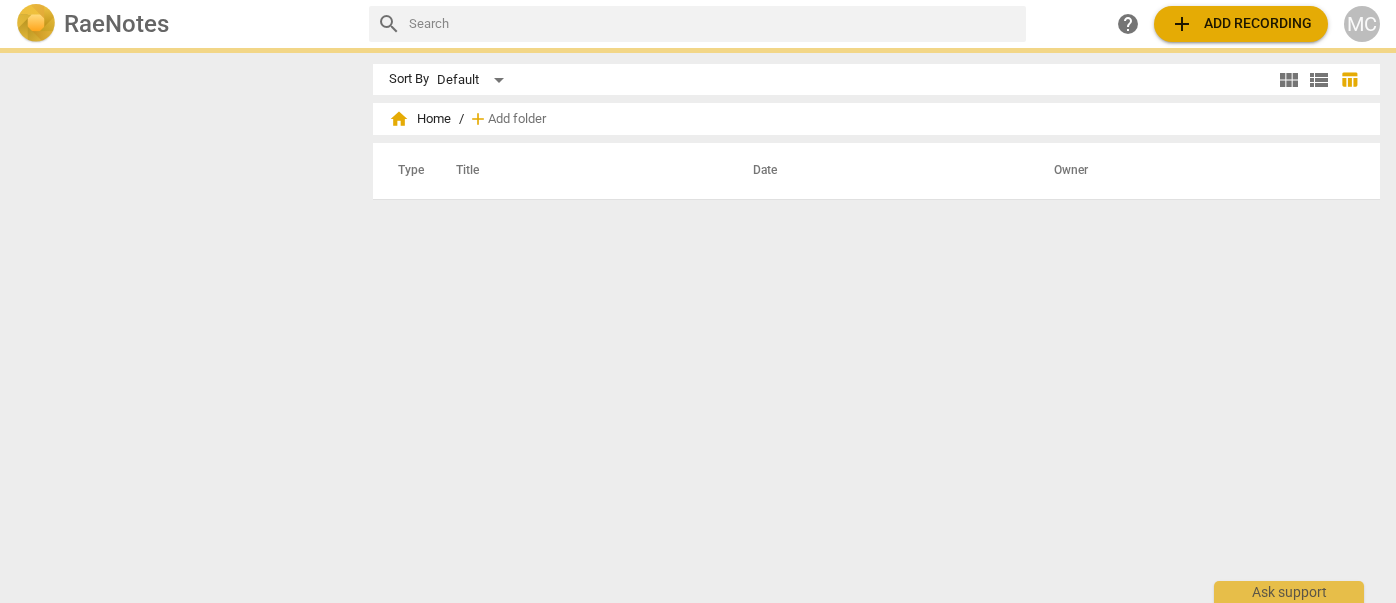 scroll, scrollTop: 0, scrollLeft: 0, axis: both 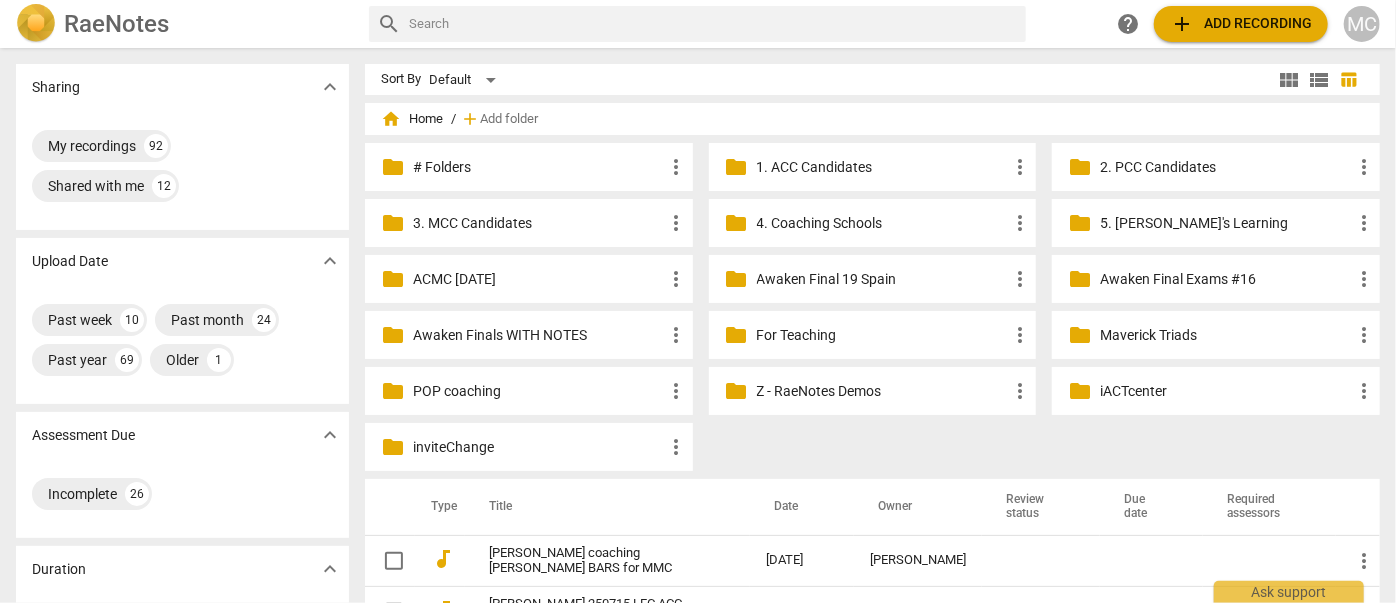 click at bounding box center [713, 24] 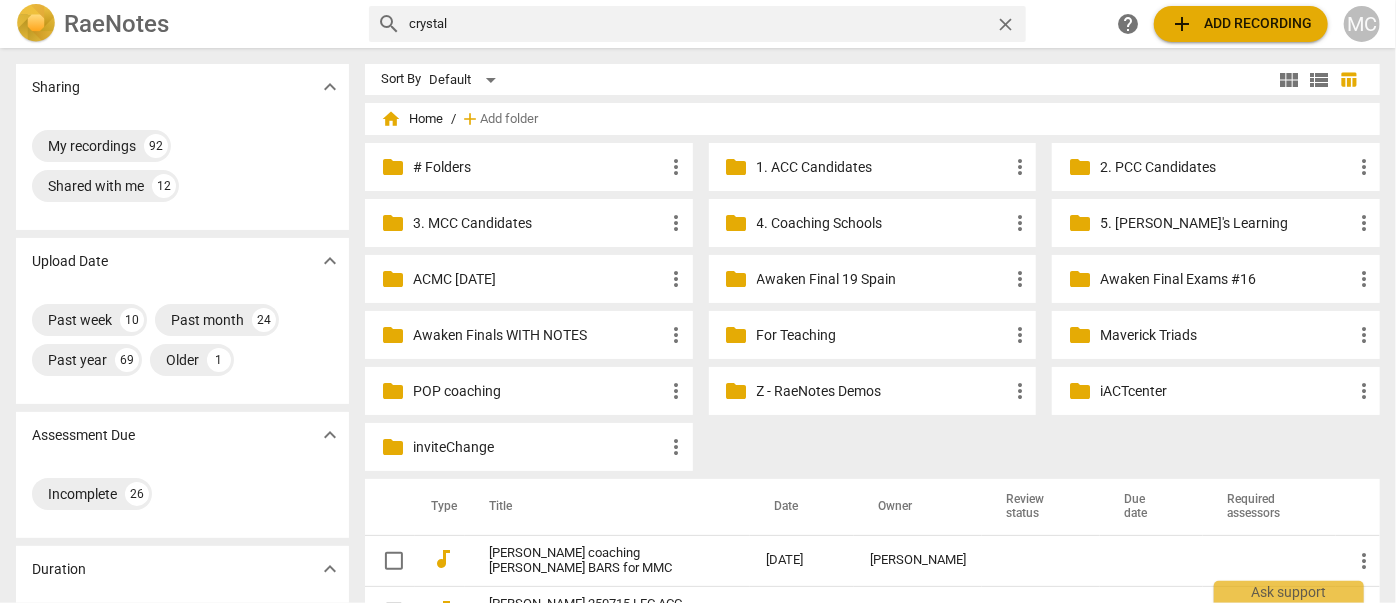 type on "crystal" 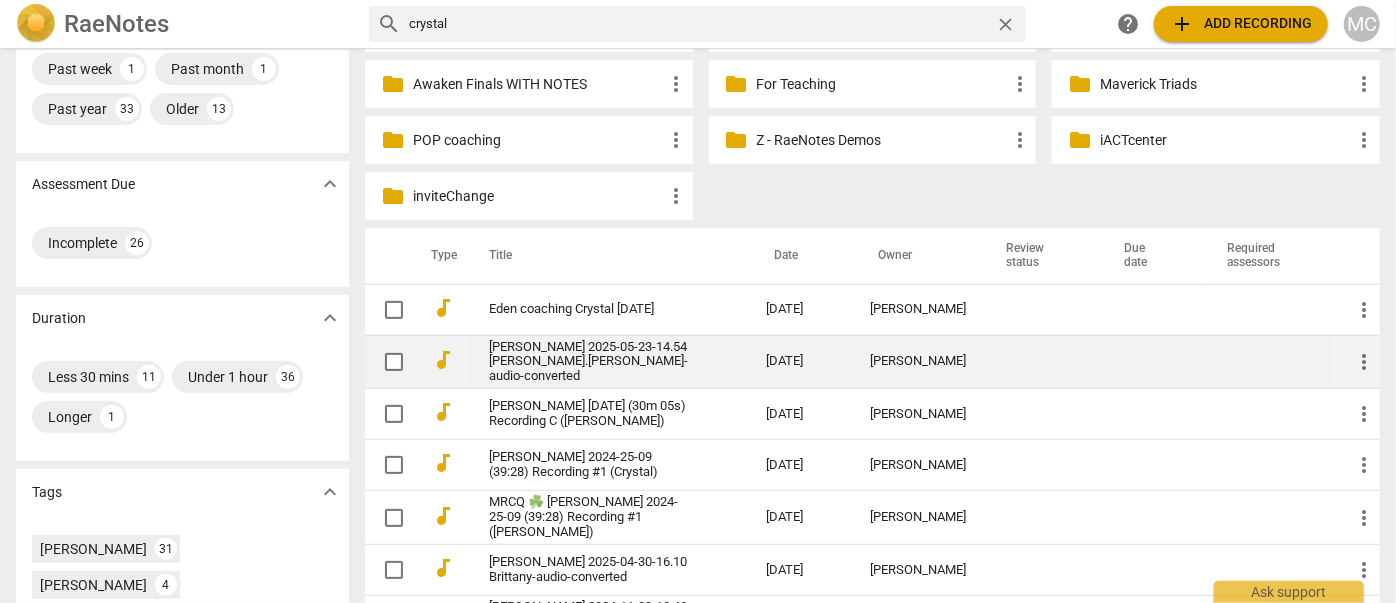 scroll, scrollTop: 272, scrollLeft: 0, axis: vertical 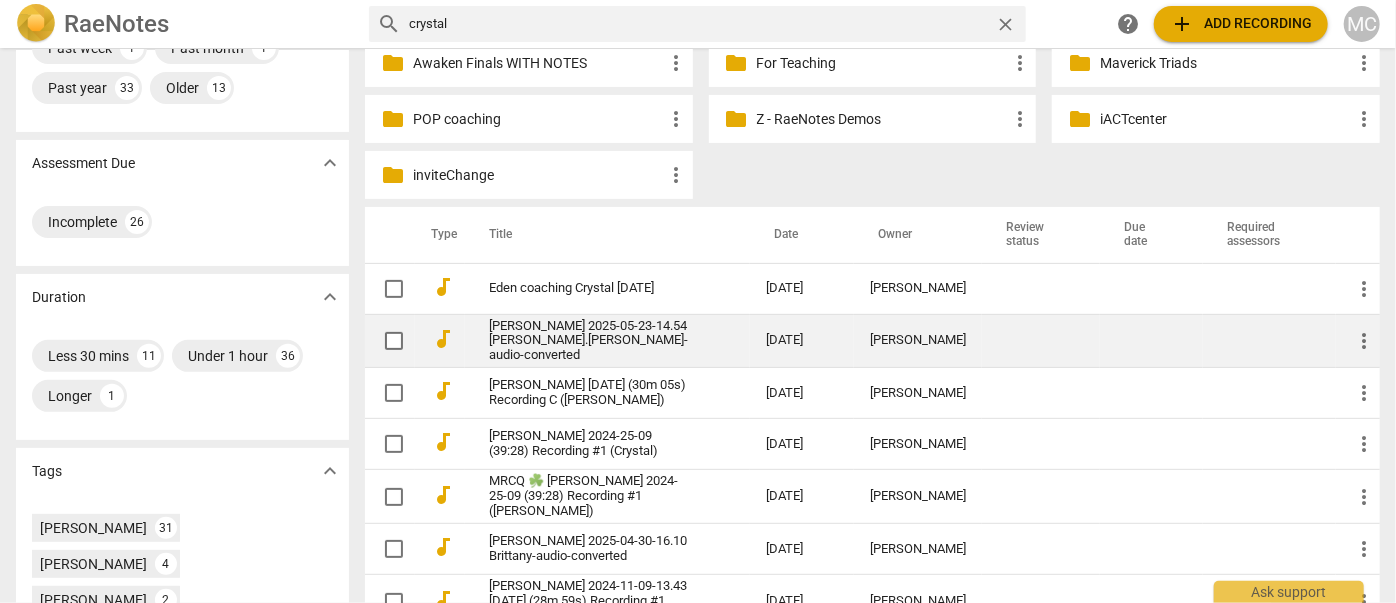click on "[PERSON_NAME] 2025-05-23-14.54 [PERSON_NAME].[PERSON_NAME]-audio-converted" at bounding box center (591, 341) 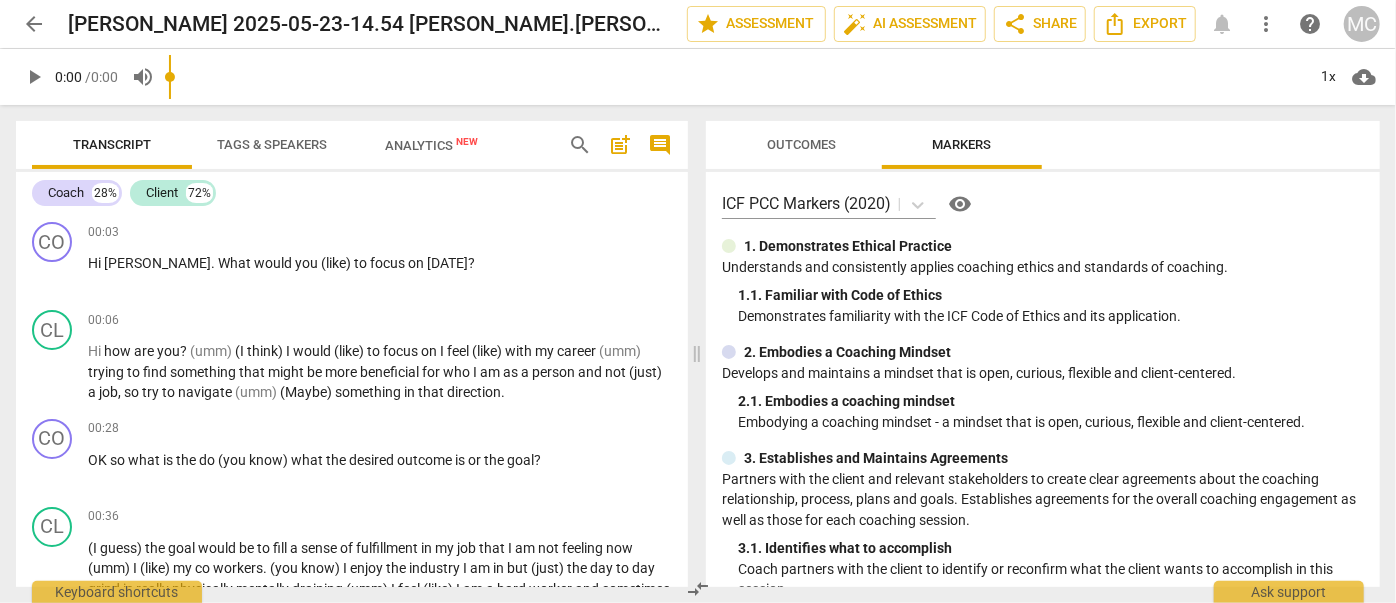 click on "Analytics   New" at bounding box center [432, 145] 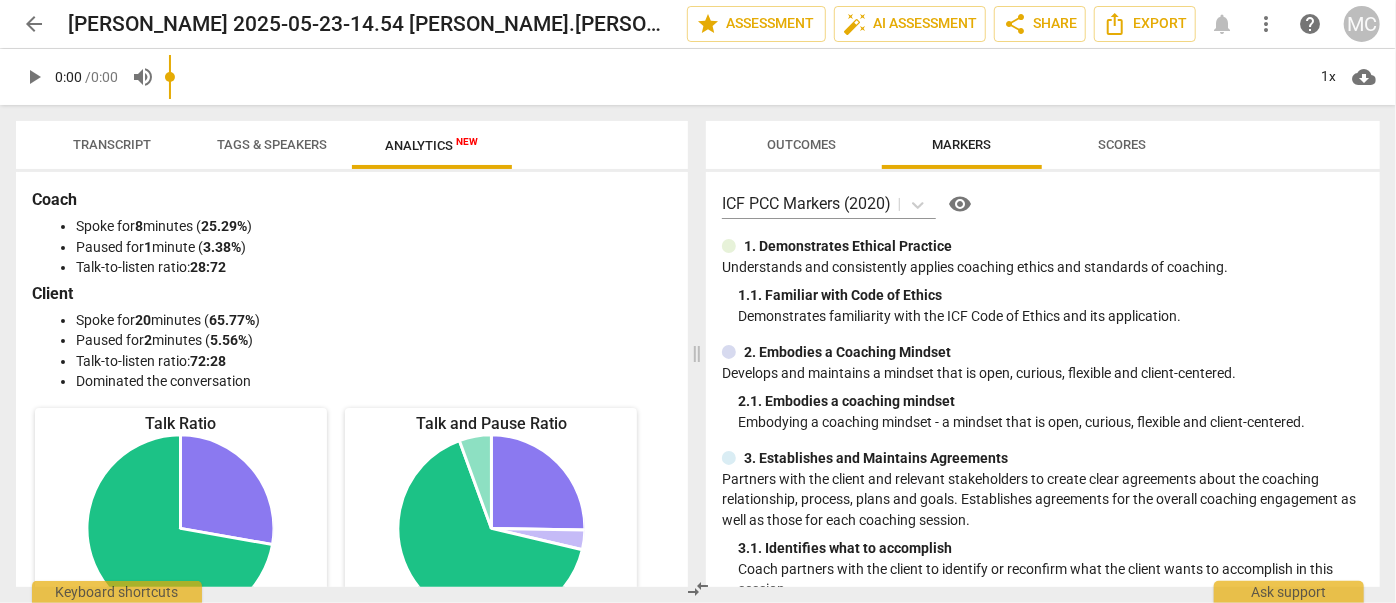 click on "Transcript" at bounding box center [112, 145] 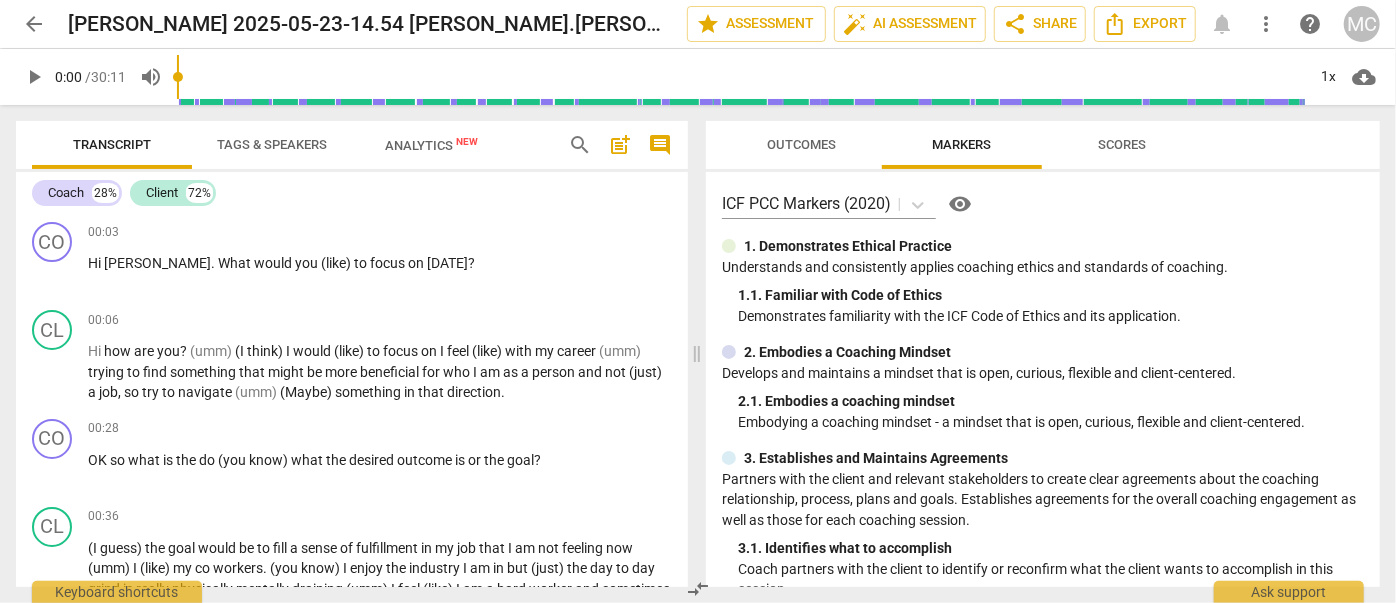 click on "arrow_back" at bounding box center (34, 24) 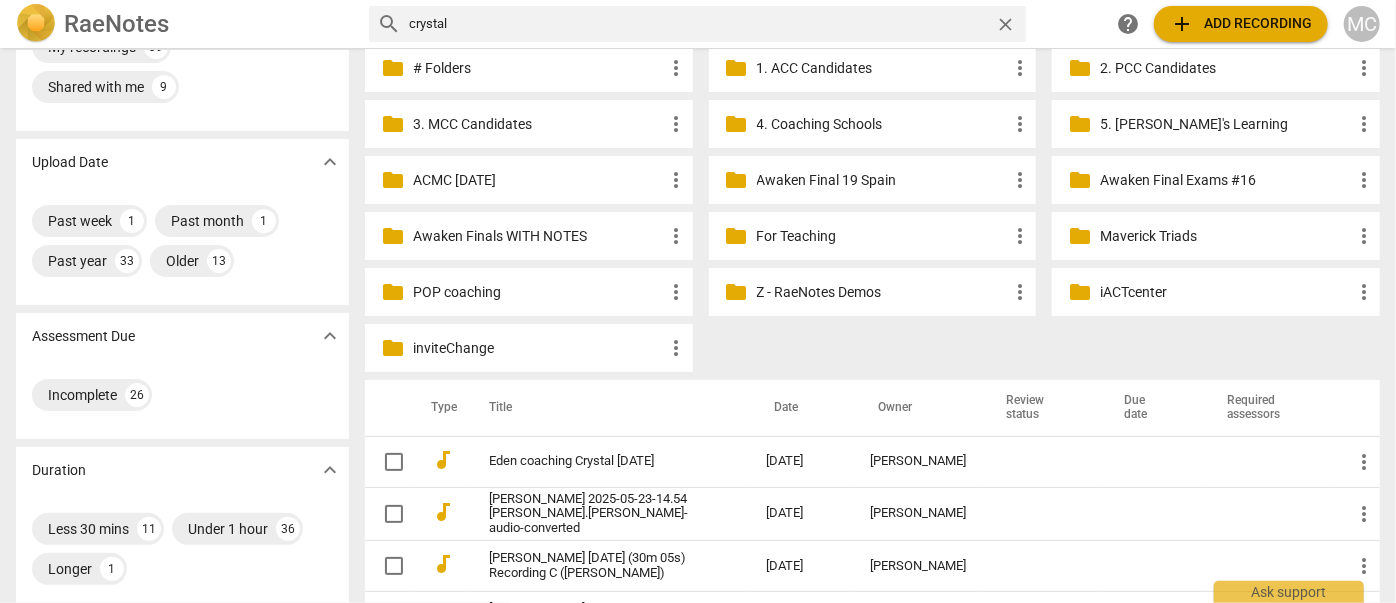 scroll, scrollTop: 0, scrollLeft: 0, axis: both 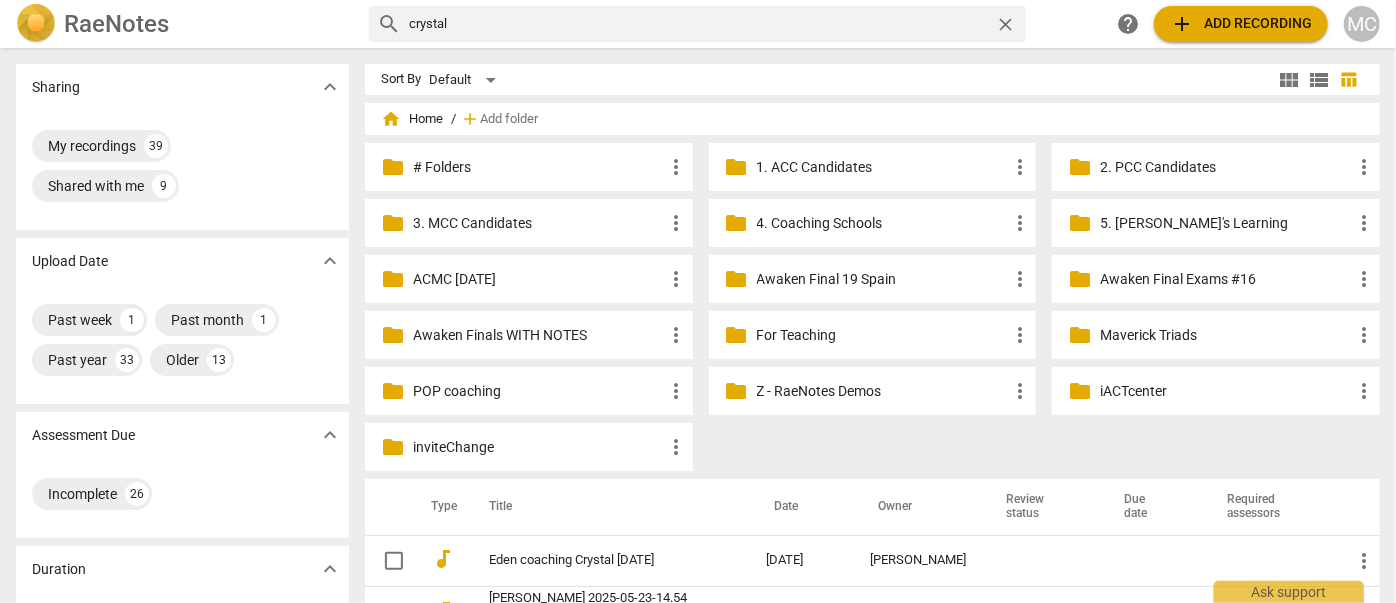 click on "crystal" at bounding box center (698, 24) 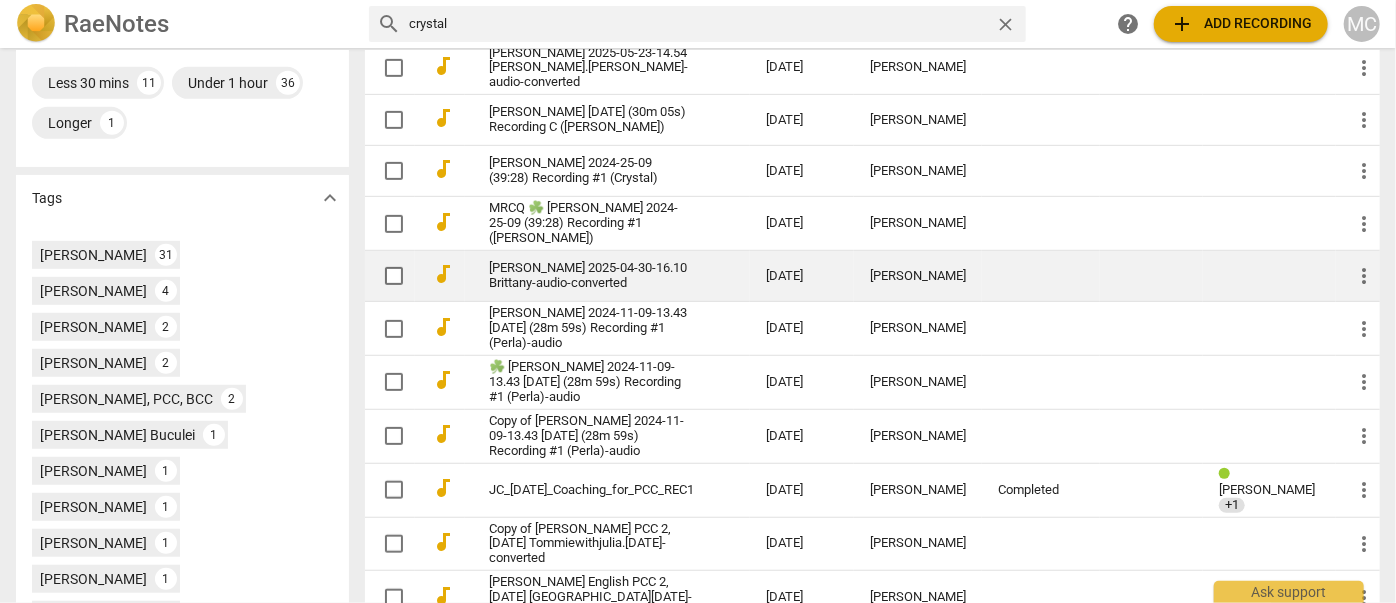 scroll, scrollTop: 454, scrollLeft: 0, axis: vertical 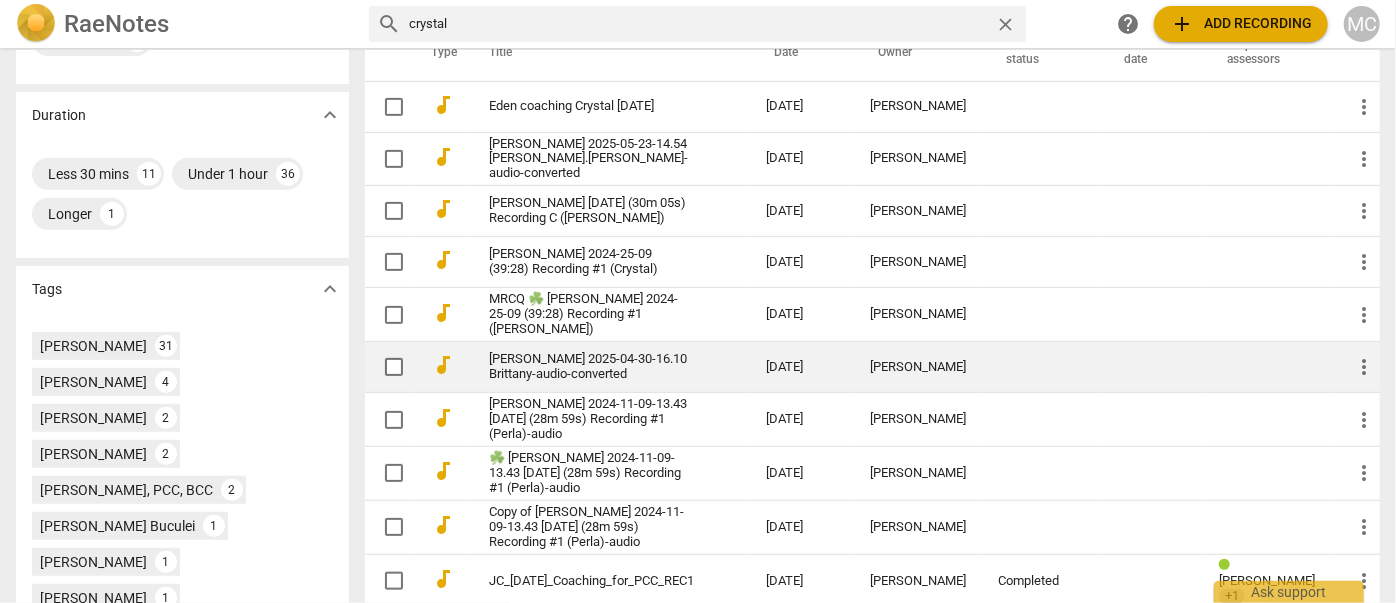 click on "Crystal Johnson 2025-04-30-16.10 Brittany-audio-converted" at bounding box center [591, 367] 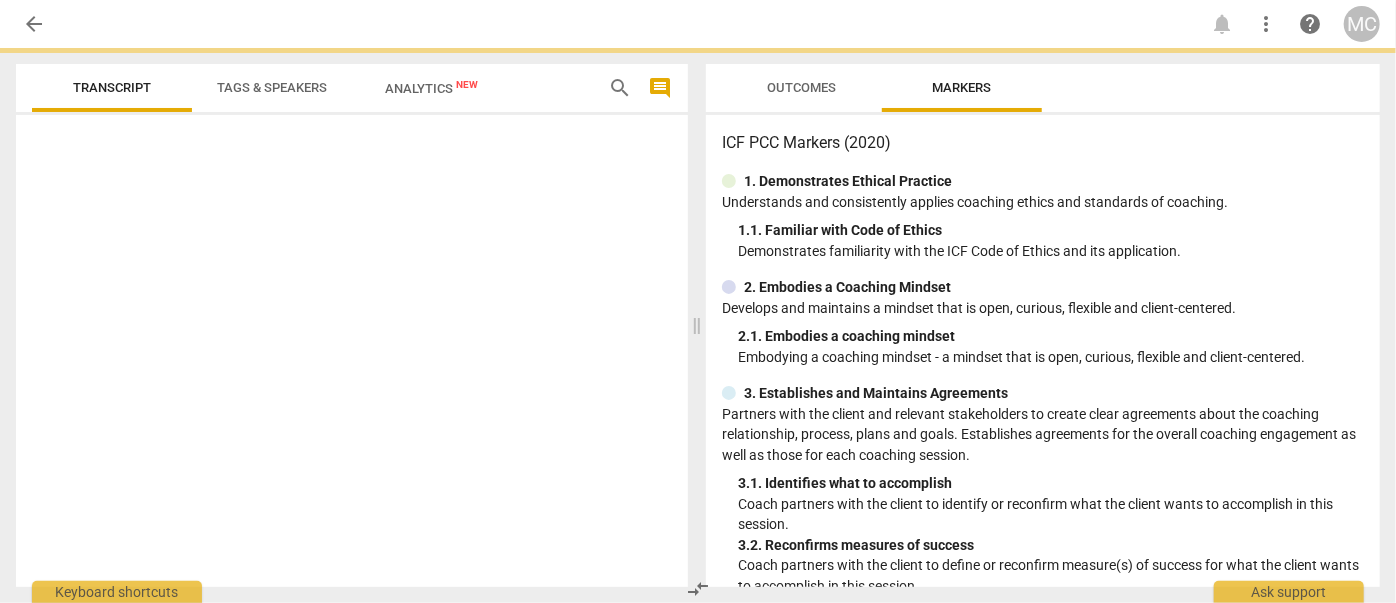 click at bounding box center [352, 355] 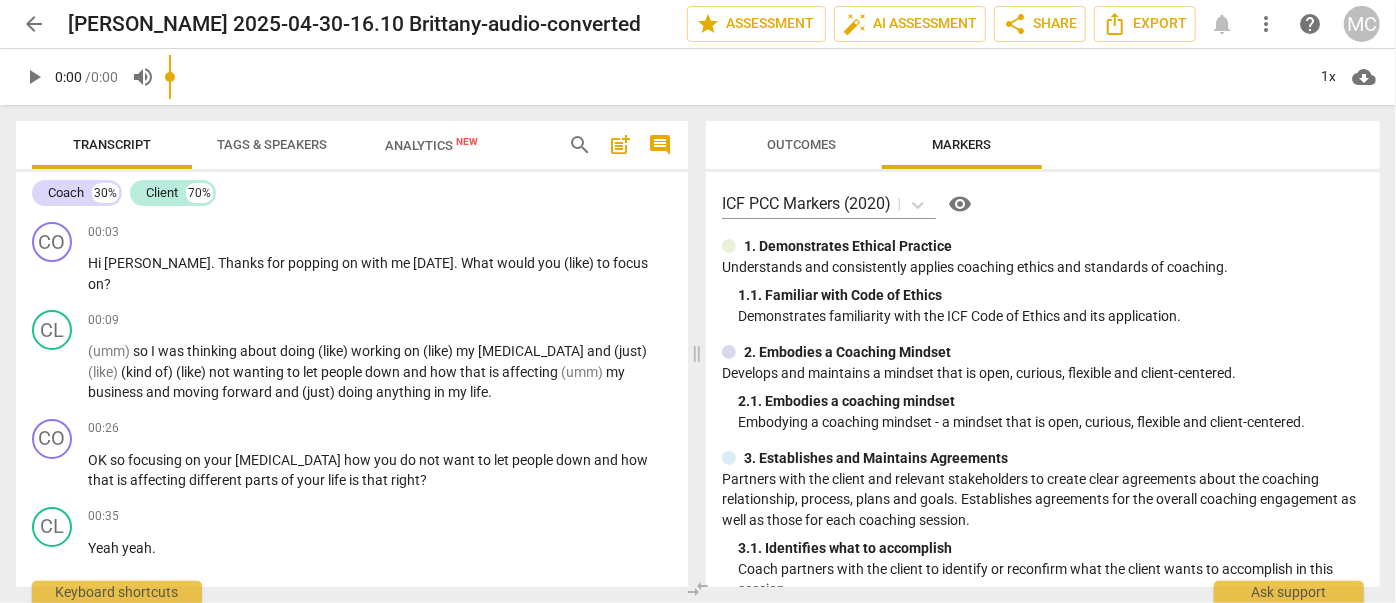 click on "Analytics   New" at bounding box center [432, 145] 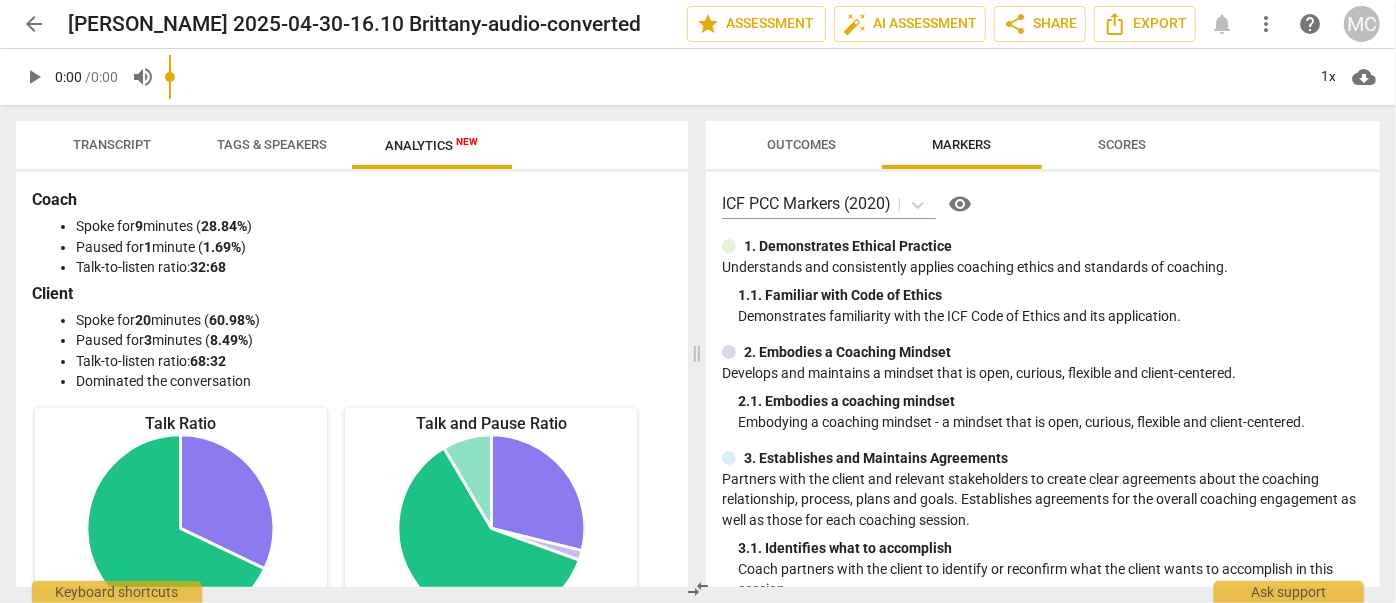 click on "Coach Spoke for  9  minutes ( 28.84% ) Paused for  1  minute ( 1.69% ) Talk-to-listen ratio:  32:68 Client Spoke for  20  minutes ( 60.98% ) Paused for  3  minutes ( 8.49% ) Talk-to-listen ratio:  68:32 Dominated the conversation Talk Ratio Coach: 9 min (32.11%) Client: 20 min (67.89%) Coach :  9 min (32.11%) Client :  20 min (67.89%) Talk and Pause Ratio Coach: 9 min (28.84%) Pauses of Coach: 1 min (1.69%) Client: 20 min (60.98%) Pauses of Client: 3 min (8.49%) Coach :  9 min (28.84%) Pauses of Coach :  1 min (1.69%) Client :  20 min (60.98%) Pauses of Client :  3 min (8.49%) Long Pauses Ratio (> 3 sec) Client: 6 pauses (100.00%) Coach :  0 pauses (0.00%) Client :  6 pauses (100.00%)" at bounding box center [352, 379] 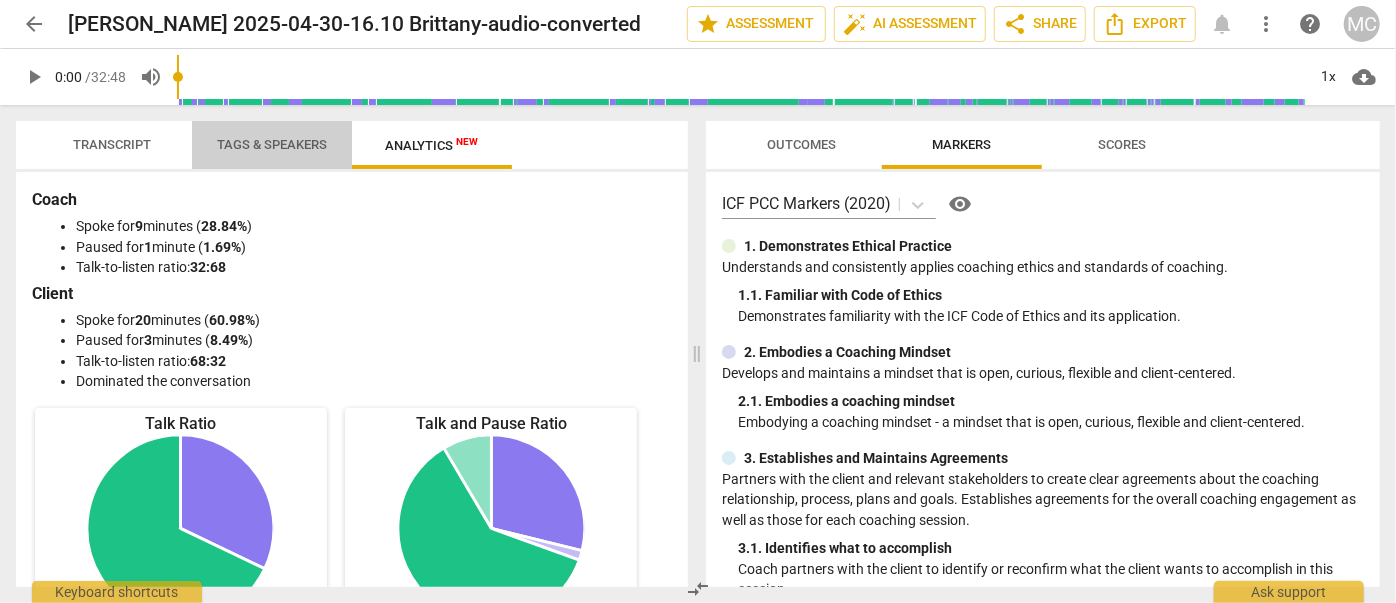 click on "Tags & Speakers" at bounding box center [272, 145] 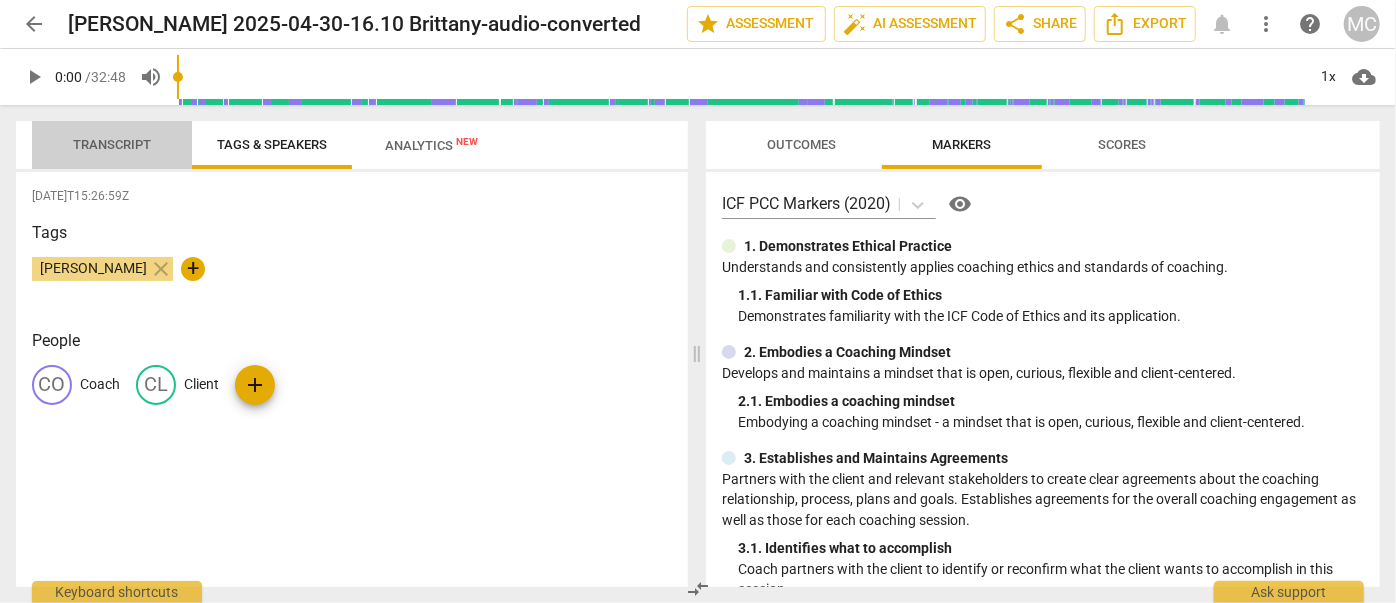 click on "Transcript" at bounding box center [112, 144] 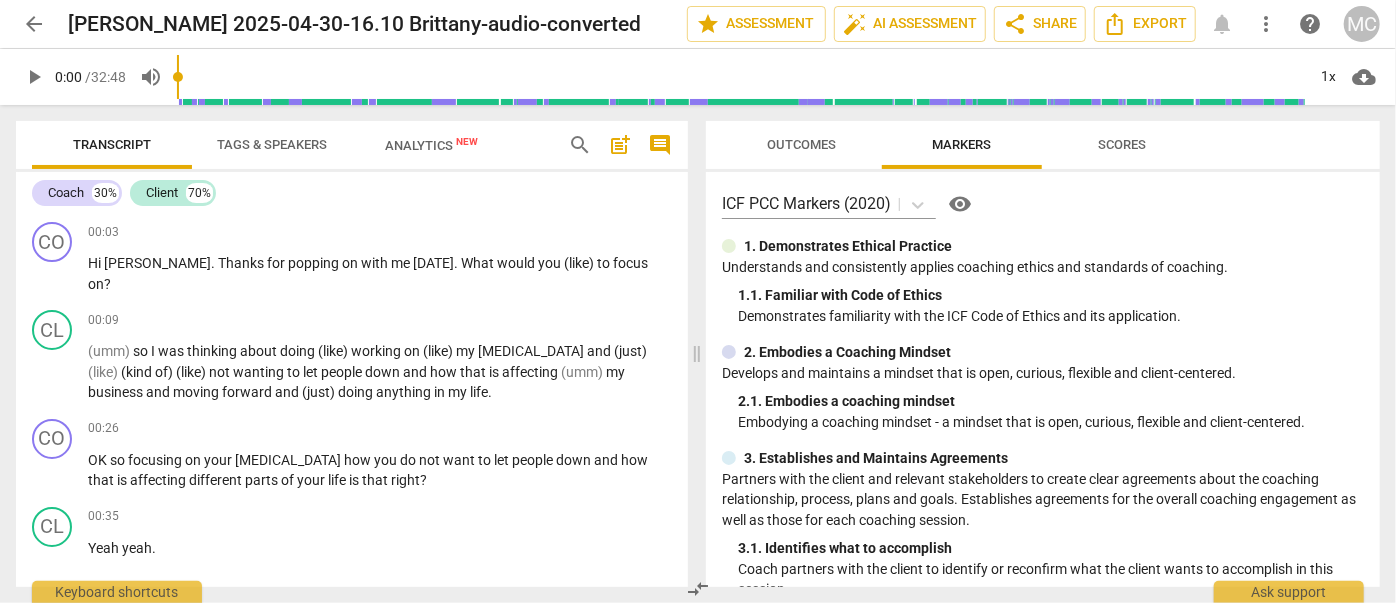 click on "Analytics   New" at bounding box center (432, 145) 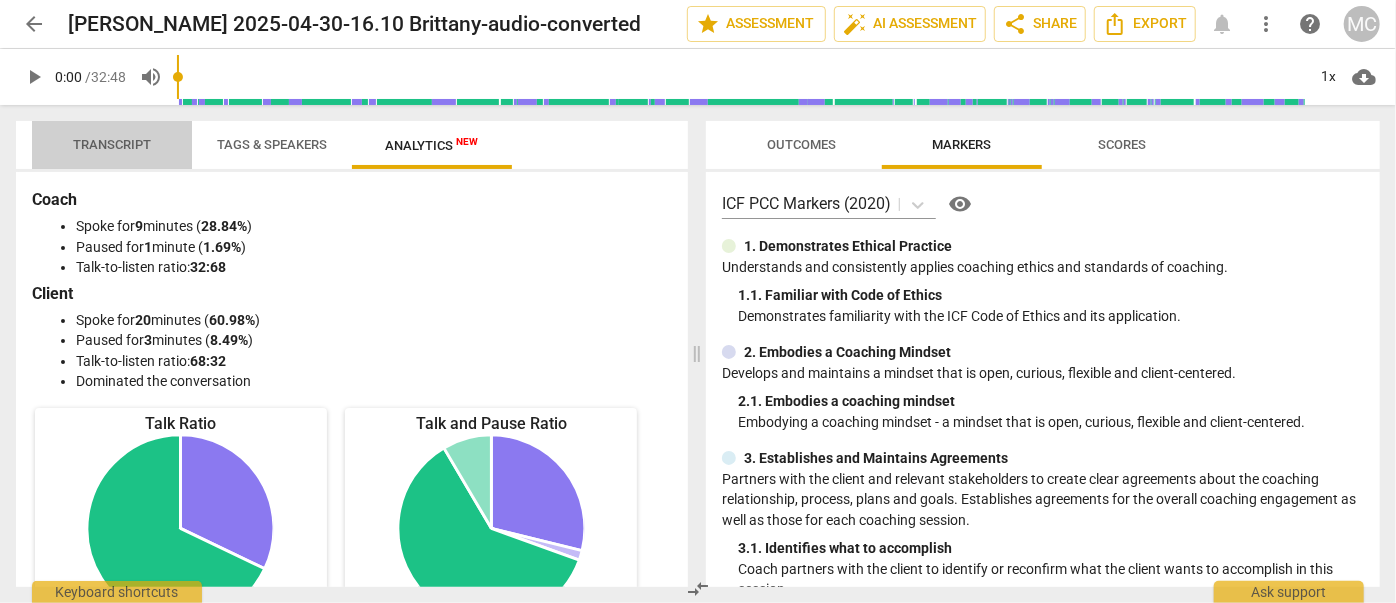click on "Transcript" at bounding box center [112, 144] 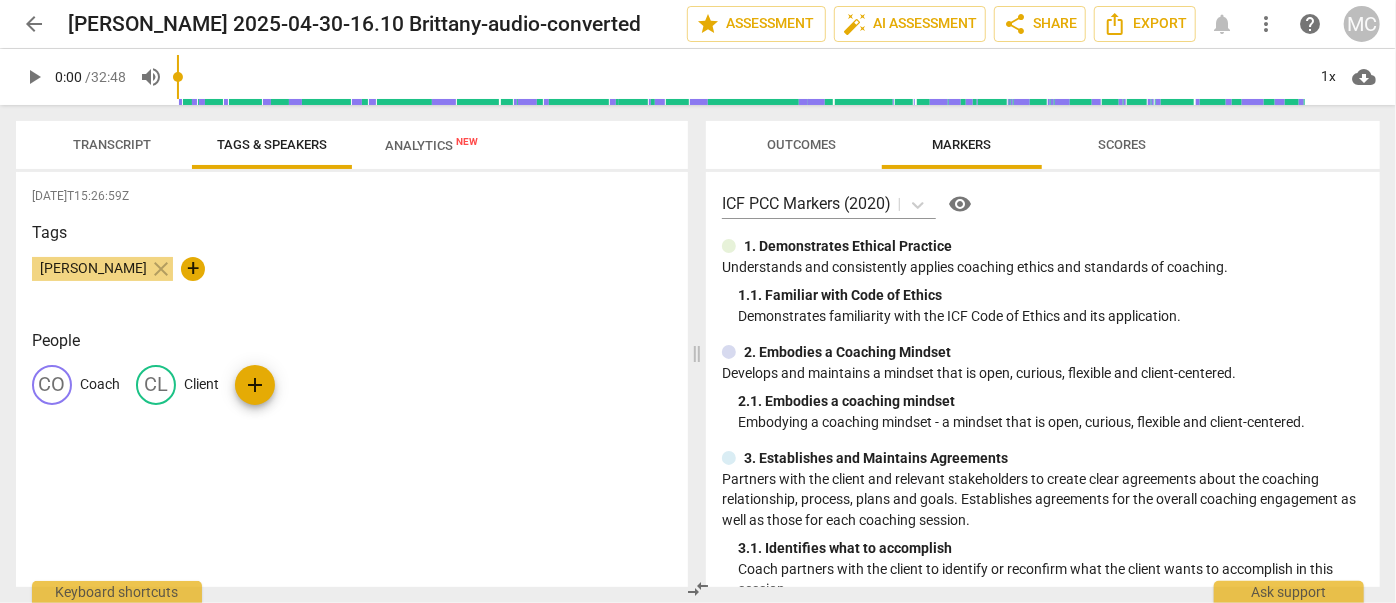 click on "arrow_back" at bounding box center (34, 24) 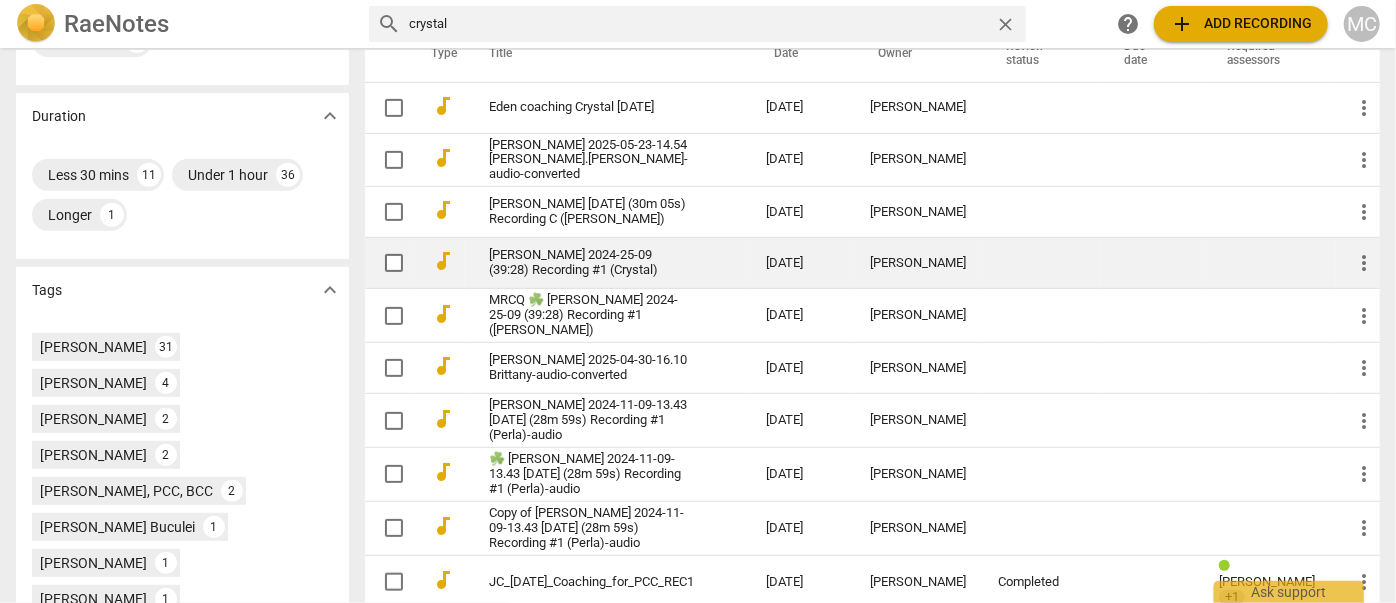 scroll, scrollTop: 454, scrollLeft: 0, axis: vertical 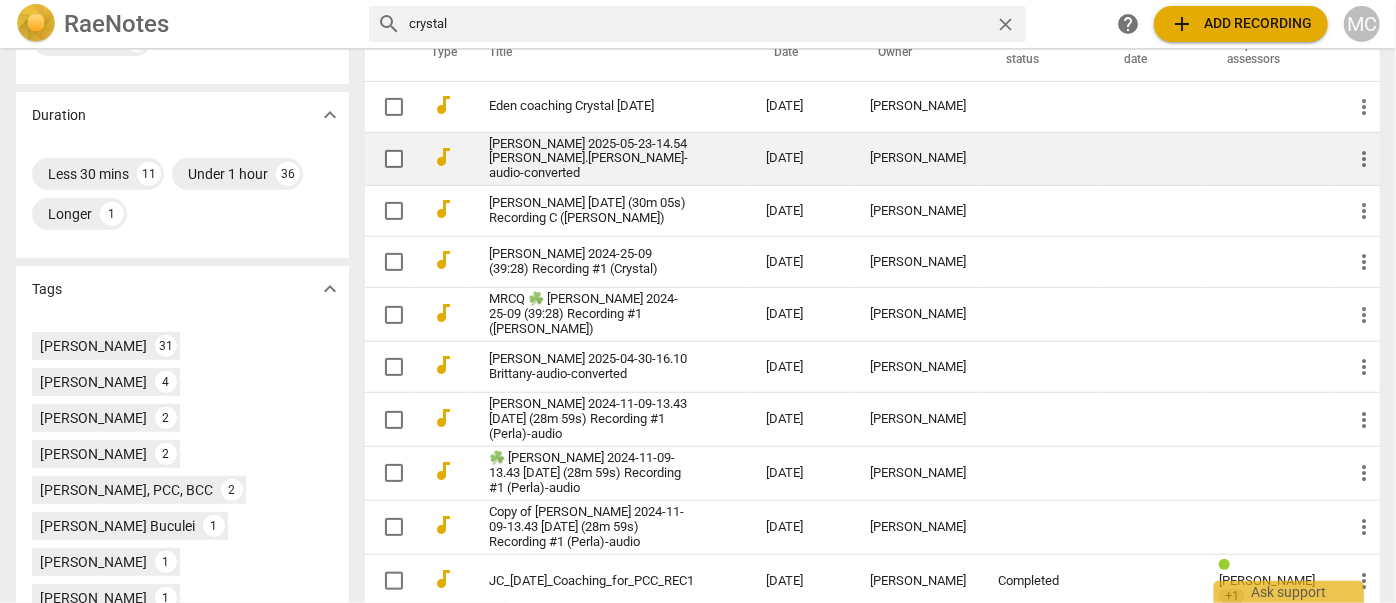click on "Crystal Johnson 2025-05-23-14.54 Courtney-Crystal.Johnson-audio-converted" at bounding box center [591, 159] 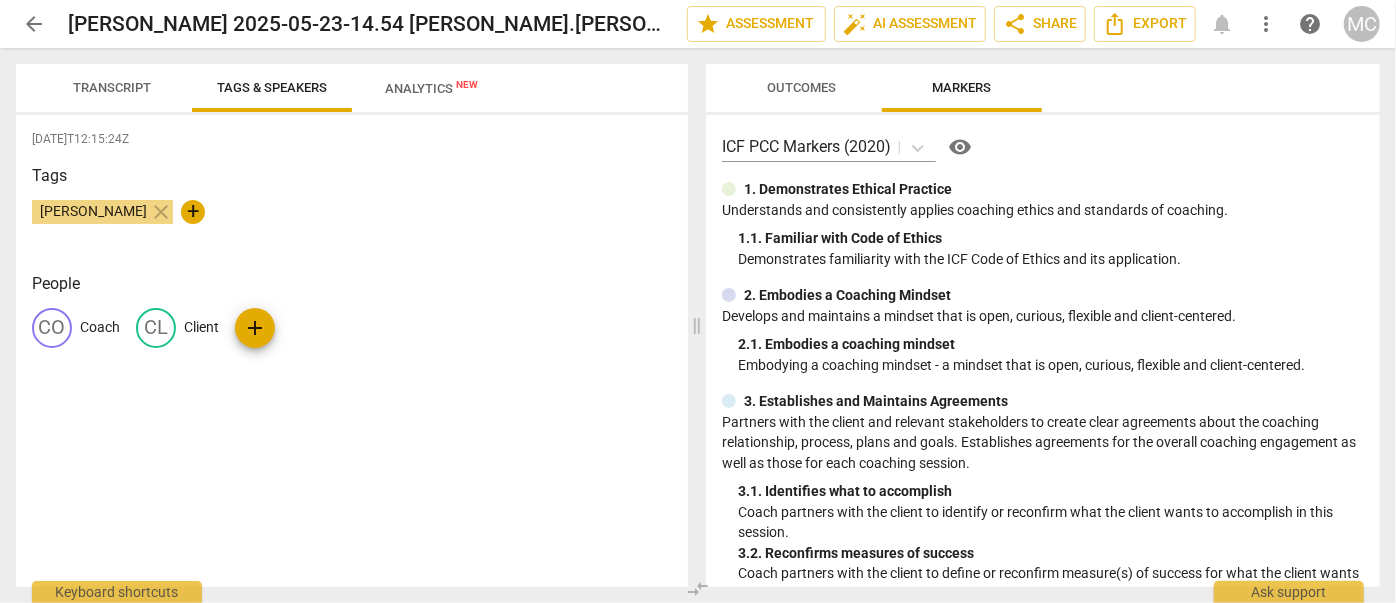 click on "Transcript" at bounding box center [112, 87] 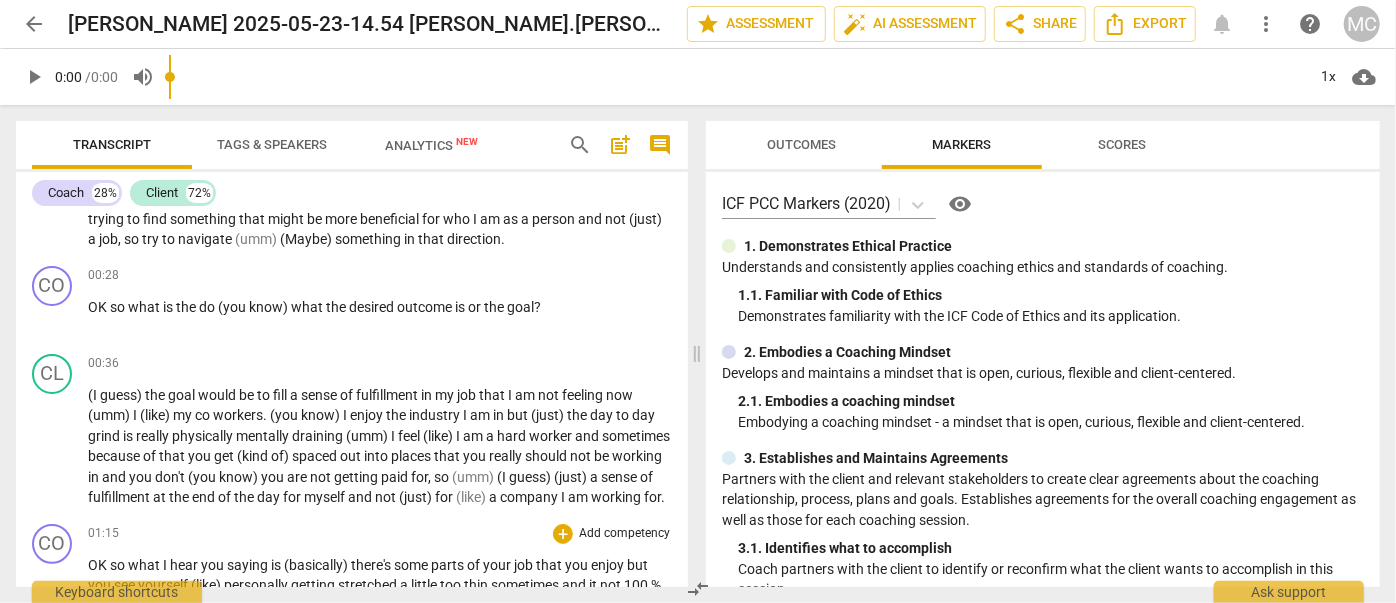 scroll, scrollTop: 0, scrollLeft: 0, axis: both 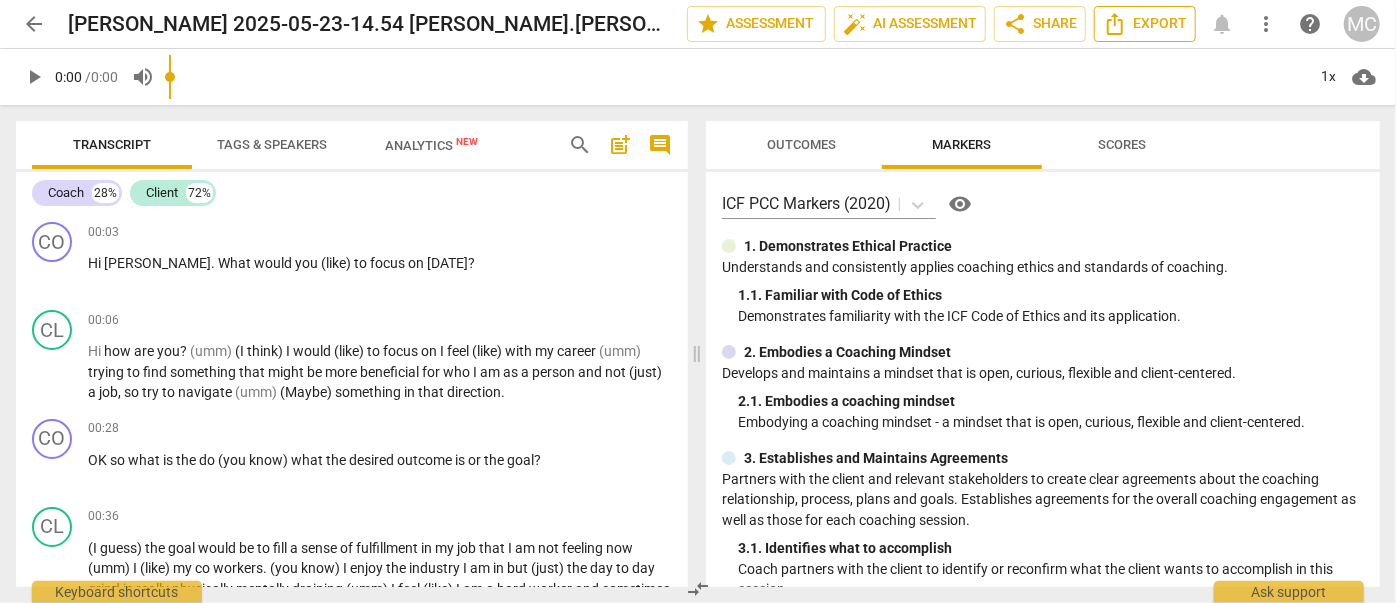 click on "Export" at bounding box center (1145, 24) 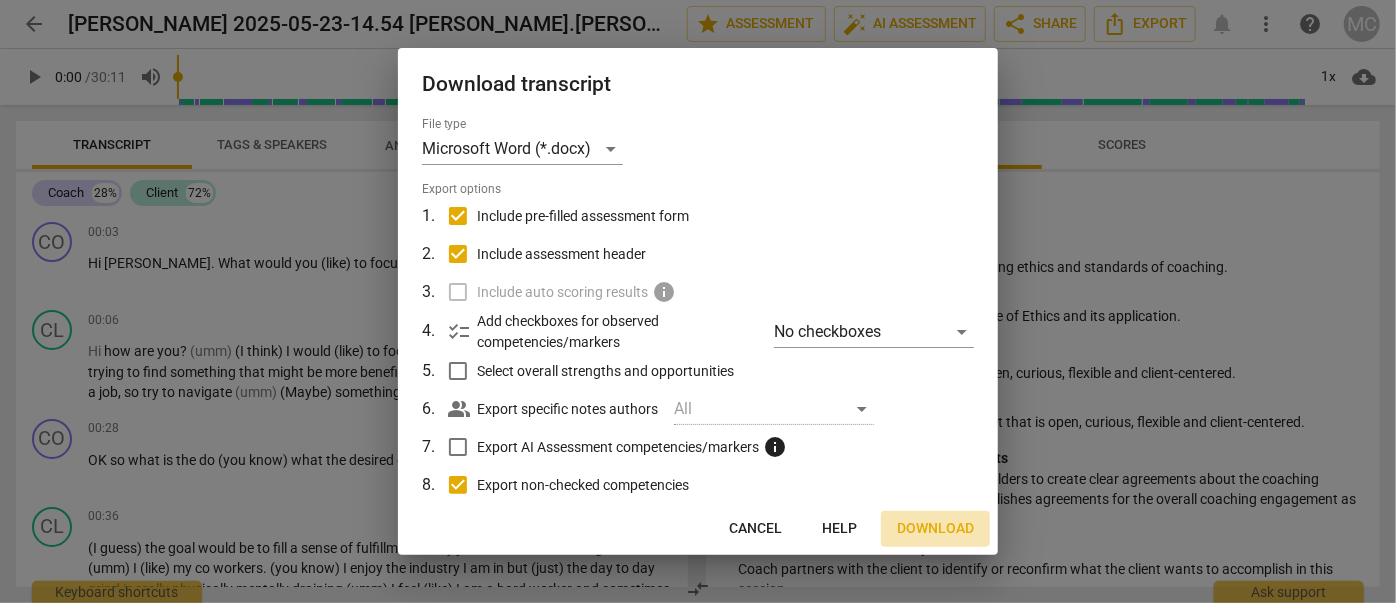 click on "Download" at bounding box center (935, 529) 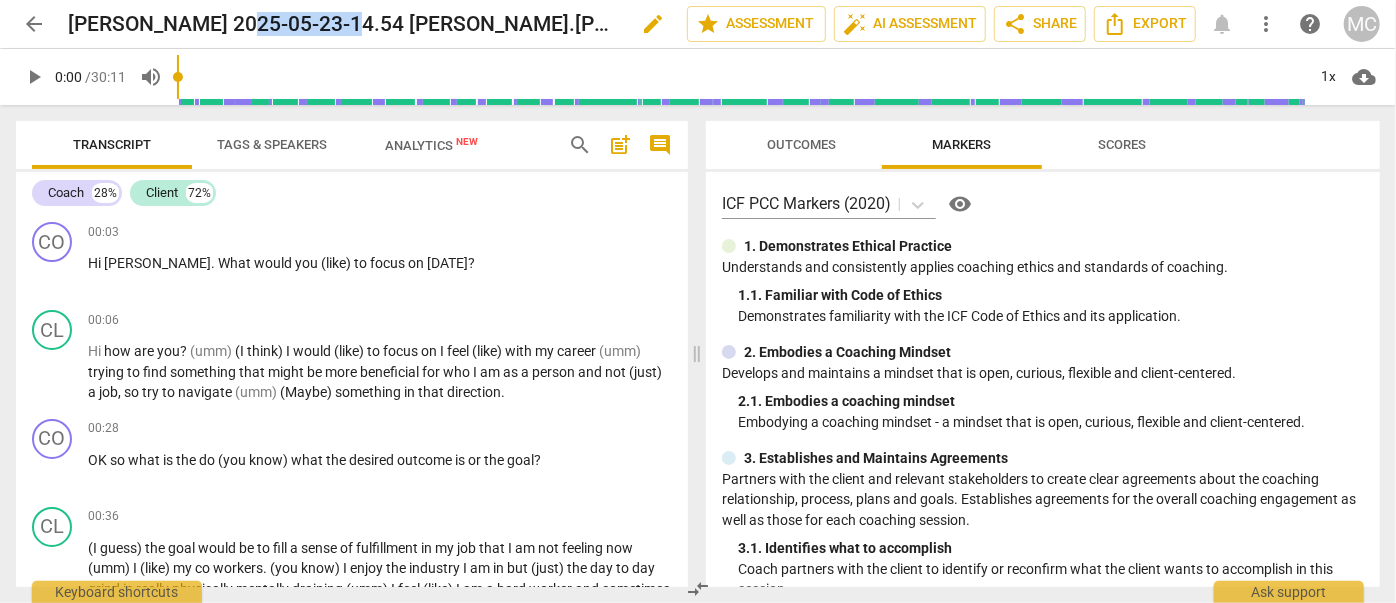 drag, startPoint x: 230, startPoint y: 20, endPoint x: 333, endPoint y: 24, distance: 103.077644 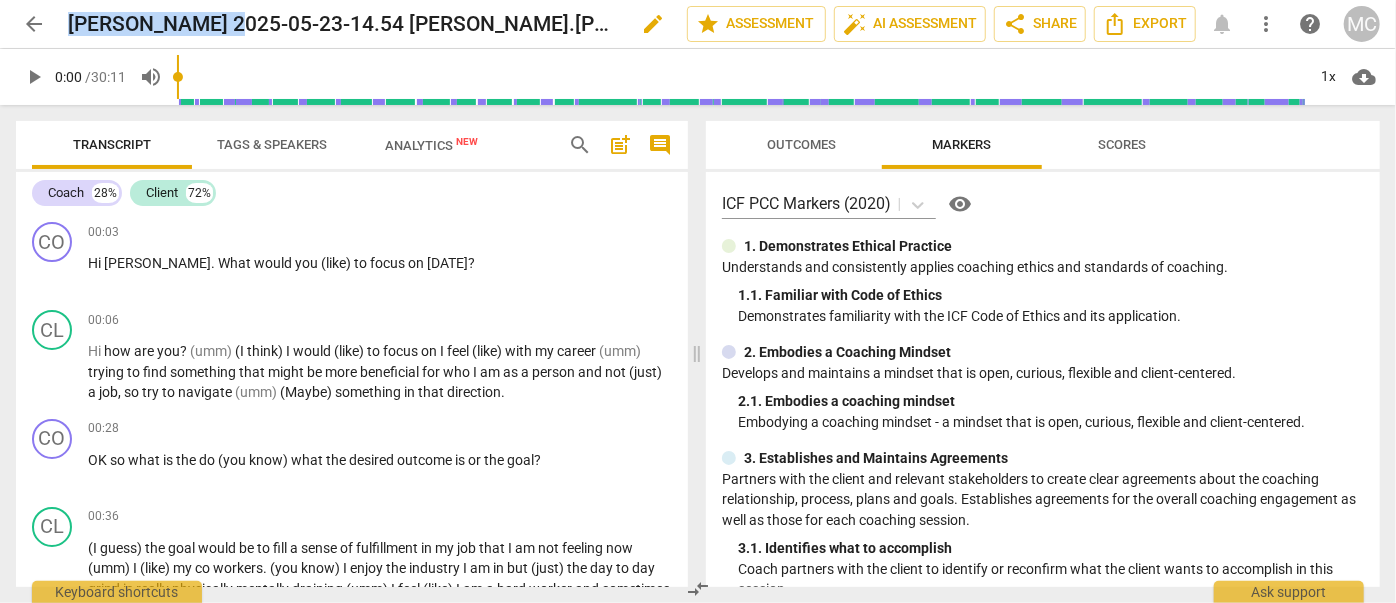 drag, startPoint x: 69, startPoint y: 26, endPoint x: 217, endPoint y: 27, distance: 148.00337 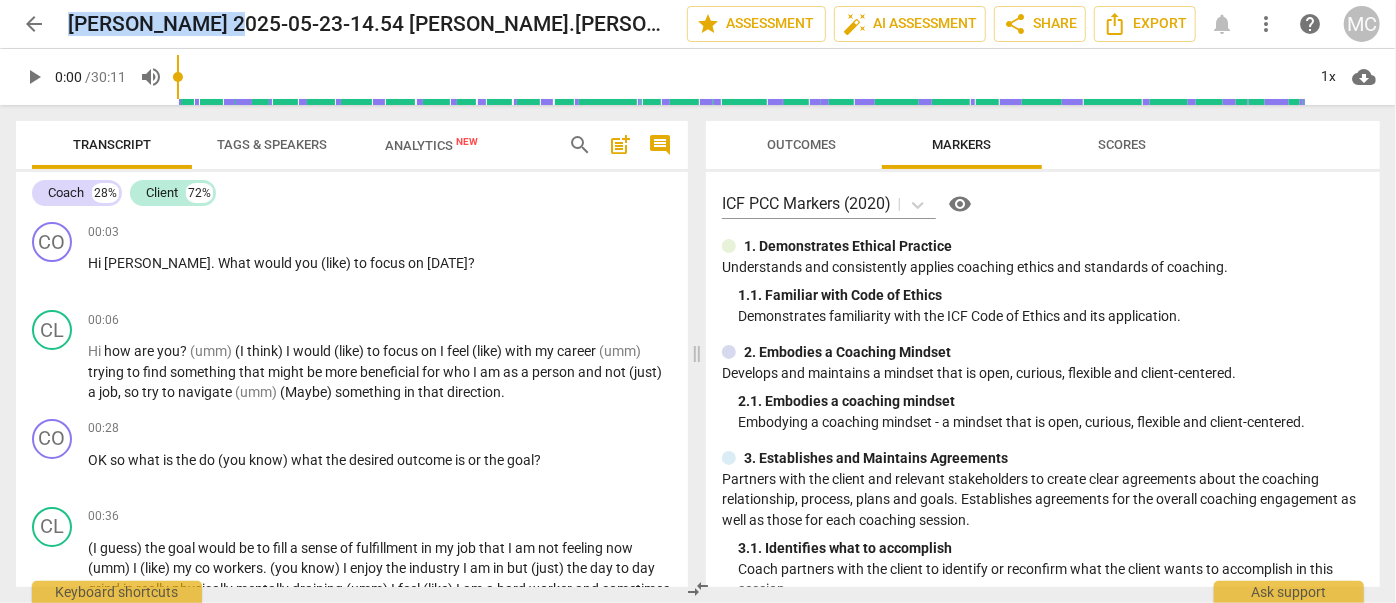 copy on "Crystal Johnson" 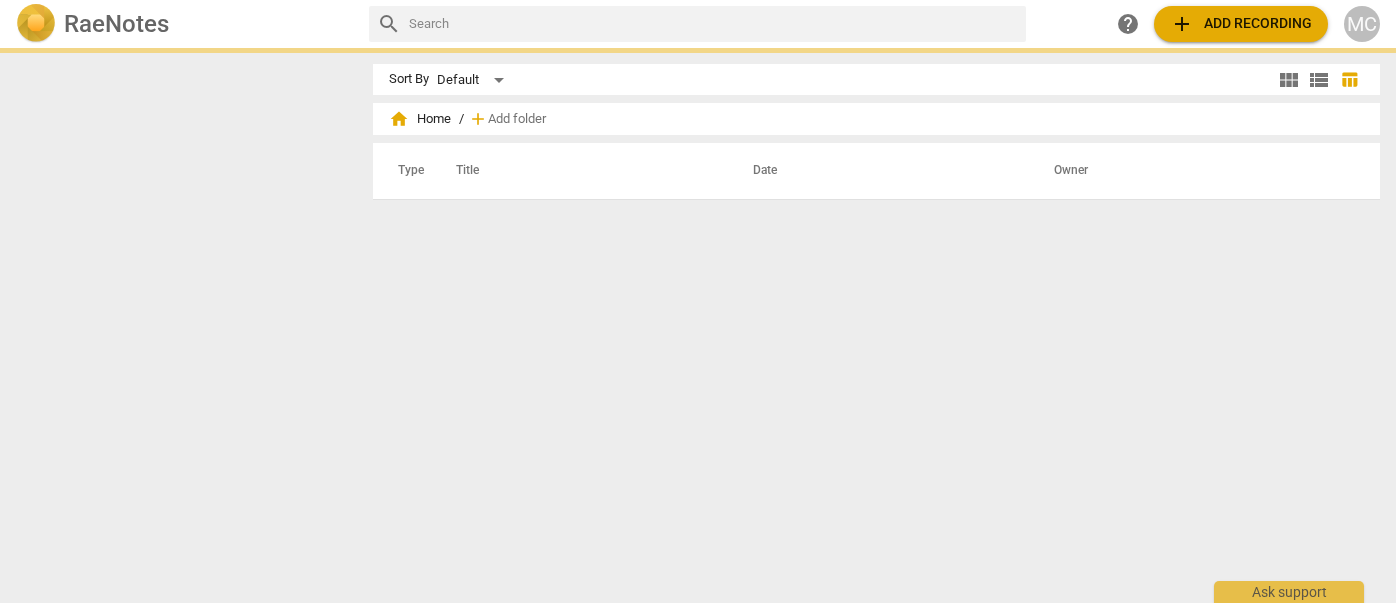 scroll, scrollTop: 0, scrollLeft: 0, axis: both 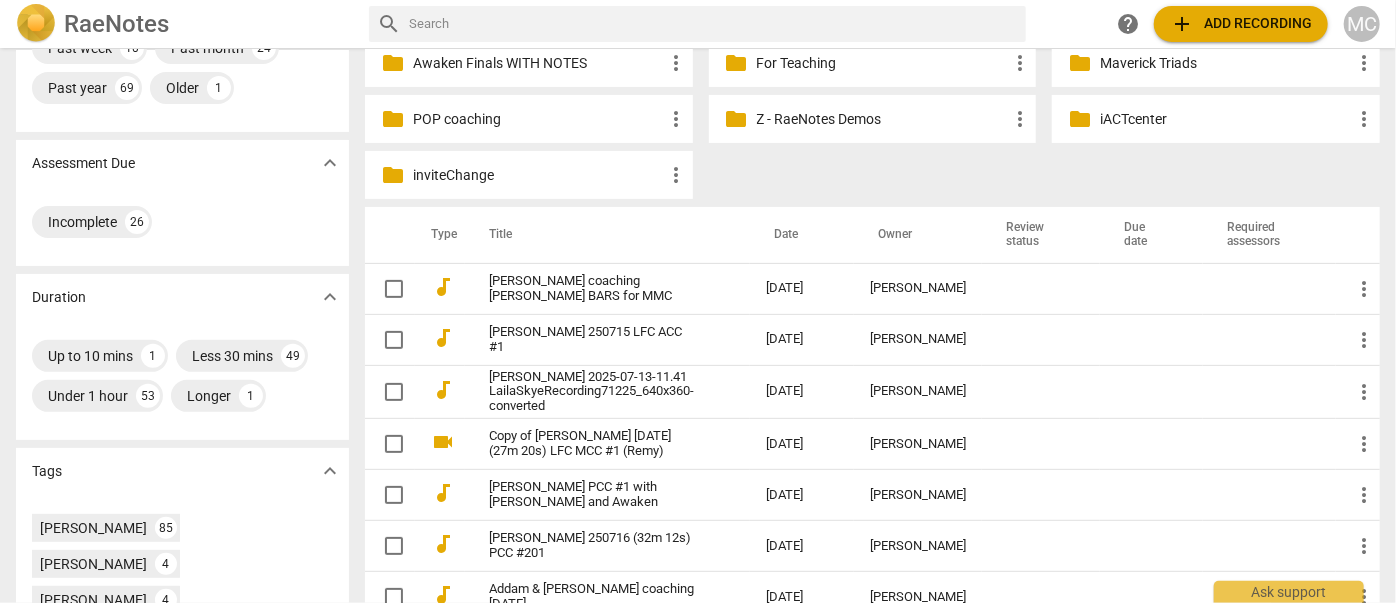click at bounding box center (713, 24) 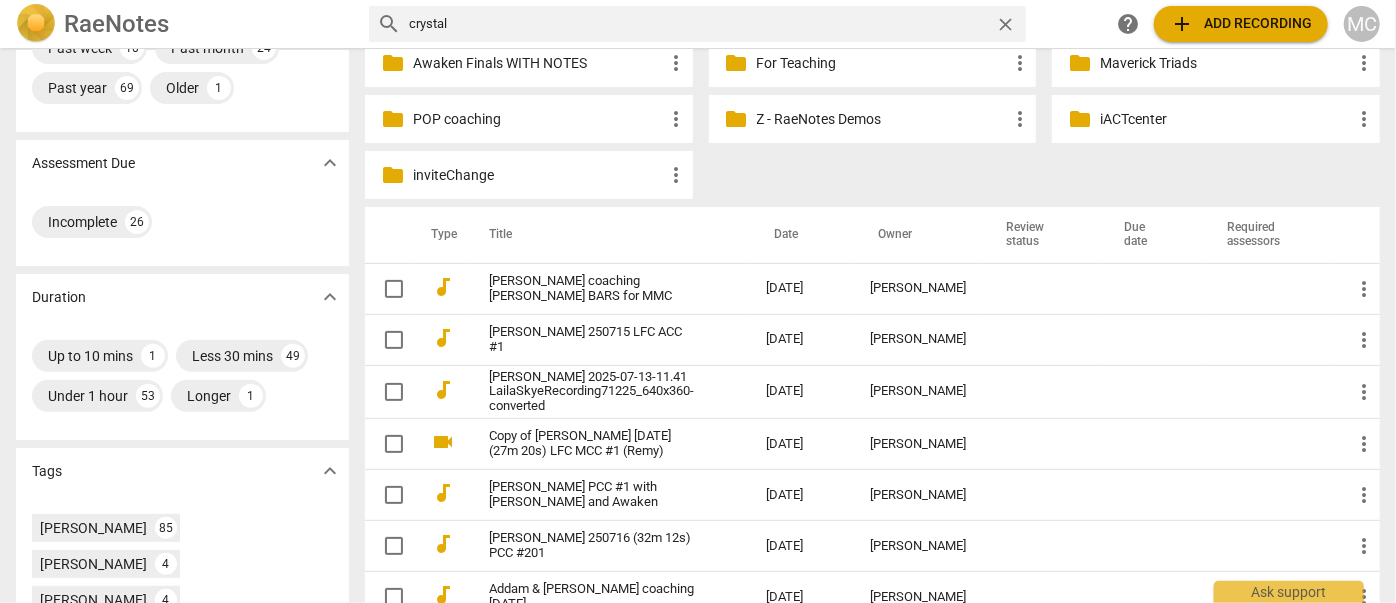 type on "crystal" 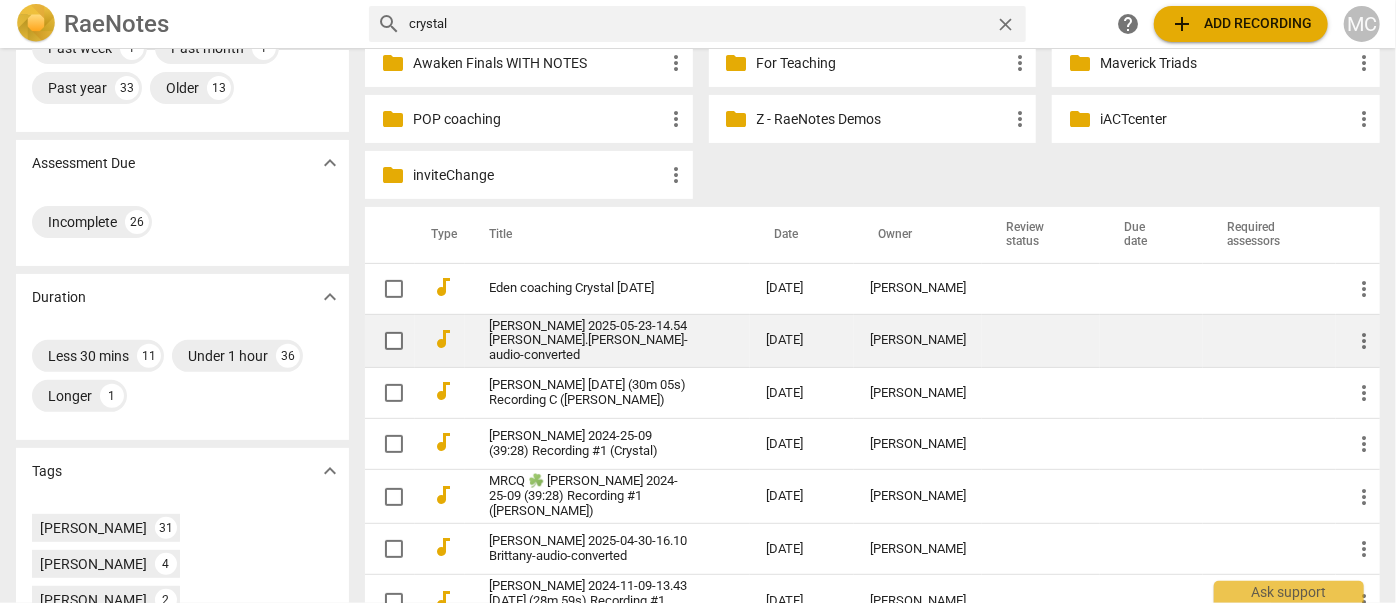 scroll, scrollTop: 363, scrollLeft: 0, axis: vertical 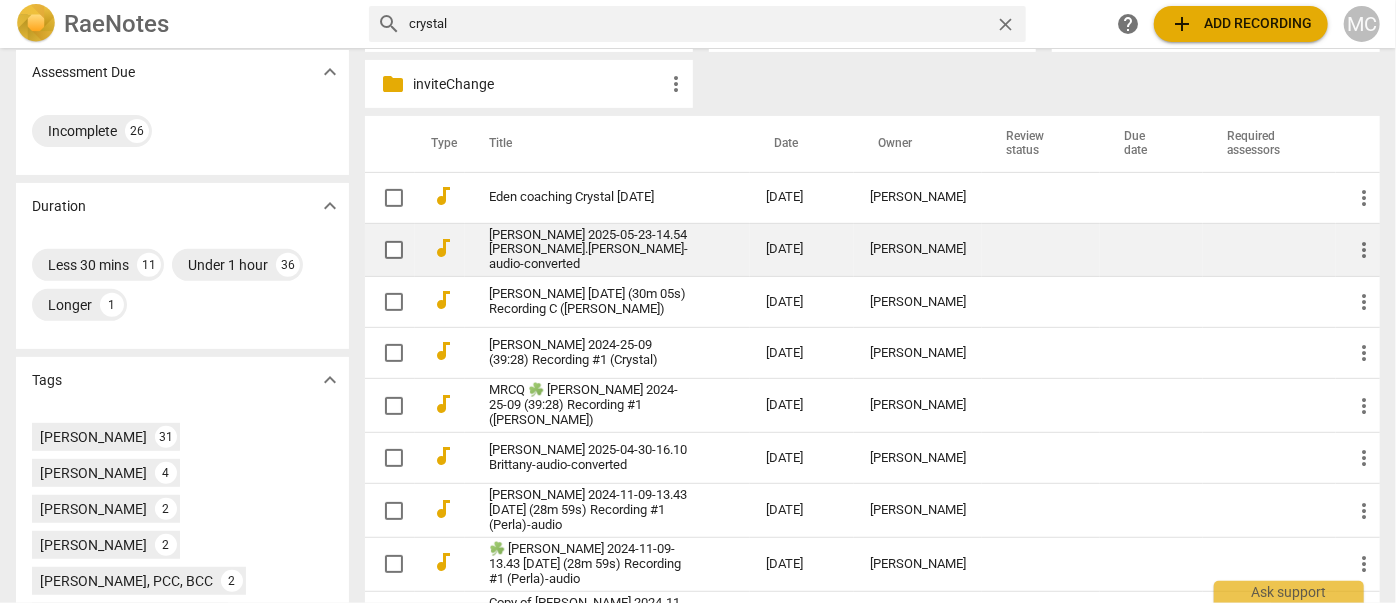 click on "[PERSON_NAME] 2025-05-23-14.54 [PERSON_NAME].[PERSON_NAME]-audio-converted" at bounding box center (591, 250) 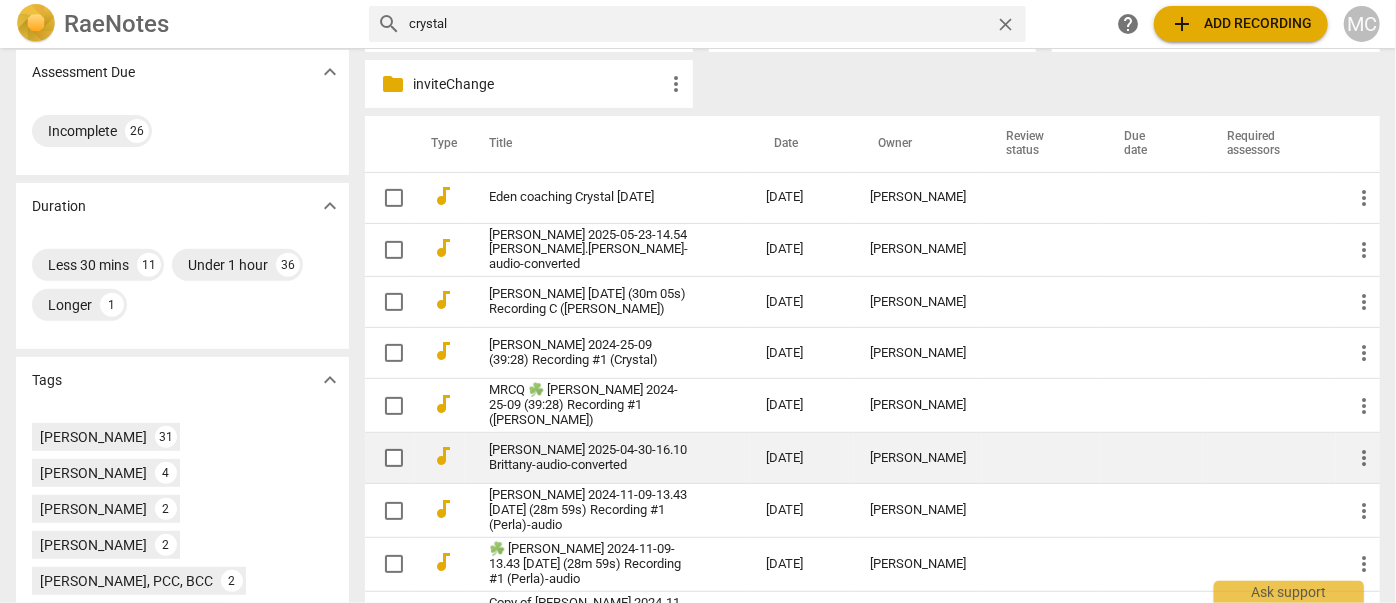 click on "[PERSON_NAME] 2025-04-30-16.10 Brittany-audio-converted" at bounding box center [591, 458] 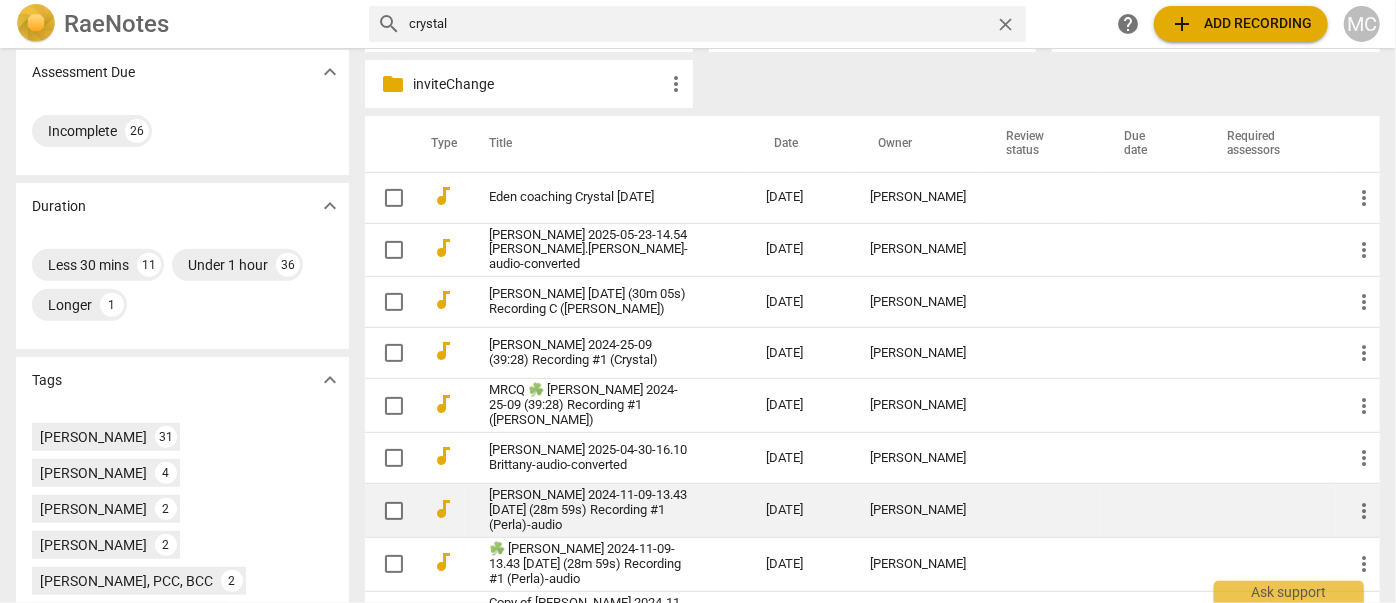 click on "[PERSON_NAME] 2024-11-09-13.43 [DATE] (28m 59s) Recording #1 (Perla)-audio" at bounding box center (591, 510) 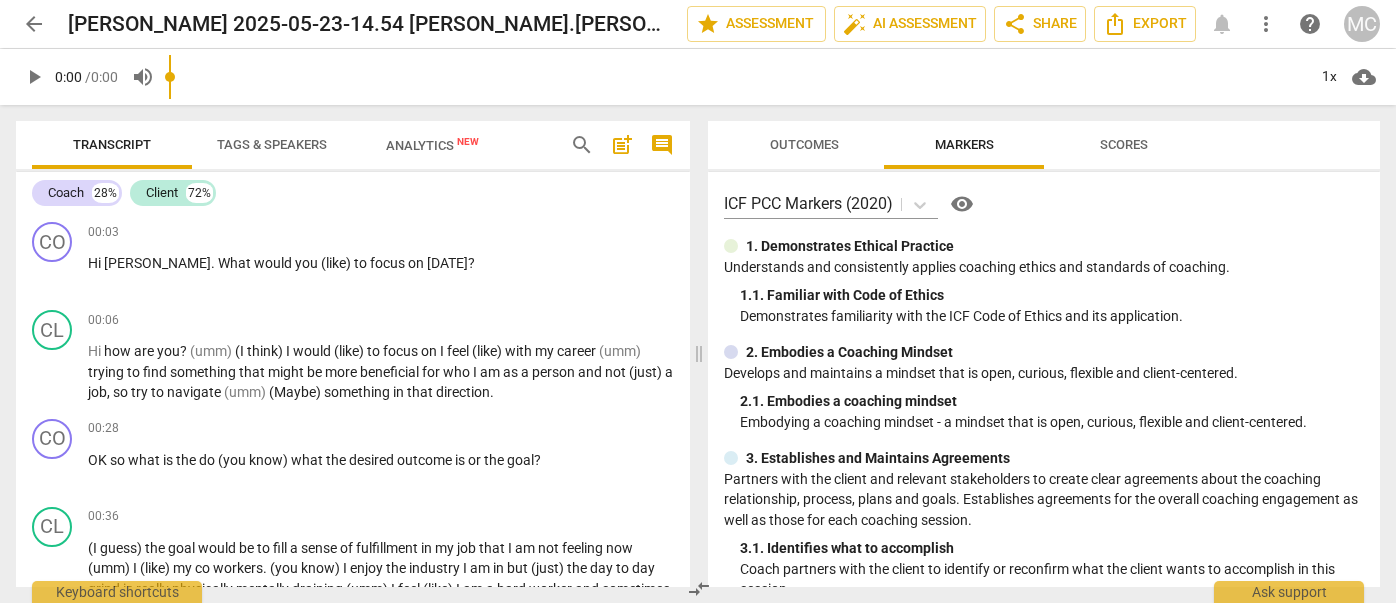 scroll, scrollTop: 0, scrollLeft: 0, axis: both 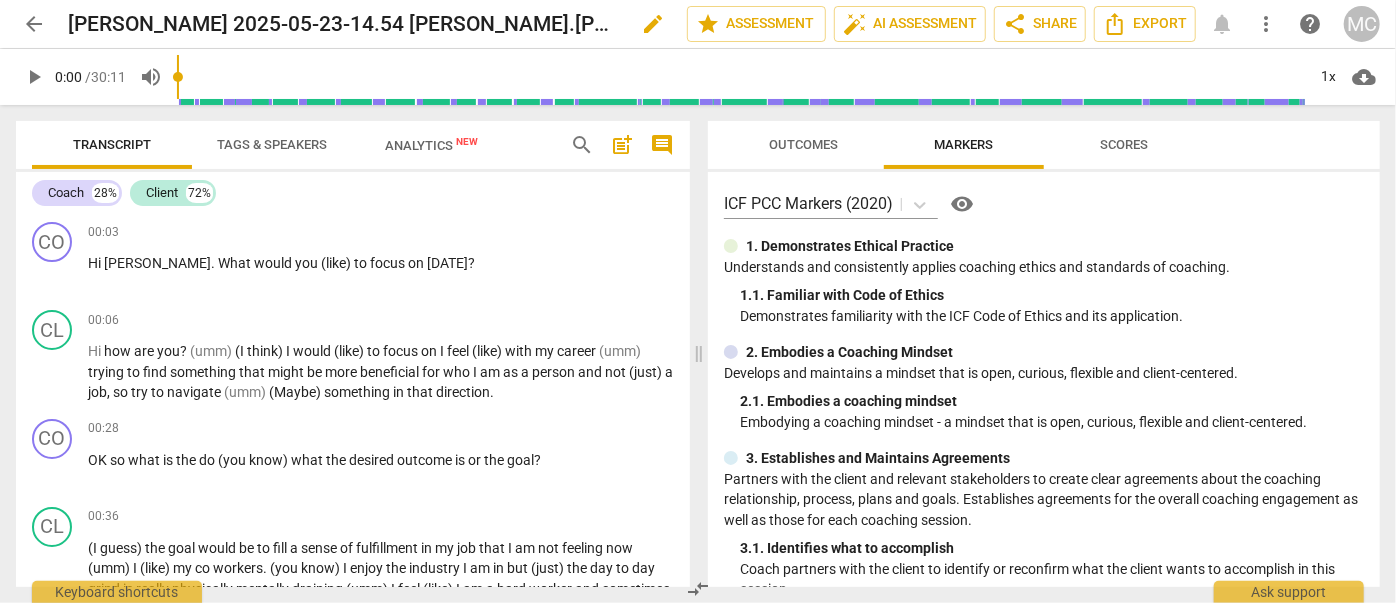 click on "edit" at bounding box center [653, 24] 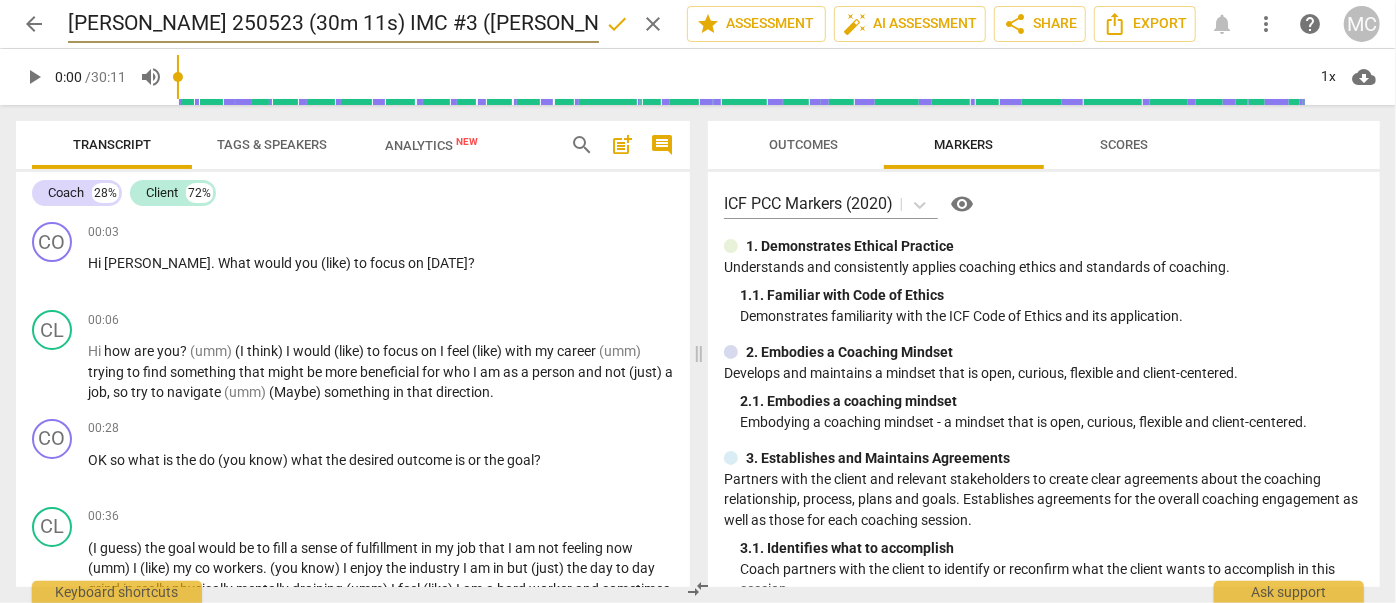 scroll, scrollTop: 0, scrollLeft: 0, axis: both 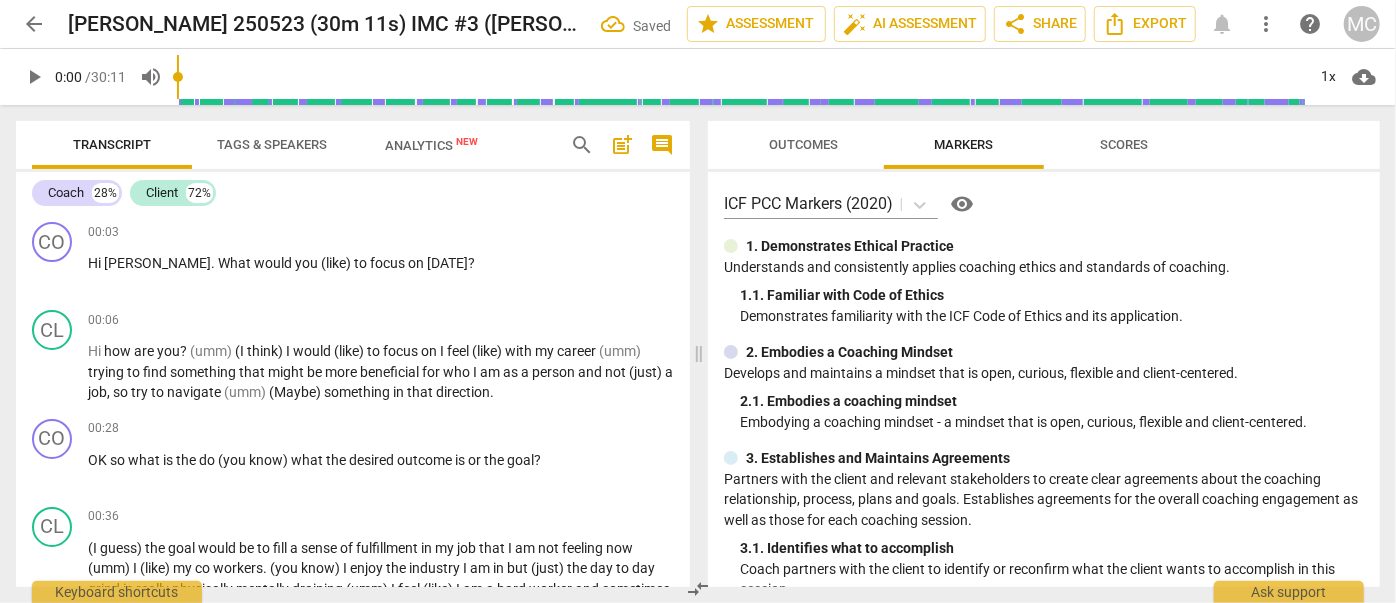 click on "arrow_back" at bounding box center (34, 24) 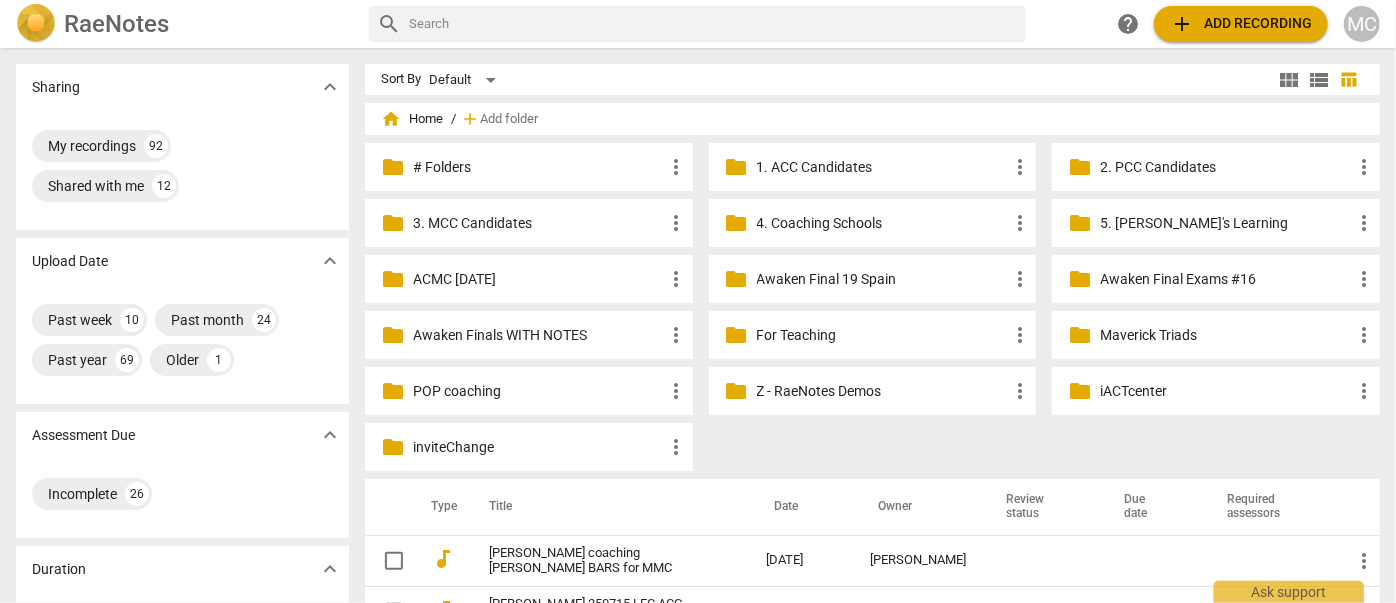 click at bounding box center (713, 24) 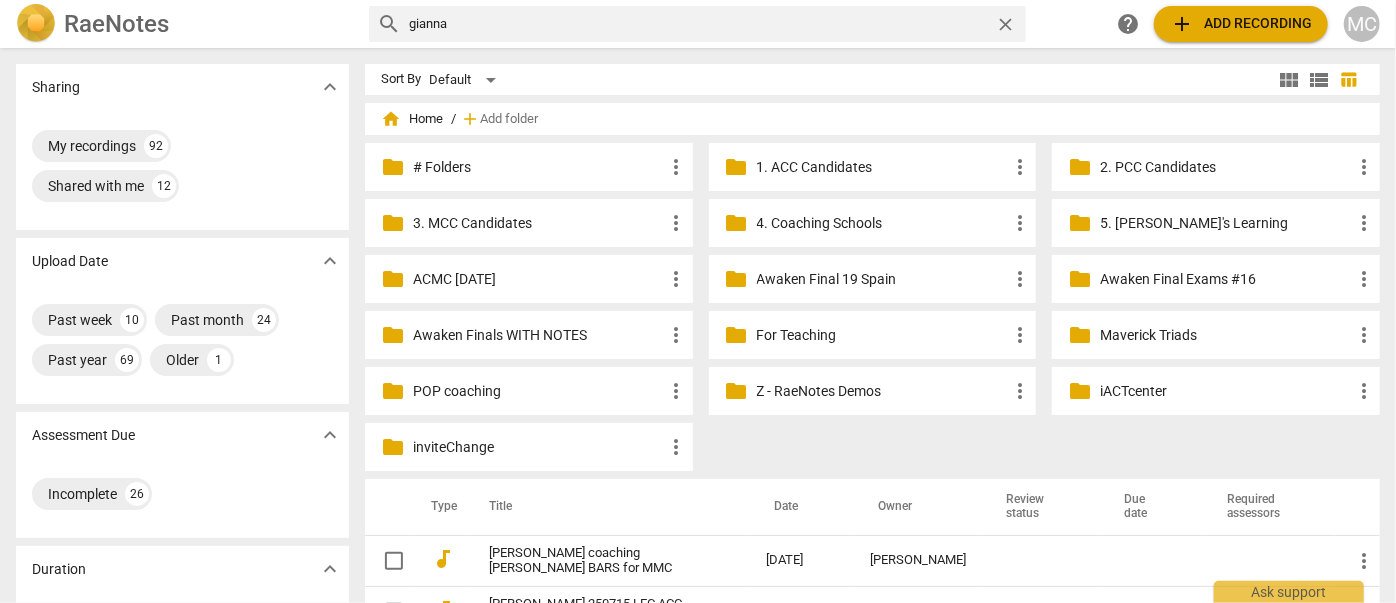 type on "gianna" 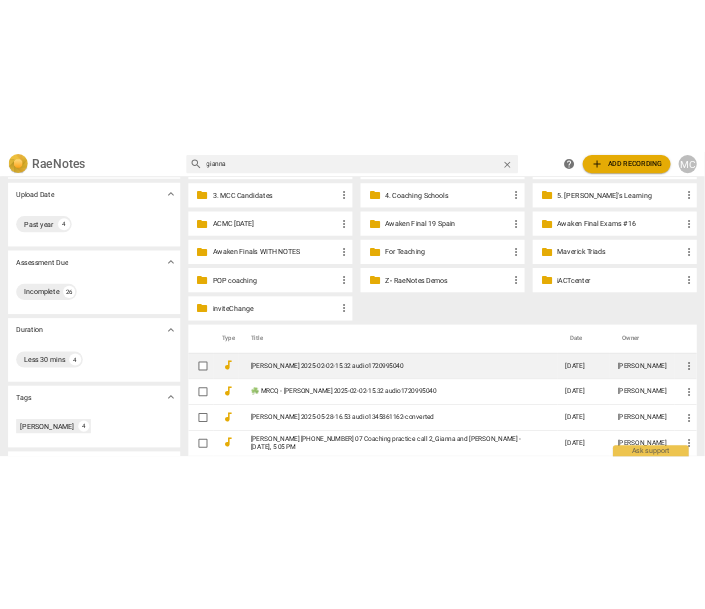 scroll, scrollTop: 261, scrollLeft: 0, axis: vertical 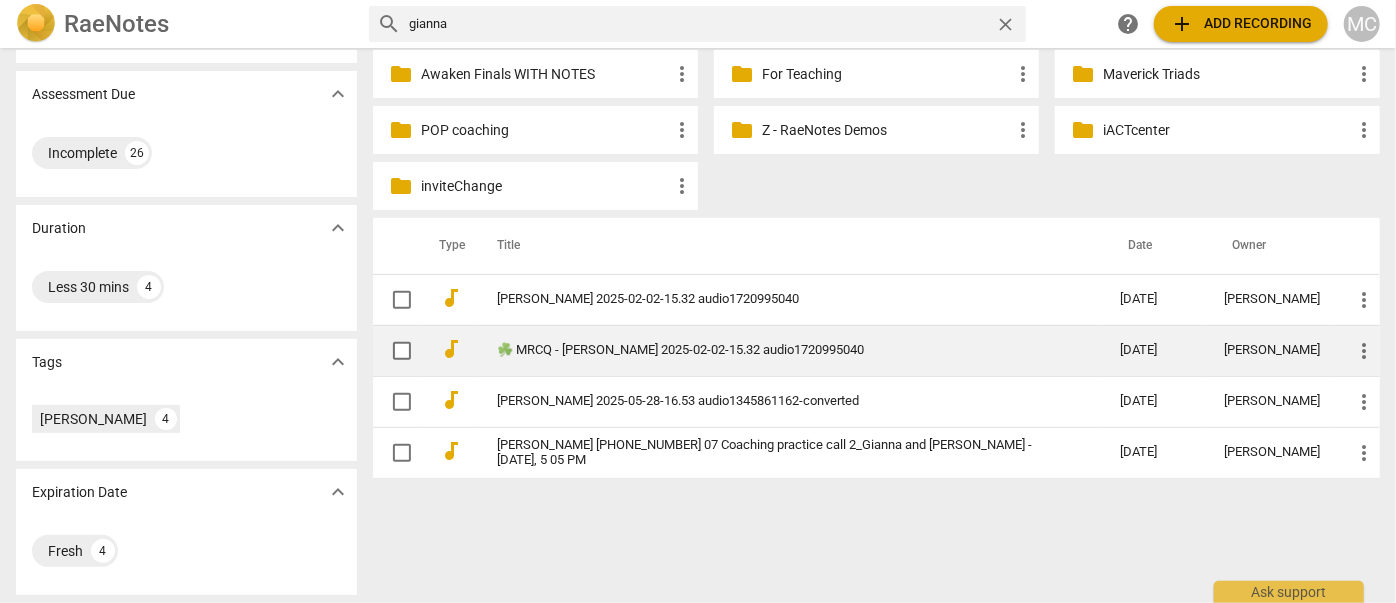 click on "☘️ MRCQ - Gianna Anzideo 2025-02-02-15.32 audio1720995040" at bounding box center [772, 350] 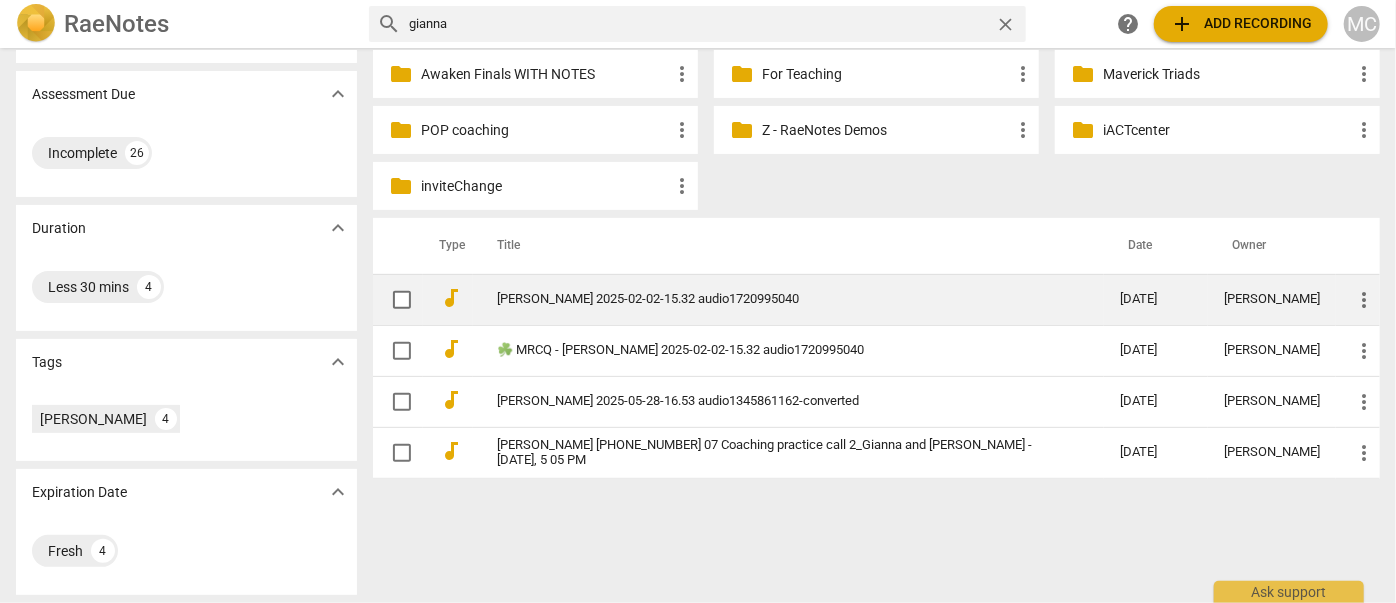click on "Gianna Anzideo 2025-02-02-15.32 audio1720995040" at bounding box center (772, 299) 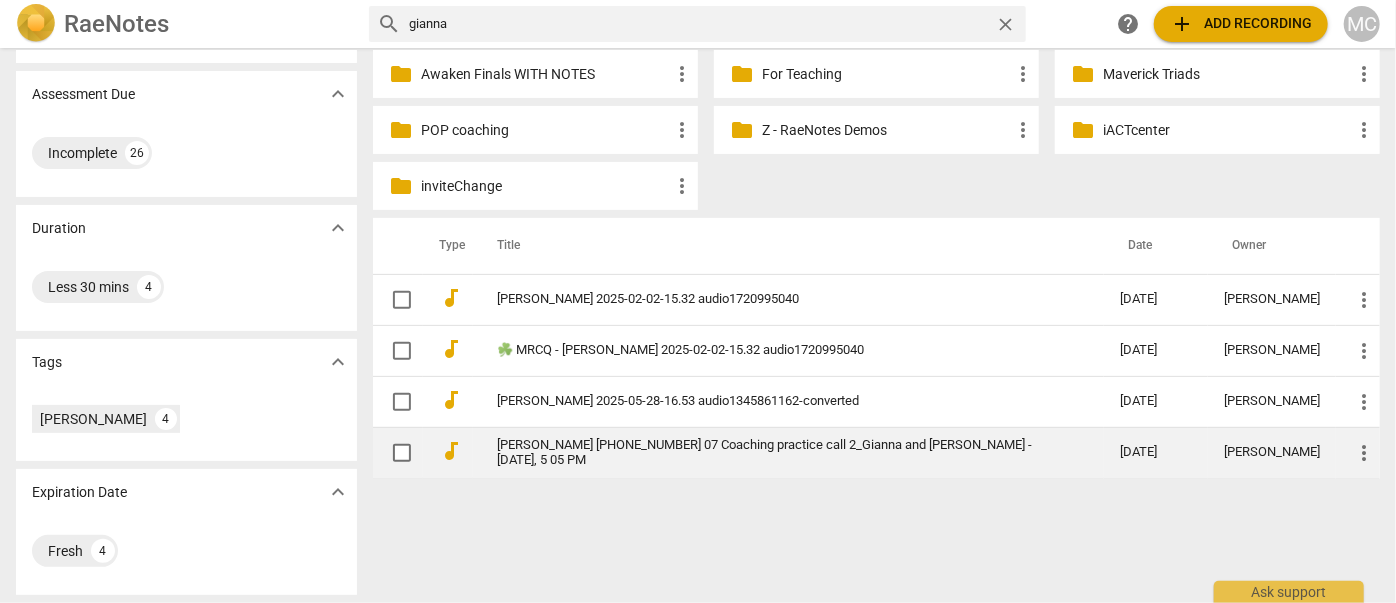 click on "Gianna Anzideo 2025-04-03-17 07 Coaching practice call 2_Gianna and Linda - 4-3-25, 5 05 PM" at bounding box center [772, 453] 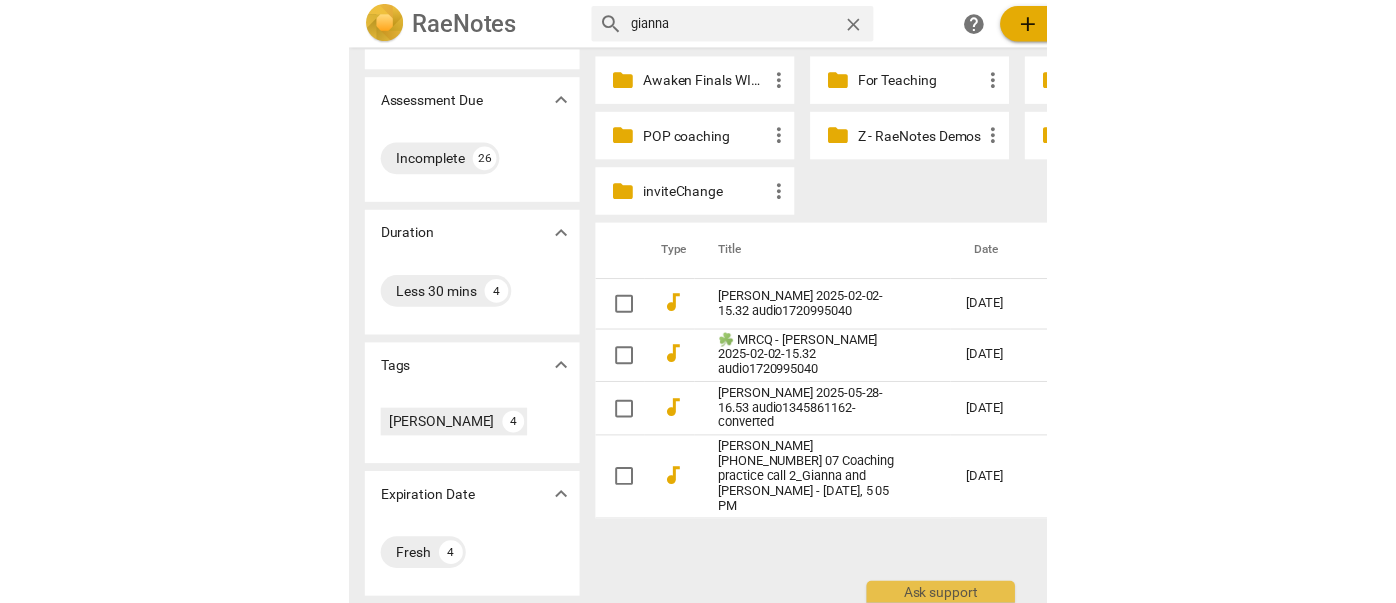 scroll, scrollTop: 261, scrollLeft: 0, axis: vertical 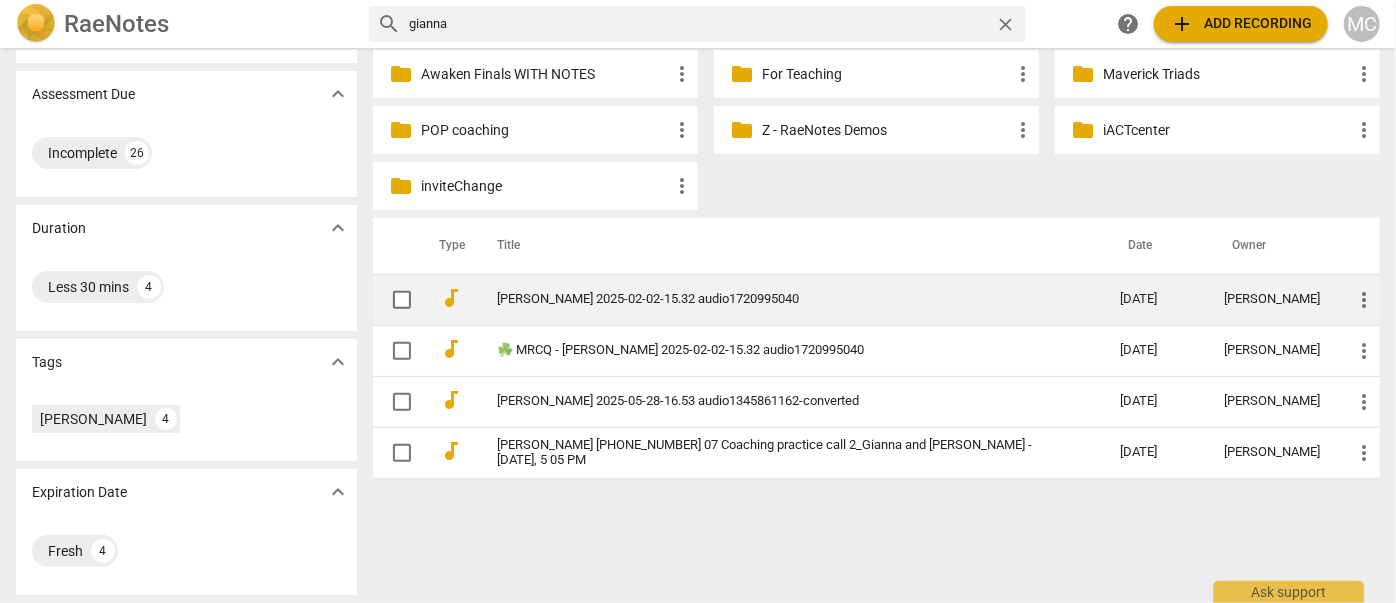 click on "Gianna Anzideo 2025-02-02-15.32 audio1720995040" at bounding box center [772, 299] 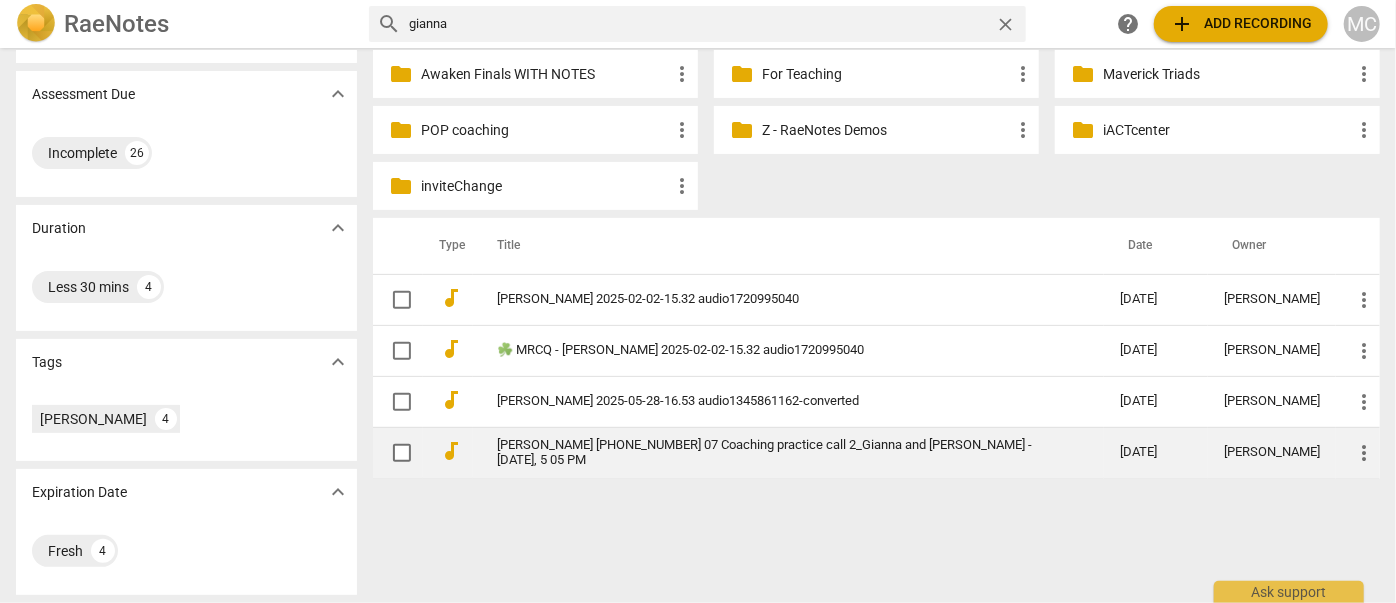 click on "Gianna Anzideo 2025-04-03-17 07 Coaching practice call 2_Gianna and Linda - 4-3-25, 5 05 PM" at bounding box center [772, 453] 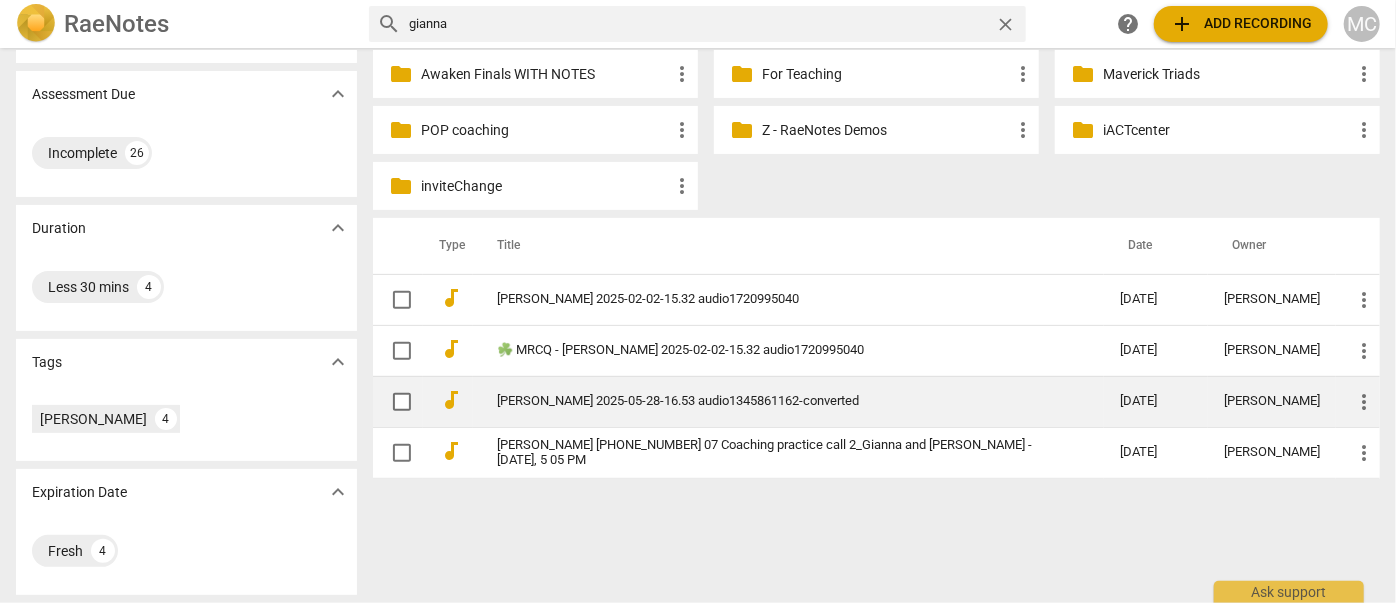 click on "Gianna Anzideo 2025-05-28-16.53 audio1345861162-converted" at bounding box center [772, 401] 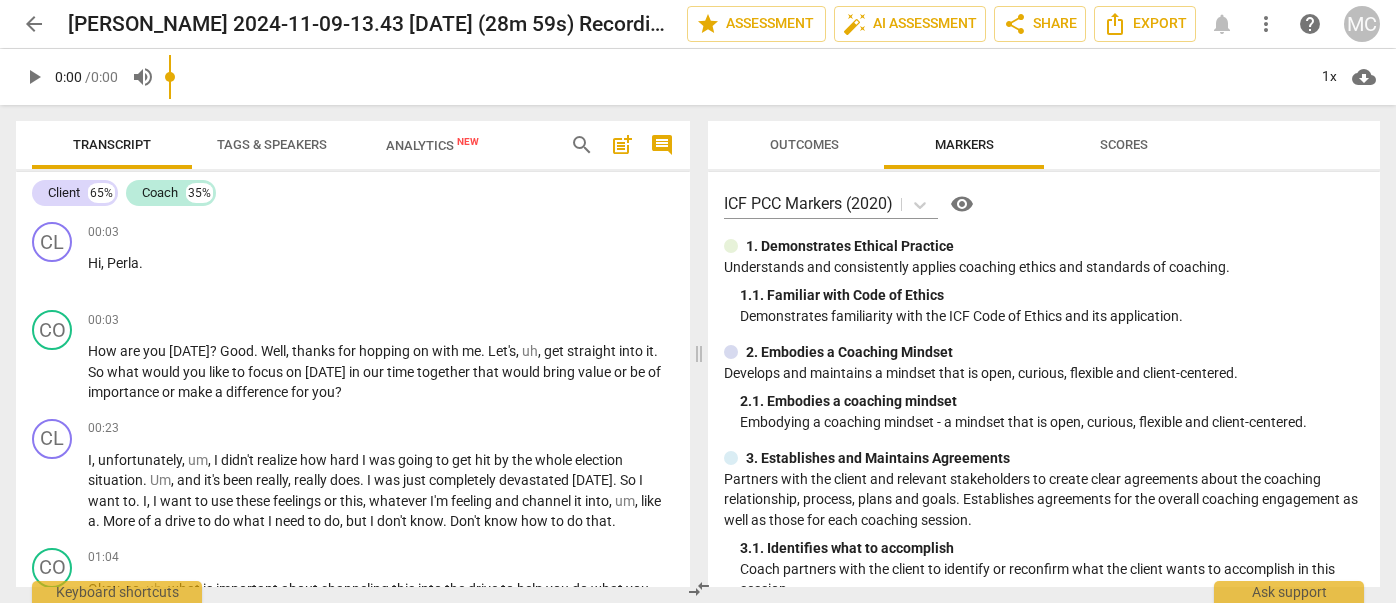 scroll, scrollTop: 0, scrollLeft: 0, axis: both 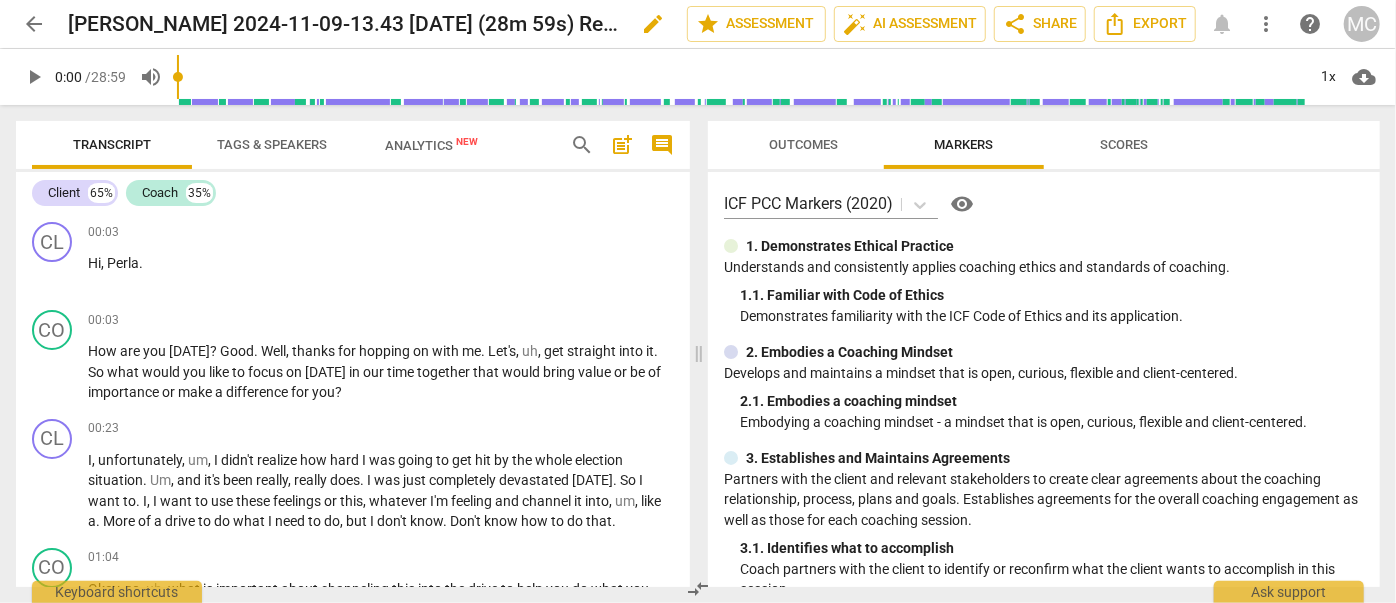 click on "edit" at bounding box center (653, 24) 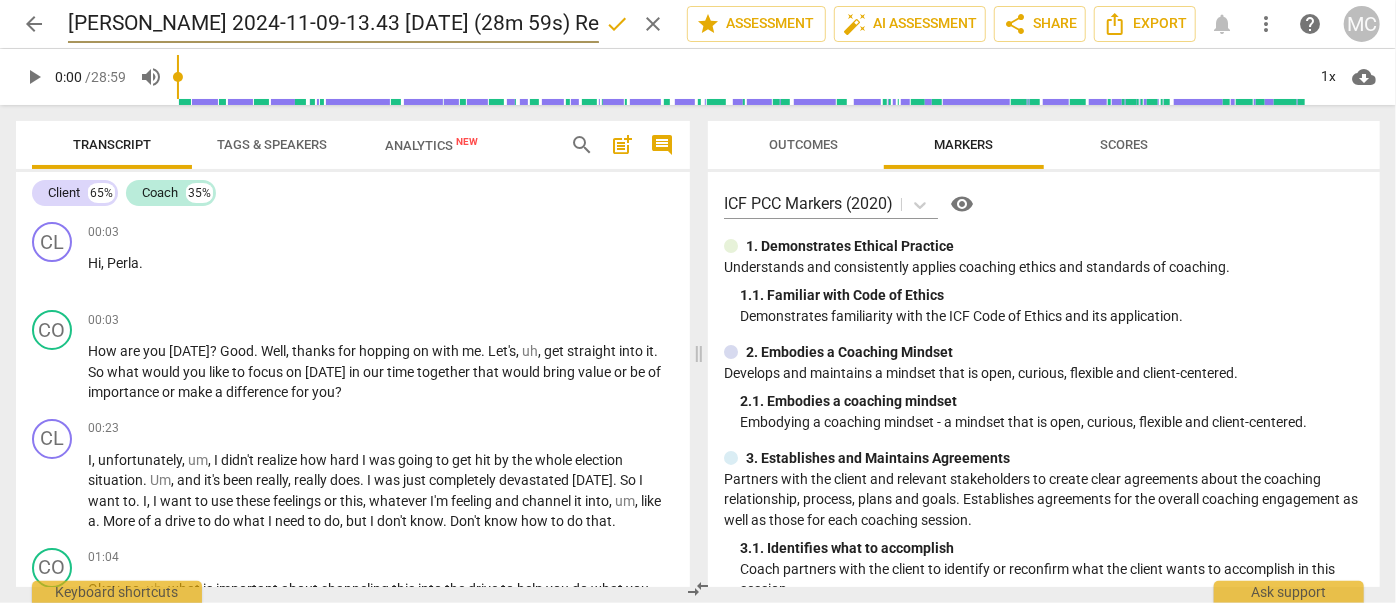 scroll, scrollTop: 0, scrollLeft: 250, axis: horizontal 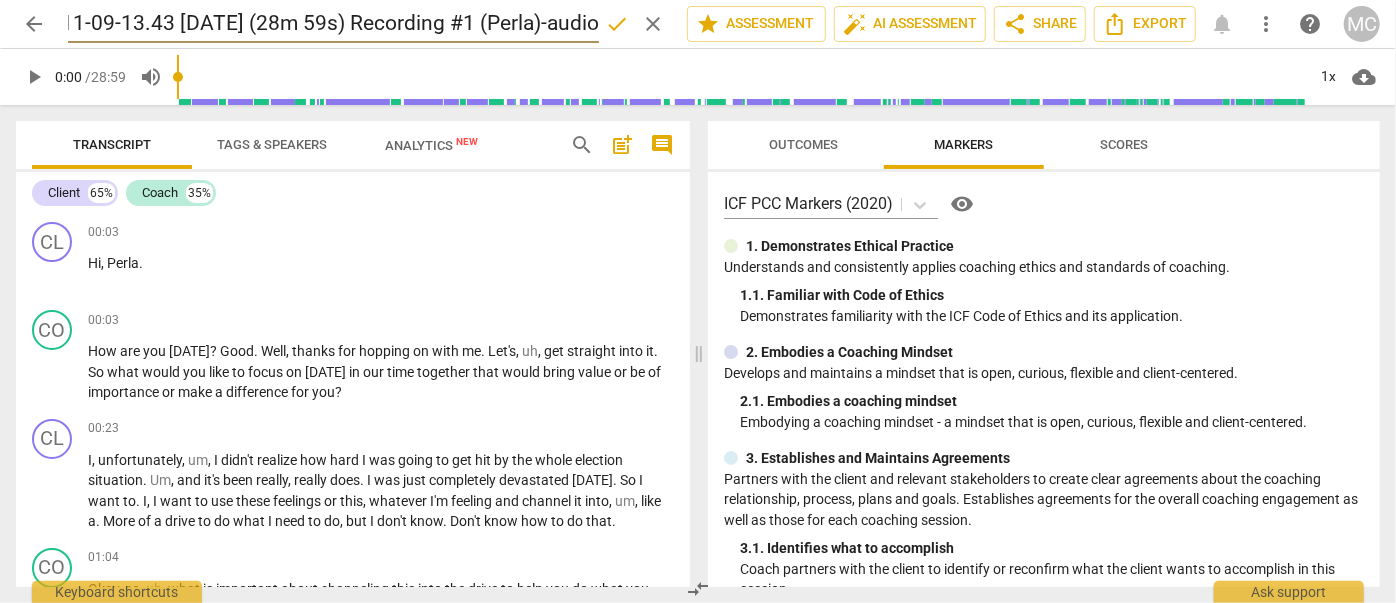 click on "[PERSON_NAME] 2024-11-09-13.43 [DATE] (28m 59s) Recording #1 (Perla)-audio" at bounding box center [333, 24] 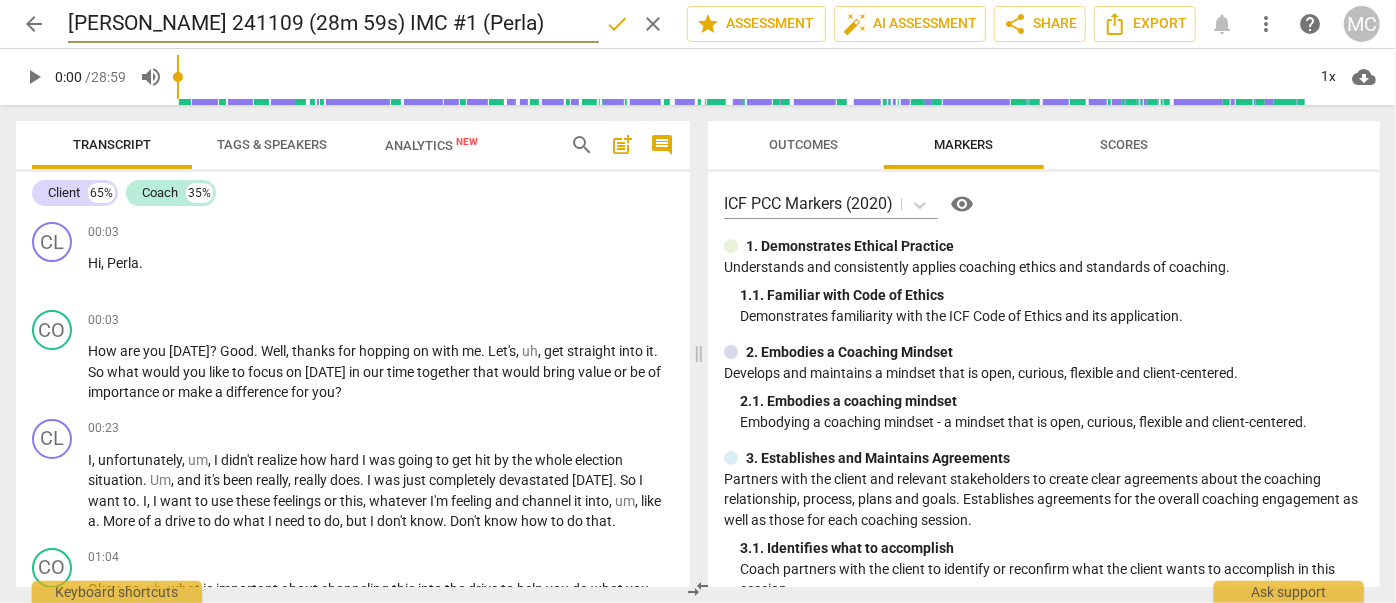 scroll, scrollTop: 0, scrollLeft: 0, axis: both 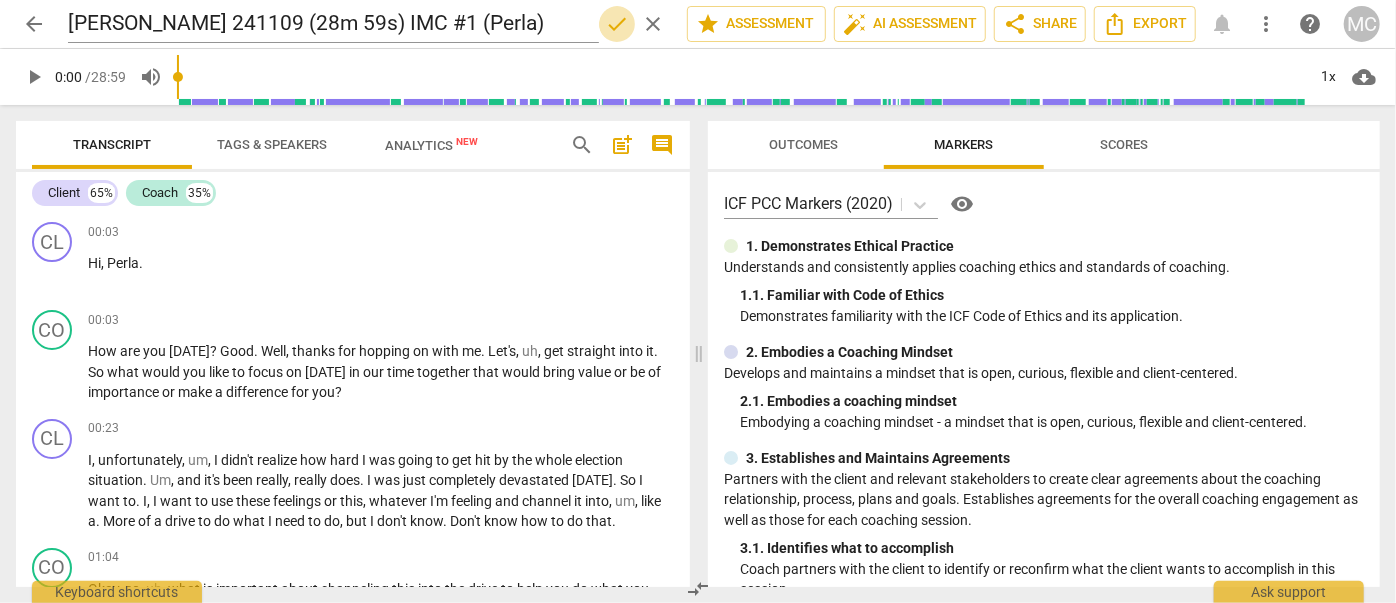 click on "done" at bounding box center (617, 24) 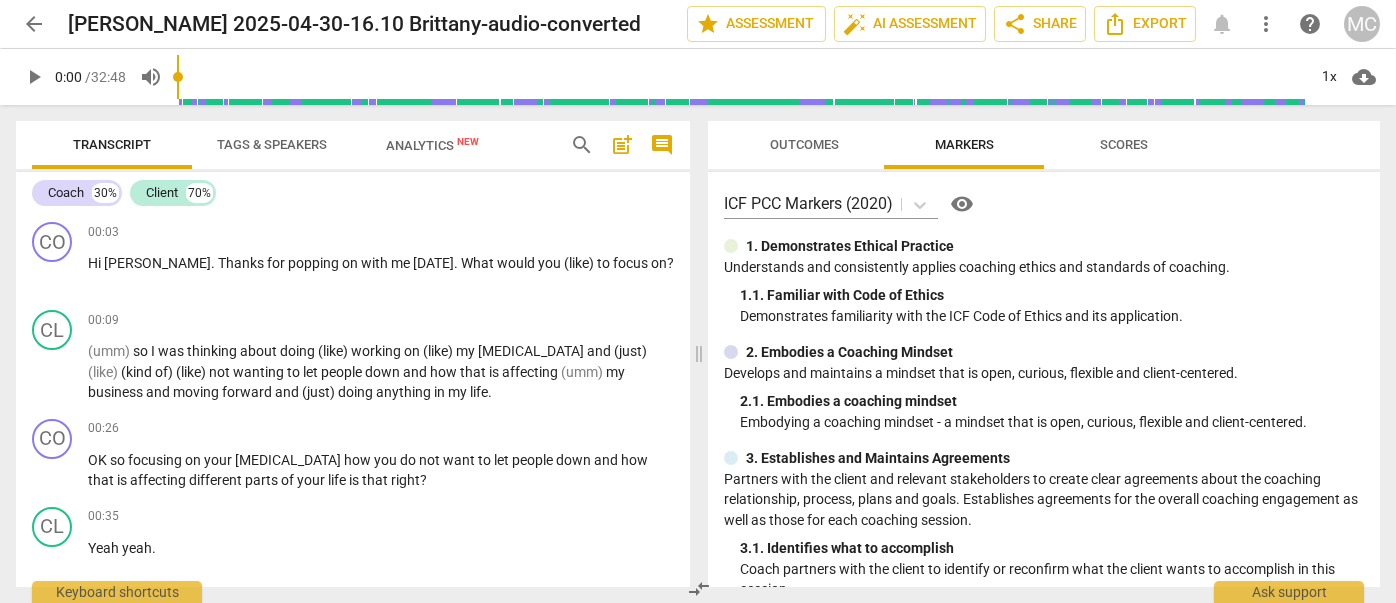 scroll, scrollTop: 0, scrollLeft: 0, axis: both 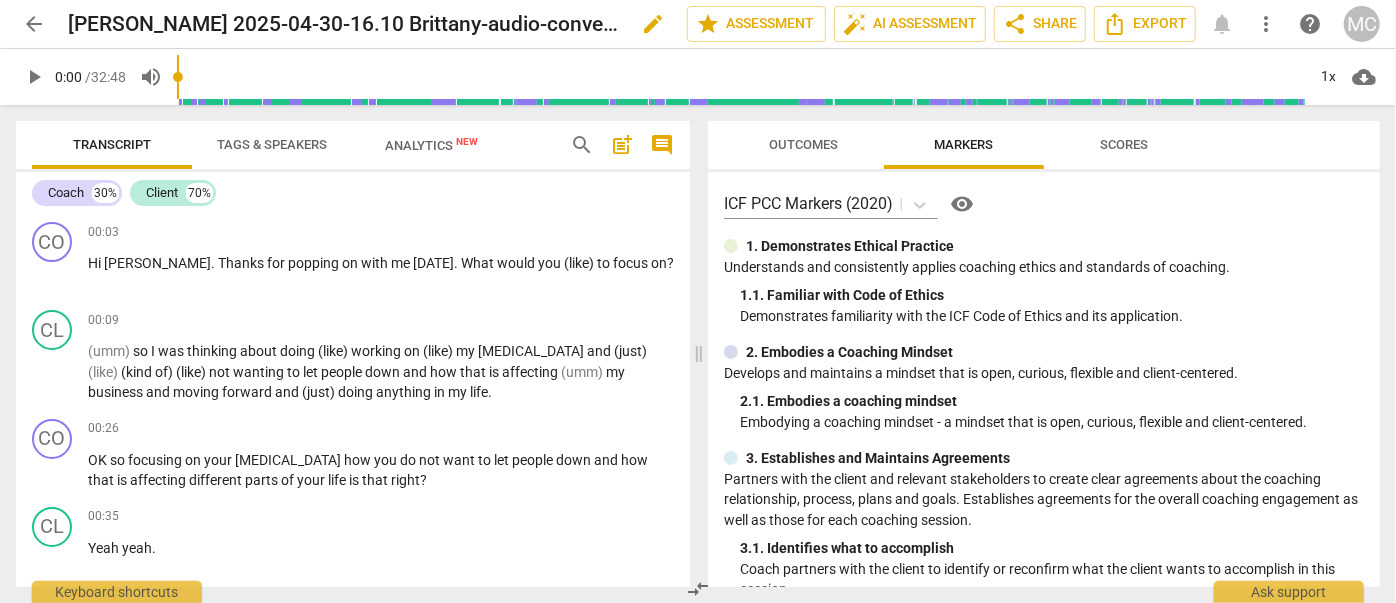 click on "edit" at bounding box center (653, 24) 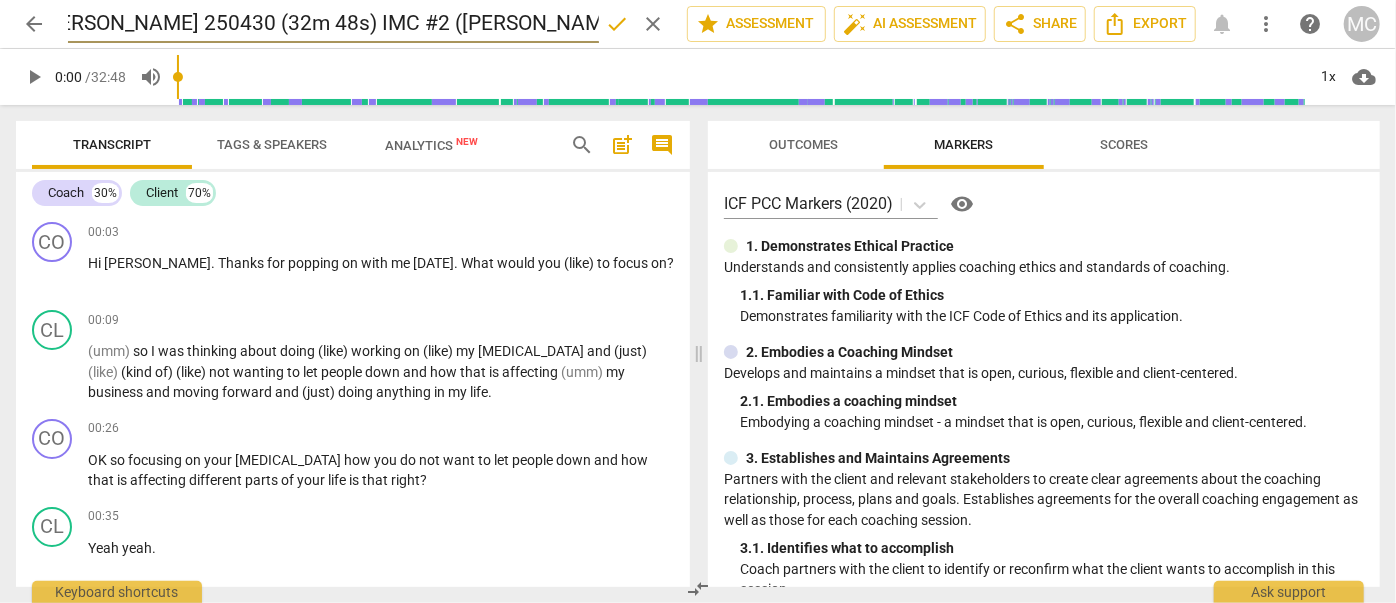 scroll, scrollTop: 0, scrollLeft: 0, axis: both 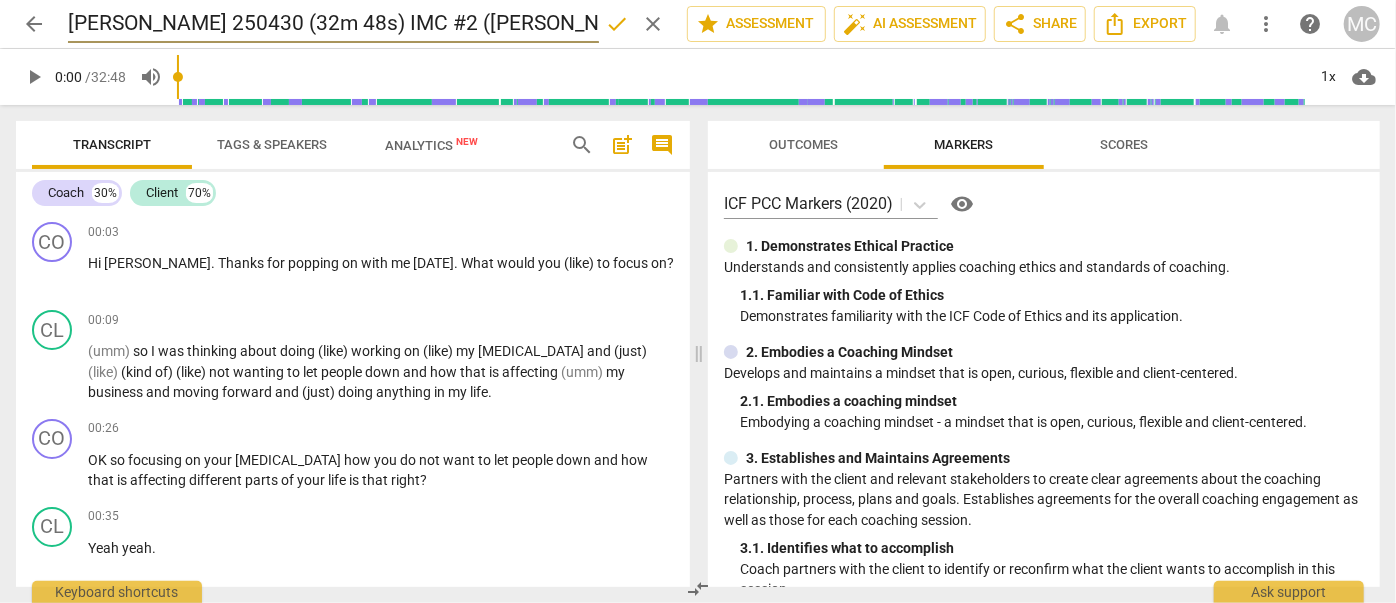 type on "Crystal Johnson 250430 (32m 48s) IMC #2 (Brittany)" 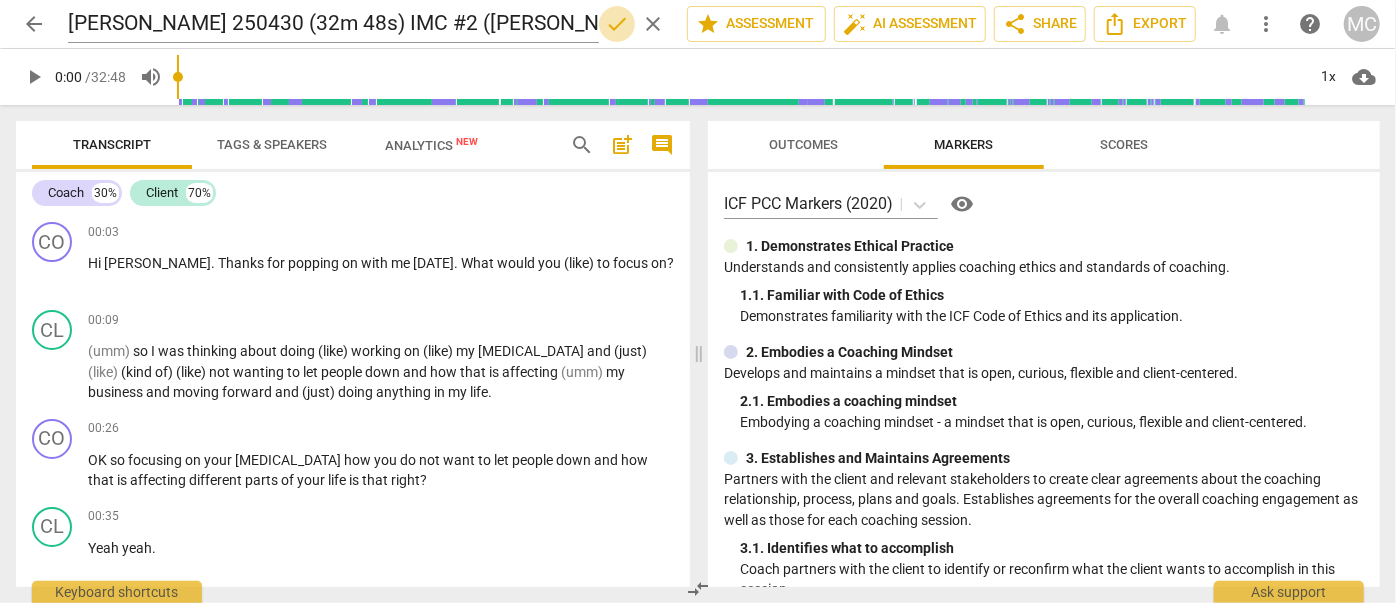 click on "done" at bounding box center [617, 24] 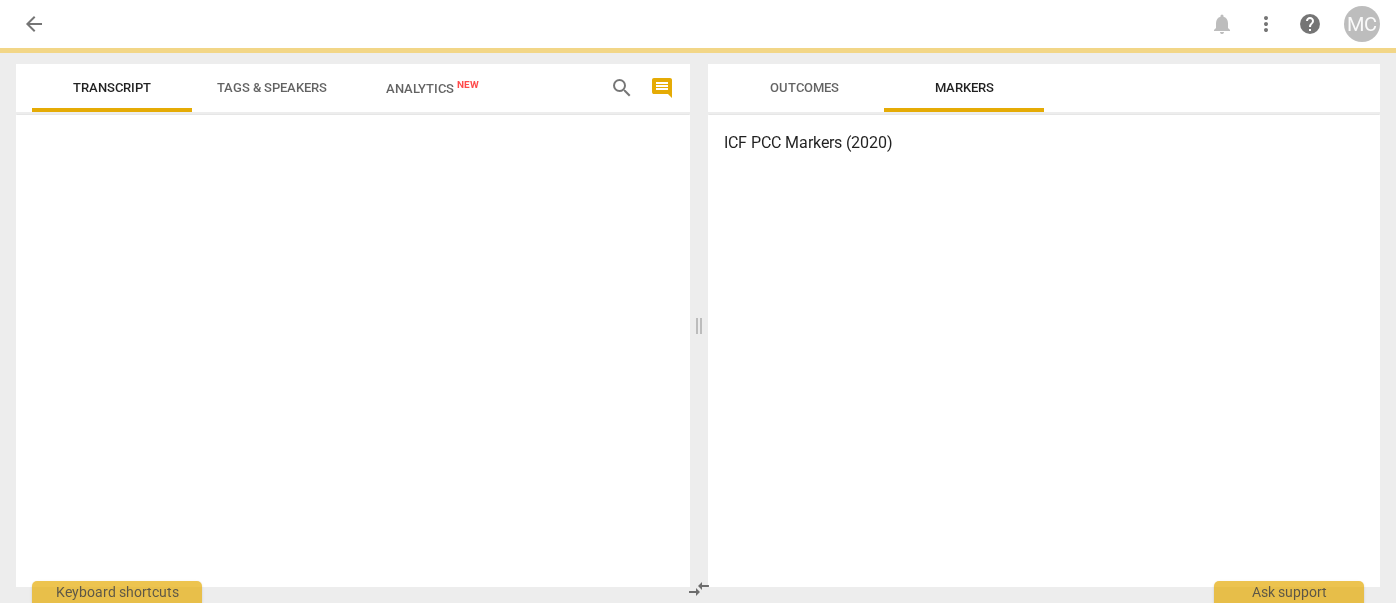 scroll, scrollTop: 0, scrollLeft: 0, axis: both 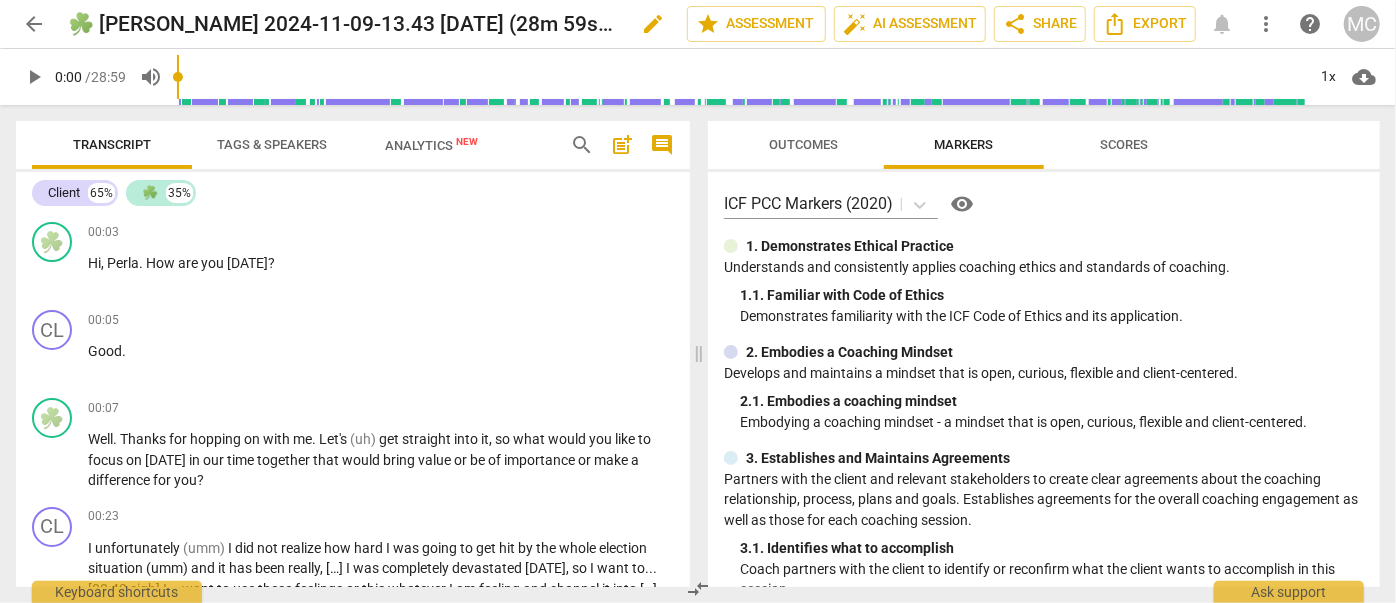 click on "edit" at bounding box center [653, 24] 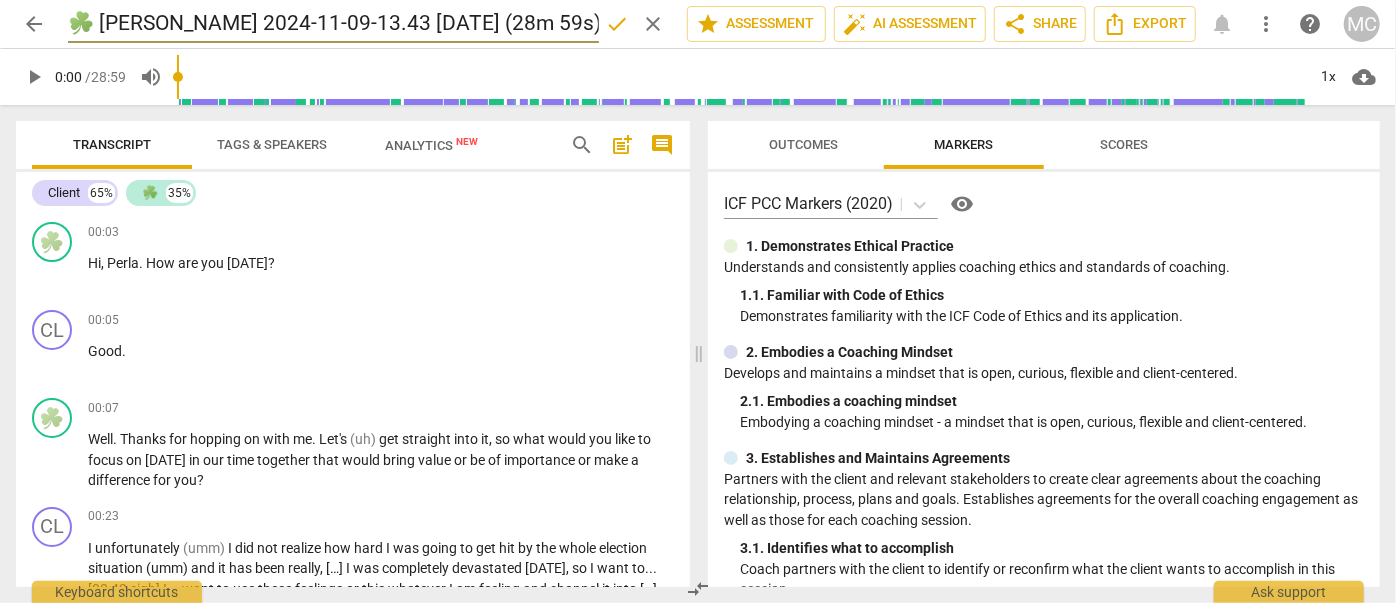 scroll, scrollTop: 0, scrollLeft: 284, axis: horizontal 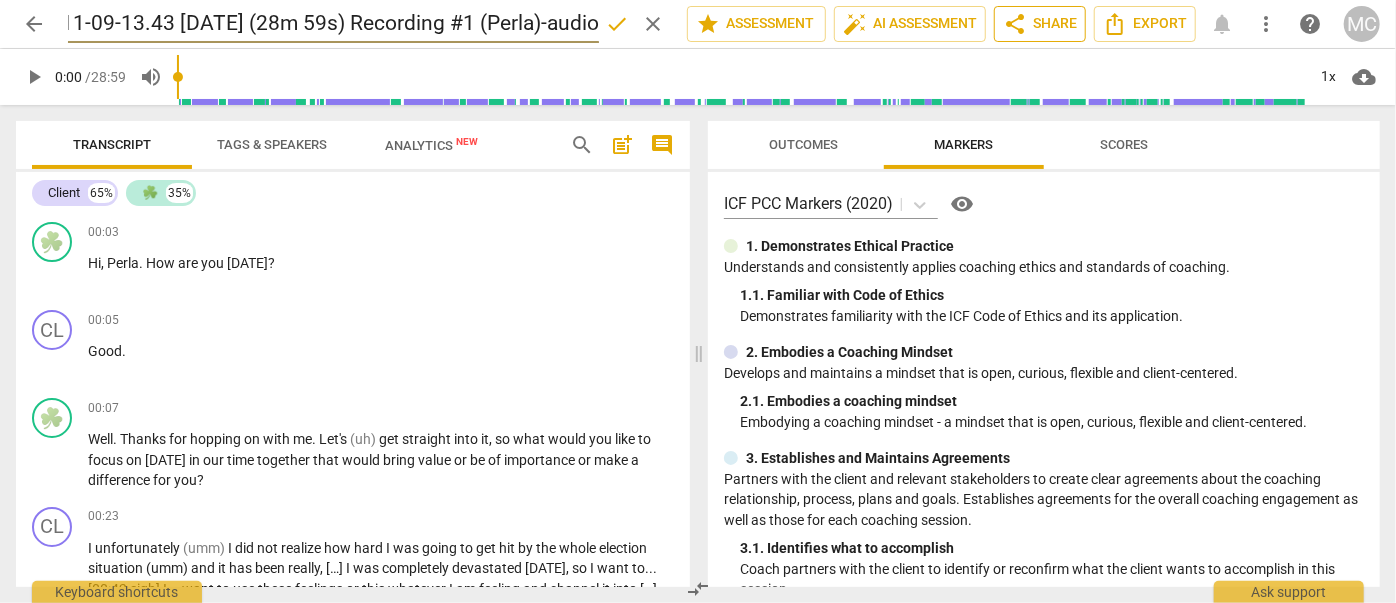 drag, startPoint x: 106, startPoint y: 30, endPoint x: 1014, endPoint y: 33, distance: 908.00494 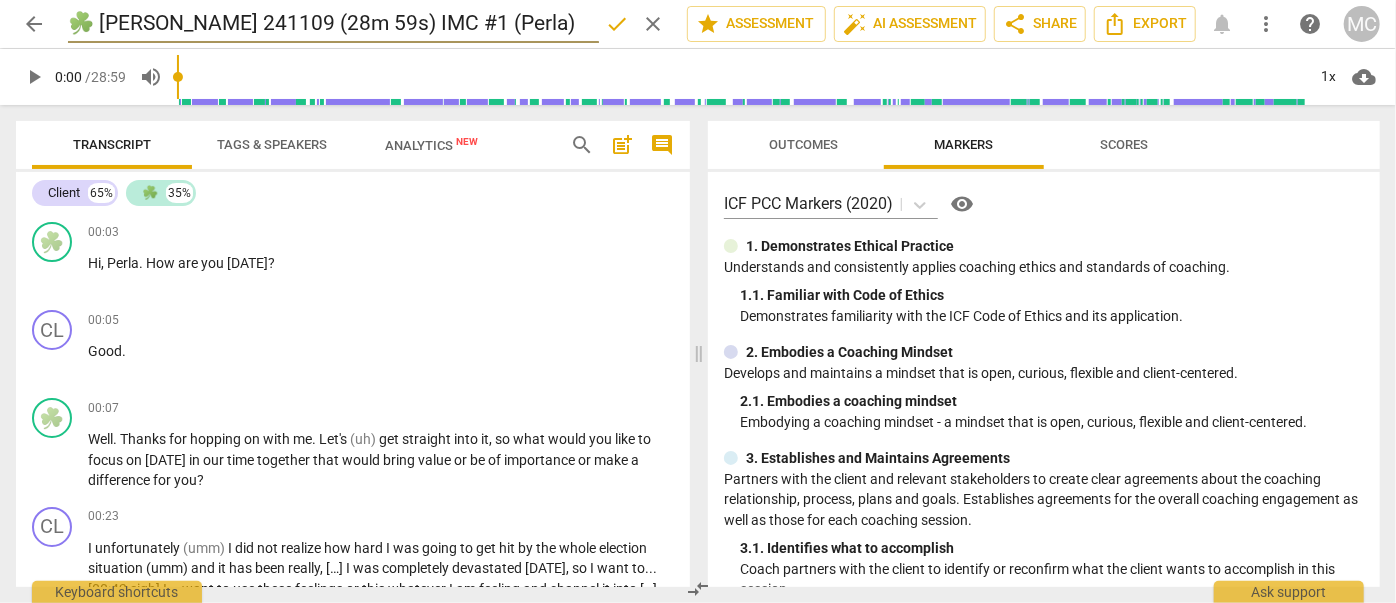 scroll, scrollTop: 0, scrollLeft: 0, axis: both 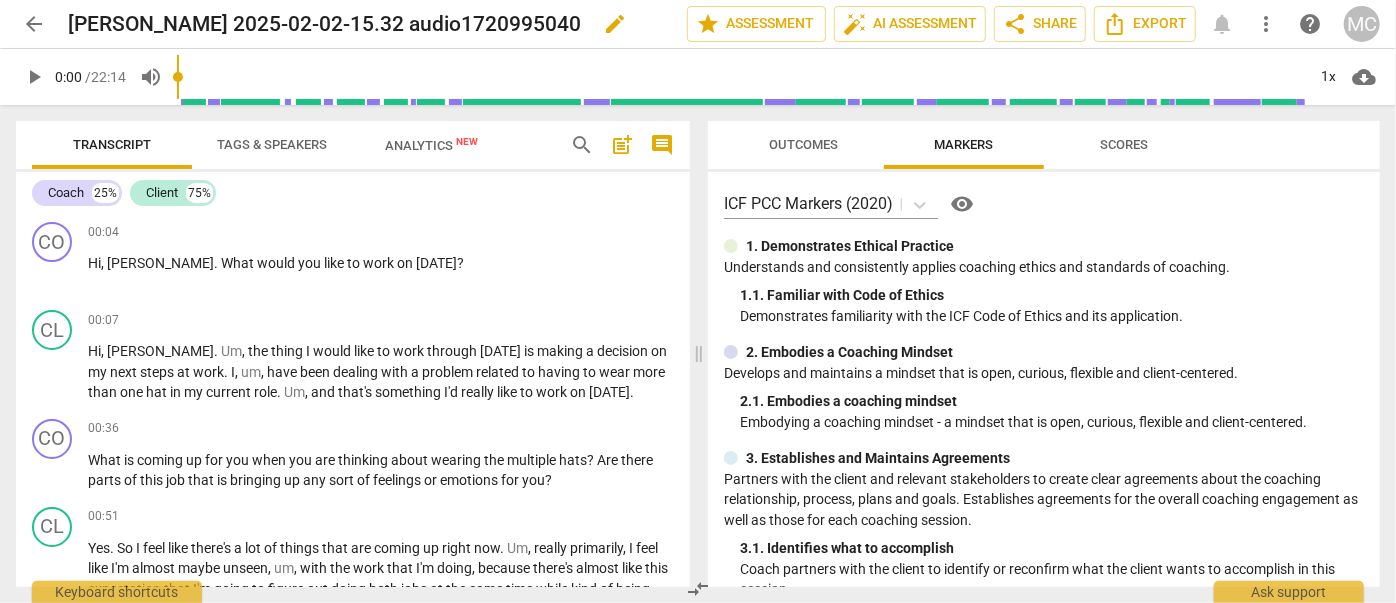 click on "edit" at bounding box center [615, 24] 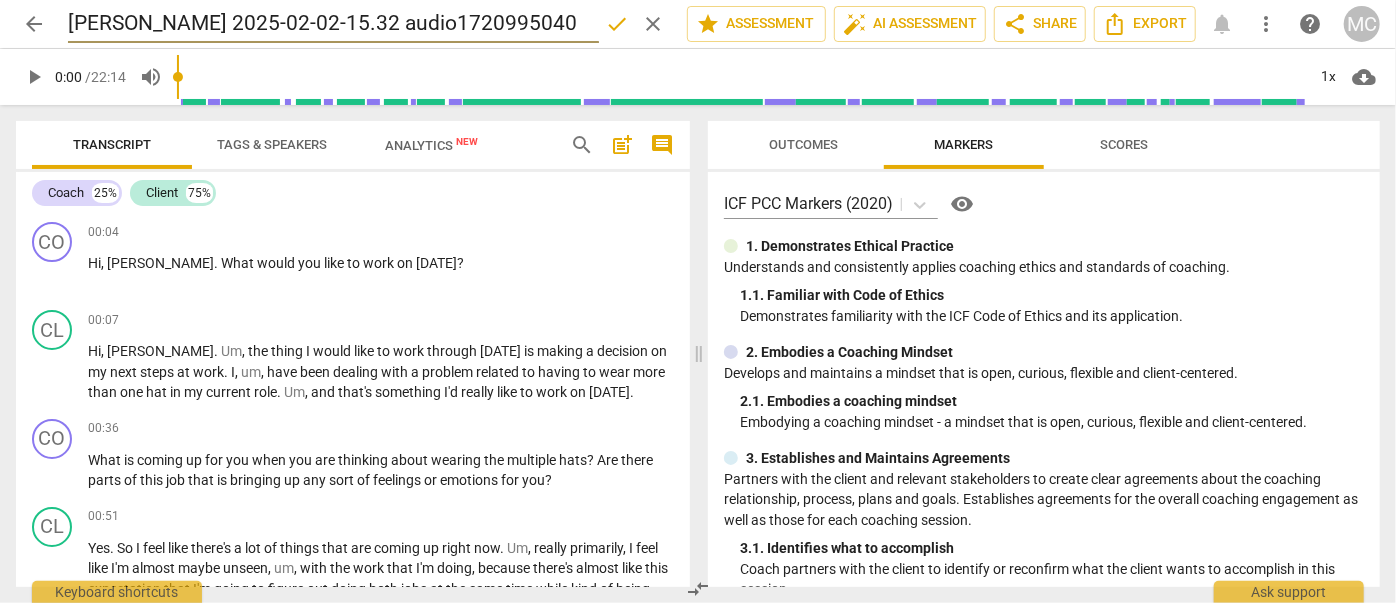 drag, startPoint x: 602, startPoint y: 23, endPoint x: 469, endPoint y: 23, distance: 133 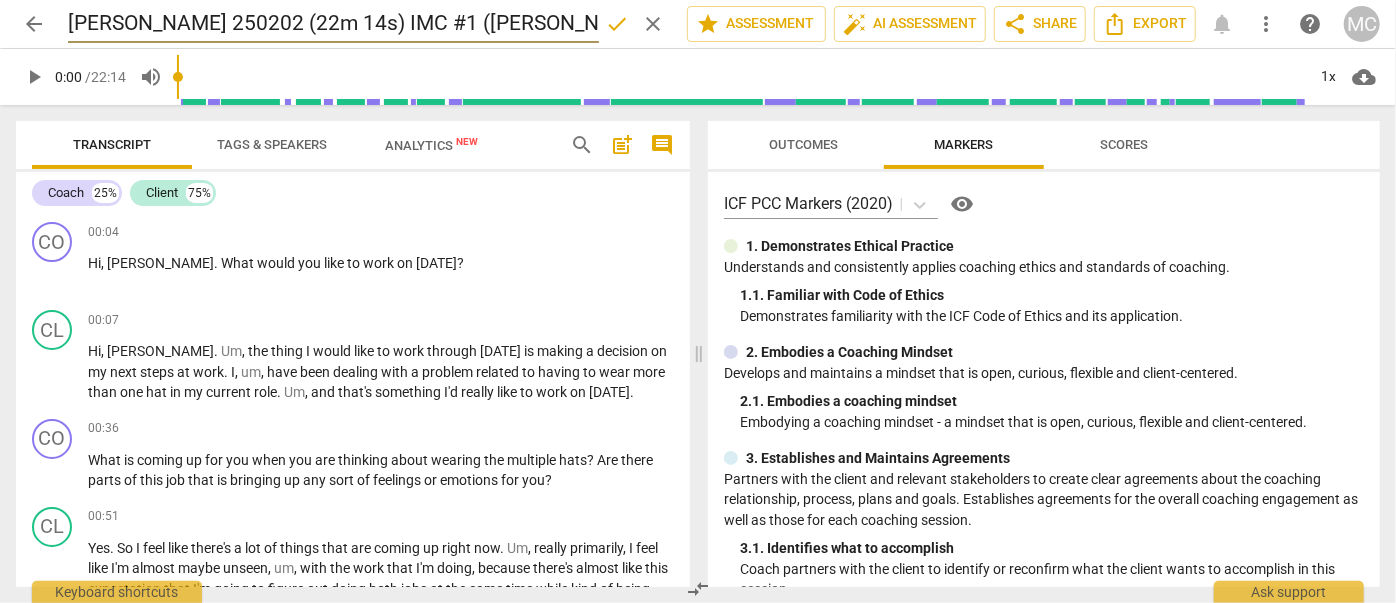 type on "Giana Anzideo 250202 (22m 14s) IMC #1 (Kayleen)" 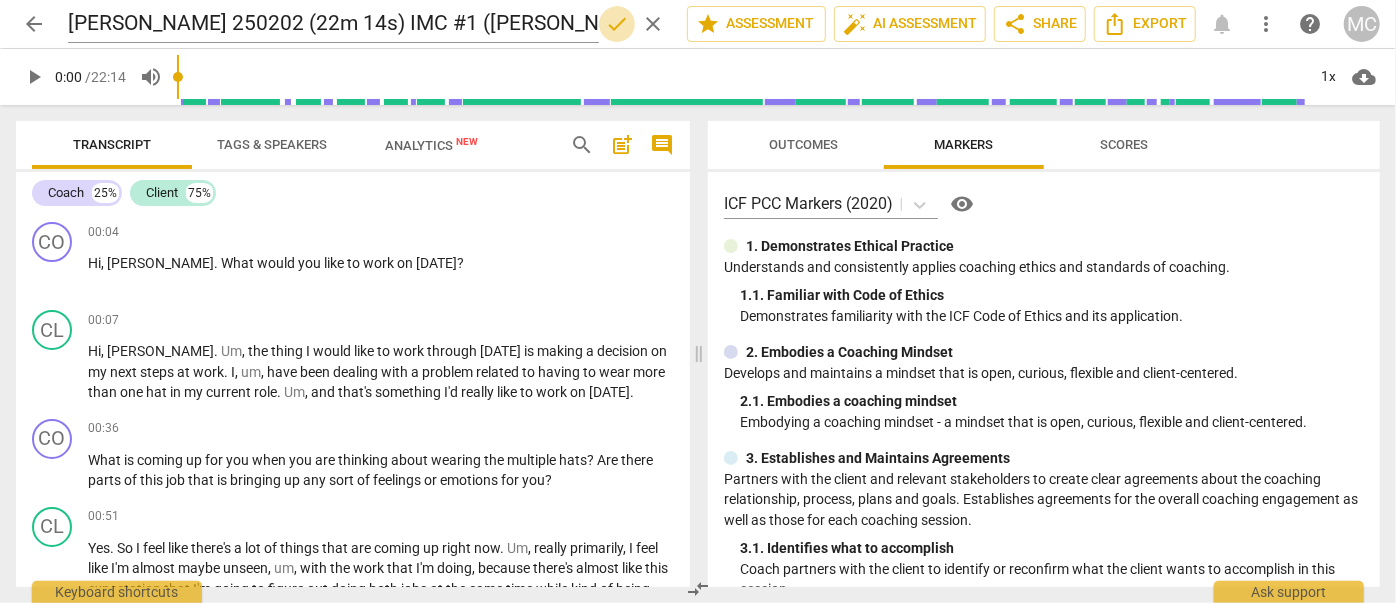 click on "done" at bounding box center (617, 24) 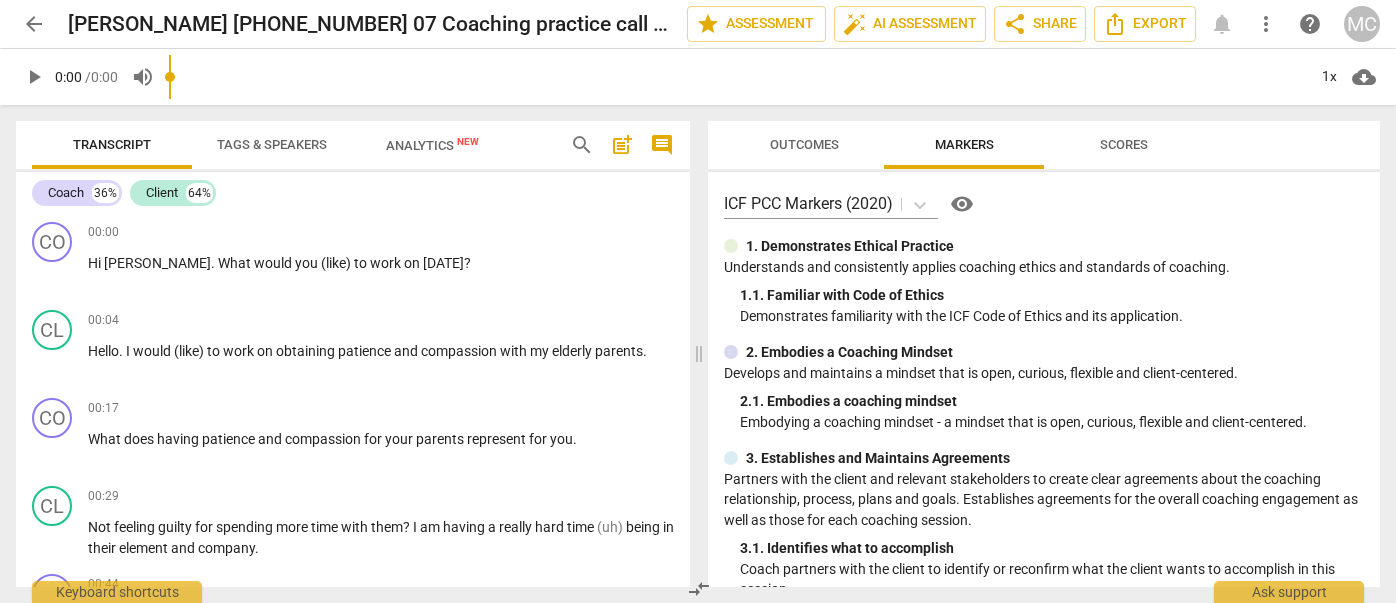 scroll, scrollTop: 0, scrollLeft: 0, axis: both 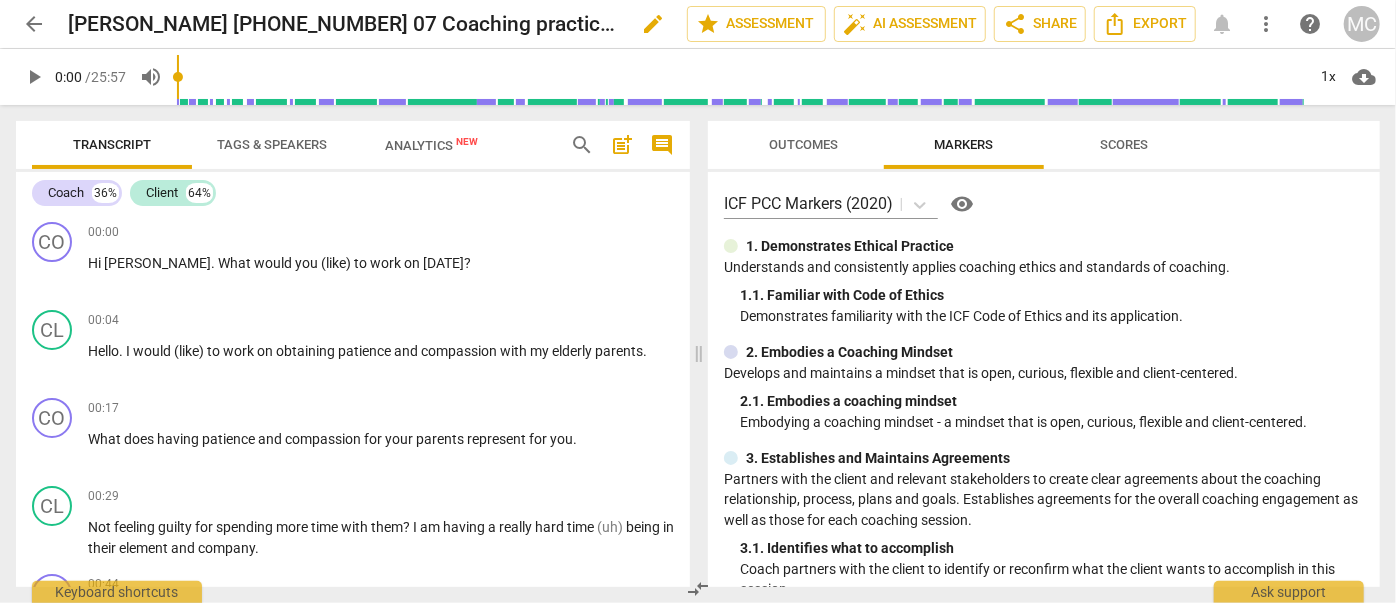 click on "edit" at bounding box center (653, 24) 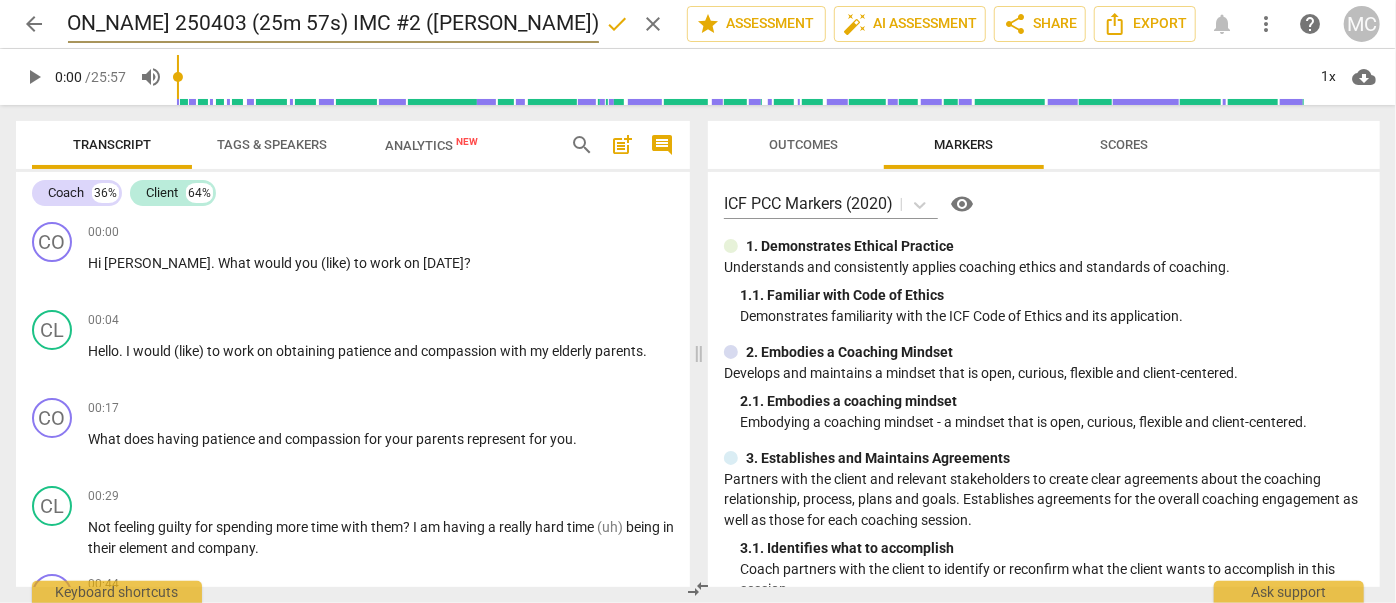 scroll, scrollTop: 0, scrollLeft: 0, axis: both 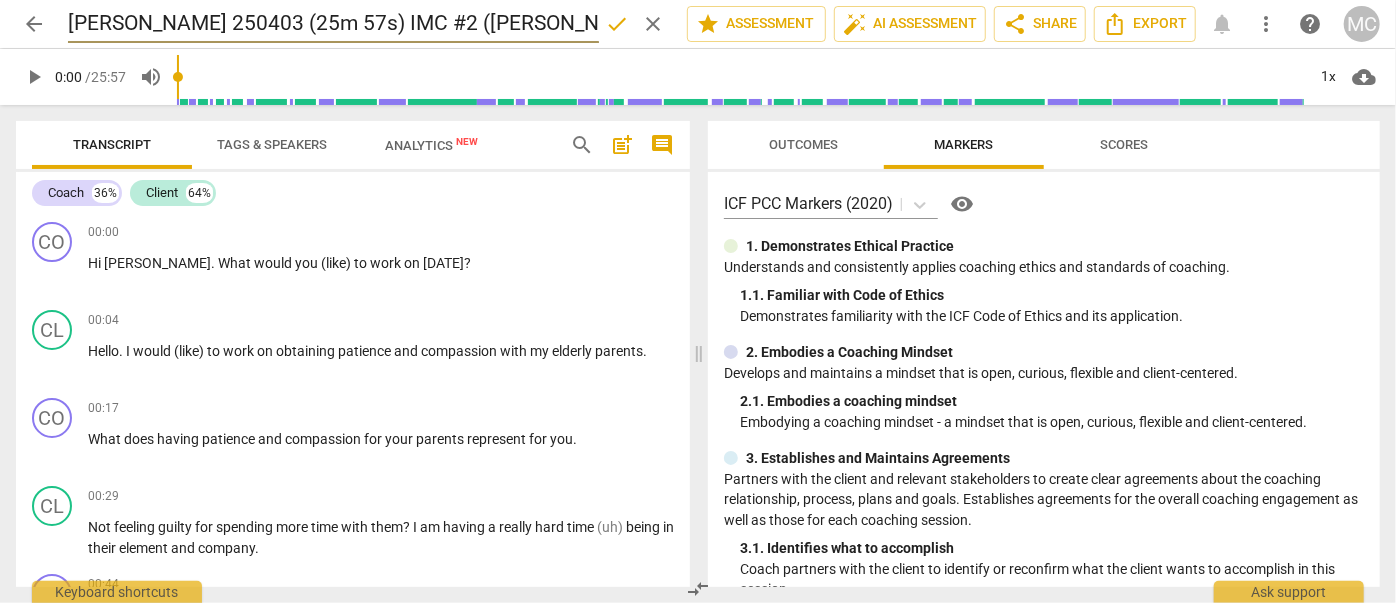 type on "[PERSON_NAME] 250403 (25m 57s) IMC #2 ([PERSON_NAME])" 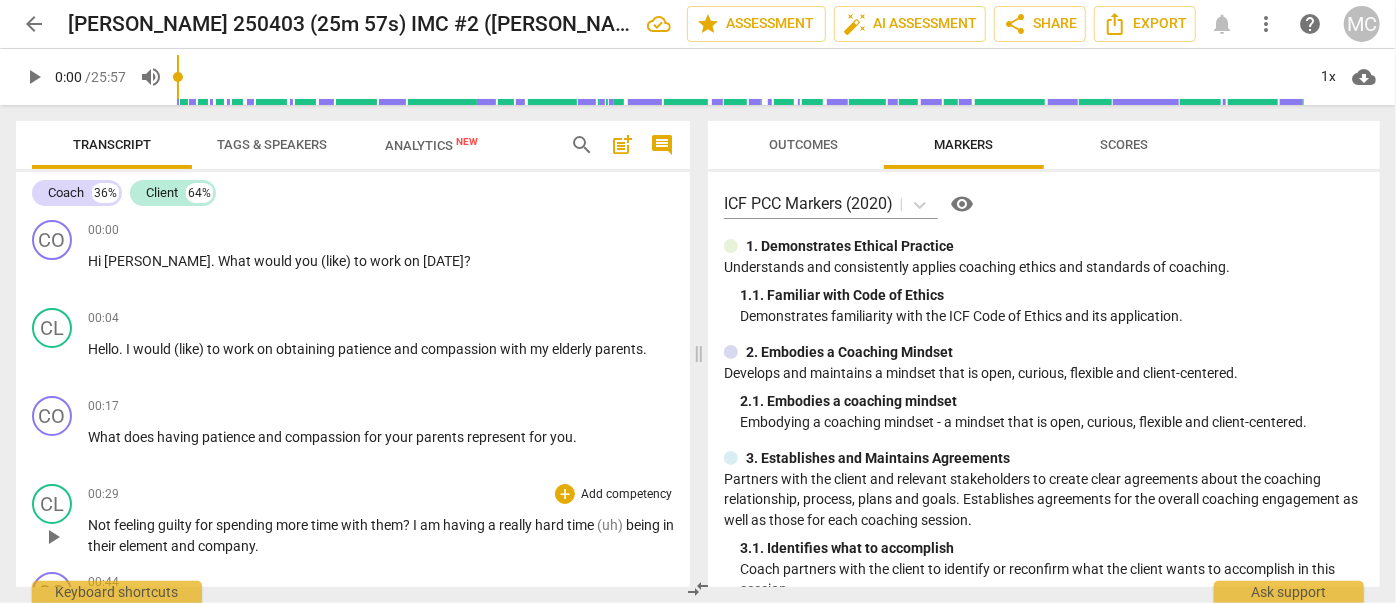 scroll, scrollTop: 0, scrollLeft: 0, axis: both 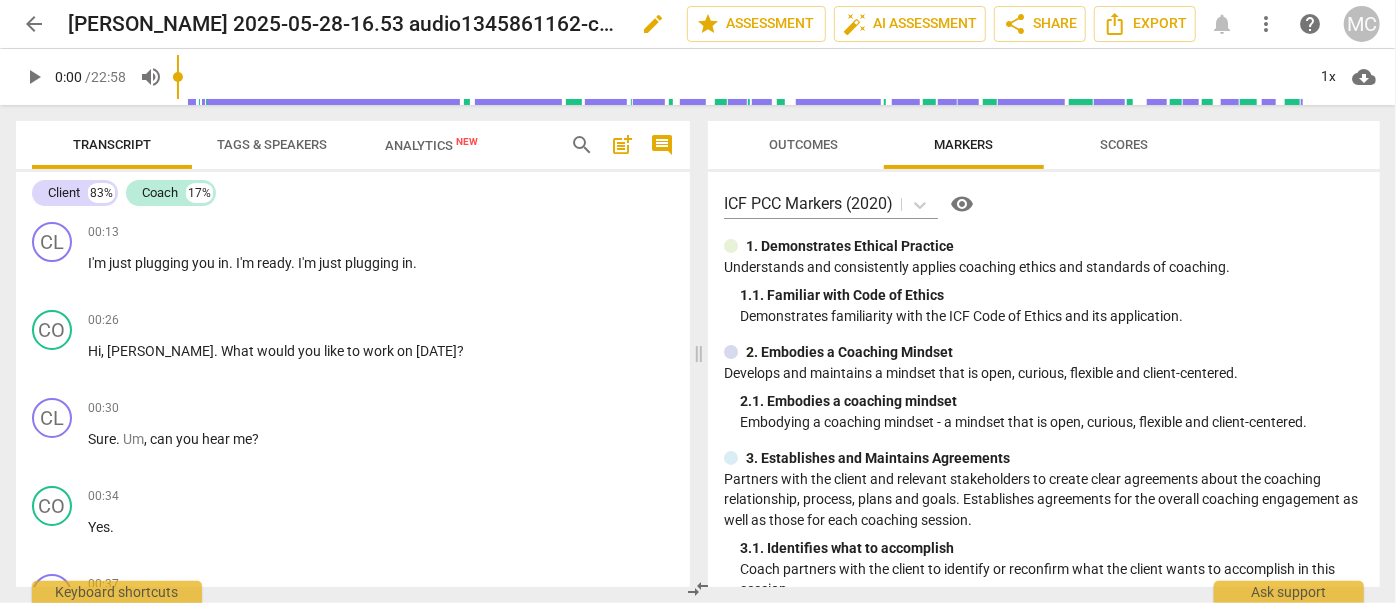 drag, startPoint x: 502, startPoint y: 31, endPoint x: 600, endPoint y: 35, distance: 98.0816 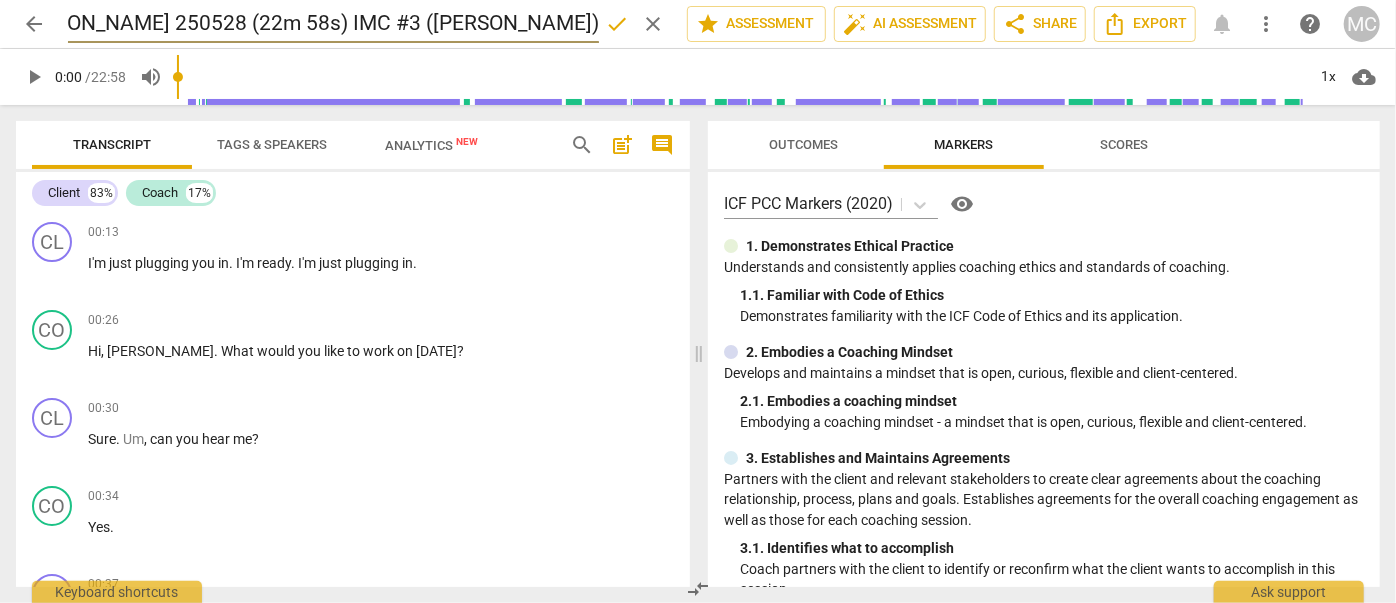 scroll, scrollTop: 0, scrollLeft: 0, axis: both 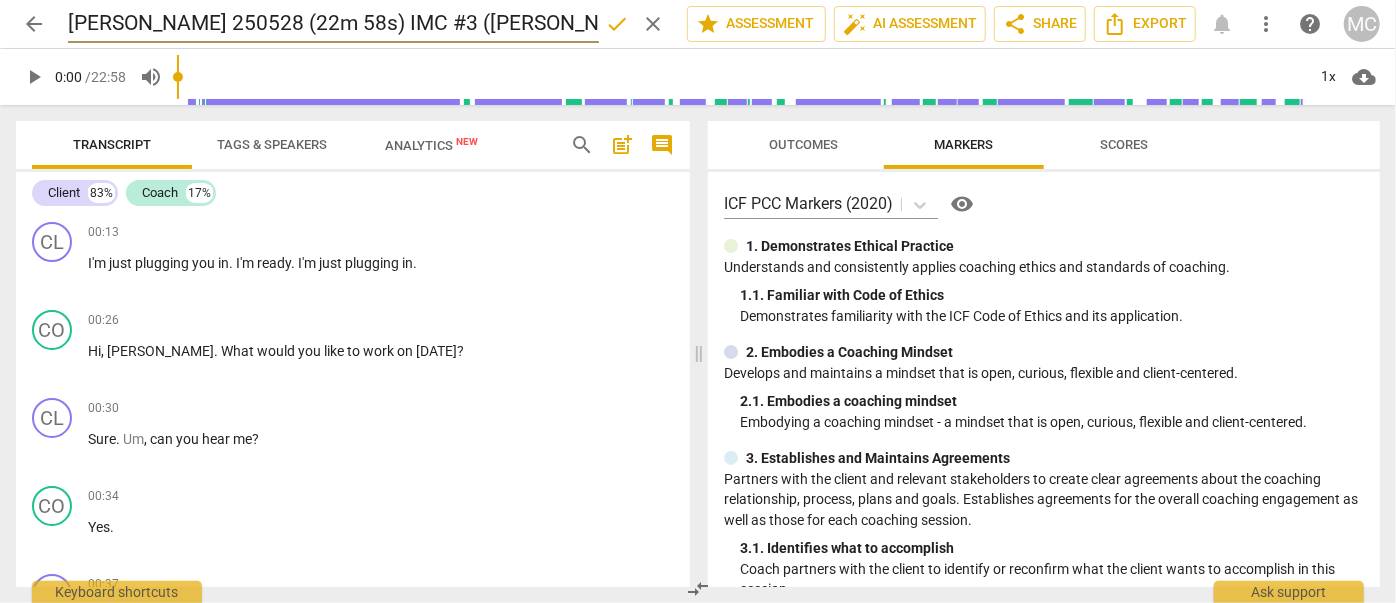 type on "Giana Anzideo 250528 (22m 58s) IMC #3 (Haley)" 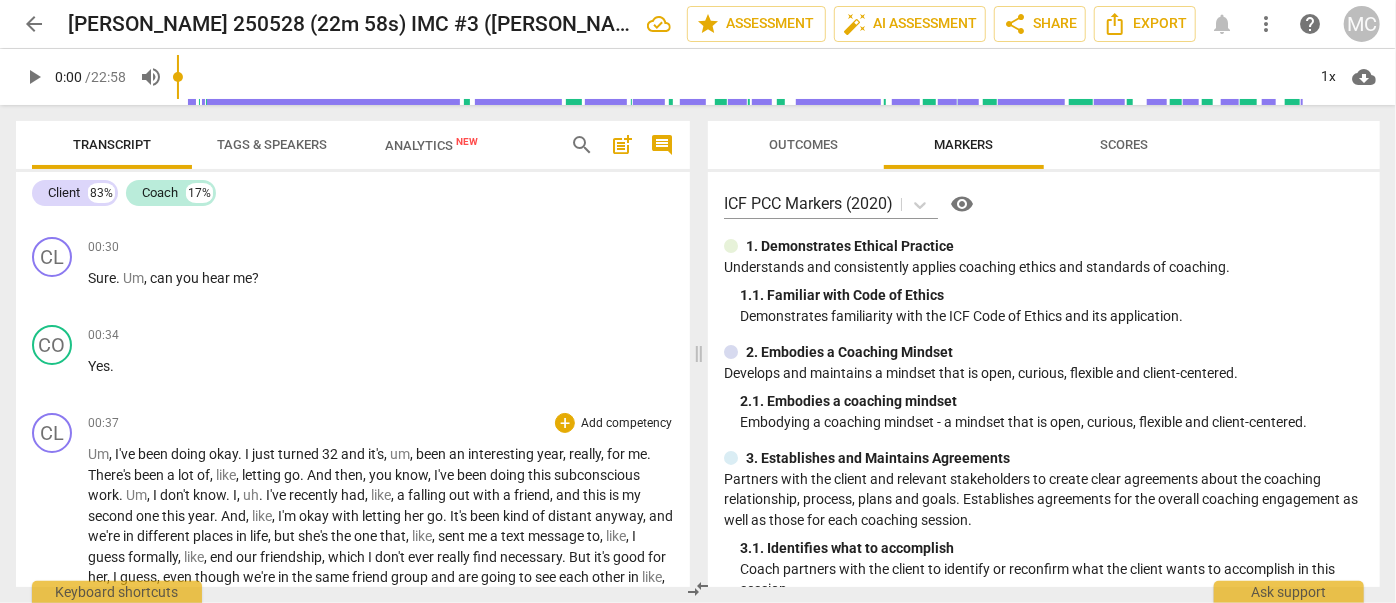 scroll, scrollTop: 0, scrollLeft: 0, axis: both 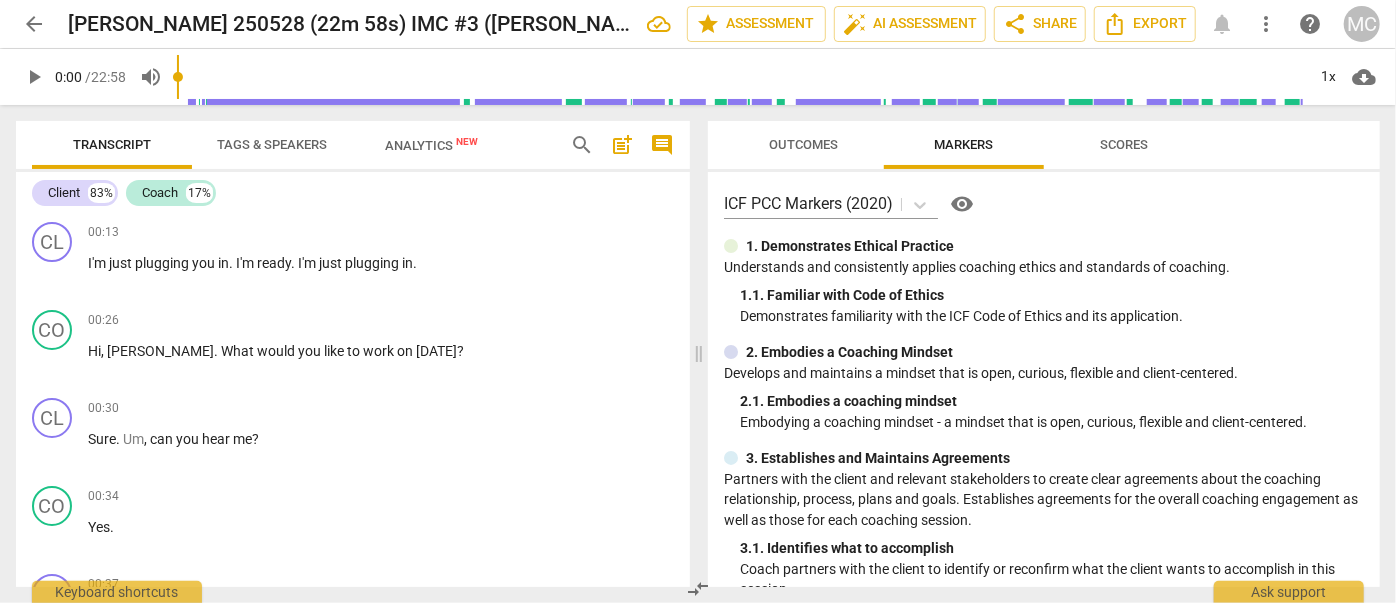 click on "search" at bounding box center (582, 145) 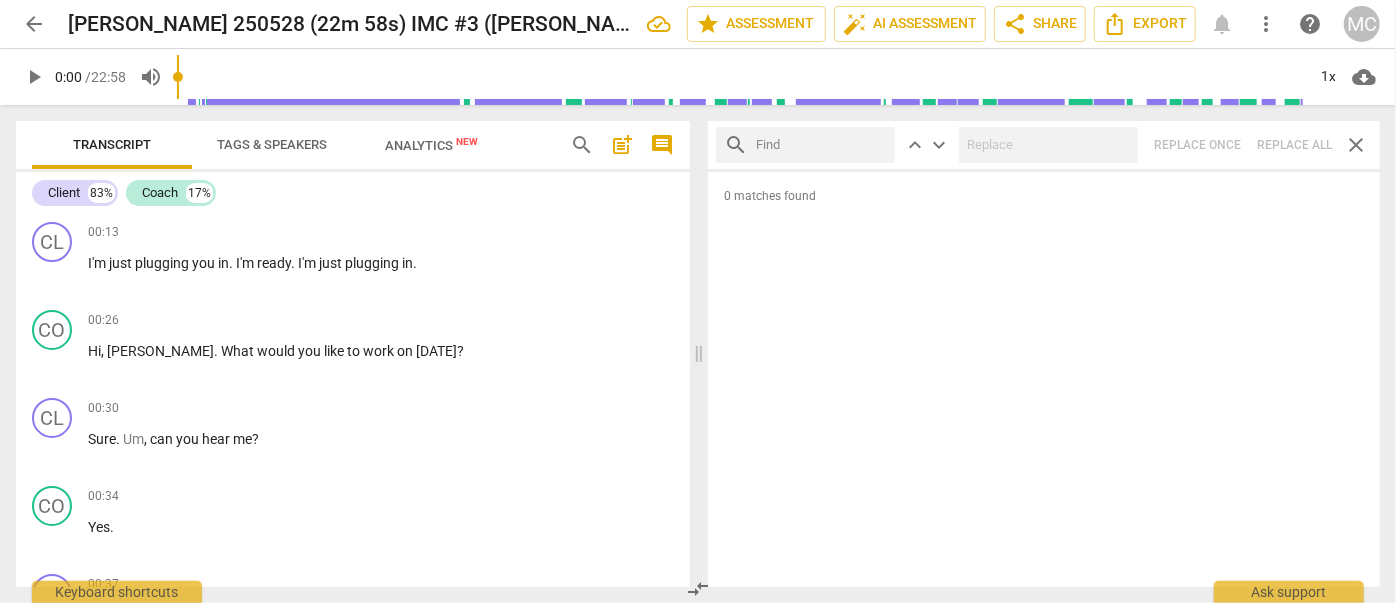 click on "close" at bounding box center [1356, 145] 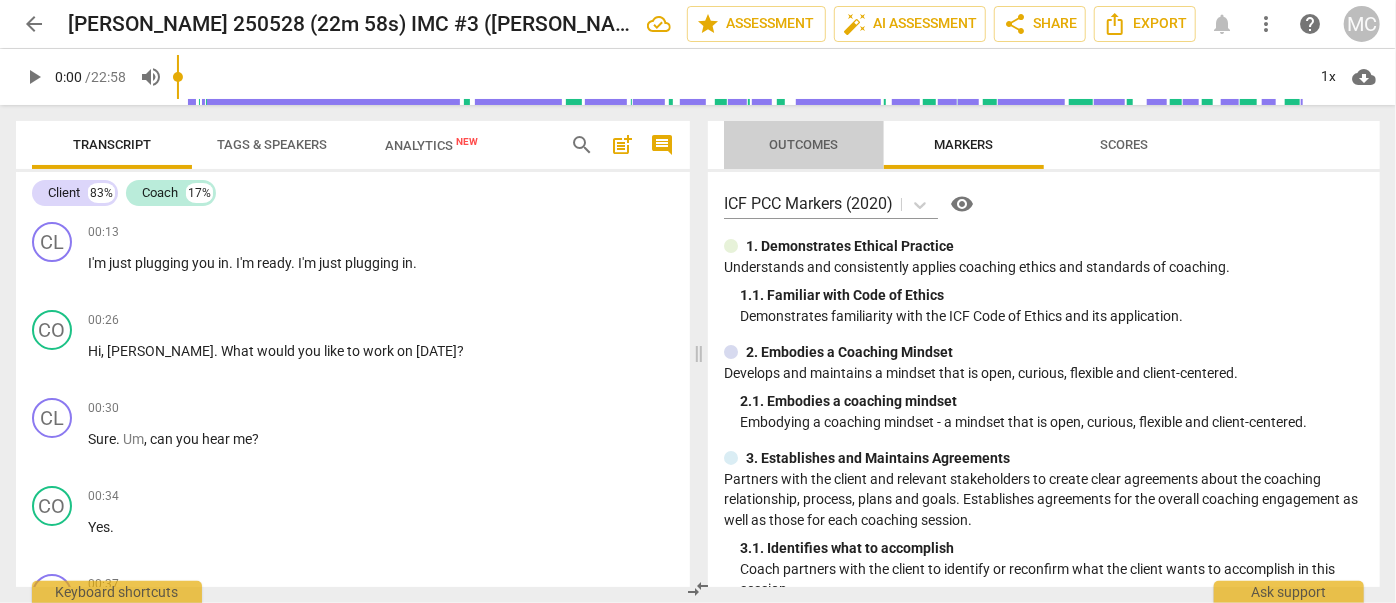 click on "Outcomes" at bounding box center [804, 144] 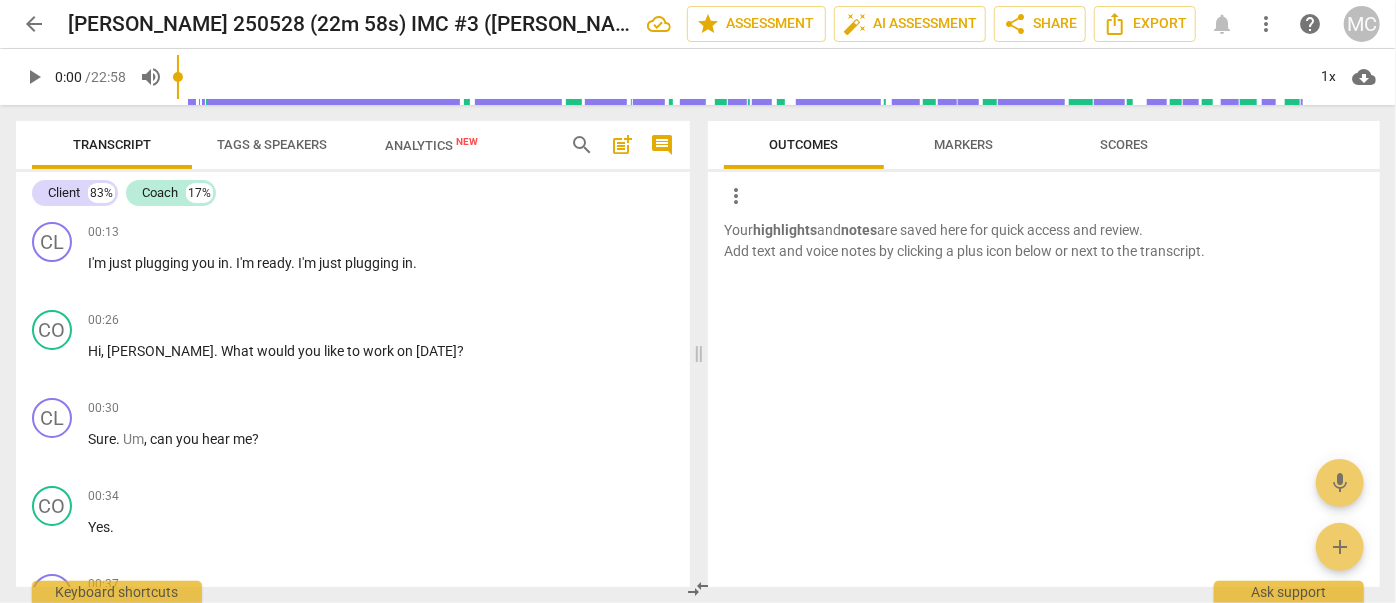 click on "search" at bounding box center [582, 145] 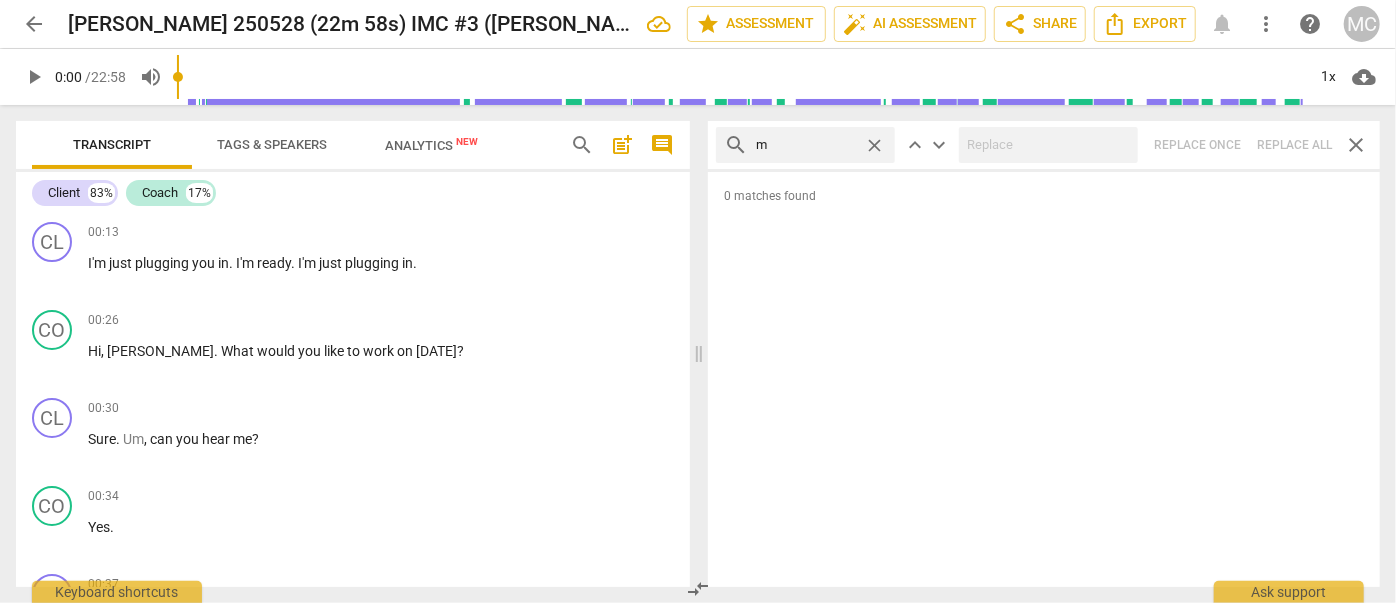 type on "m" 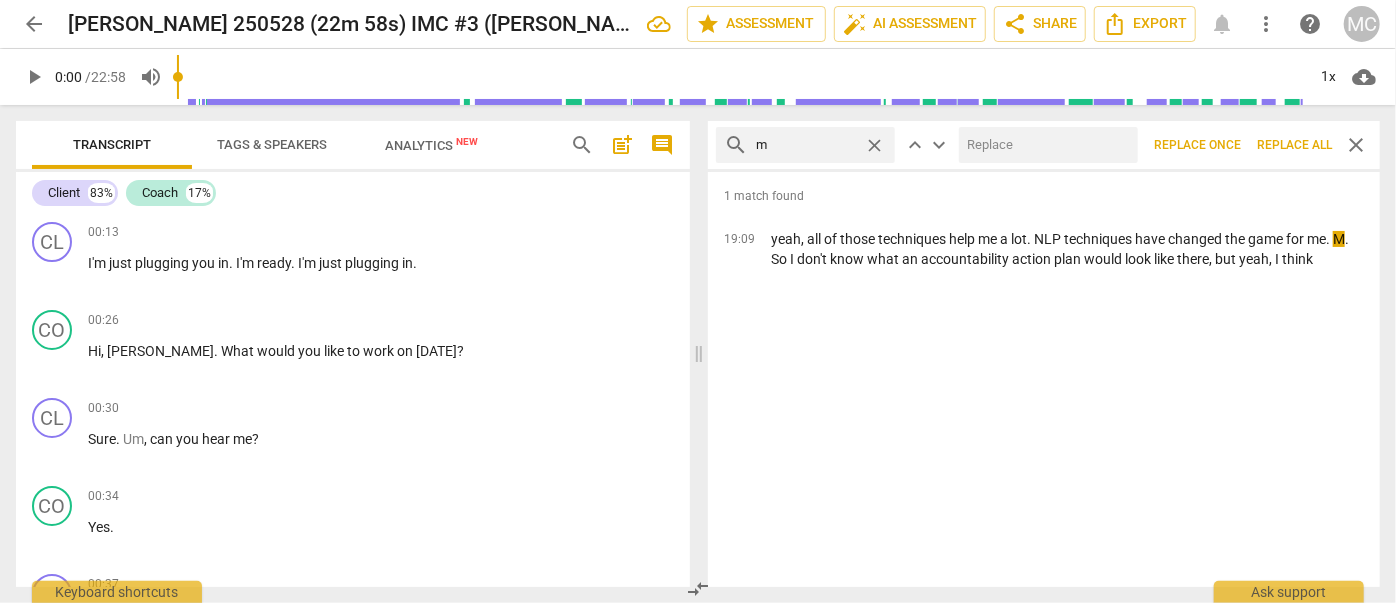 click on "Replace all" at bounding box center [1294, 145] 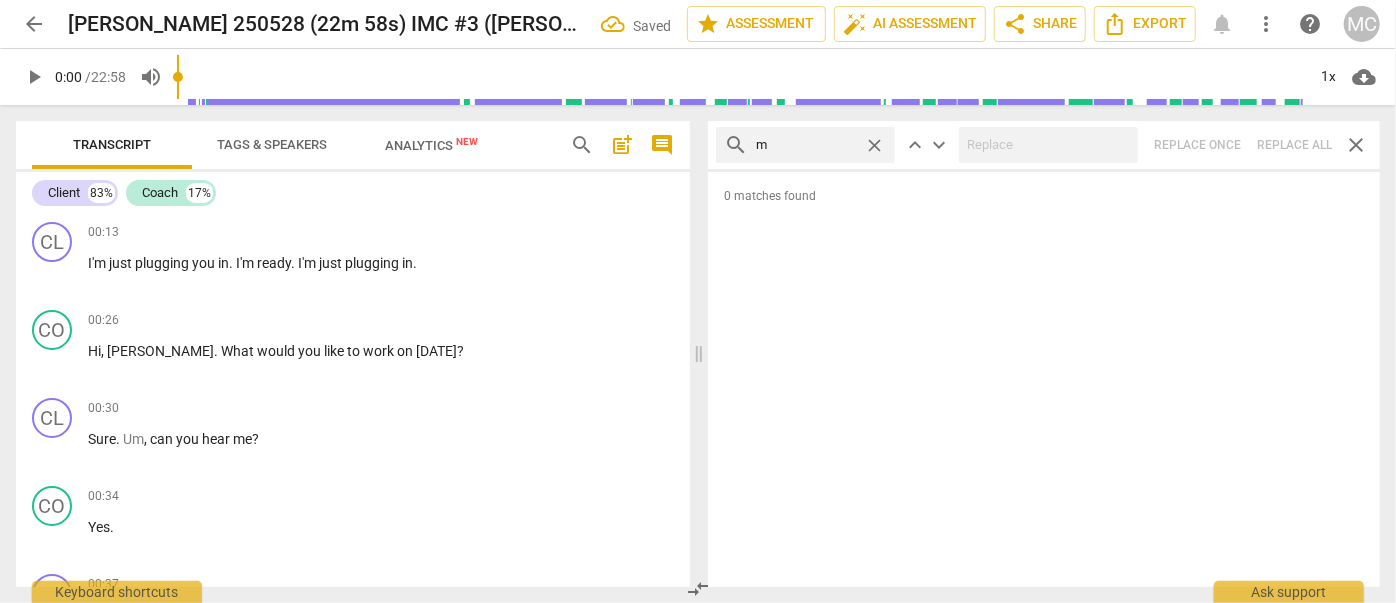 click on "close" at bounding box center [874, 145] 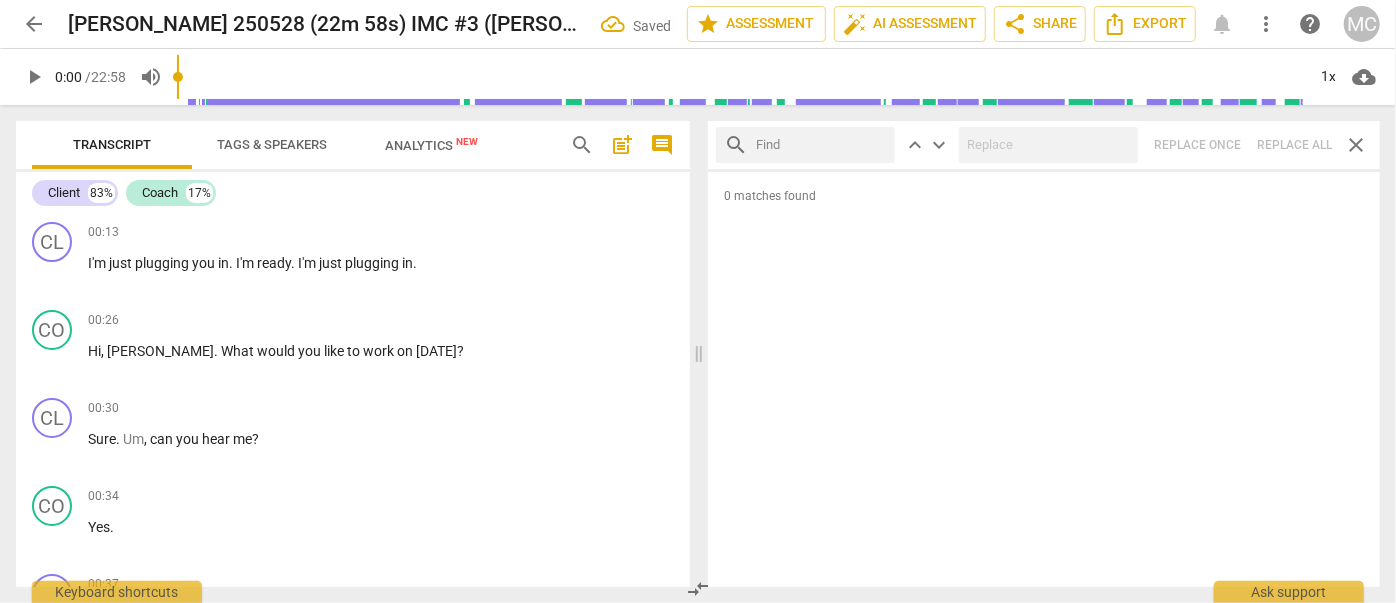 click at bounding box center [821, 145] 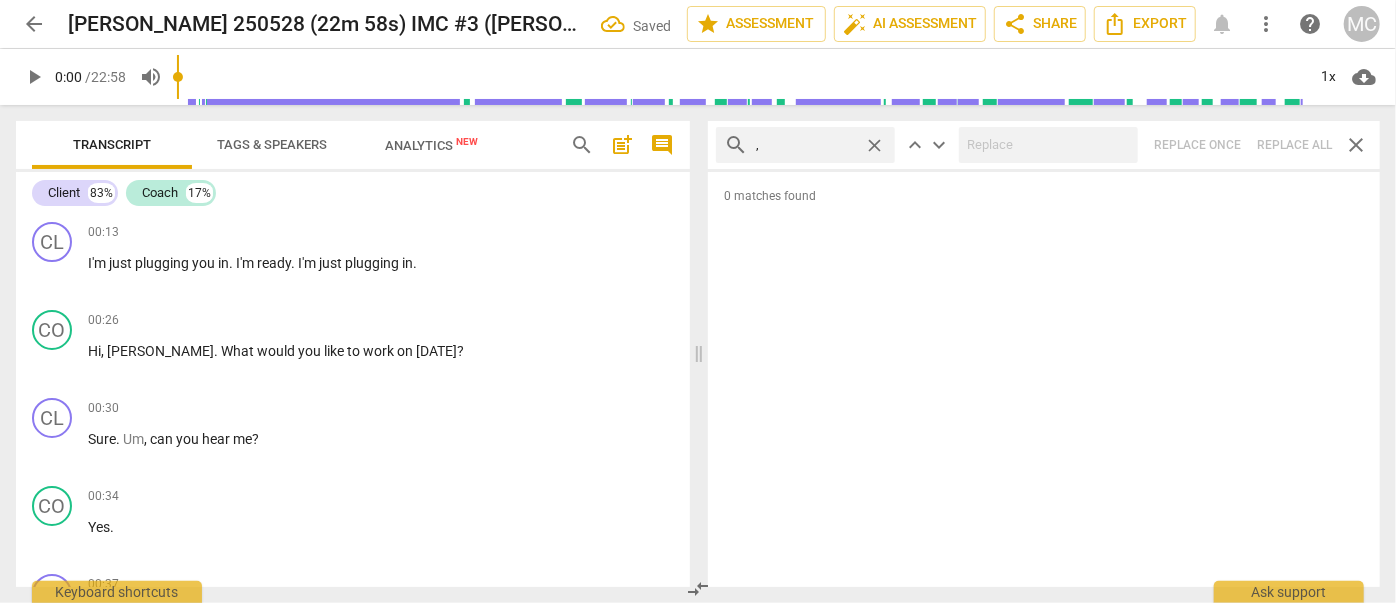 type on "," 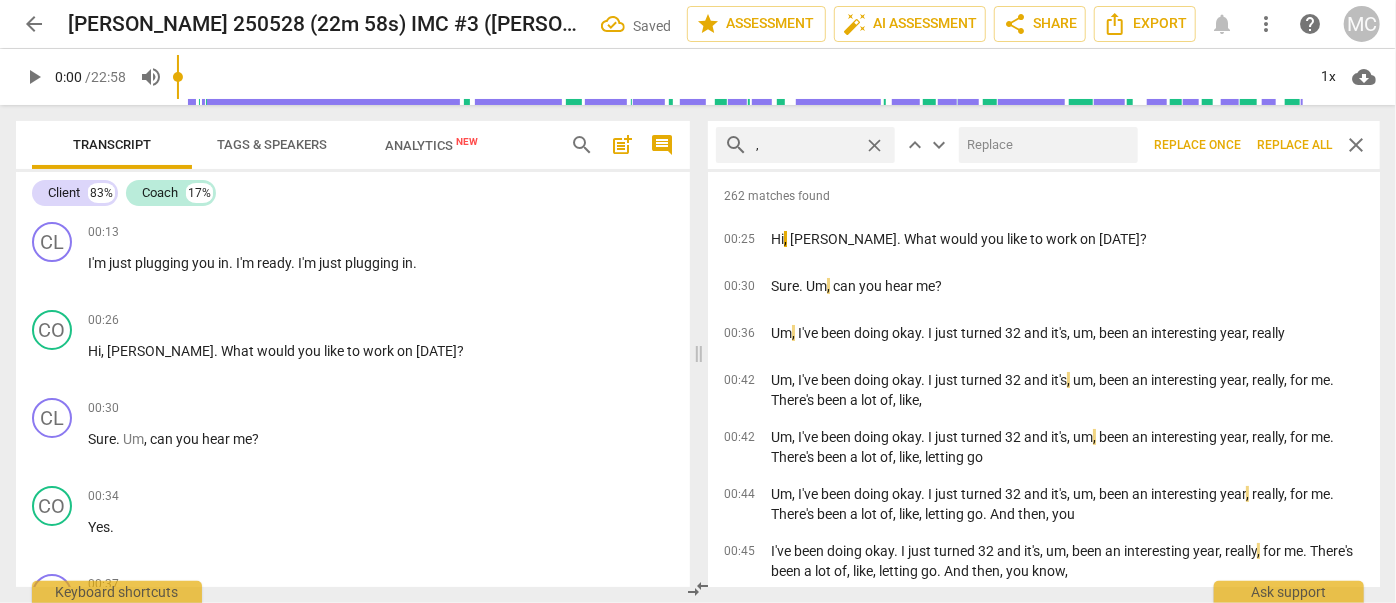 click on "Replace all" at bounding box center (1294, 145) 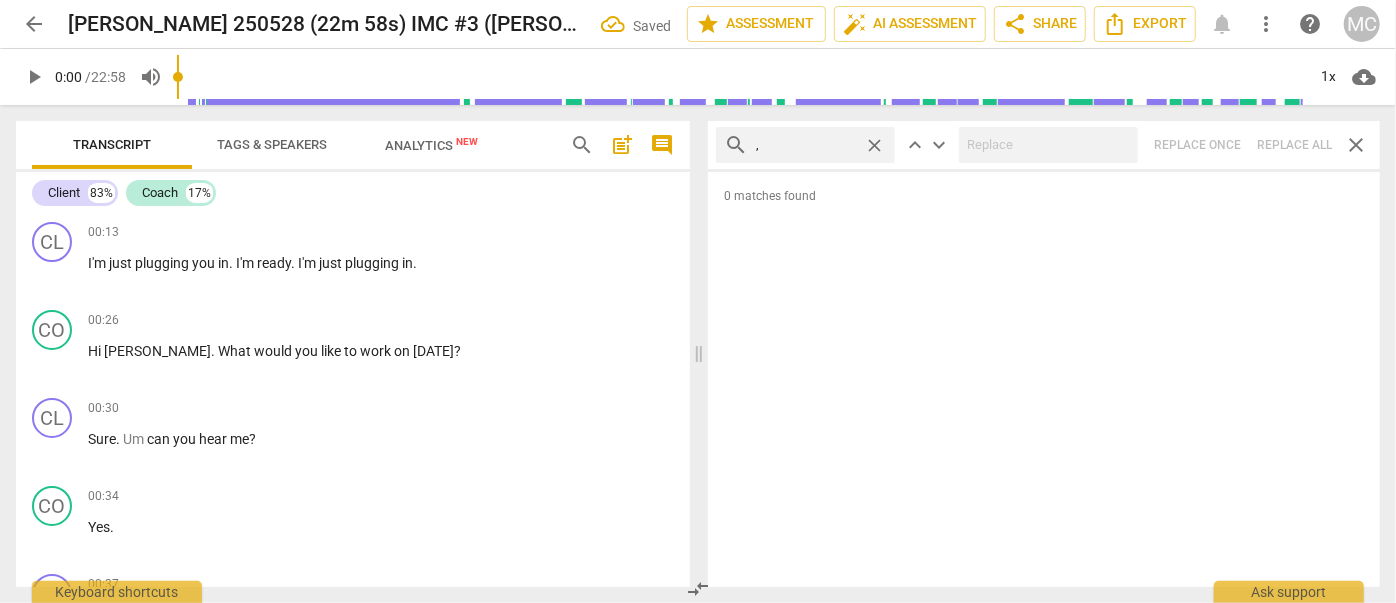 click on "close" at bounding box center (874, 145) 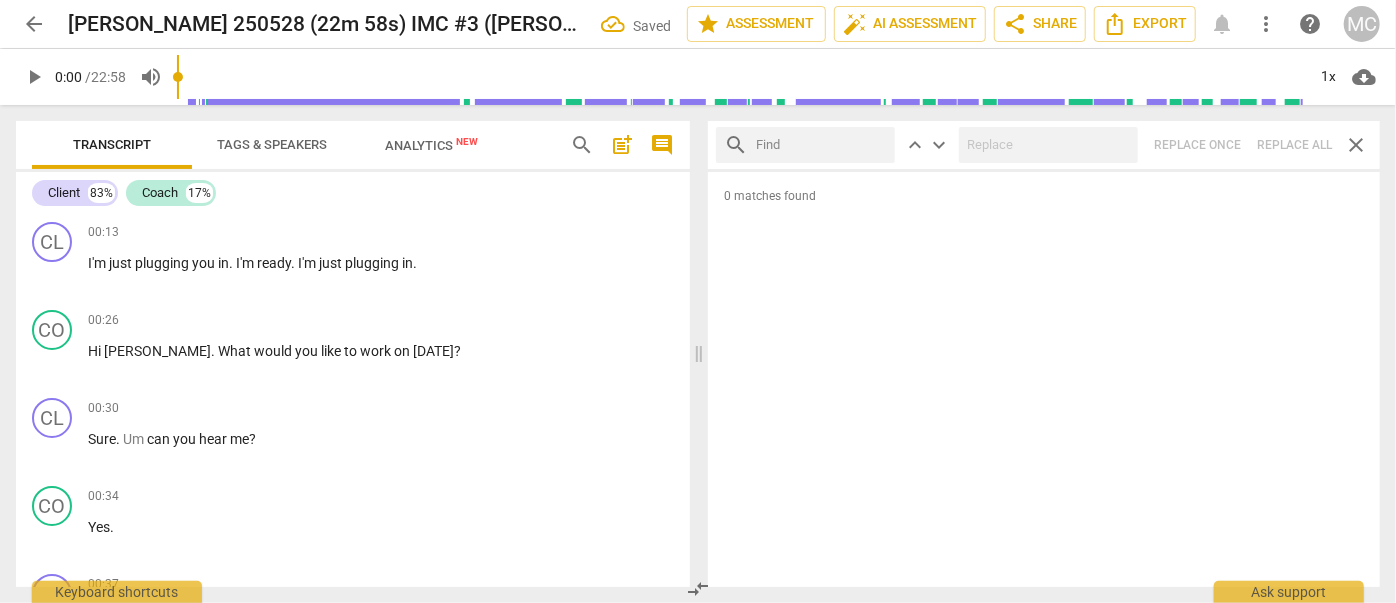 click at bounding box center [821, 145] 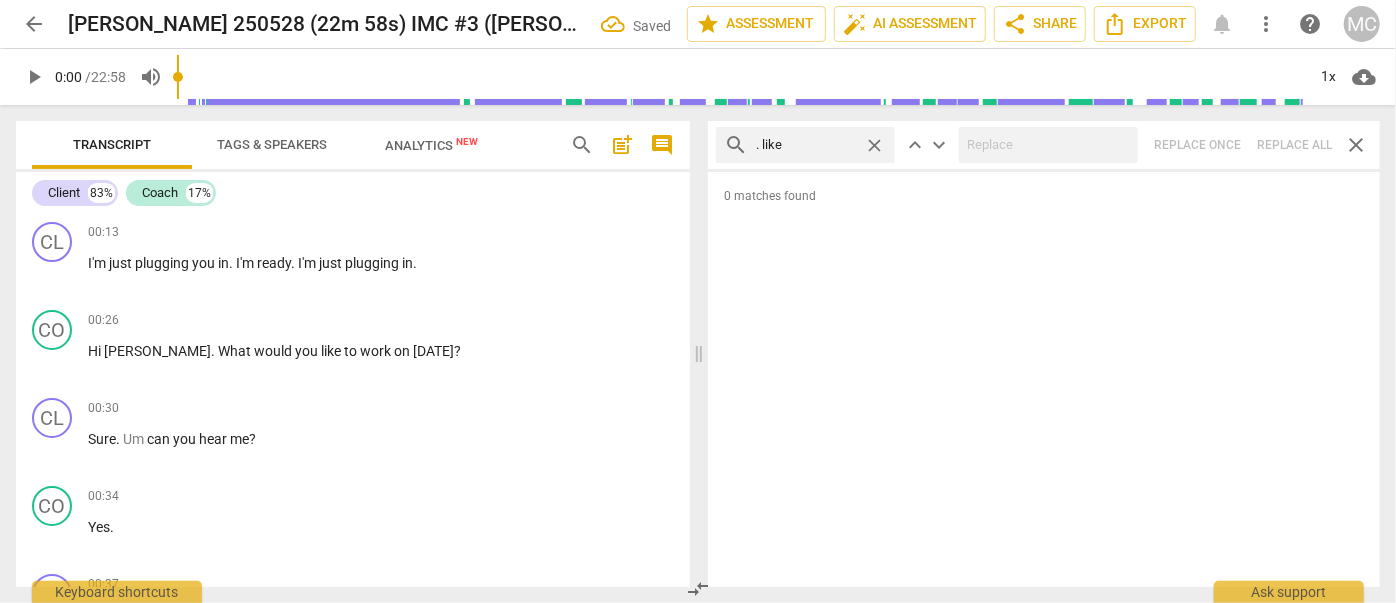 type on ". like" 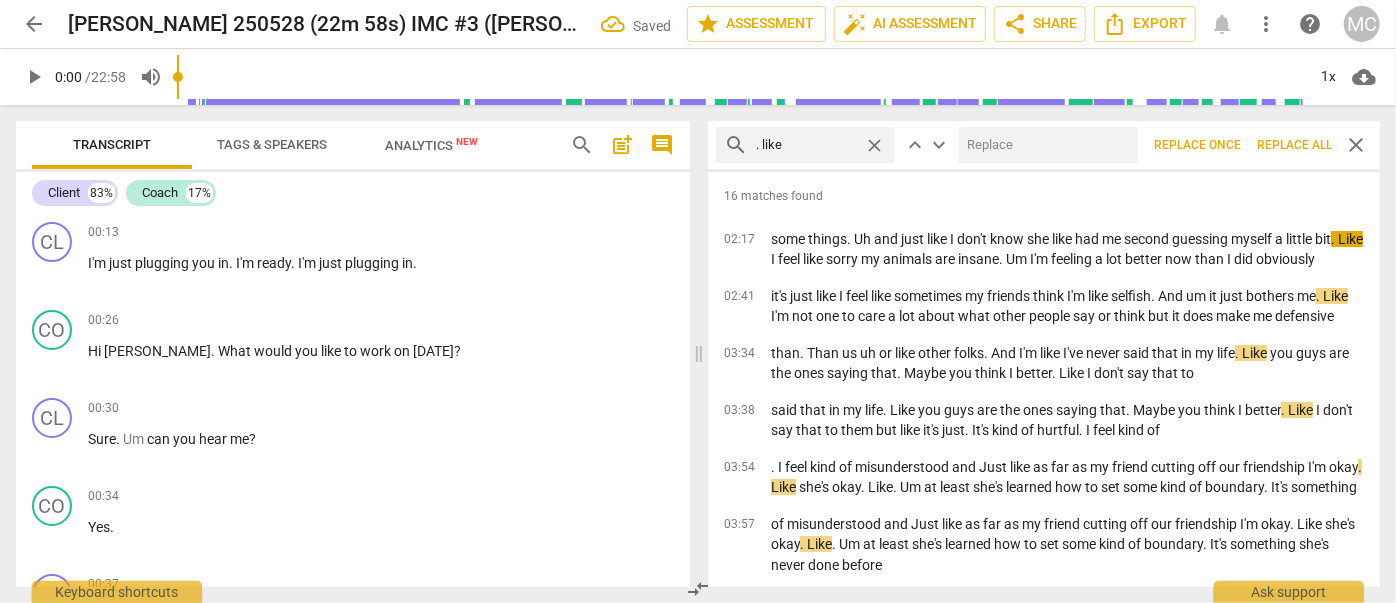 click at bounding box center (1044, 145) 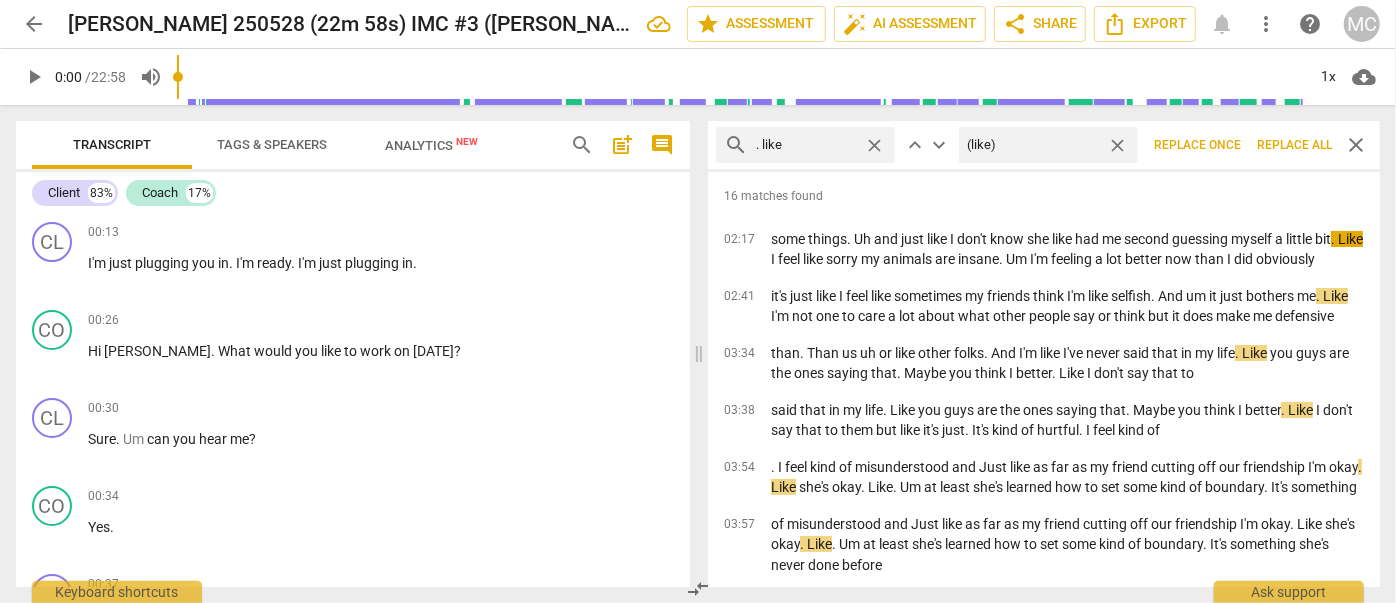 type on "(like)" 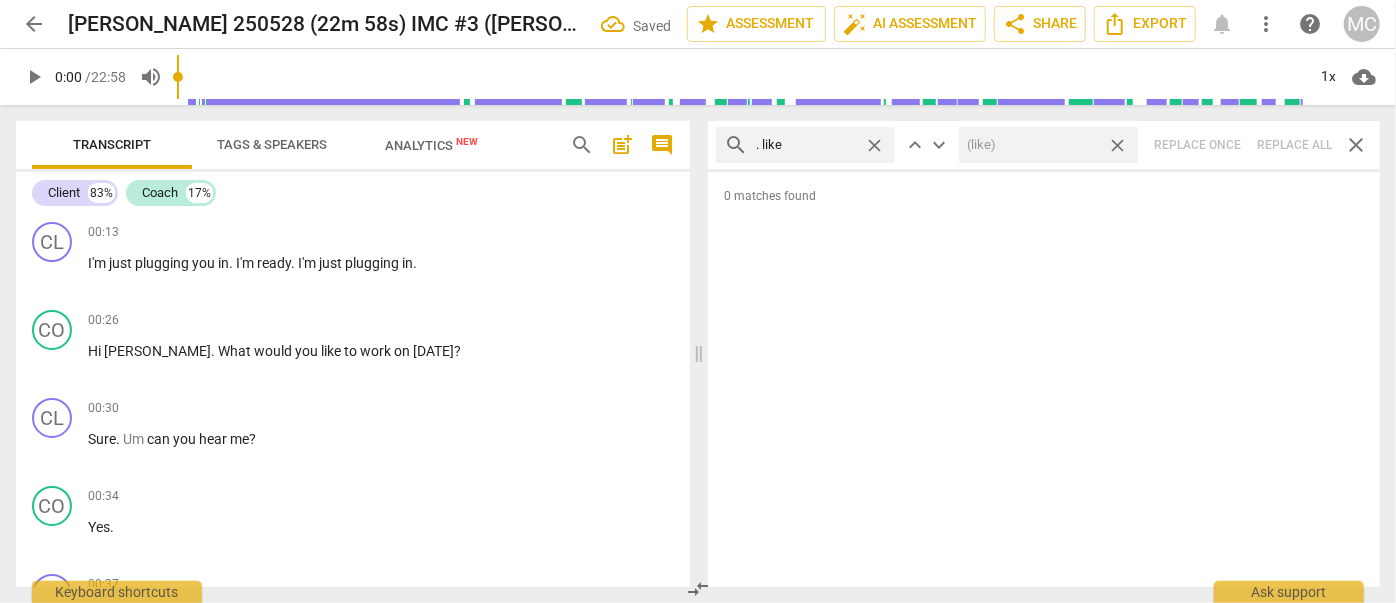 click on "close" at bounding box center (1117, 145) 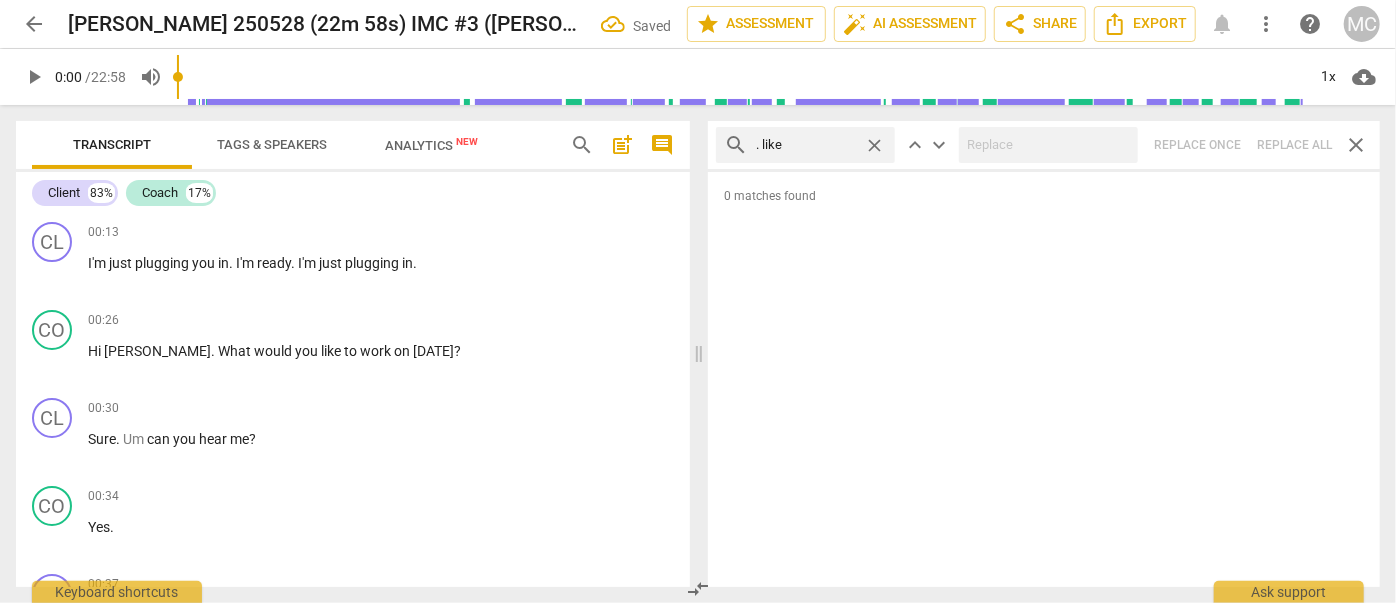 click on "close" at bounding box center [874, 145] 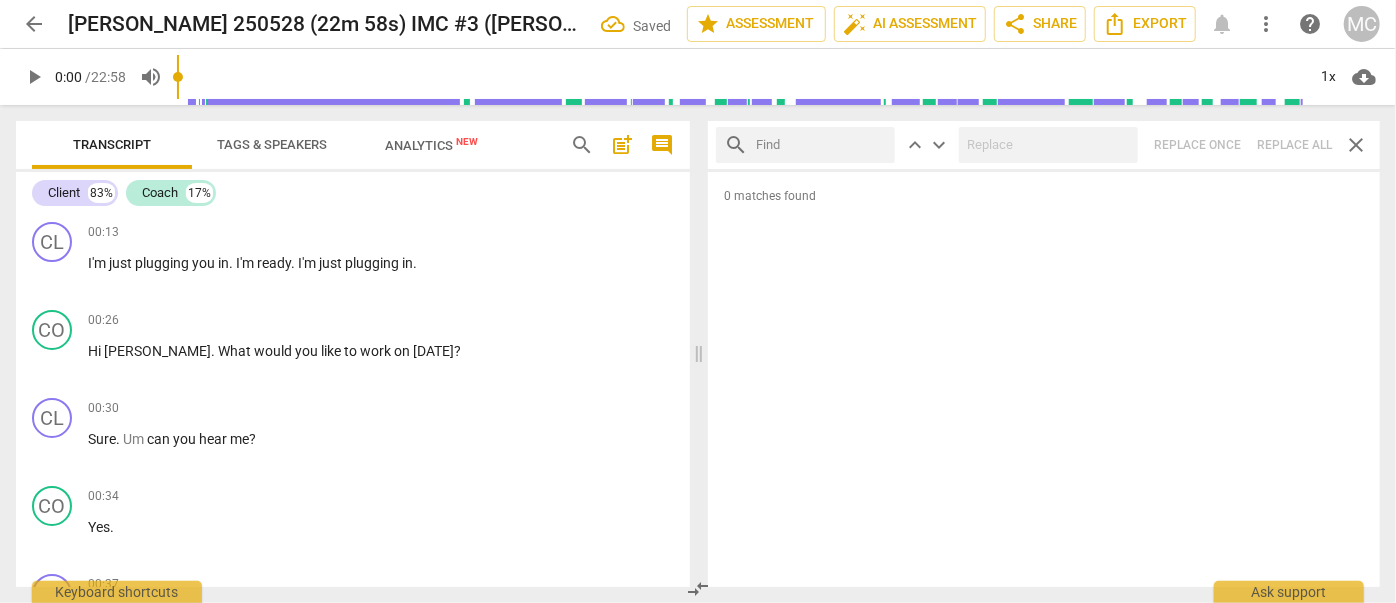 click at bounding box center (821, 145) 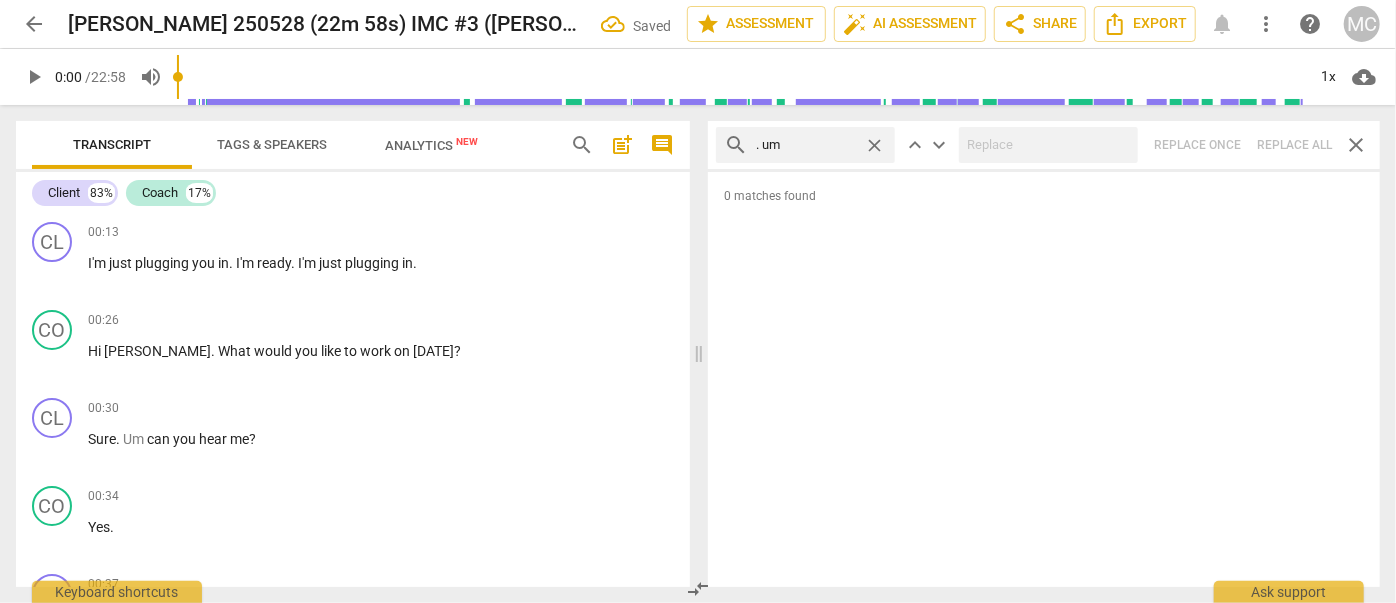 type on ". um" 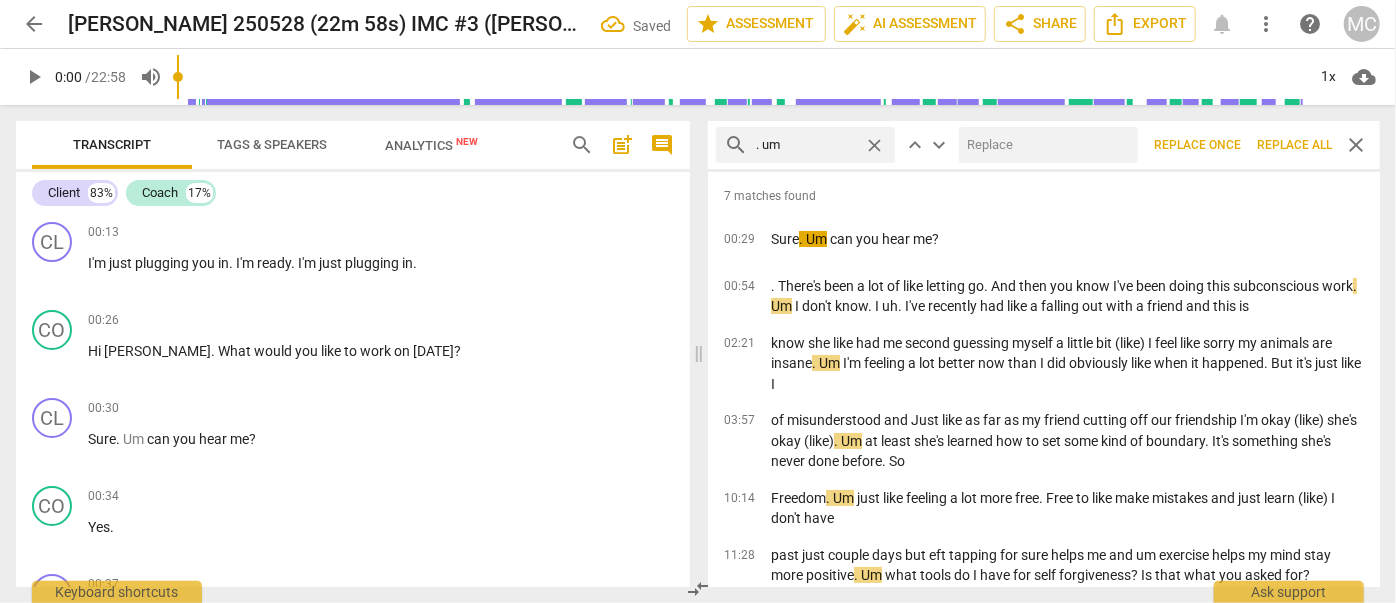 click at bounding box center (1044, 145) 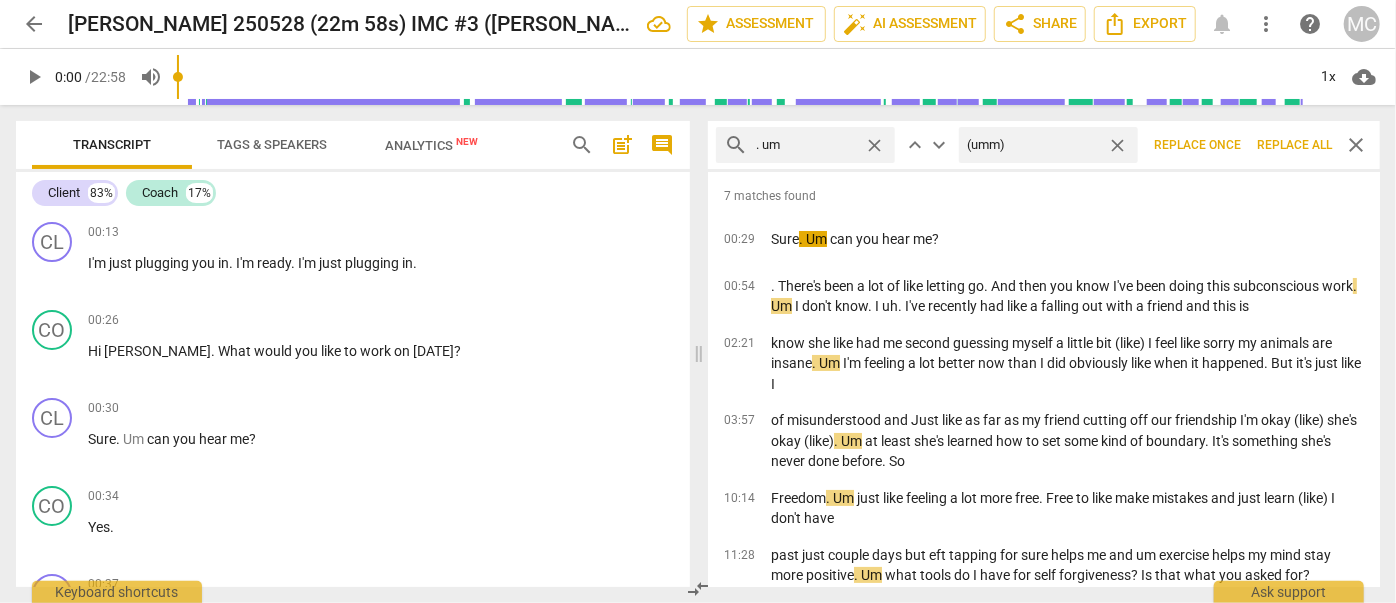 type on "(umm)" 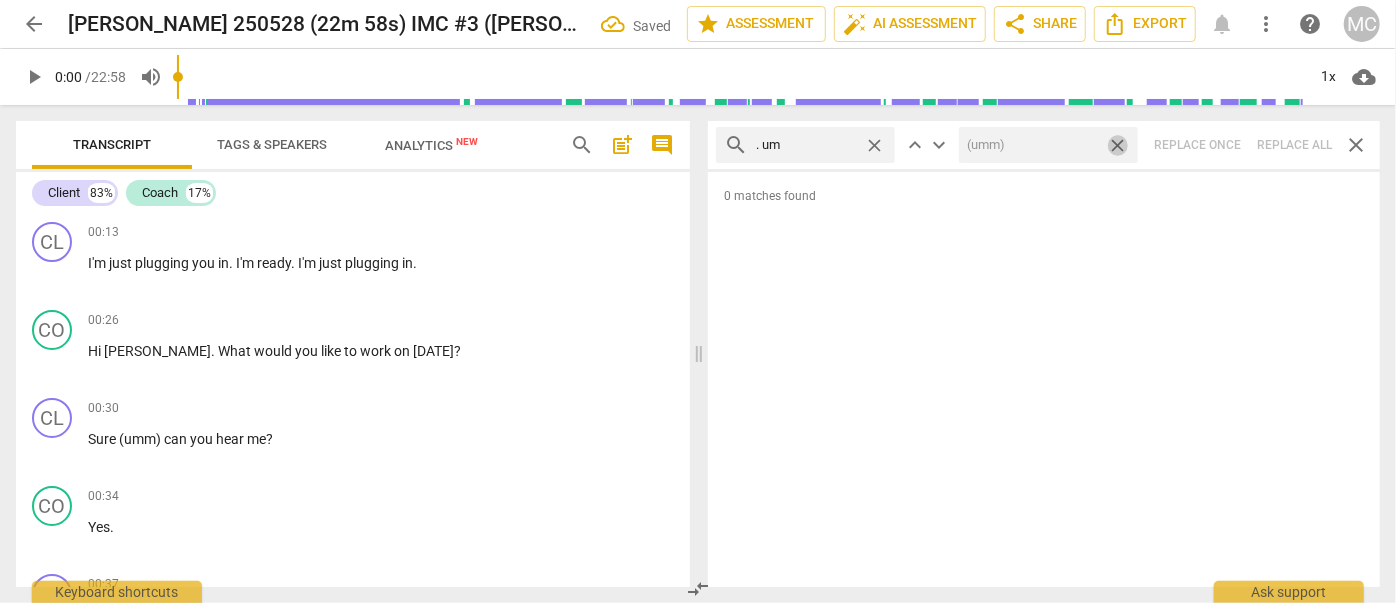 drag, startPoint x: 1120, startPoint y: 143, endPoint x: 1082, endPoint y: 142, distance: 38.013157 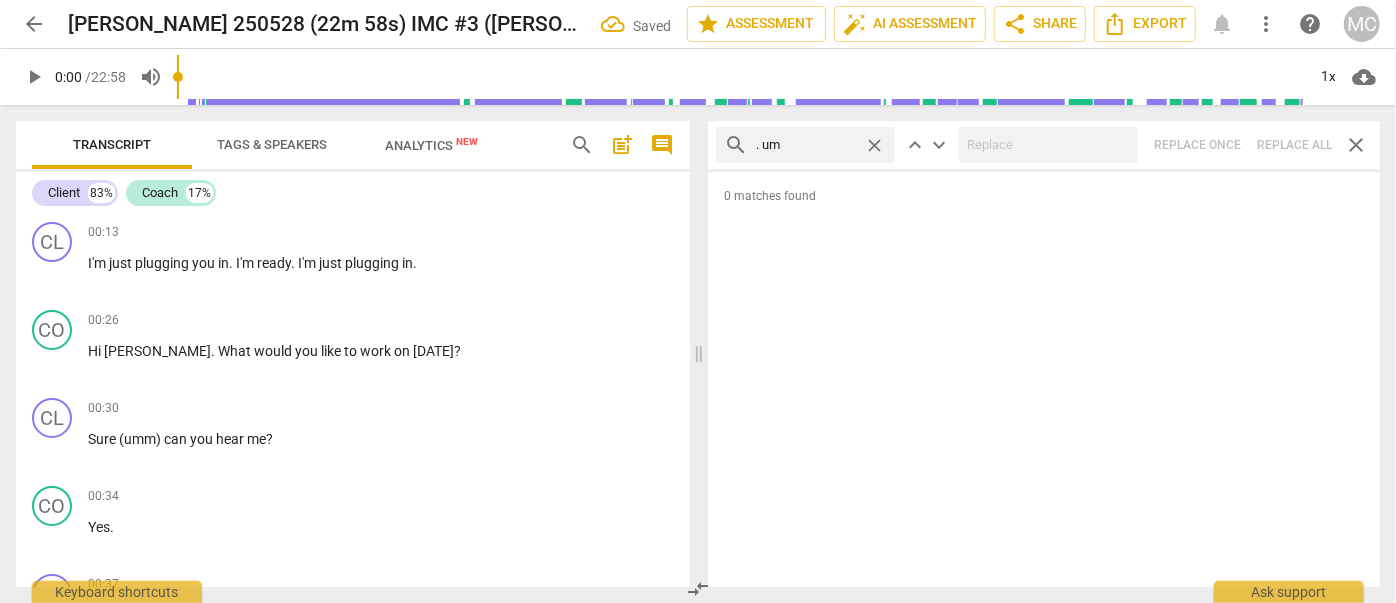 click on "close" at bounding box center (874, 145) 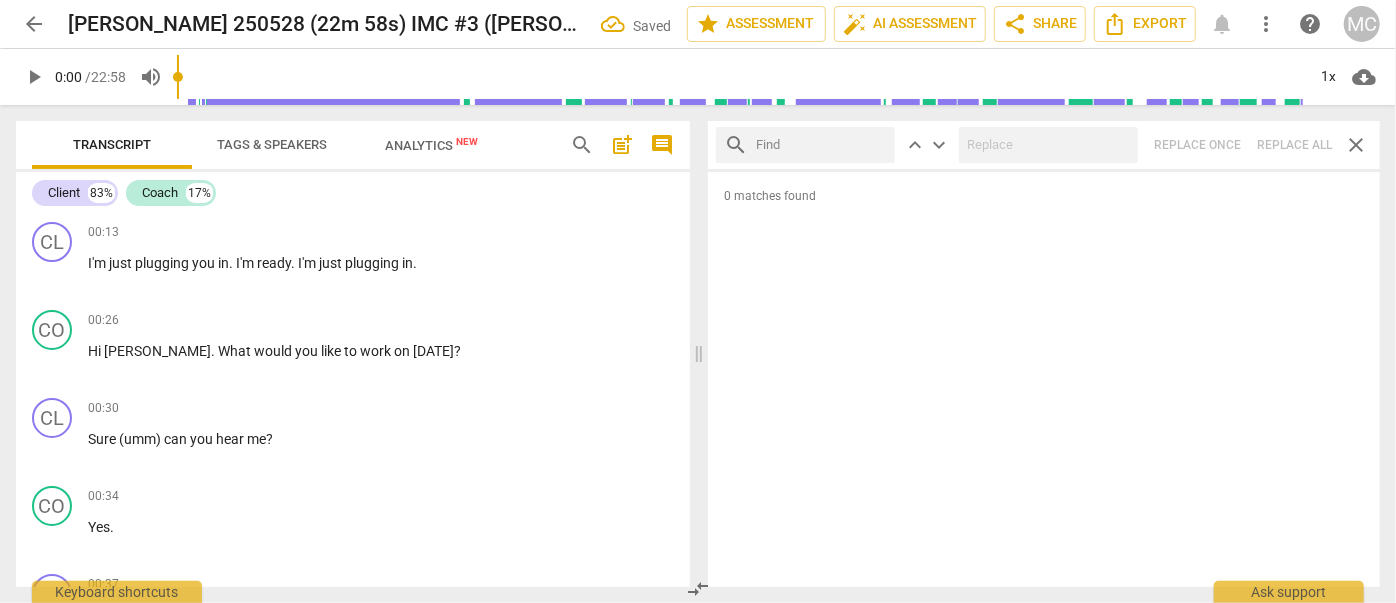 click at bounding box center (821, 145) 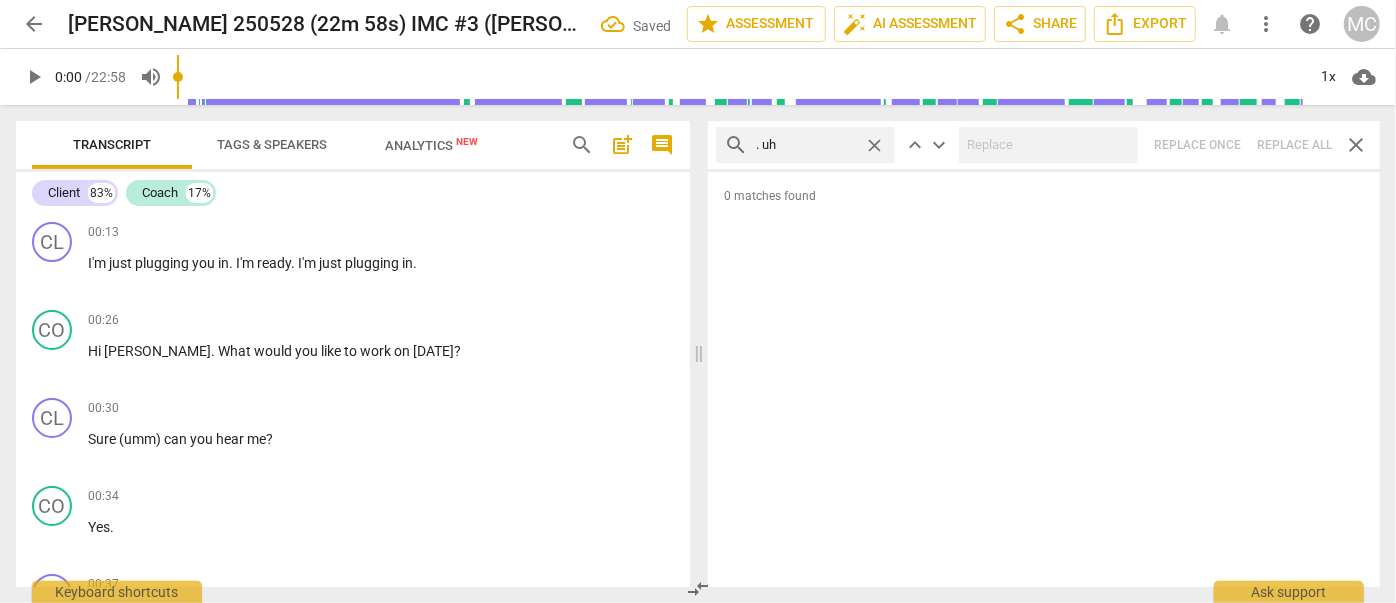 type on ". uh" 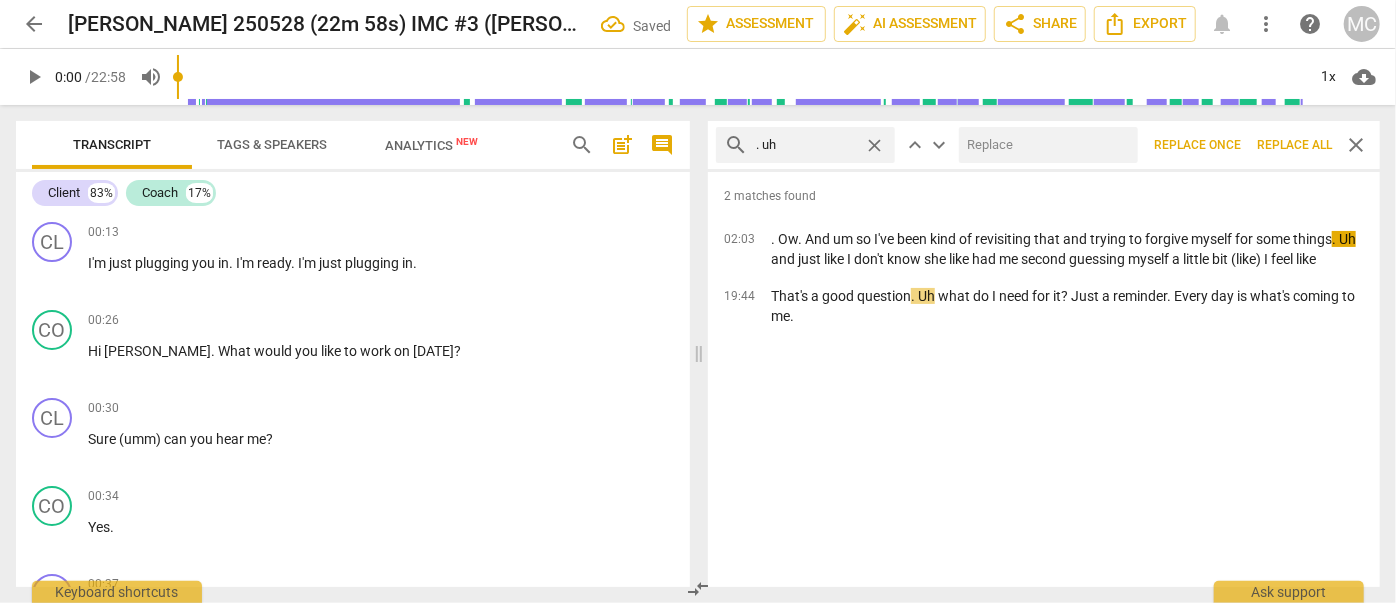click at bounding box center [1044, 145] 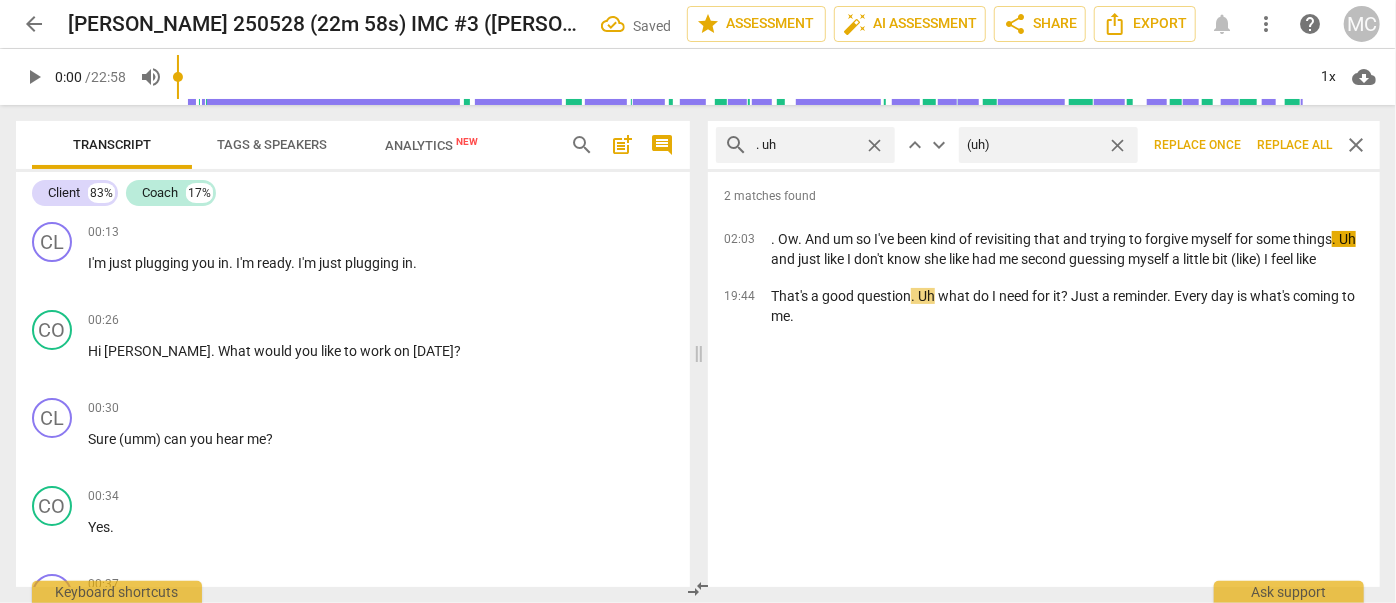 type on "(uh)" 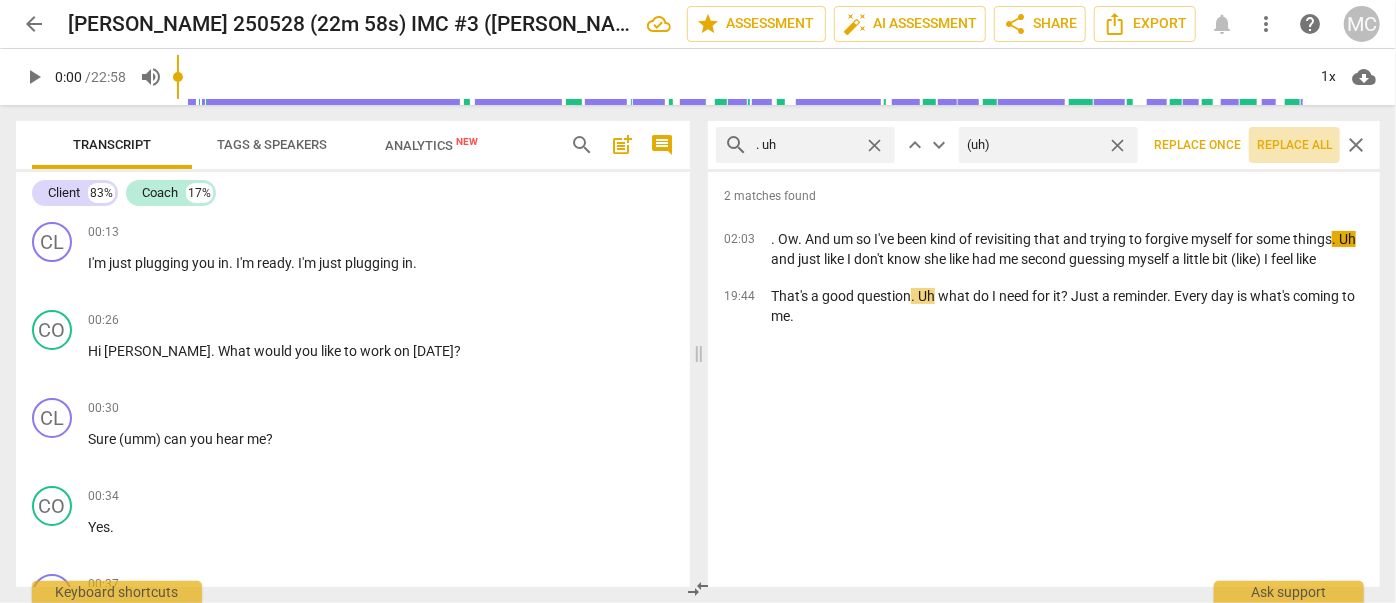 click on "Replace all" at bounding box center [1294, 145] 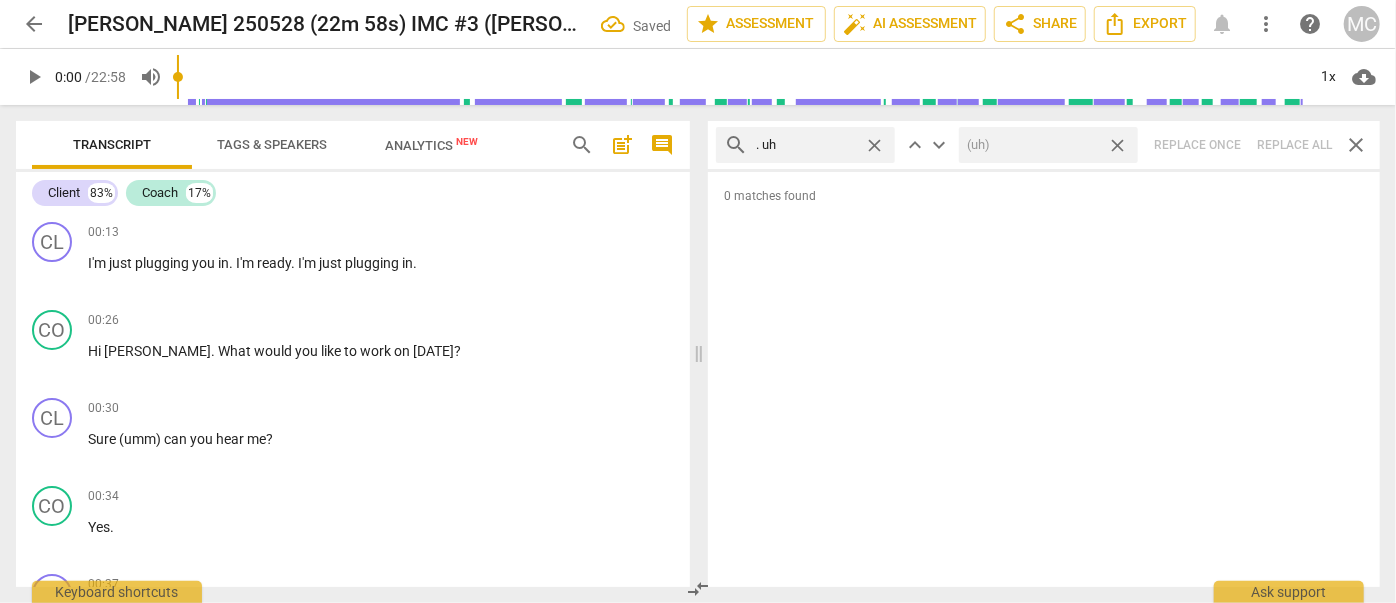 click on "close" at bounding box center [1117, 145] 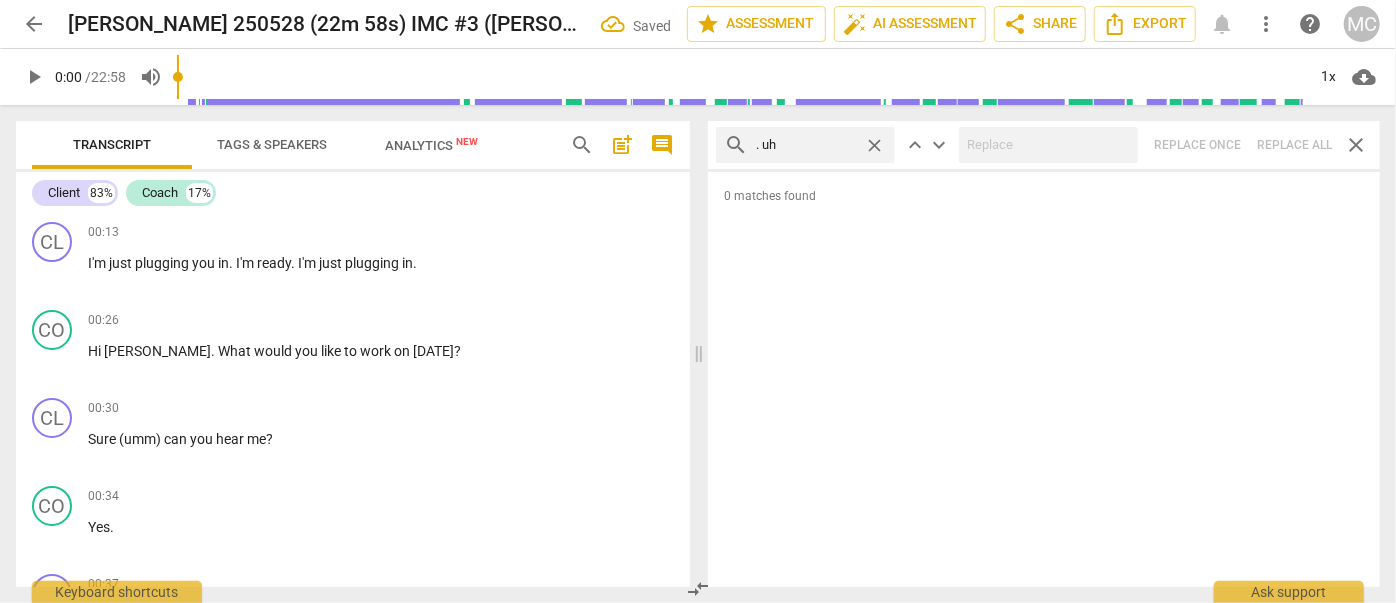 click on "close" at bounding box center (874, 145) 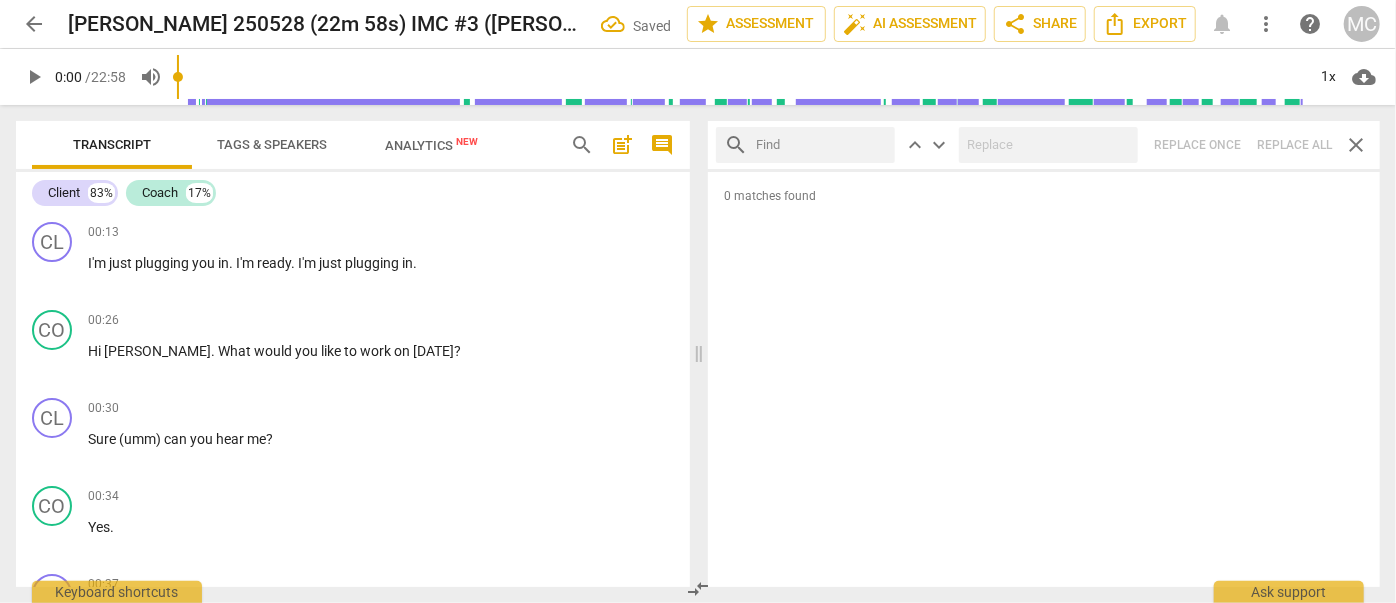 click at bounding box center (821, 145) 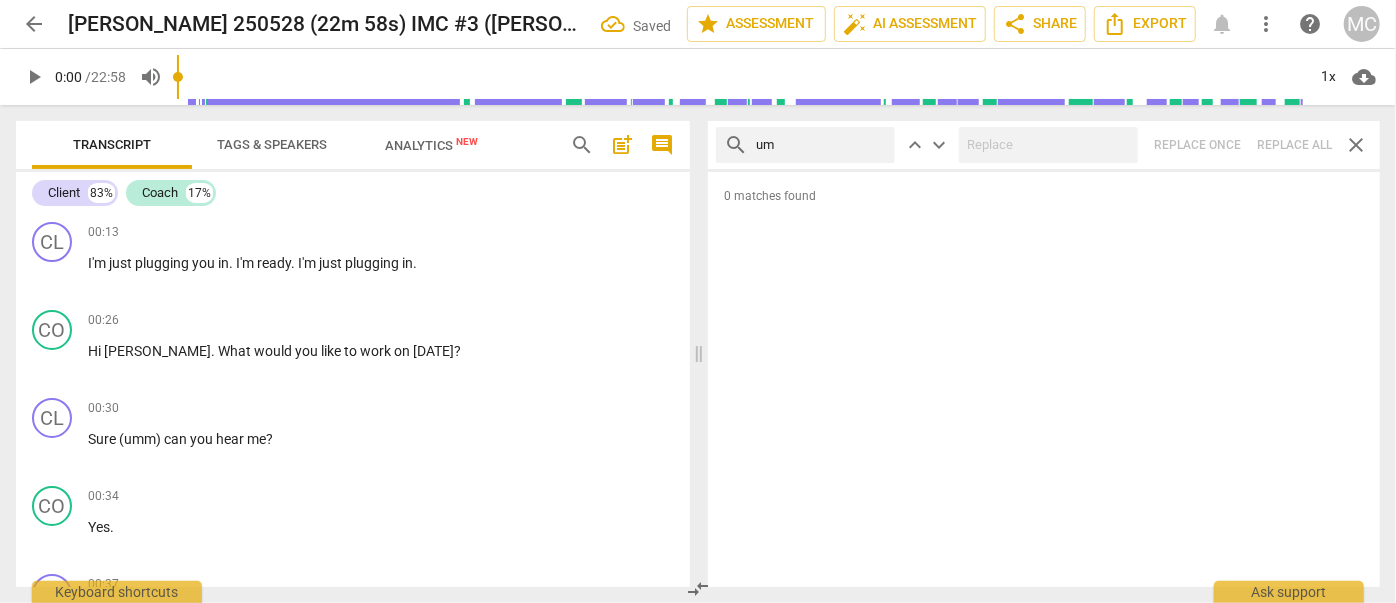 type on "um" 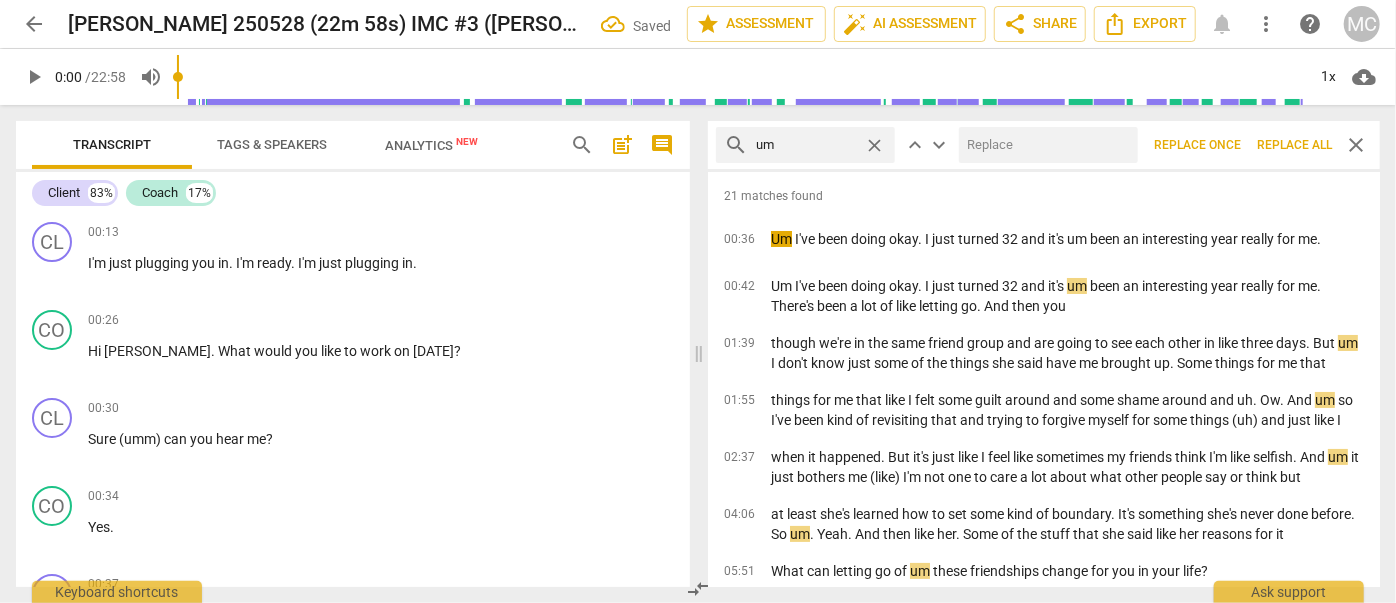 click at bounding box center [1044, 145] 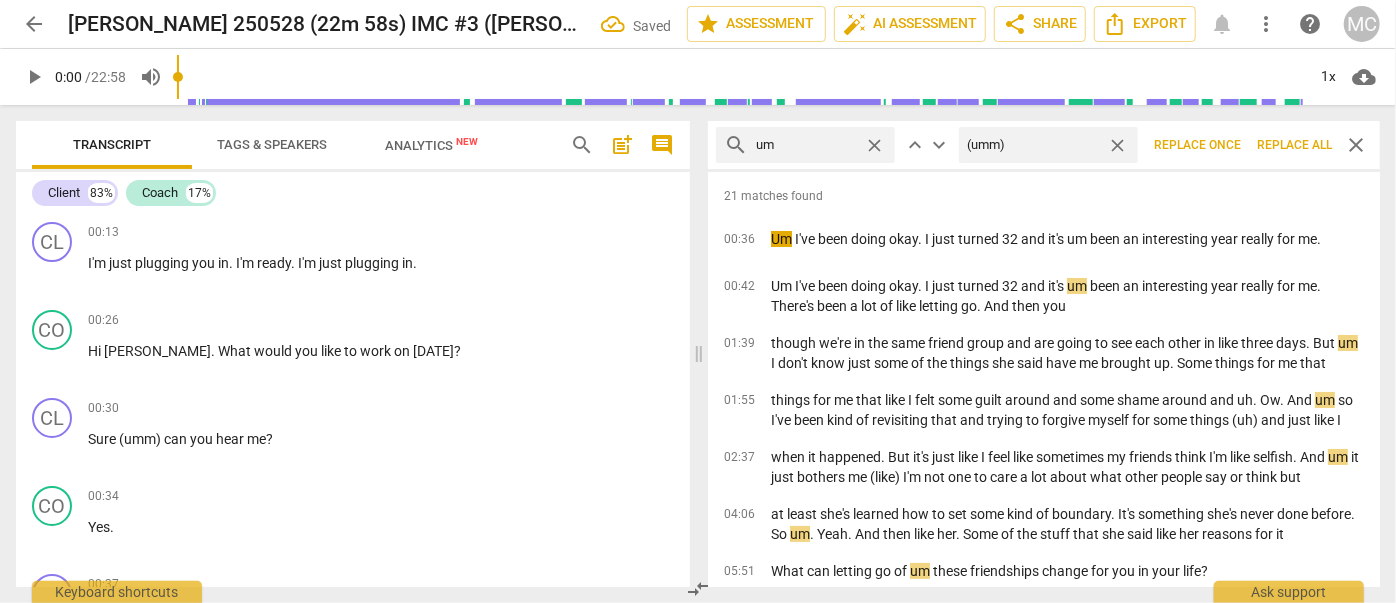 type on "(umm)" 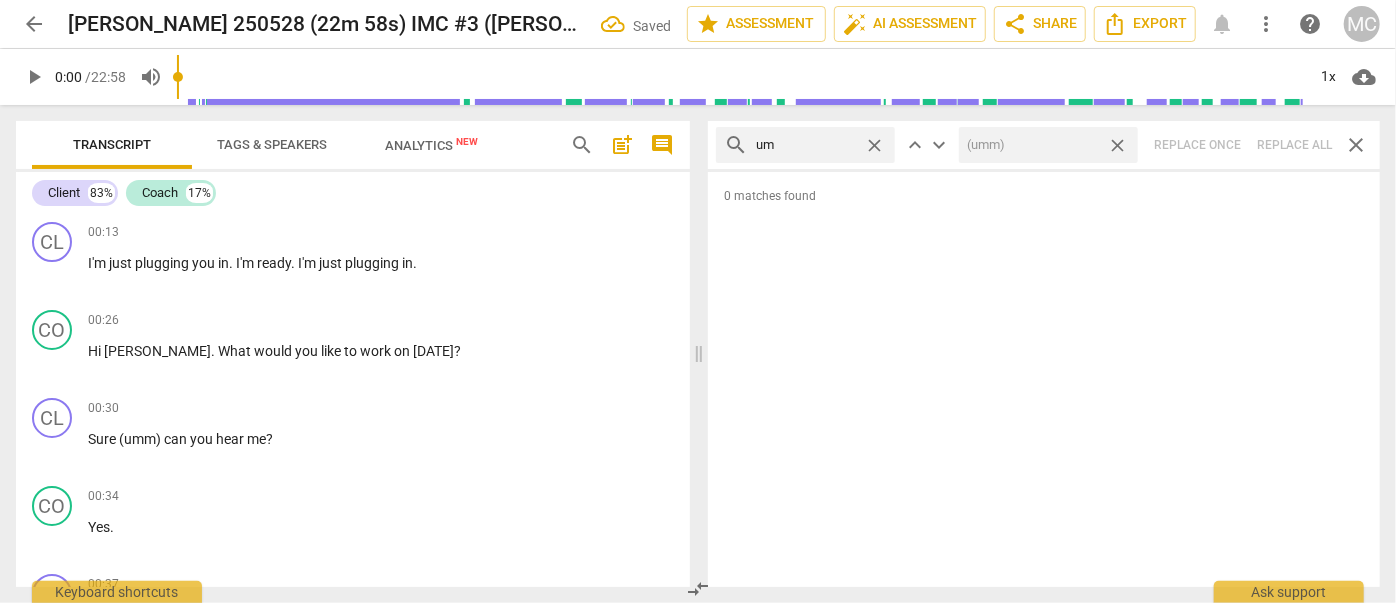 click on "close" at bounding box center [1117, 145] 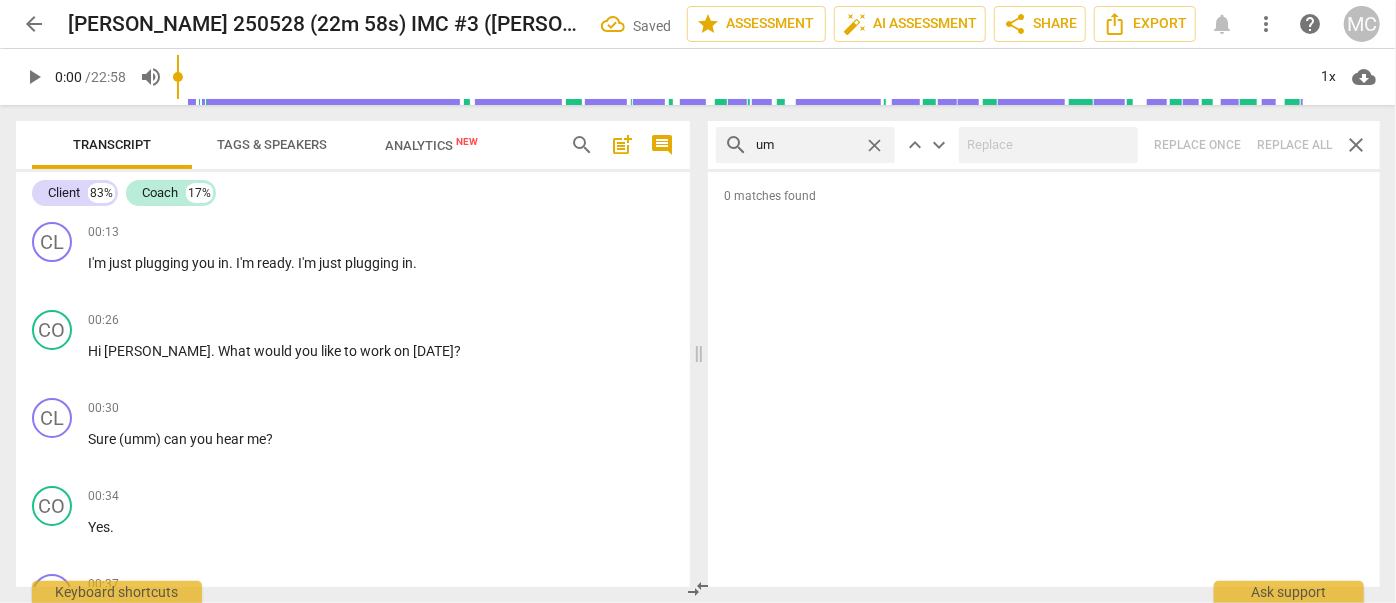 click on "close" at bounding box center [874, 145] 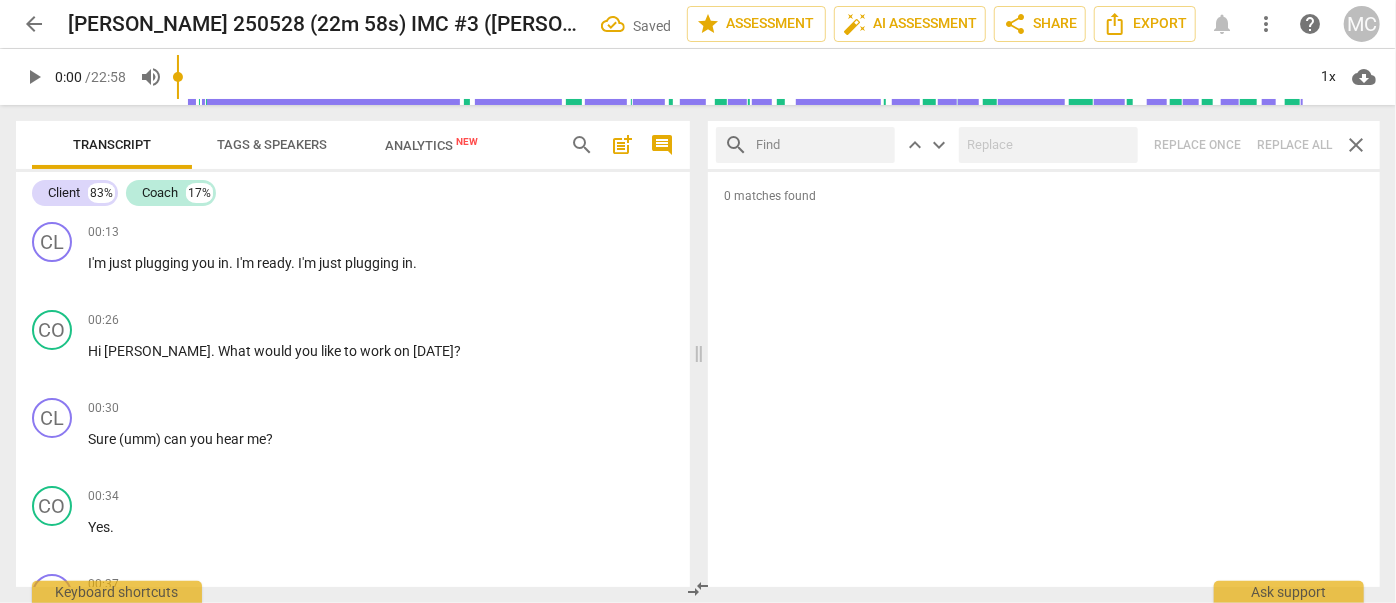 click at bounding box center [821, 145] 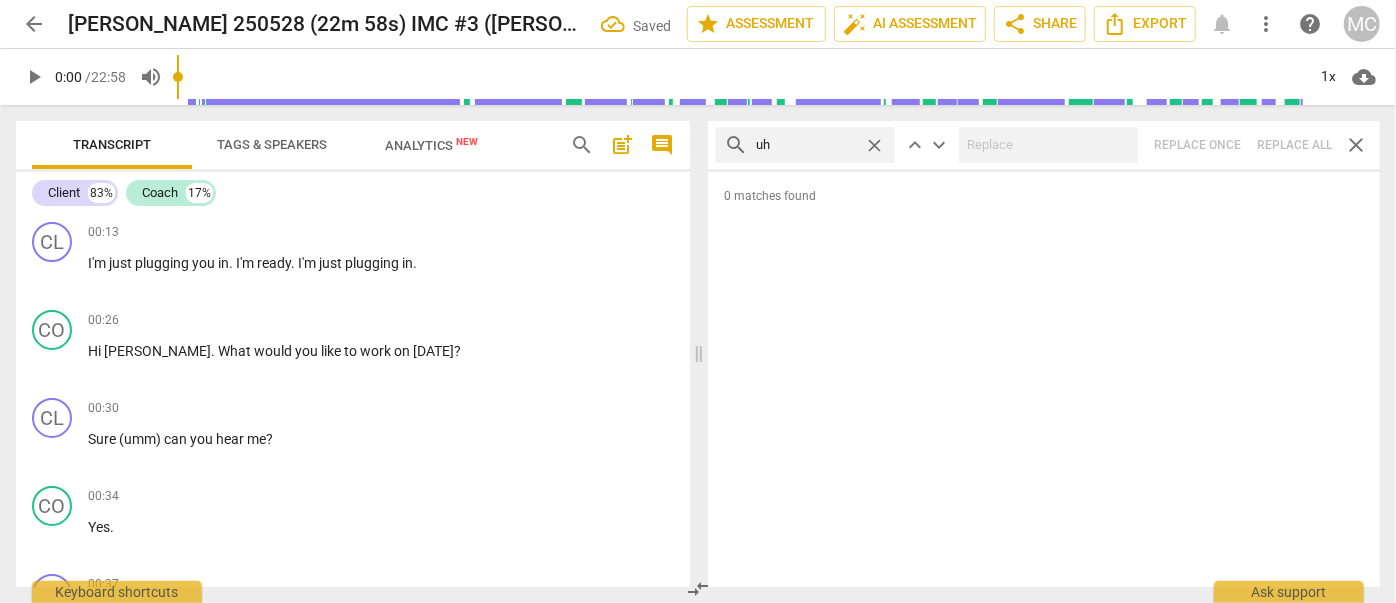 type on "uh" 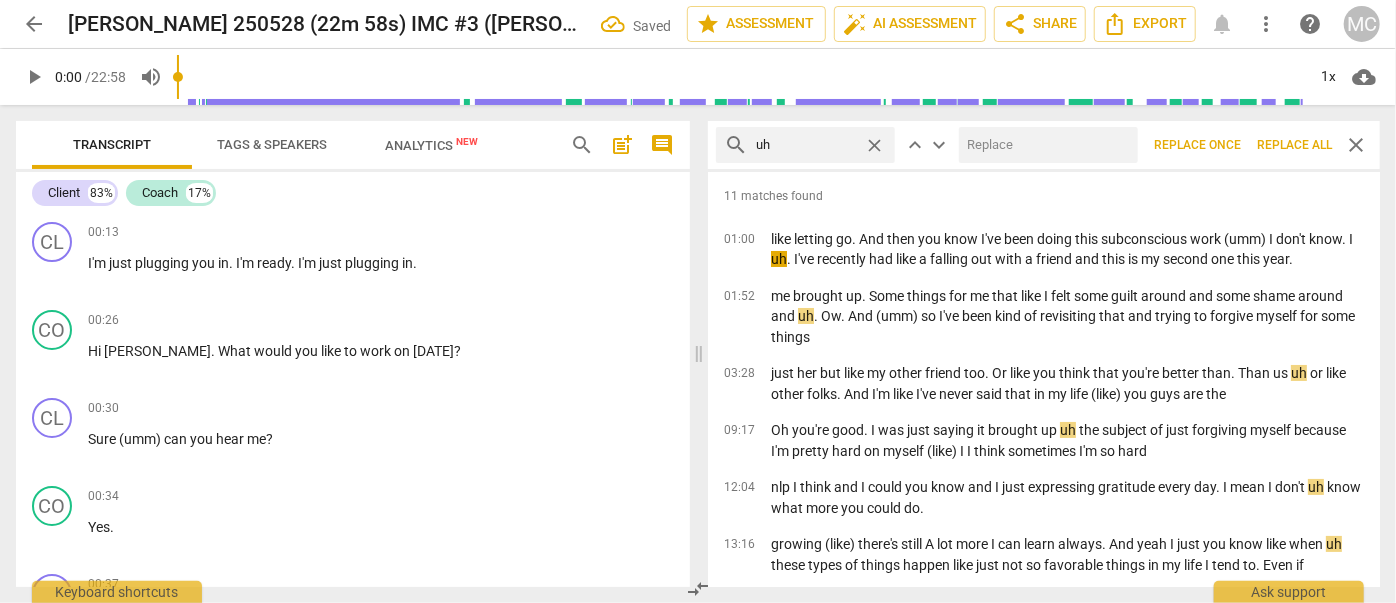 click at bounding box center (1044, 145) 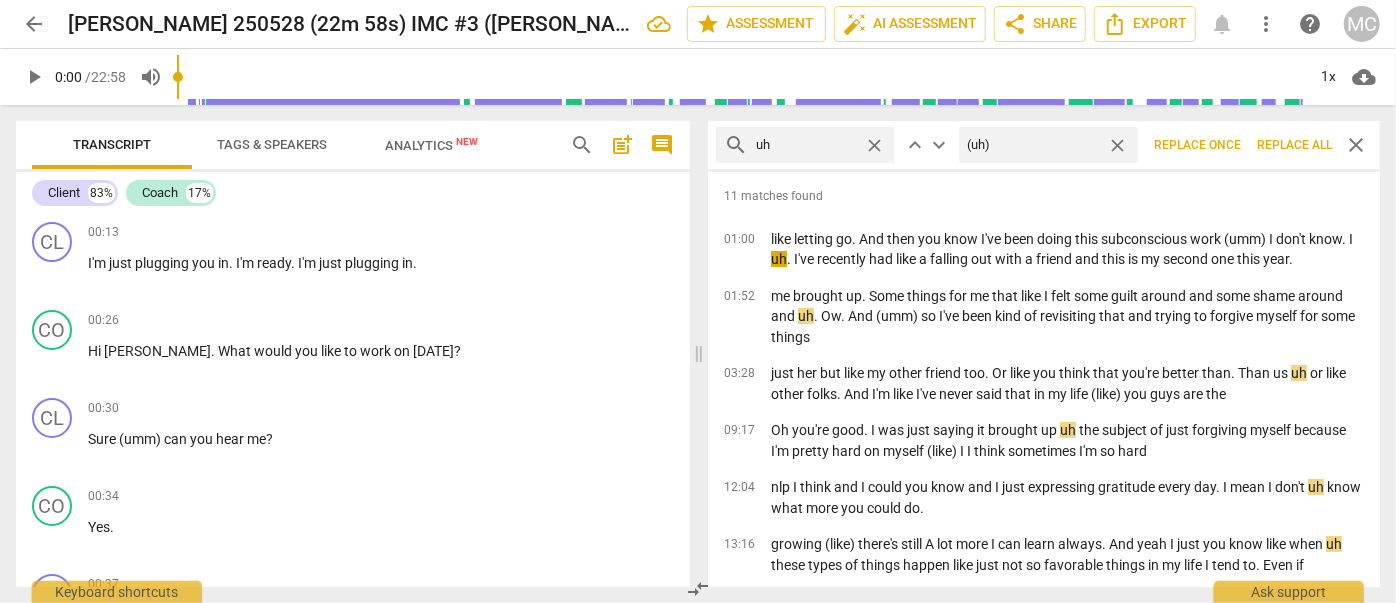 type on "(uh)" 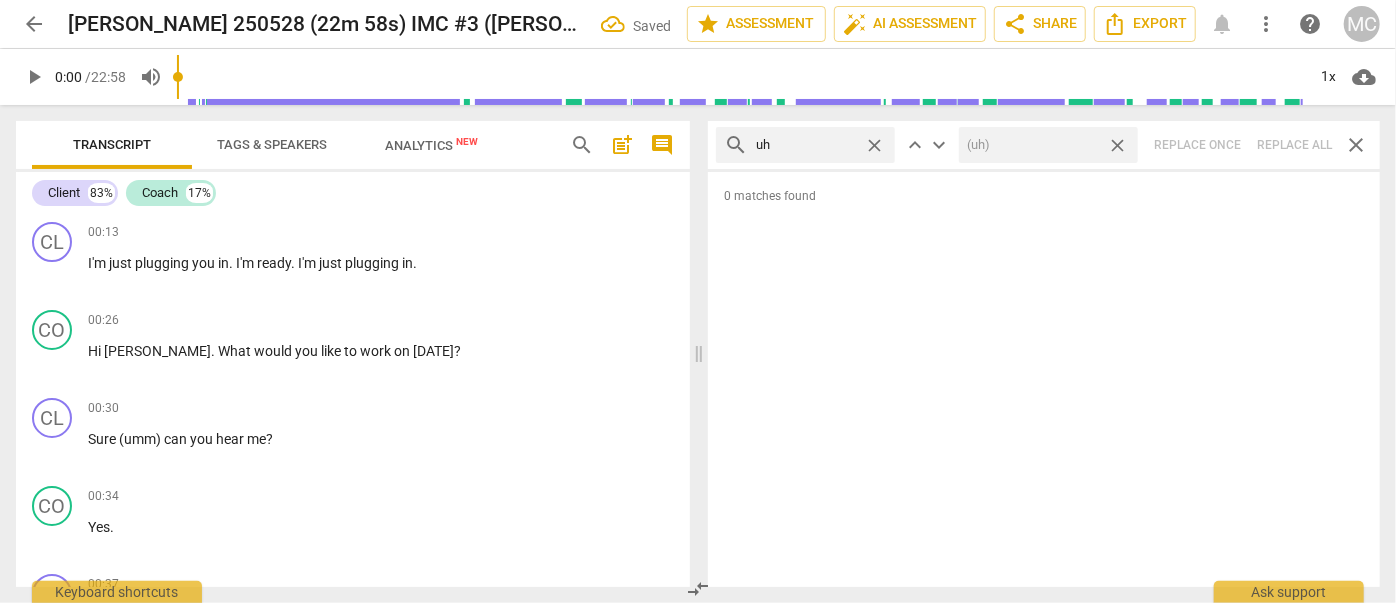 click on "close" at bounding box center (1117, 145) 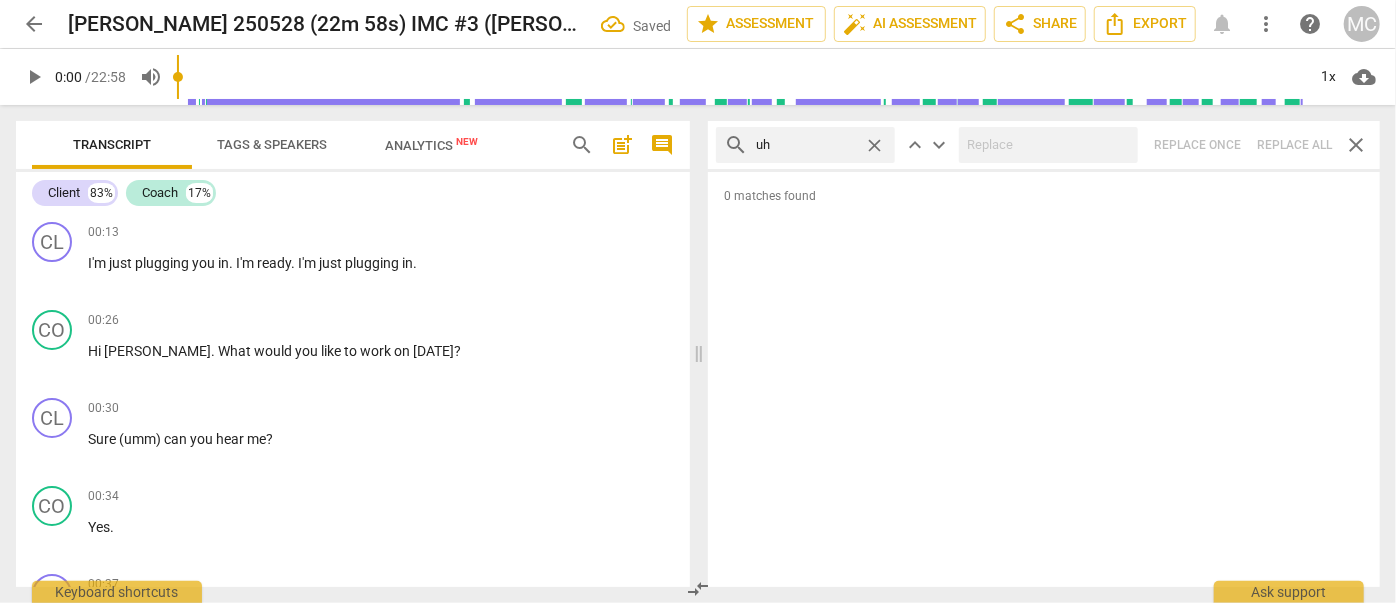 click on "close" at bounding box center [874, 145] 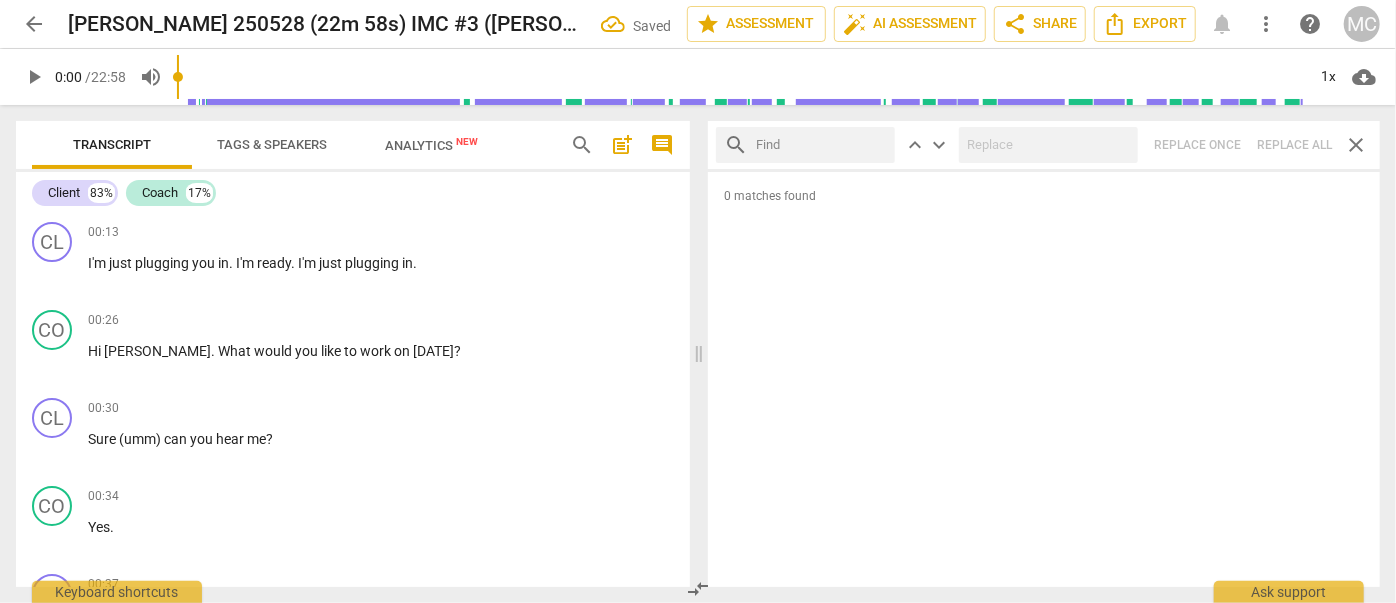 click at bounding box center (821, 145) 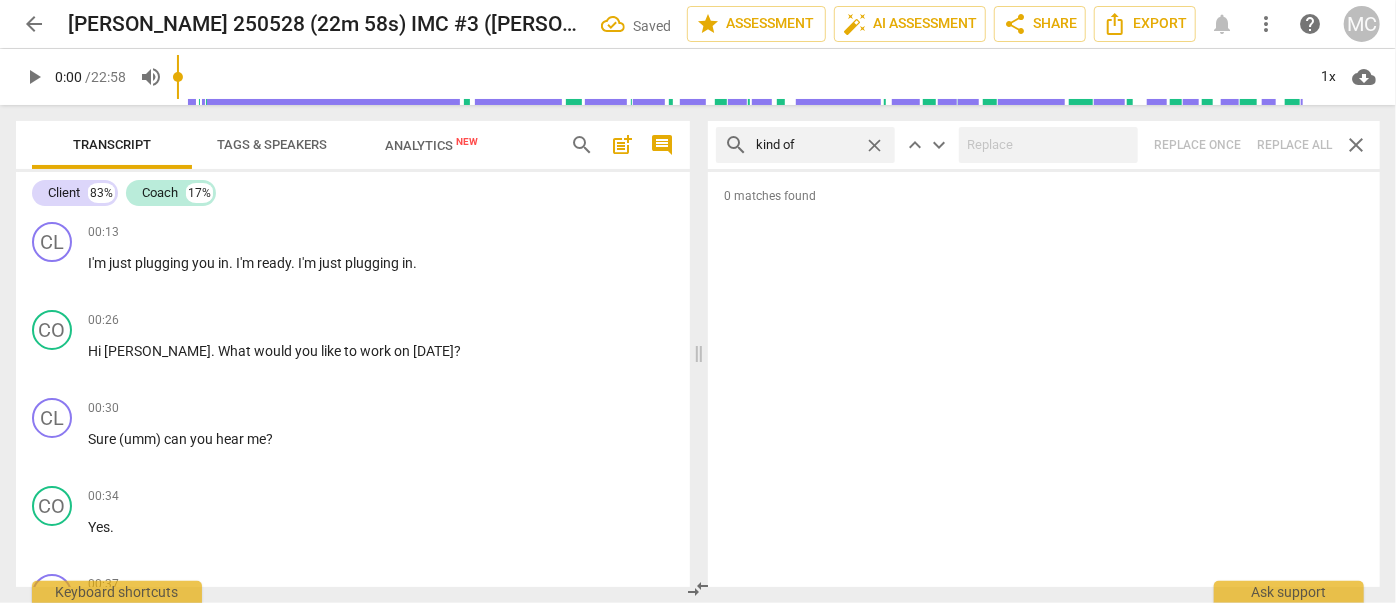type on "kind of" 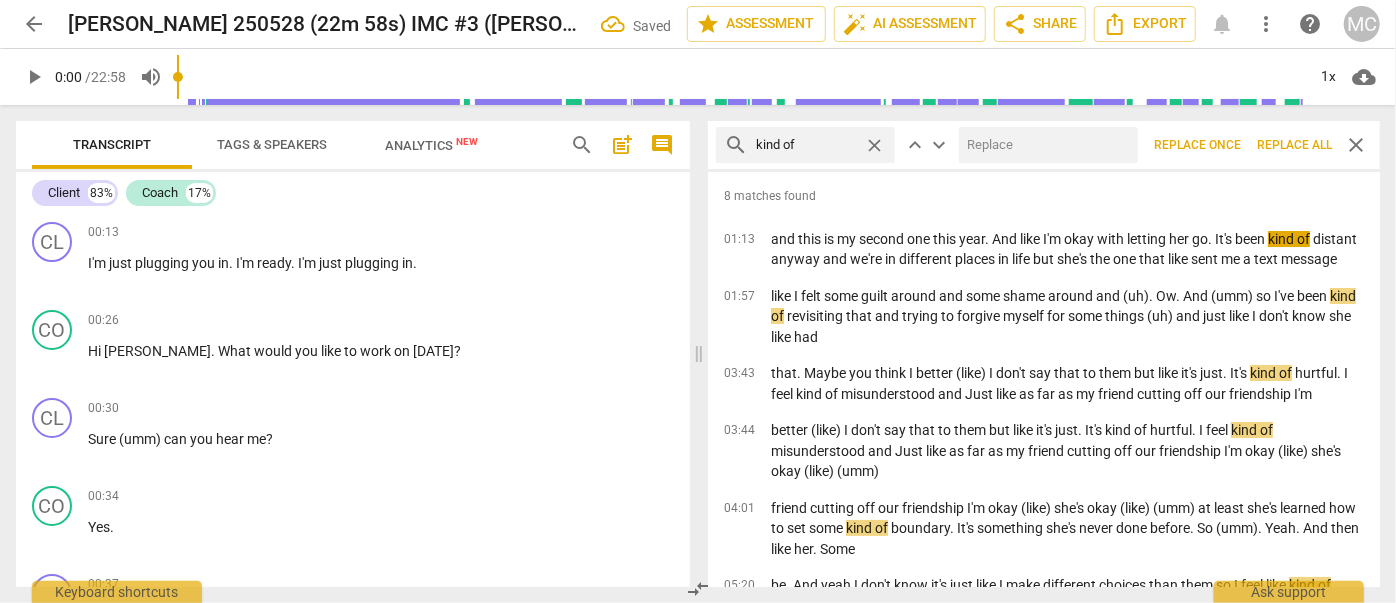 click at bounding box center (1044, 145) 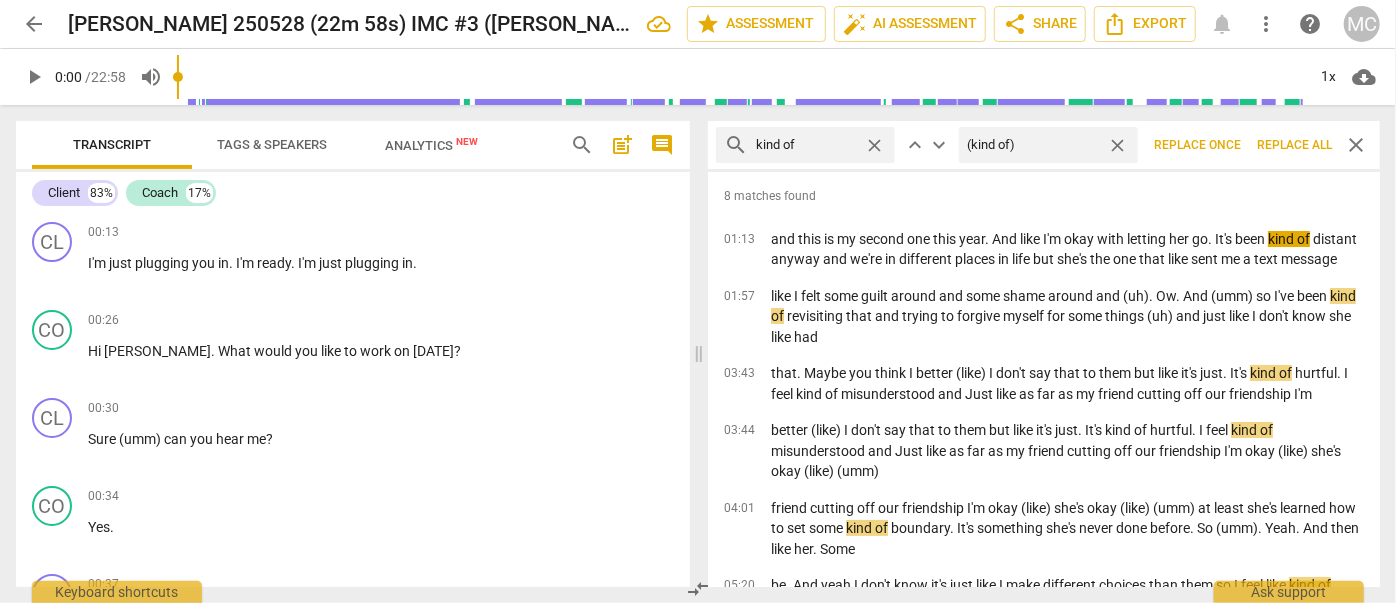 type on "(kind of)" 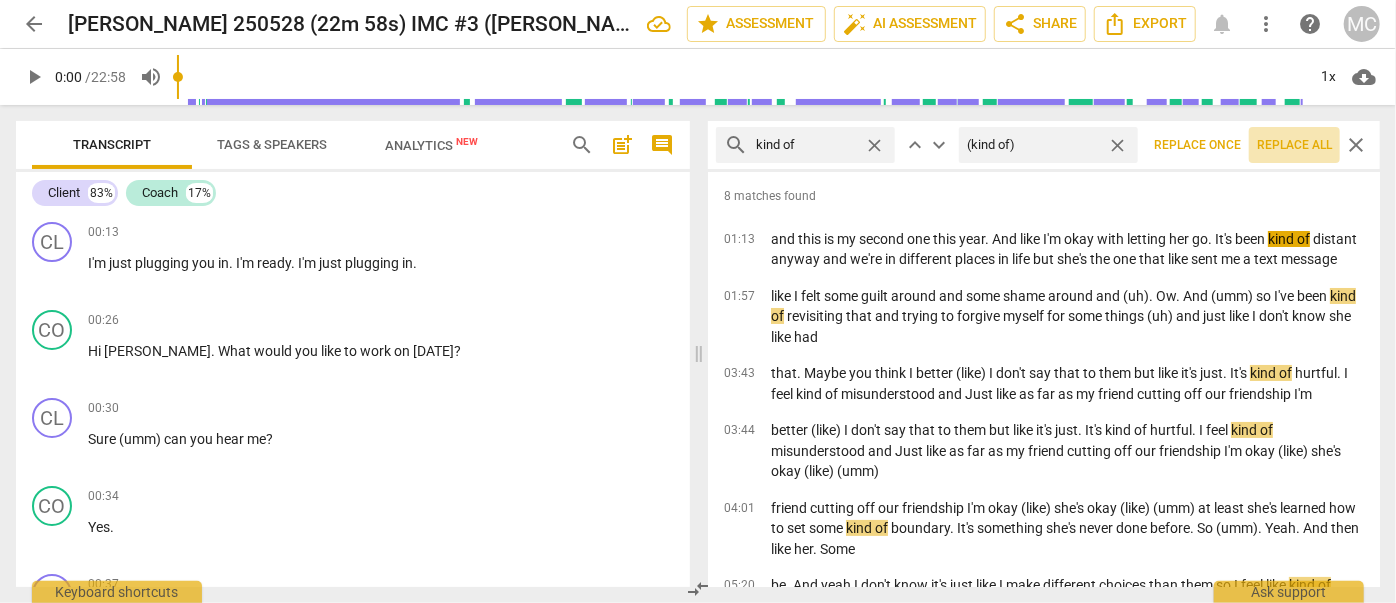 click on "Replace all" at bounding box center (1294, 145) 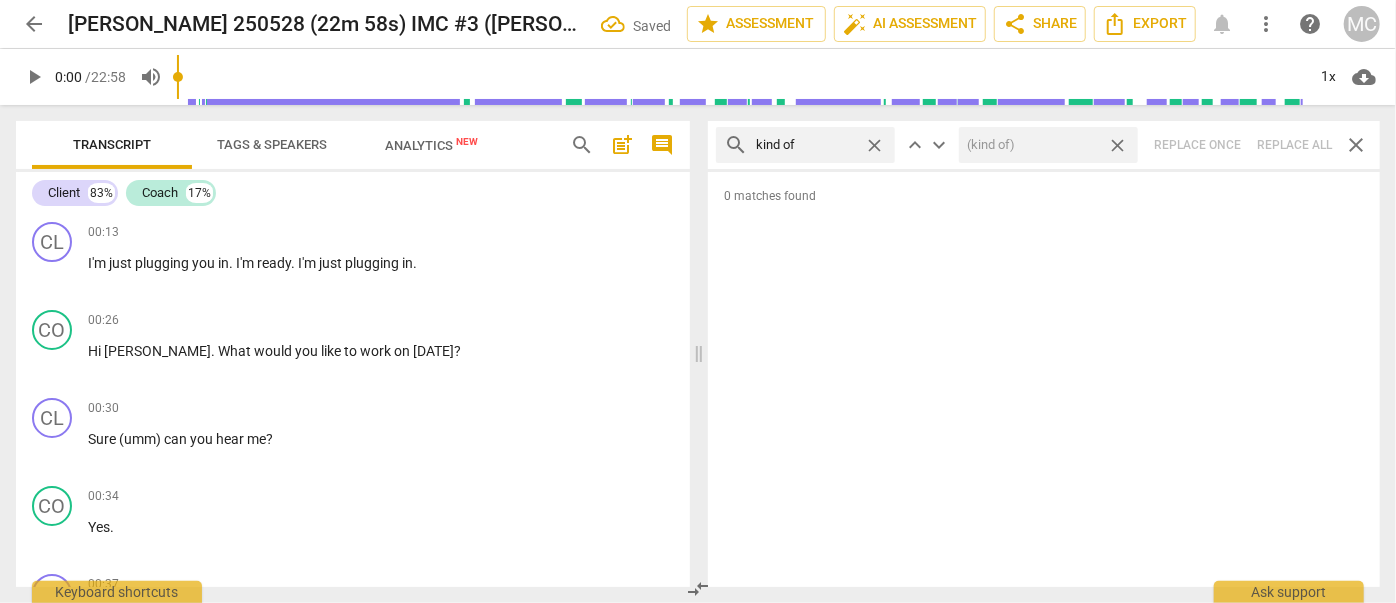 click on "close" at bounding box center [1117, 145] 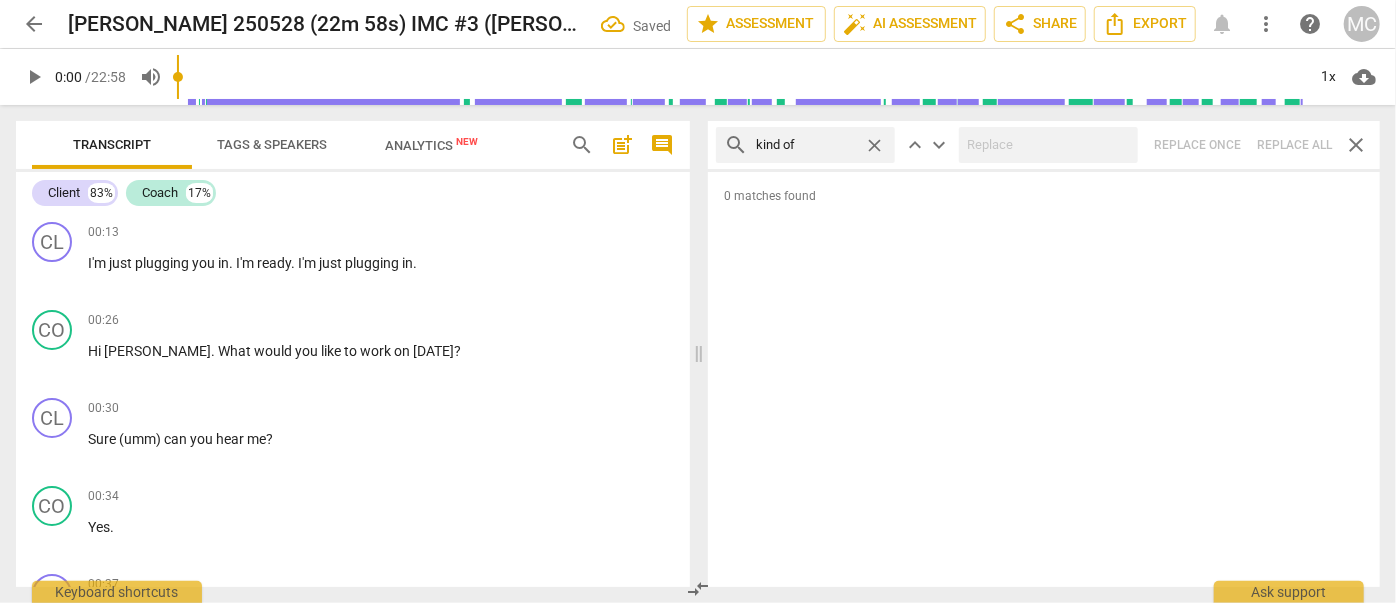 click on "close" at bounding box center (874, 145) 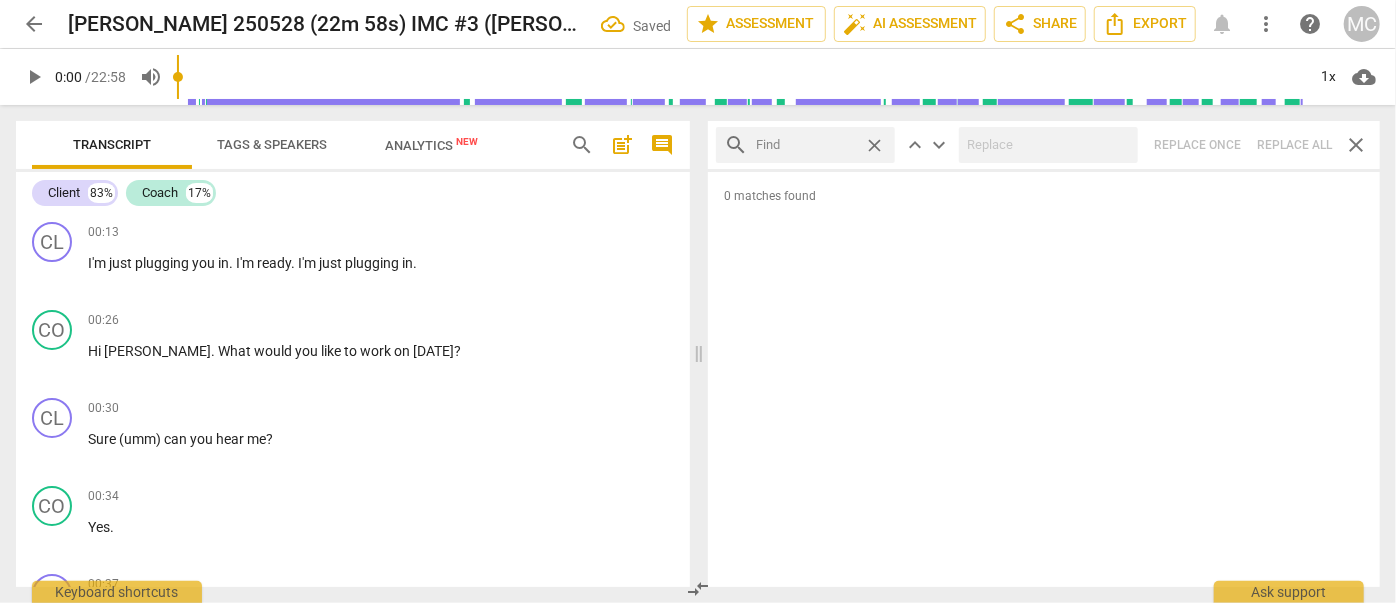 click at bounding box center (806, 145) 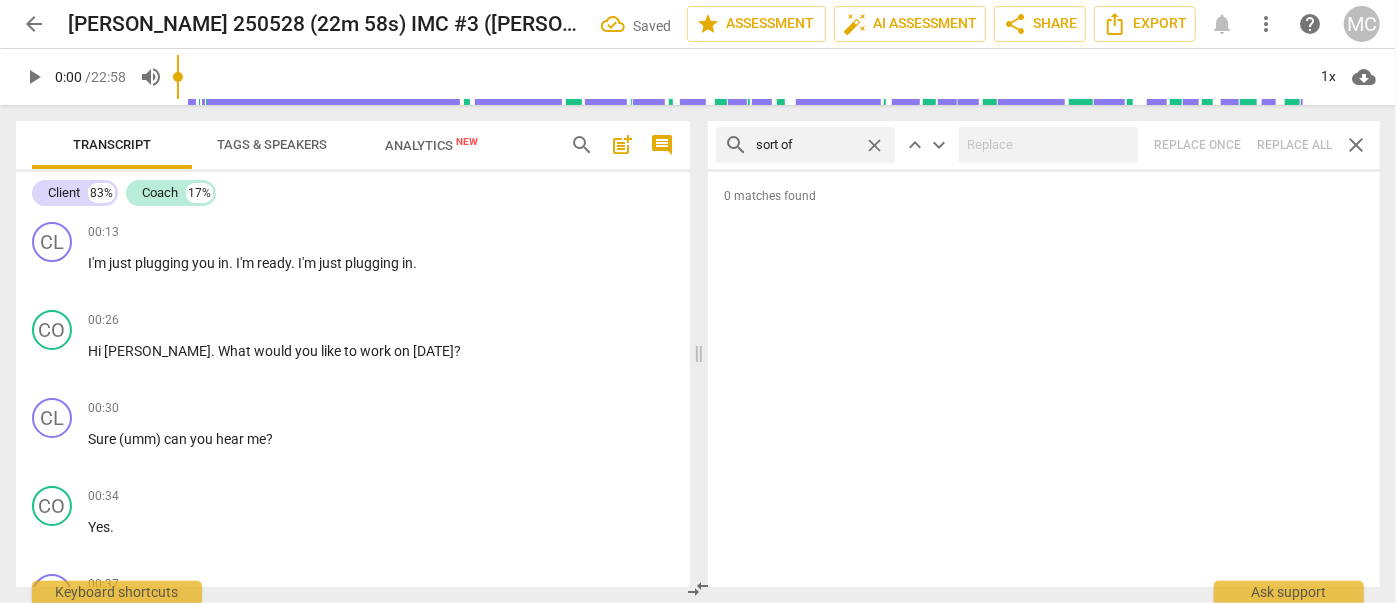 type on "sort of" 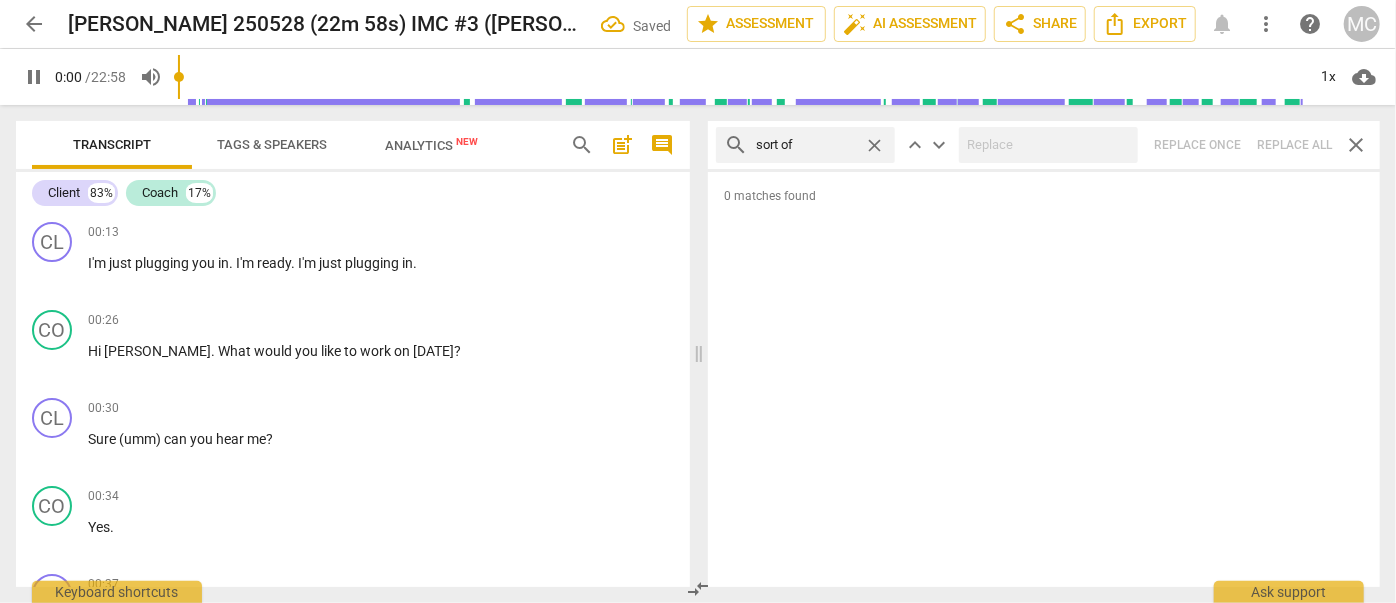 click on "search sort of close keyboard_arrow_up keyboard_arrow_down Replace once Replace all close" at bounding box center (1044, 145) 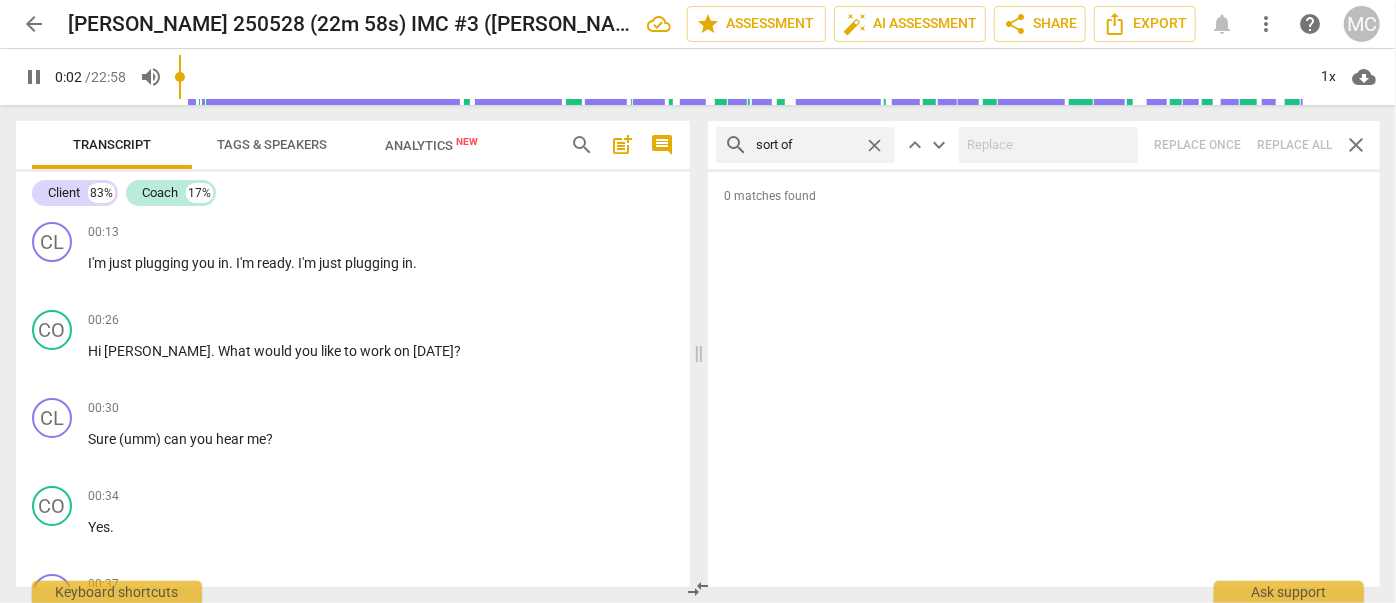 click on "close" at bounding box center (874, 145) 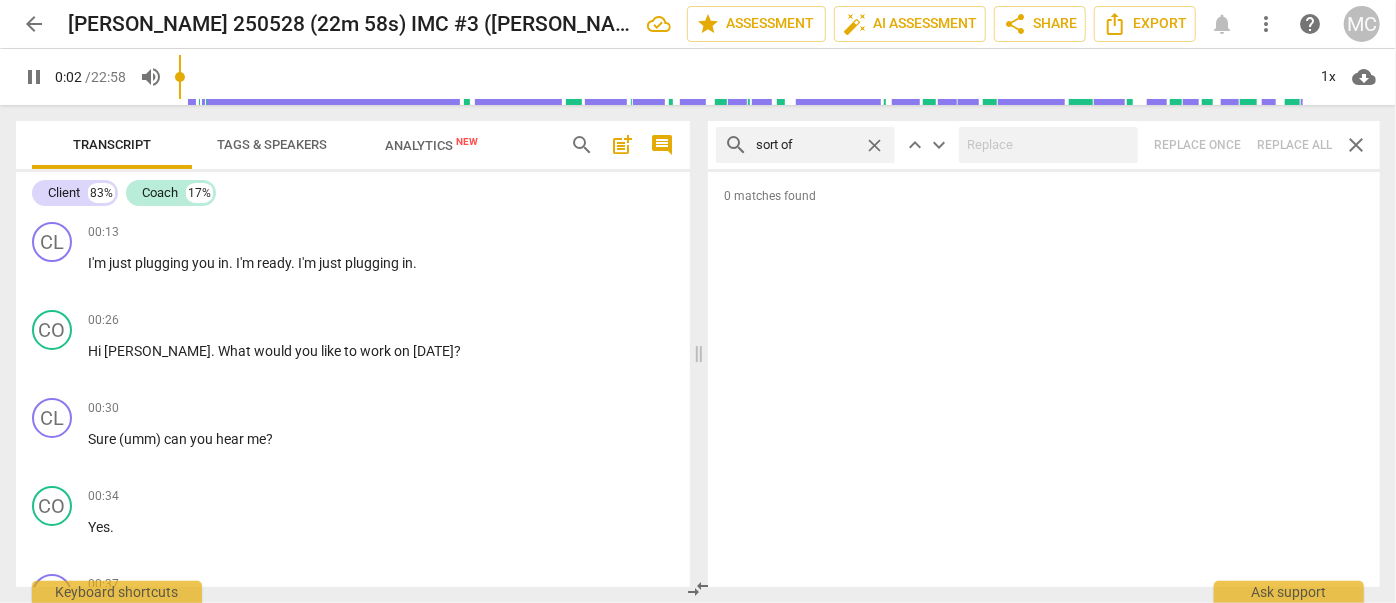 type on "3" 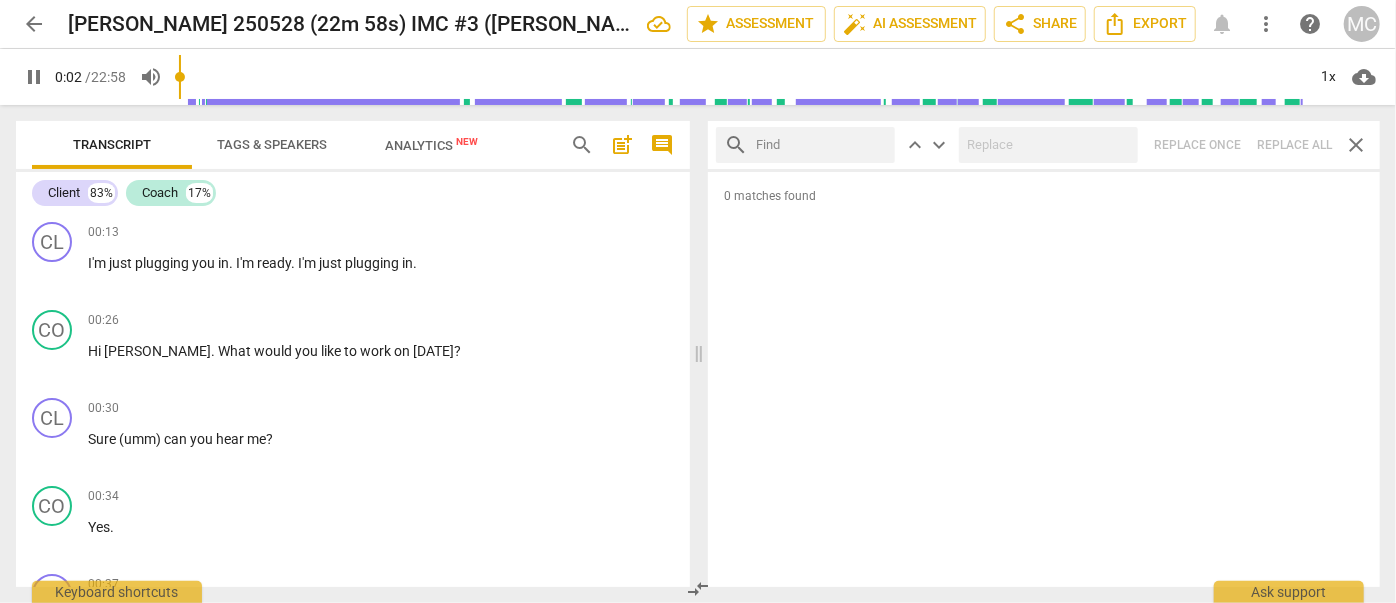 click at bounding box center (821, 145) 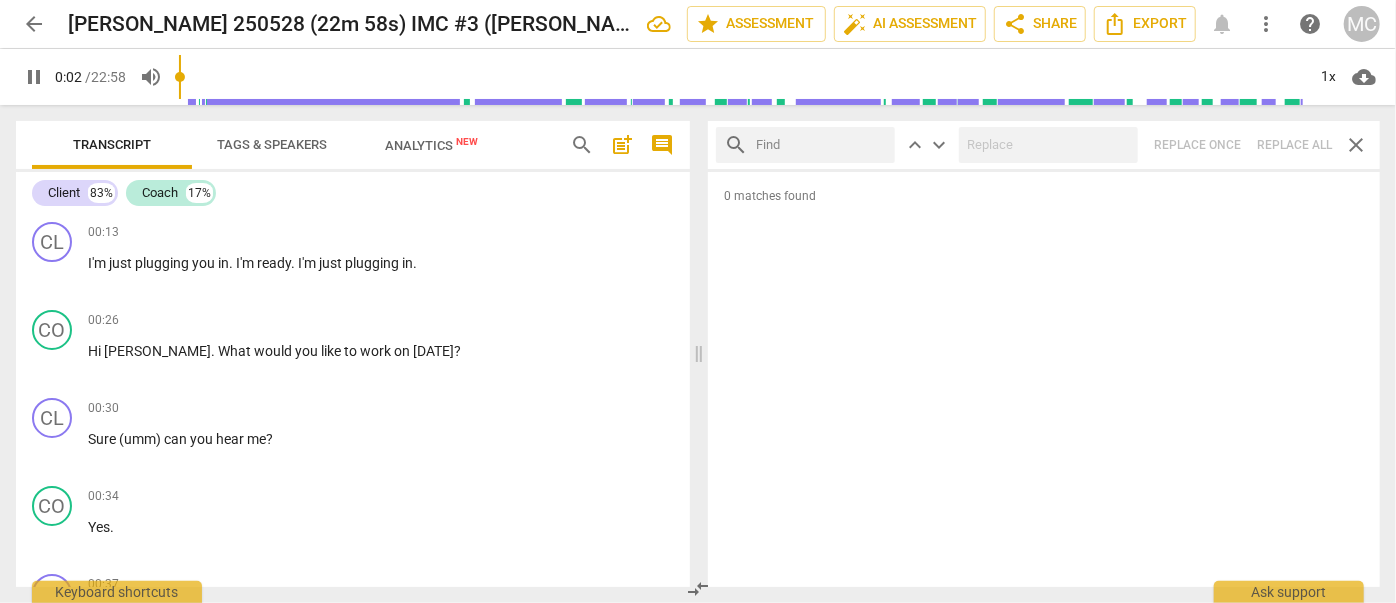 type on "3" 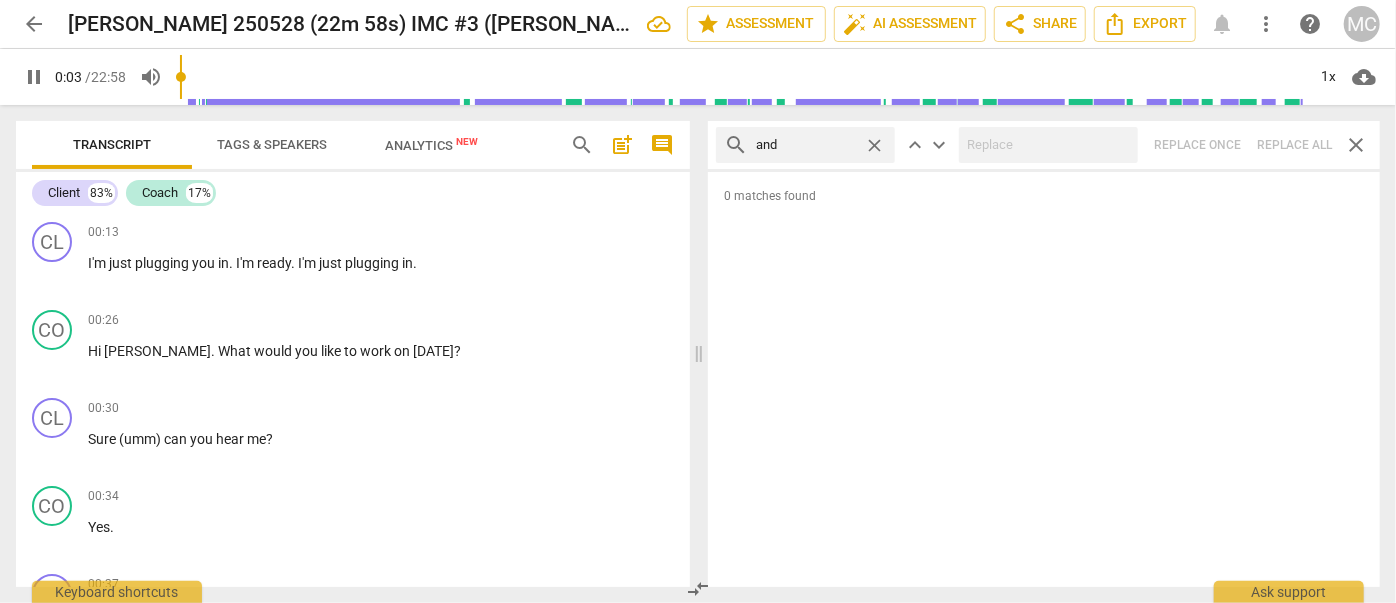 type on "and" 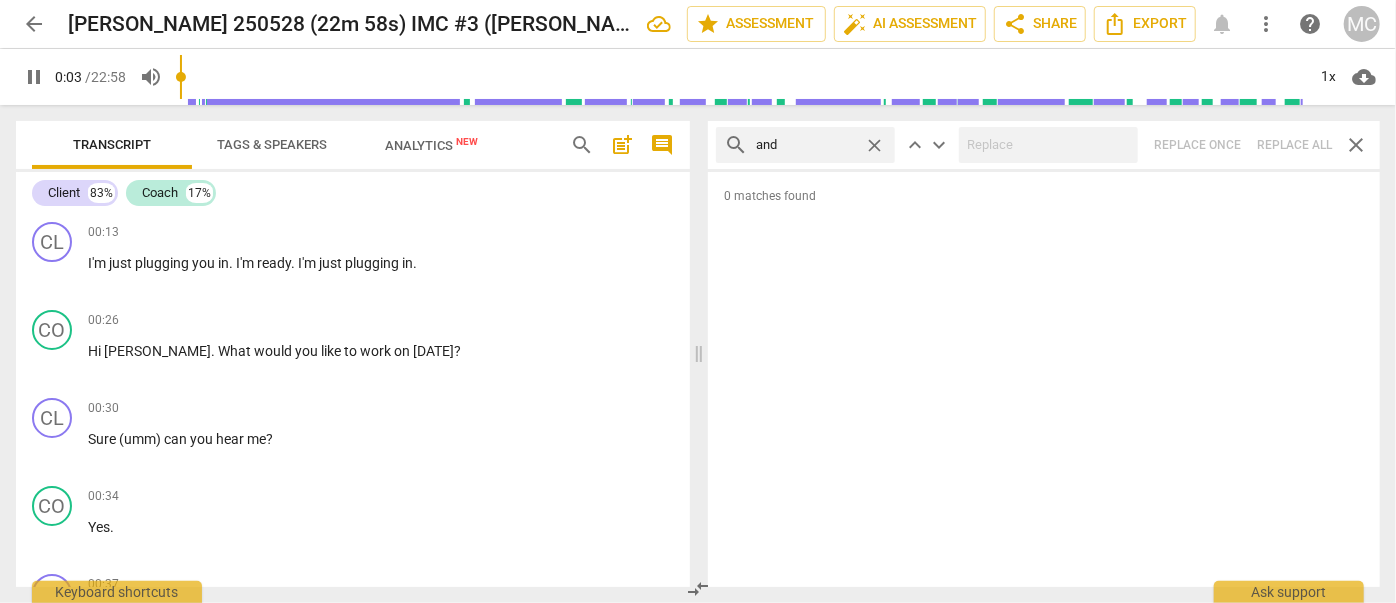 type on "3" 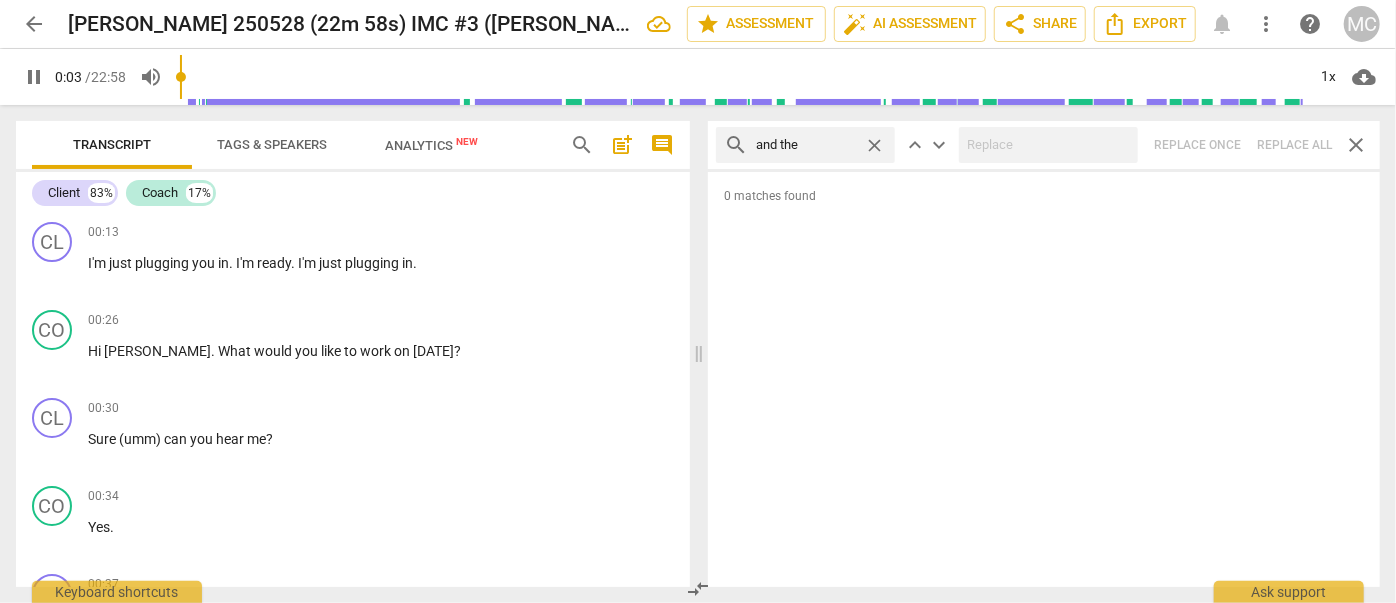 type on "and then" 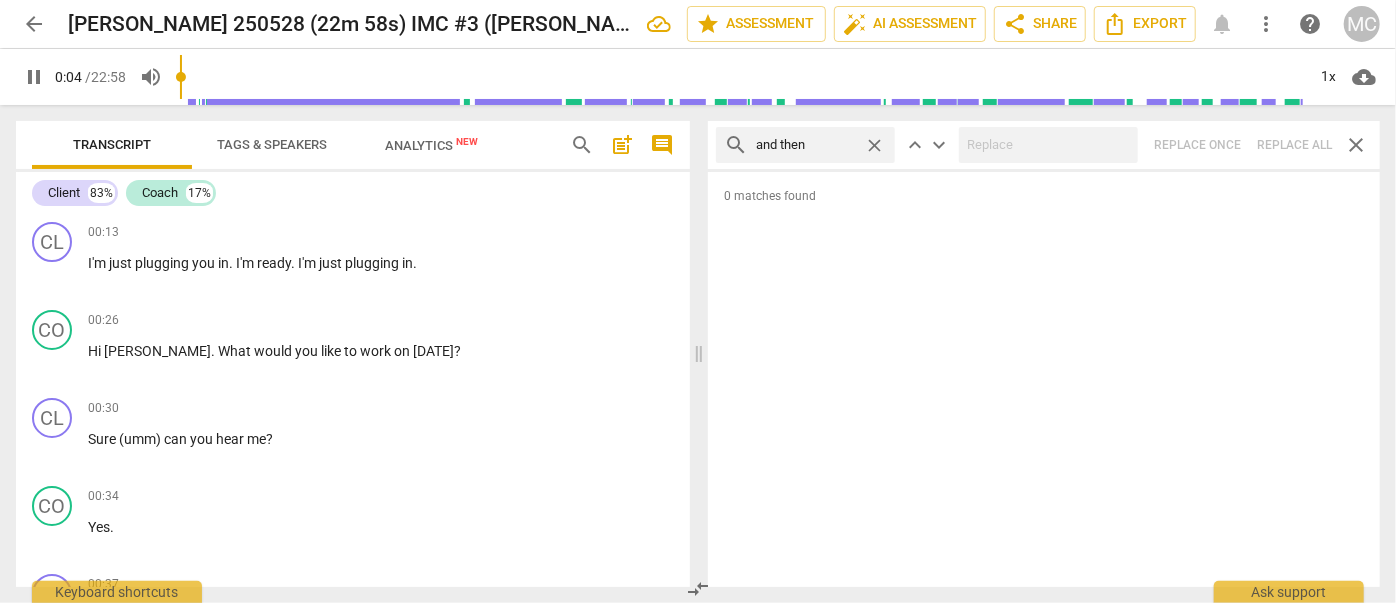 type on "4" 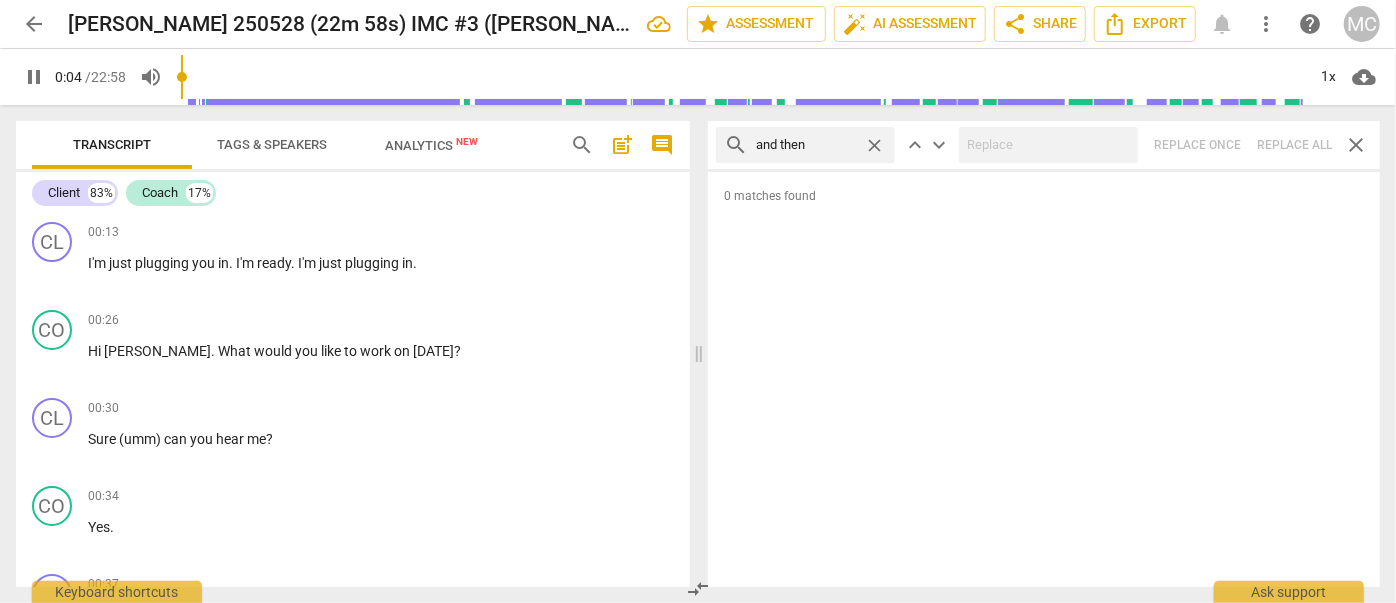 type on "and then" 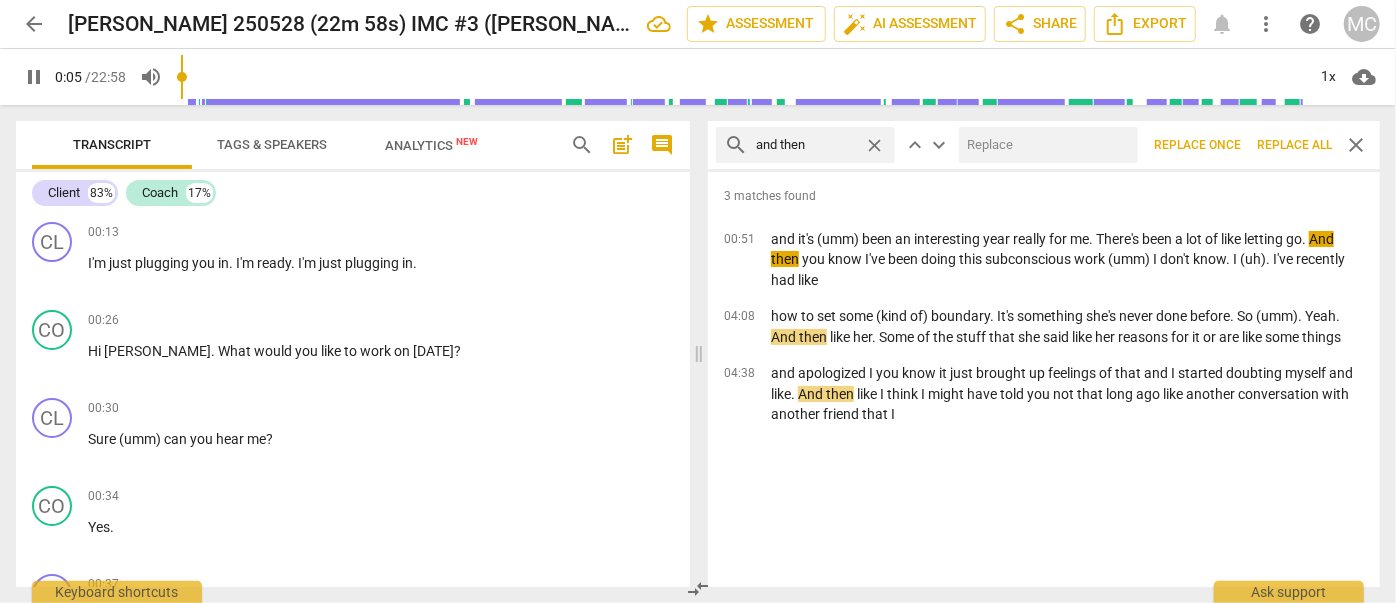 click at bounding box center (1044, 145) 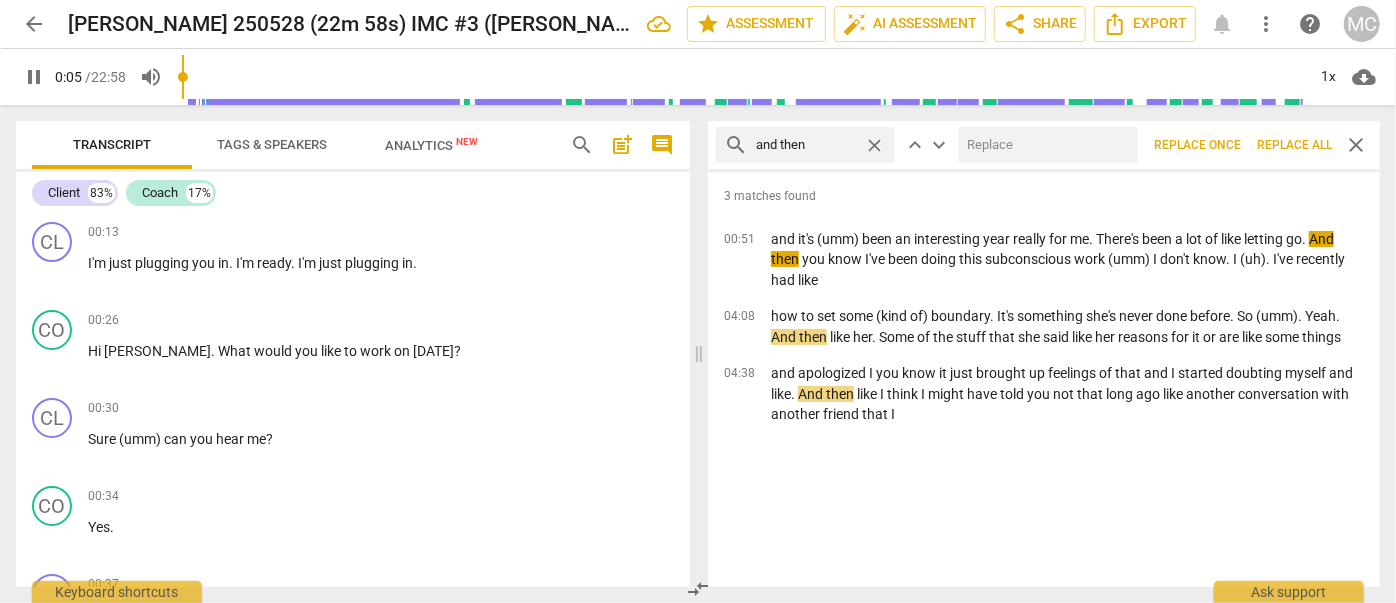 type on "6" 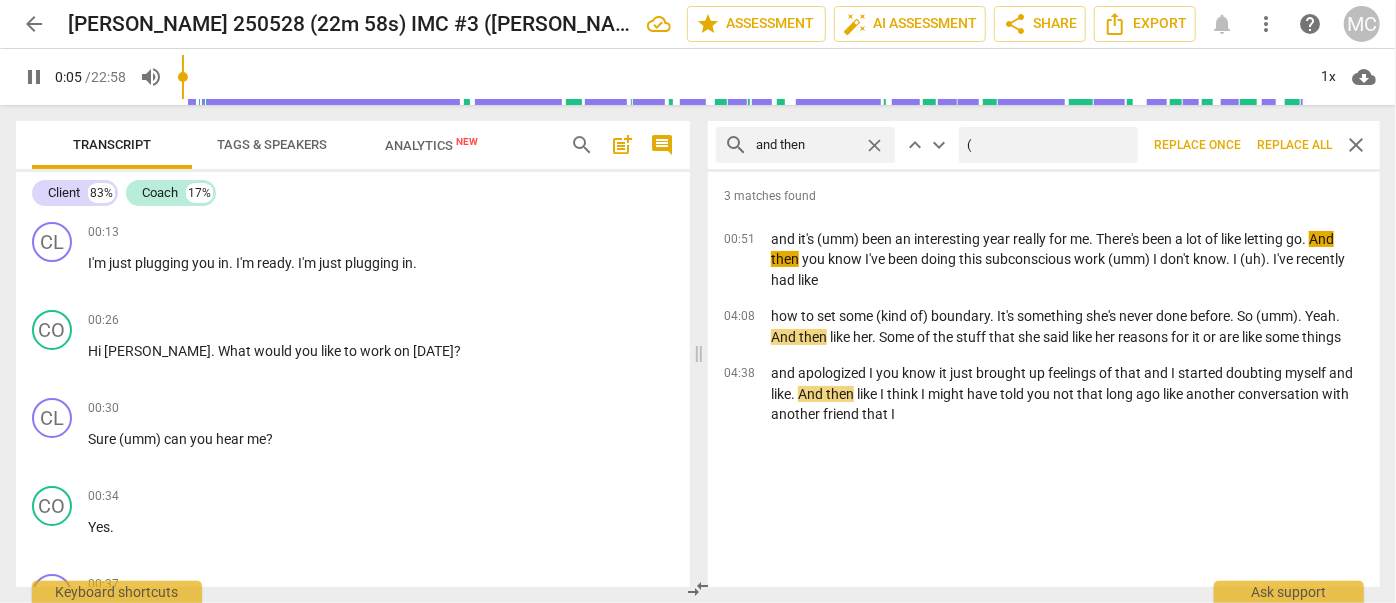 type on "6" 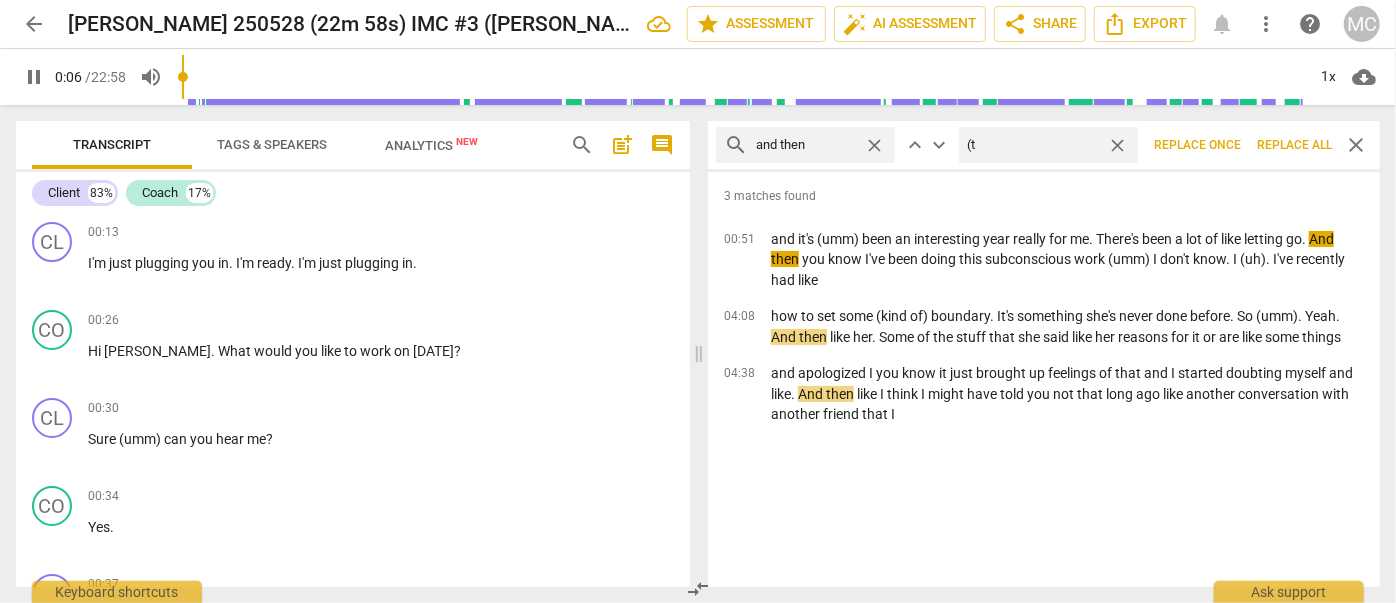 type on "(th" 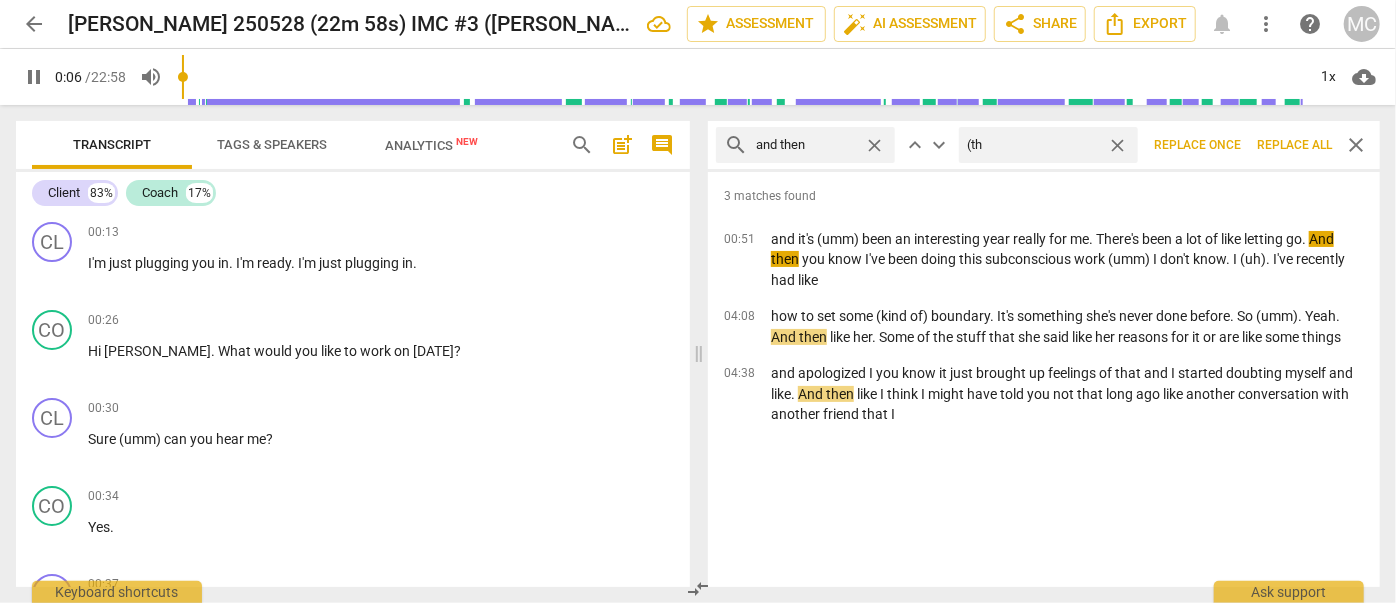 type on "6" 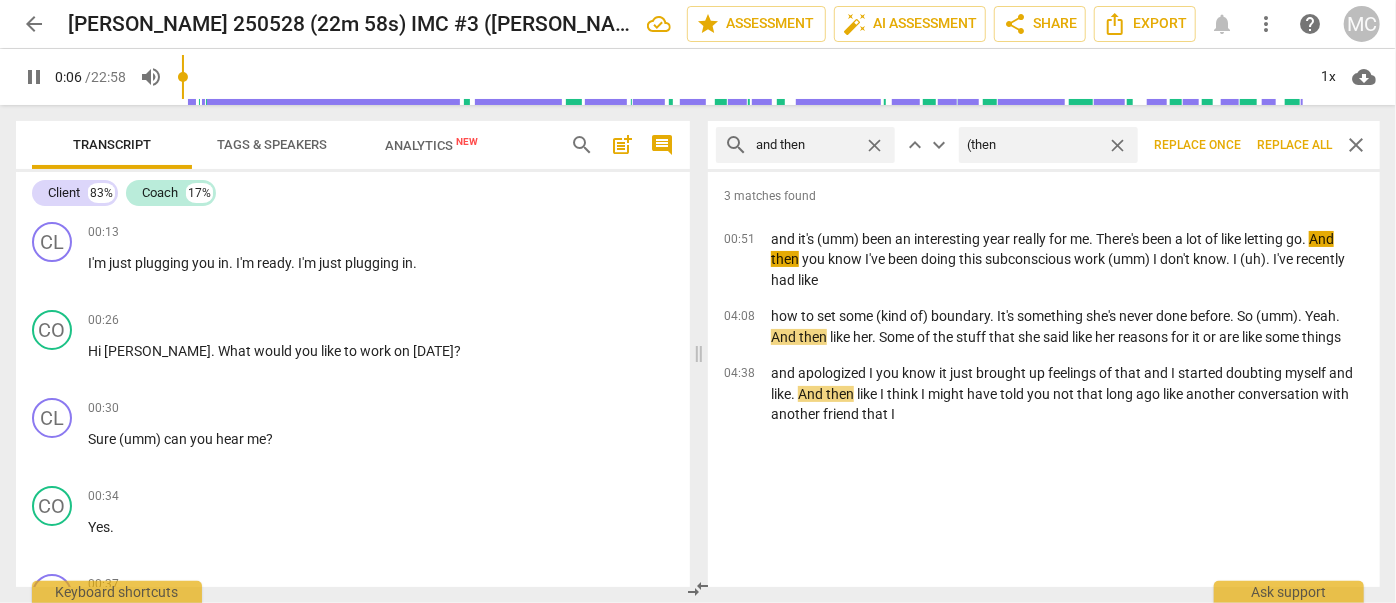 type on "(the" 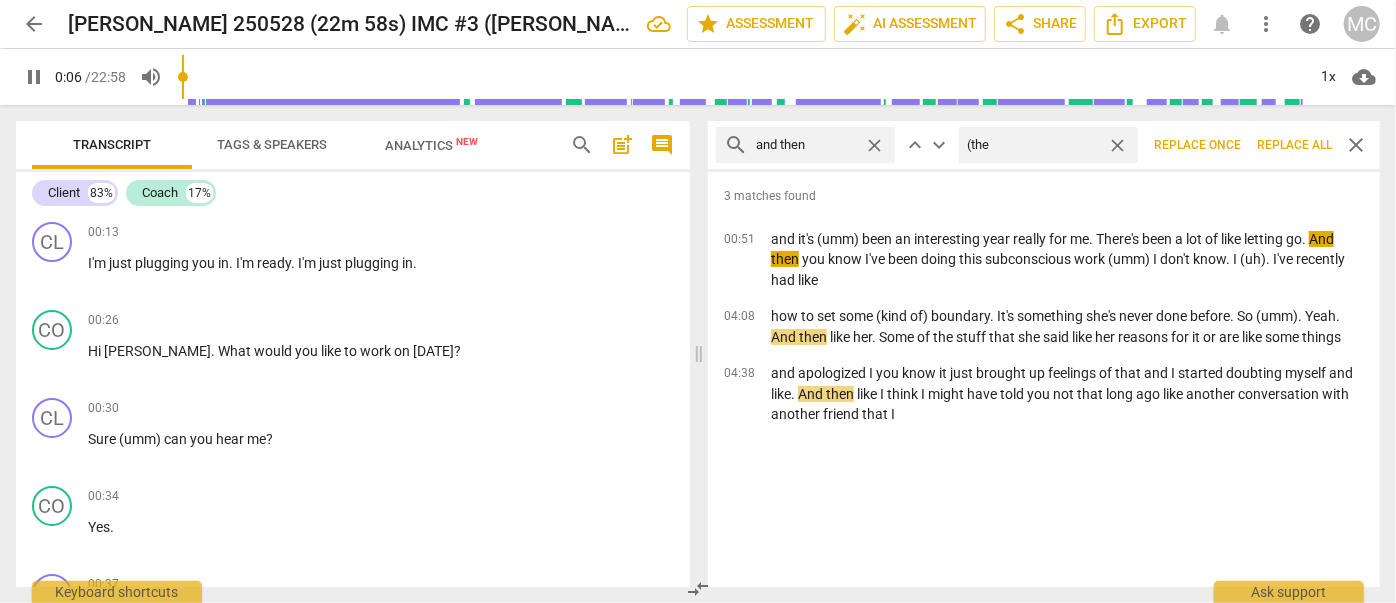 type on "7" 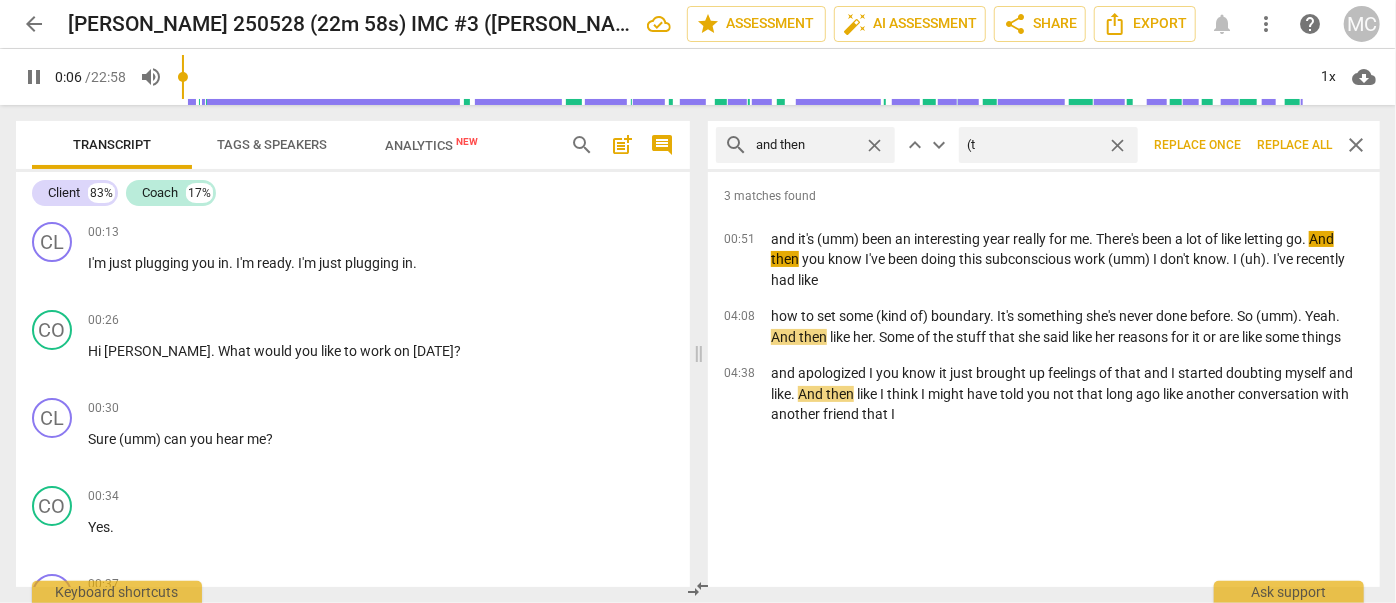 type on "(" 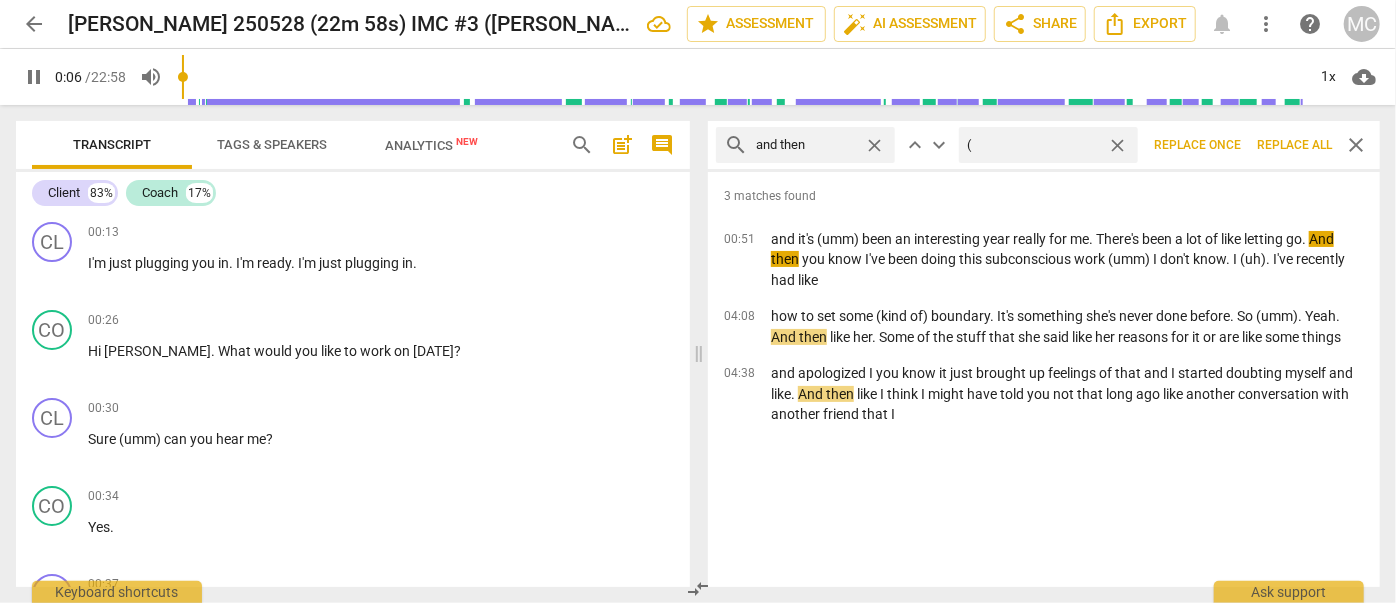 type on "7" 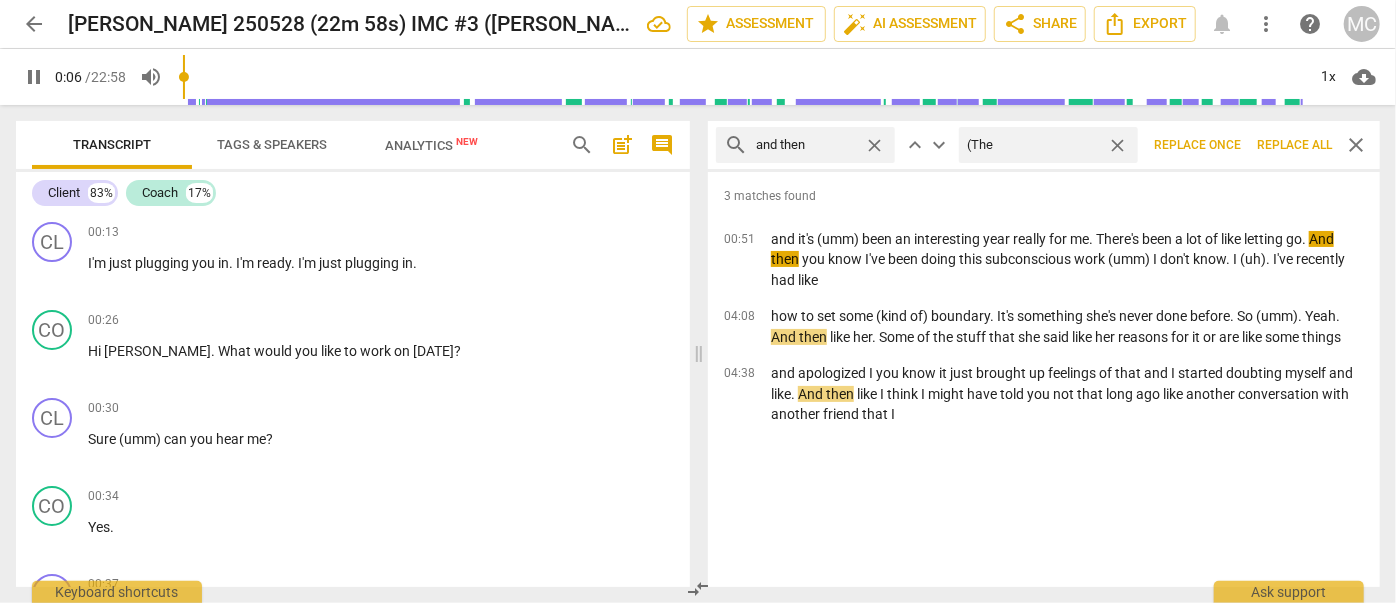 type on "(Then" 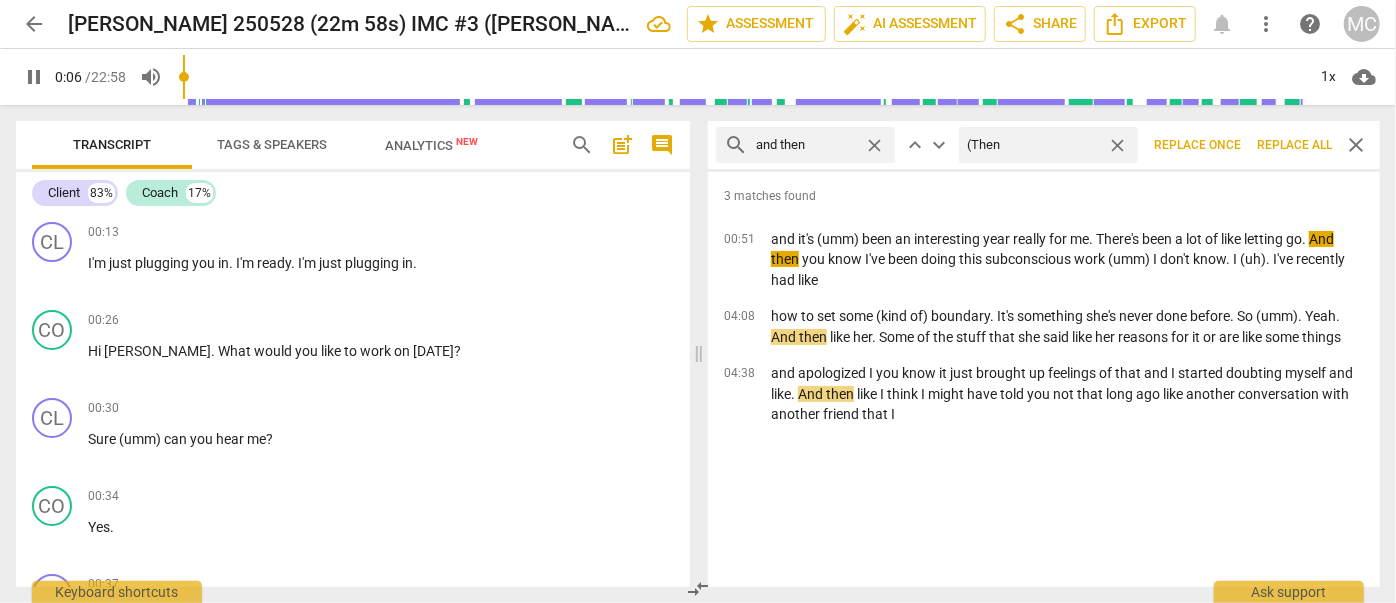 type on "7" 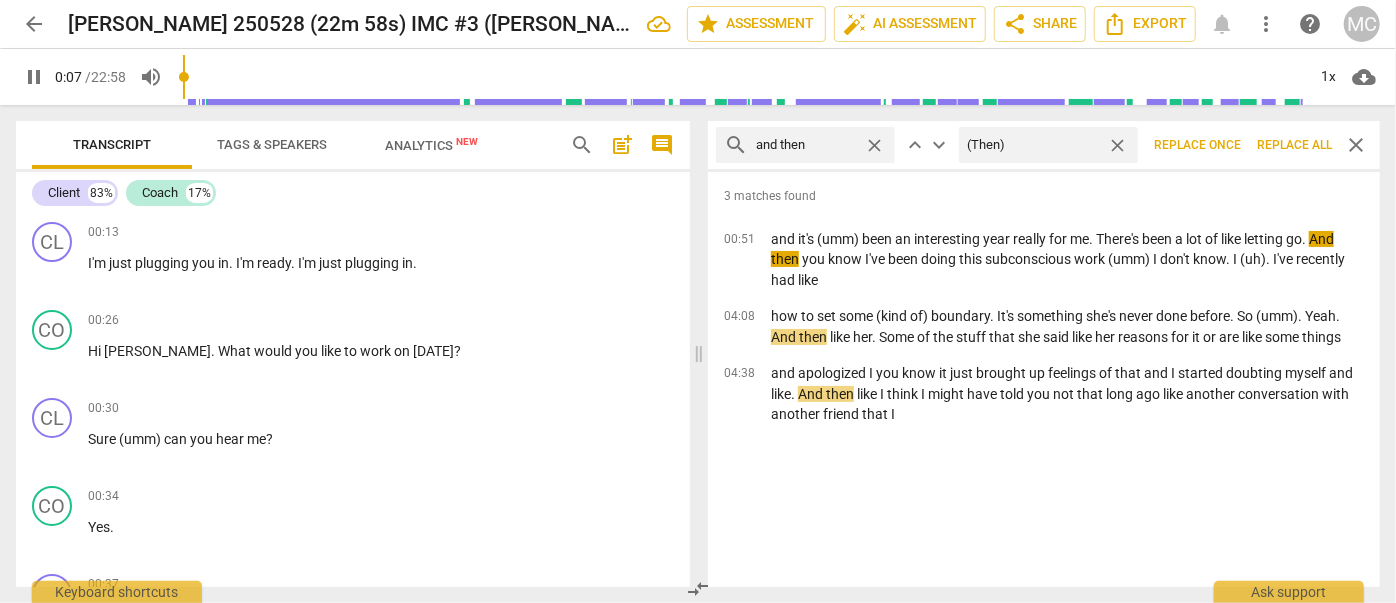 type on "8" 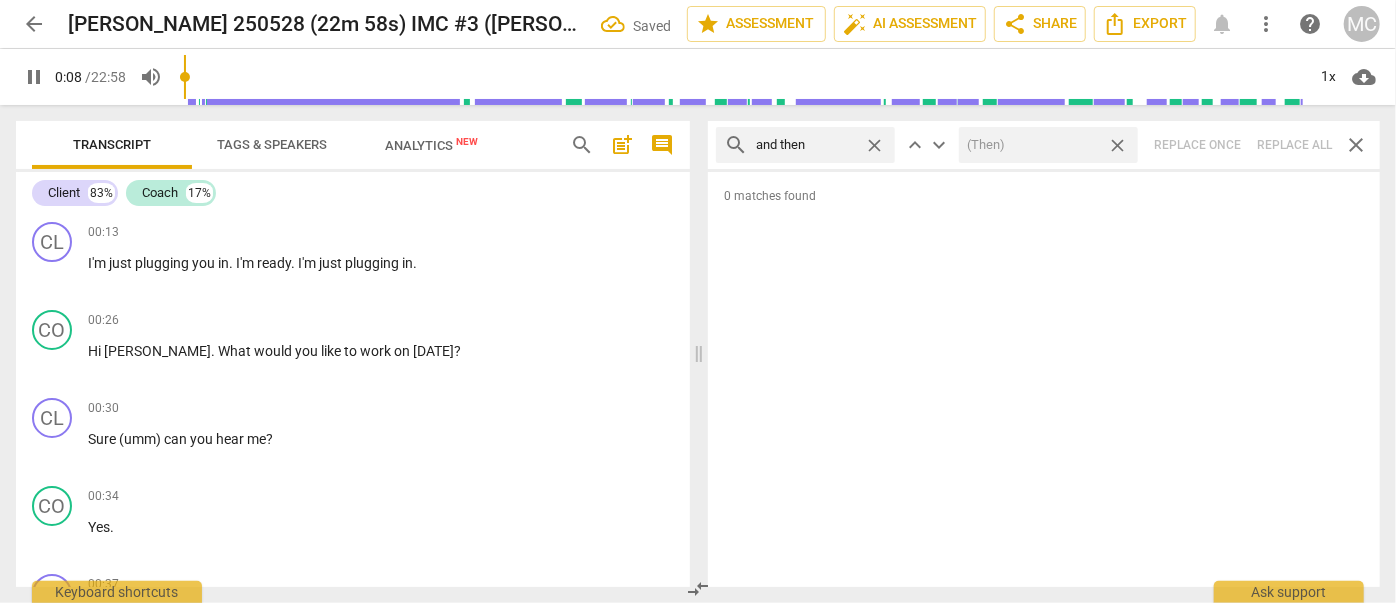 type on "9" 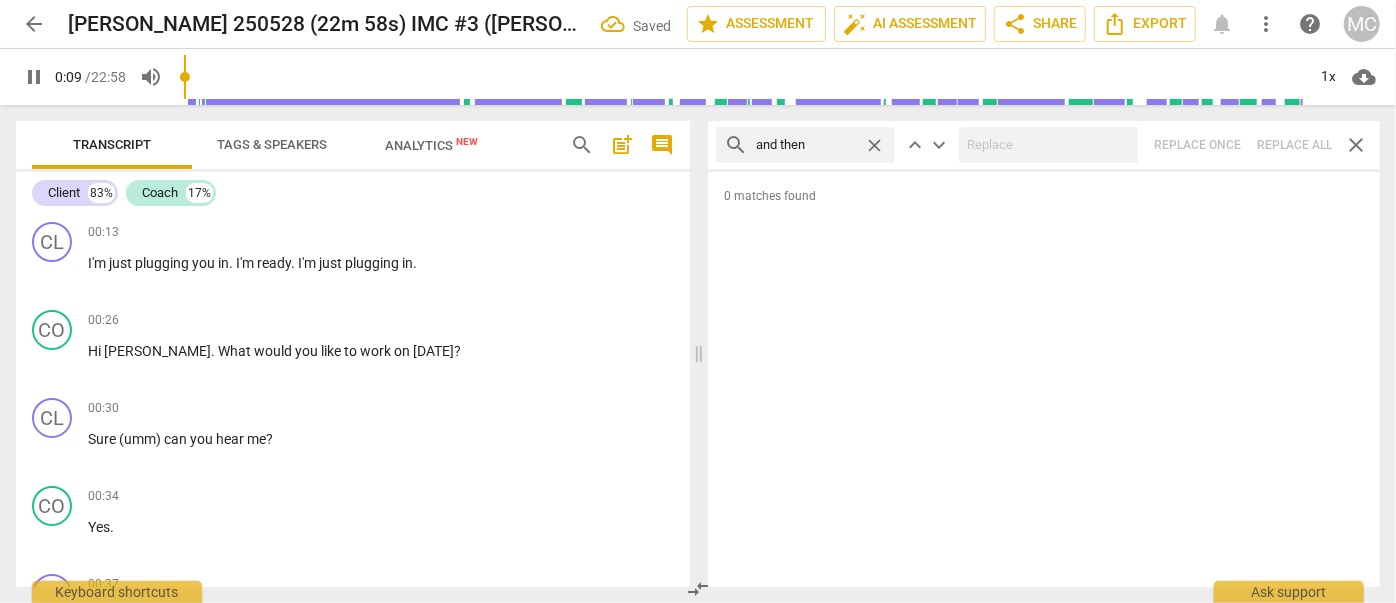 type on "9" 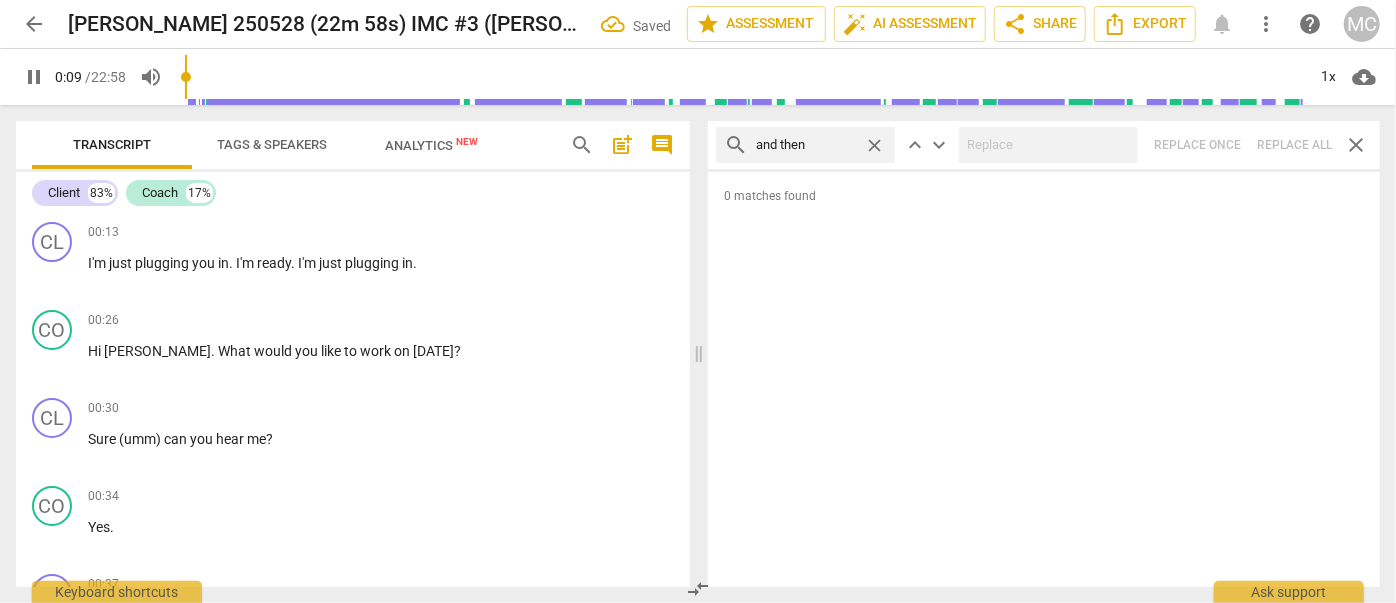 click on "close" at bounding box center (874, 145) 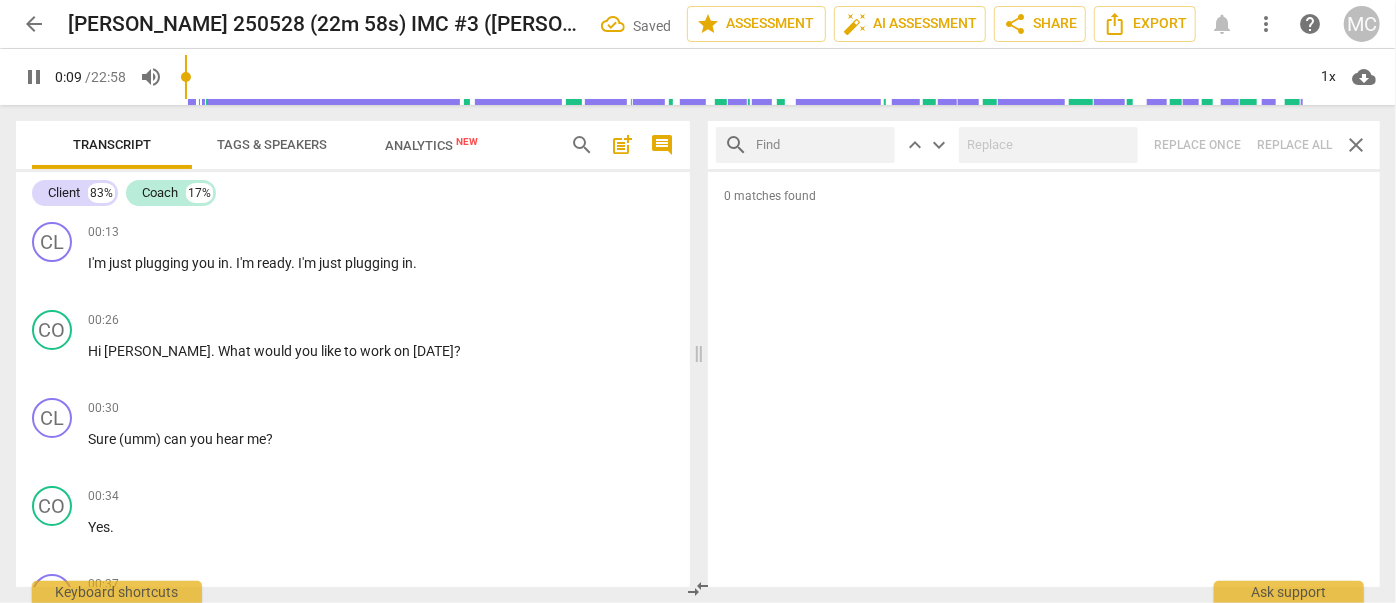 click at bounding box center [821, 145] 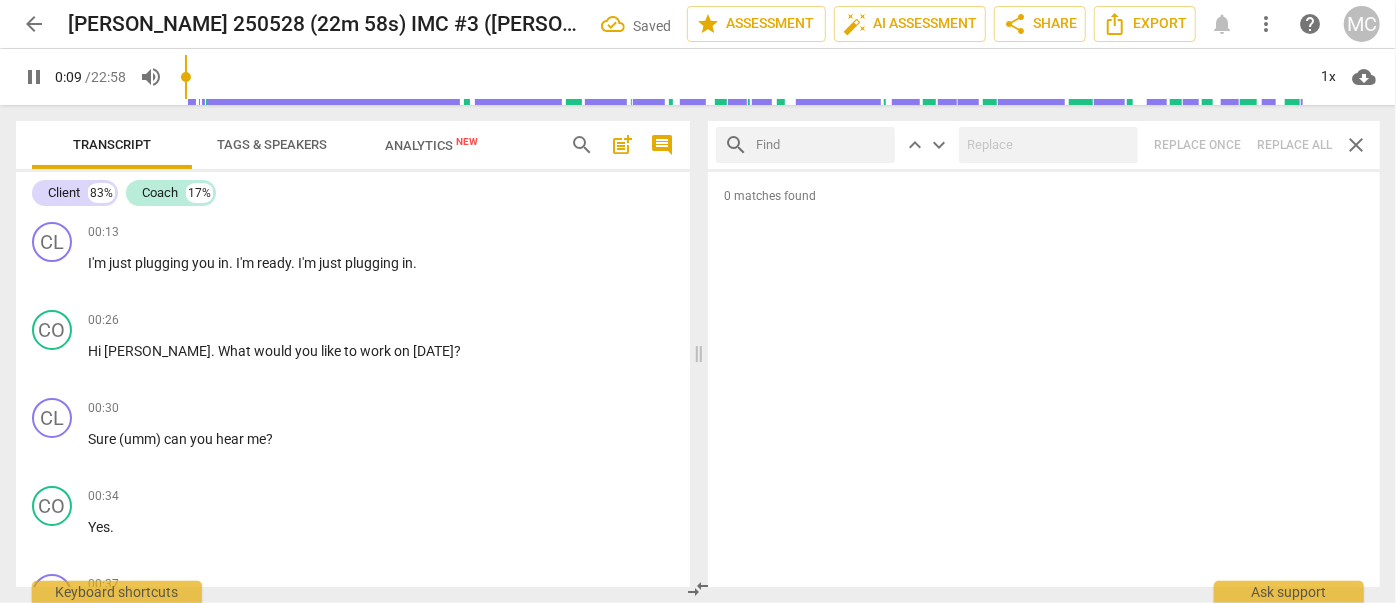 type on "10" 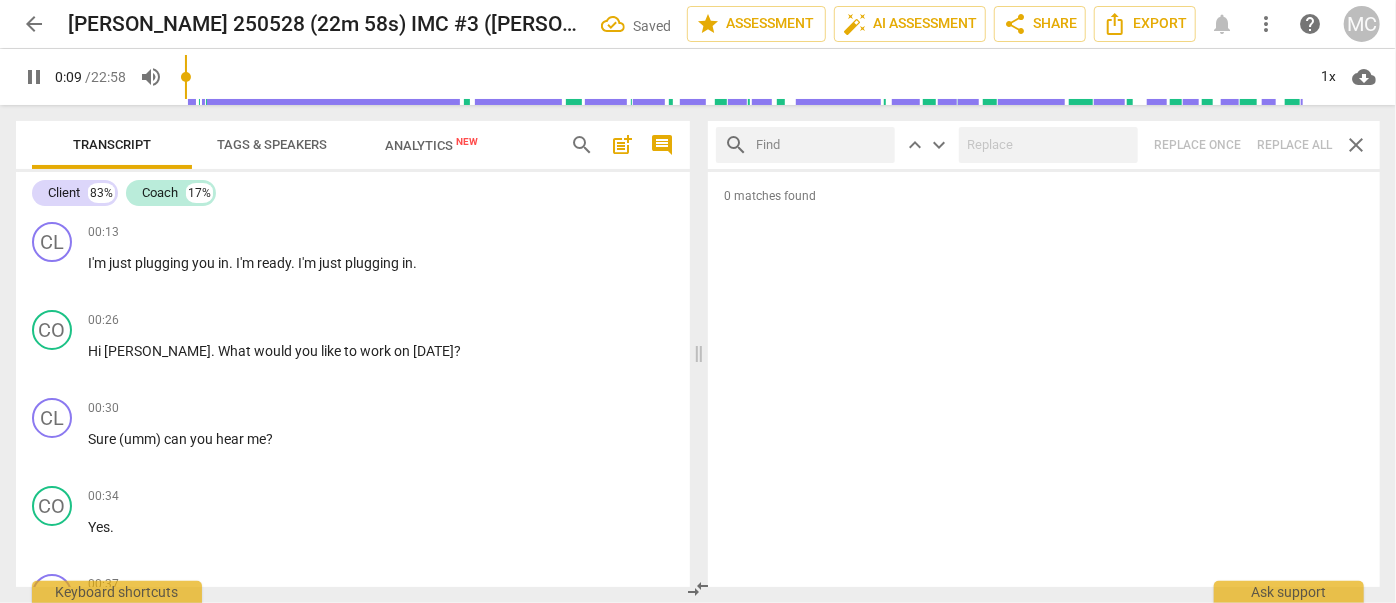 type on "l" 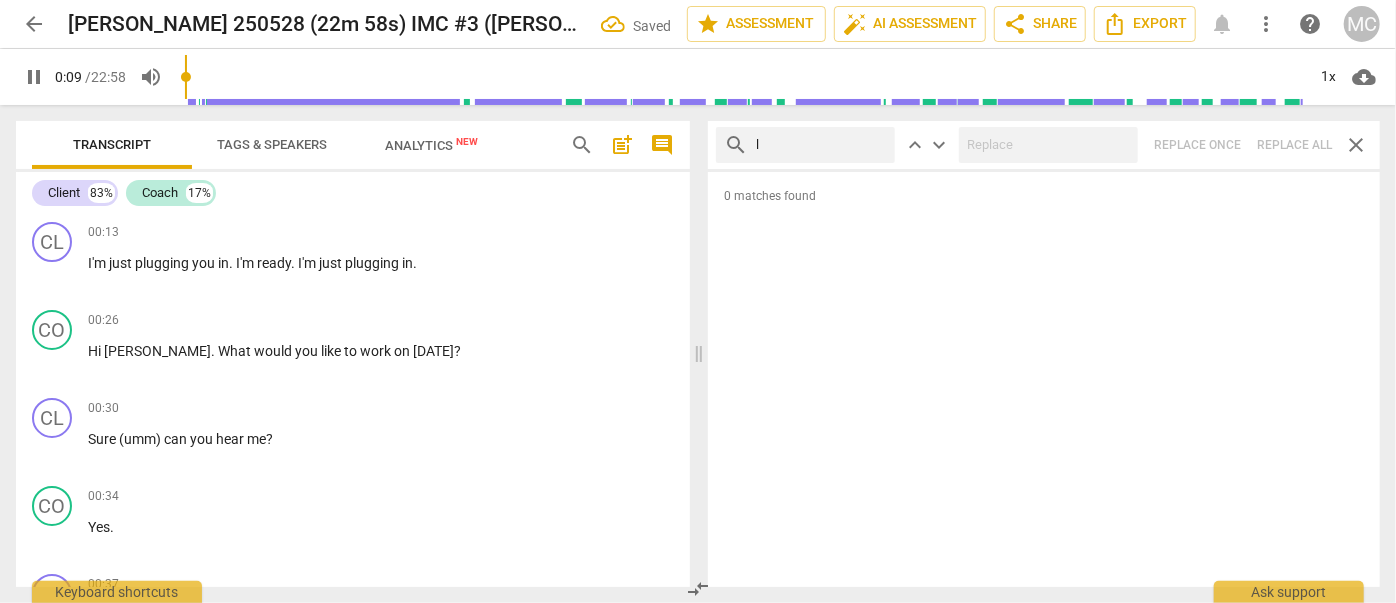 type on "10" 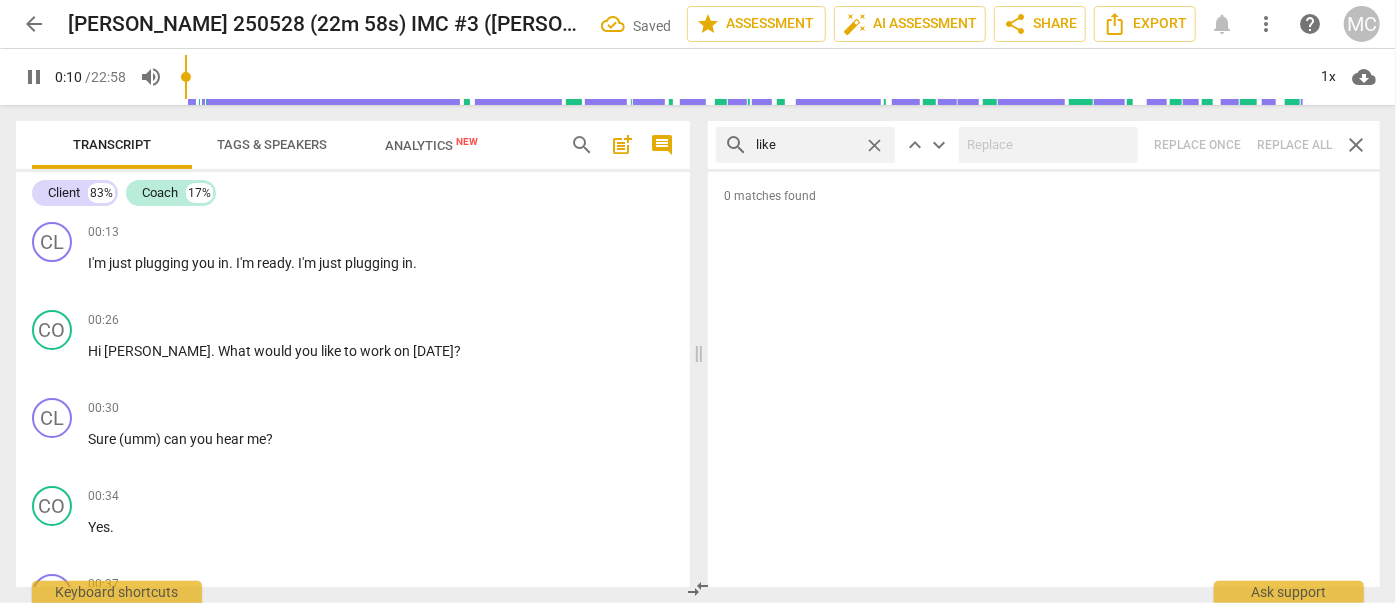 type on "like" 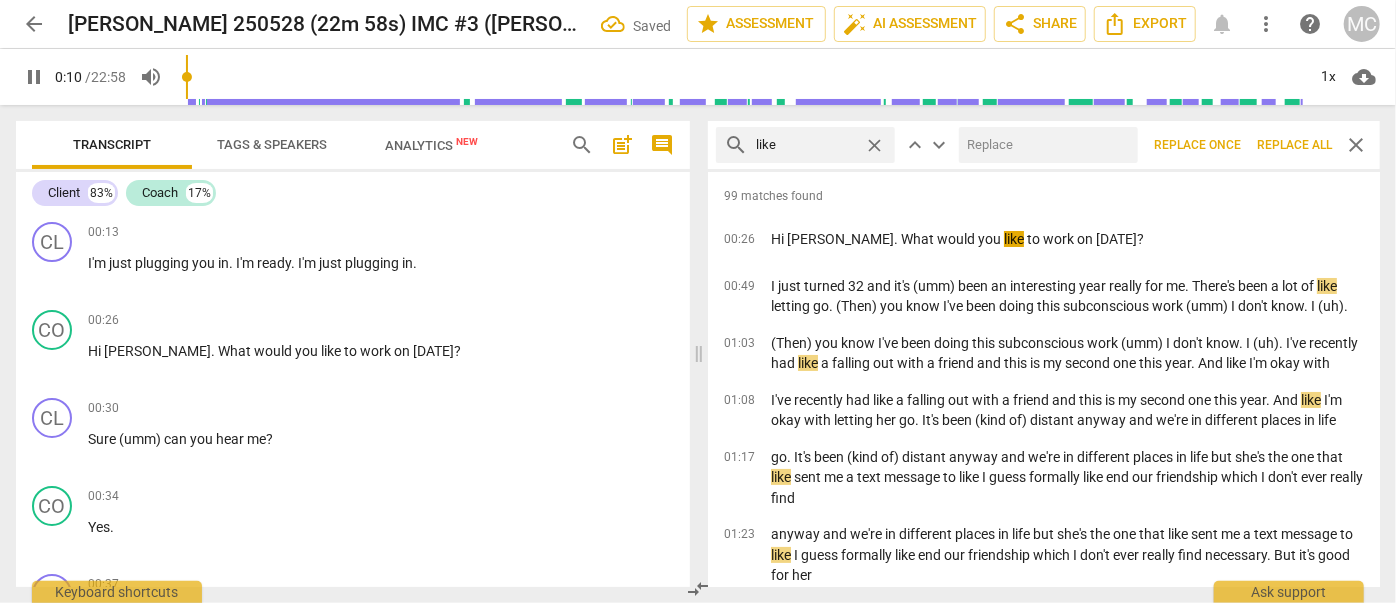click at bounding box center [1044, 145] 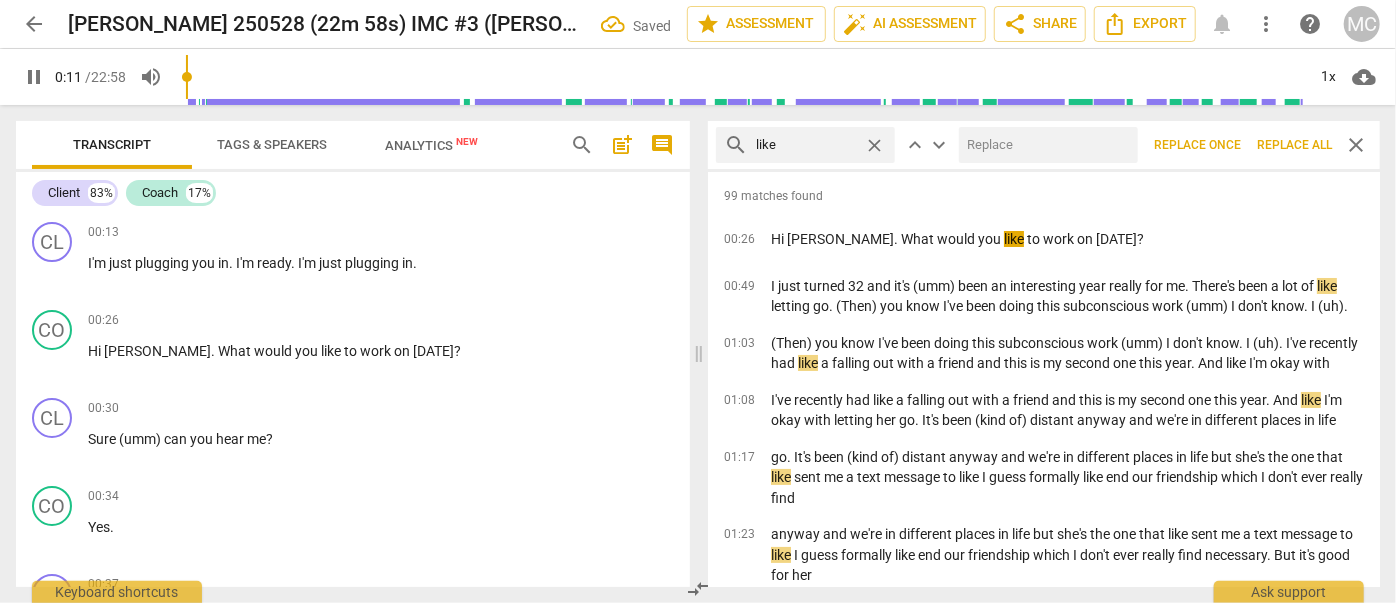 type on "11" 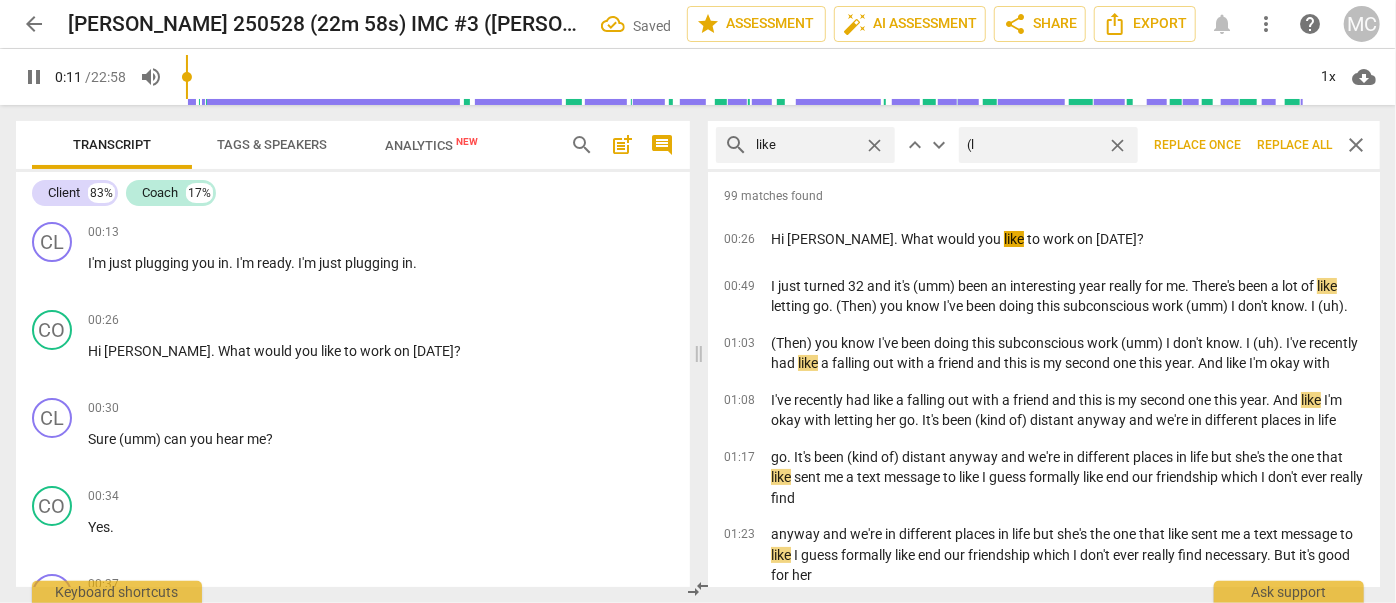 type on "(li" 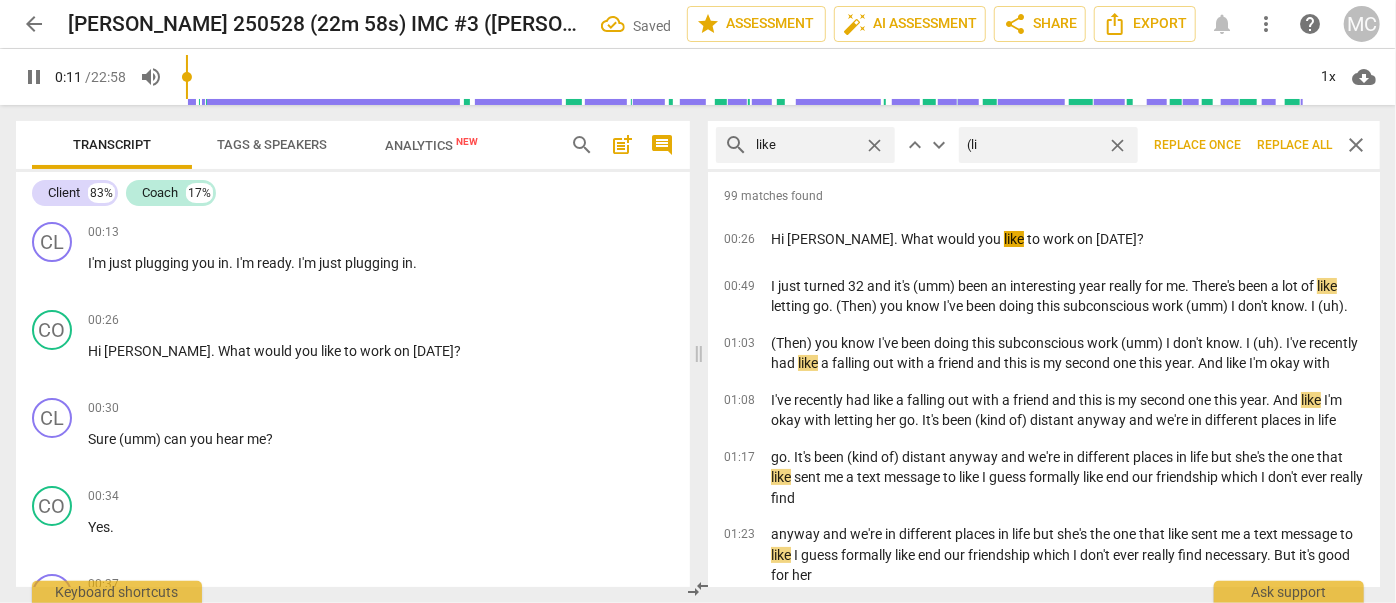 type on "12" 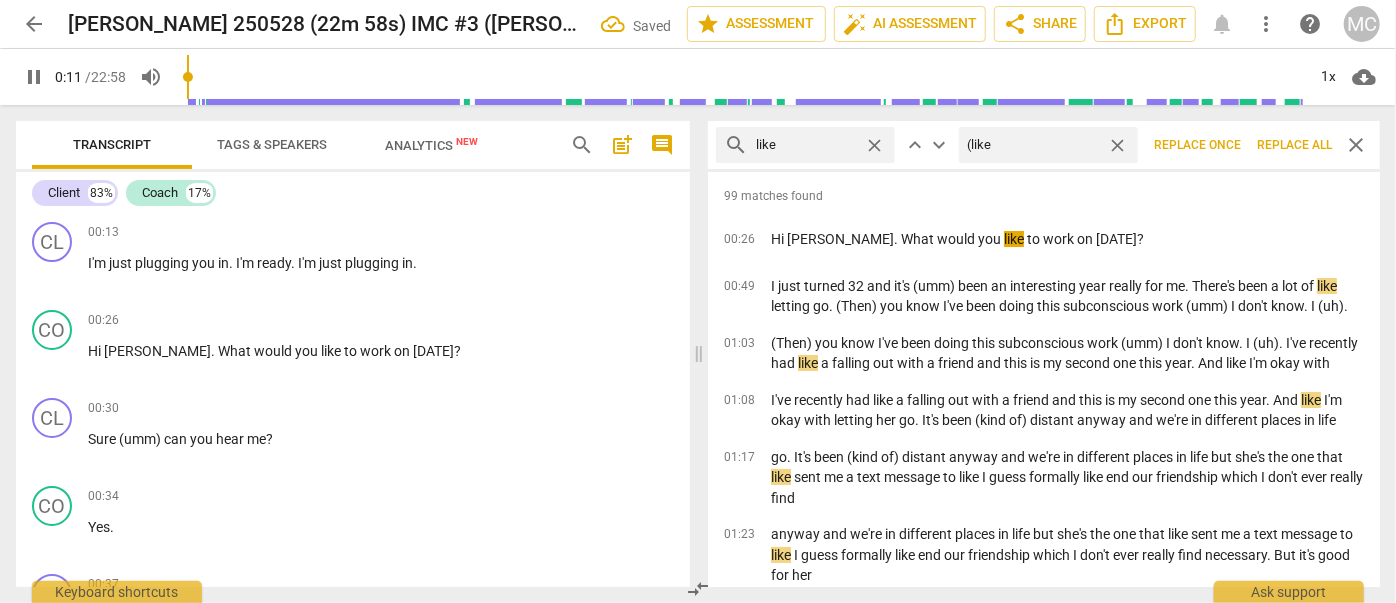 type on "(like)" 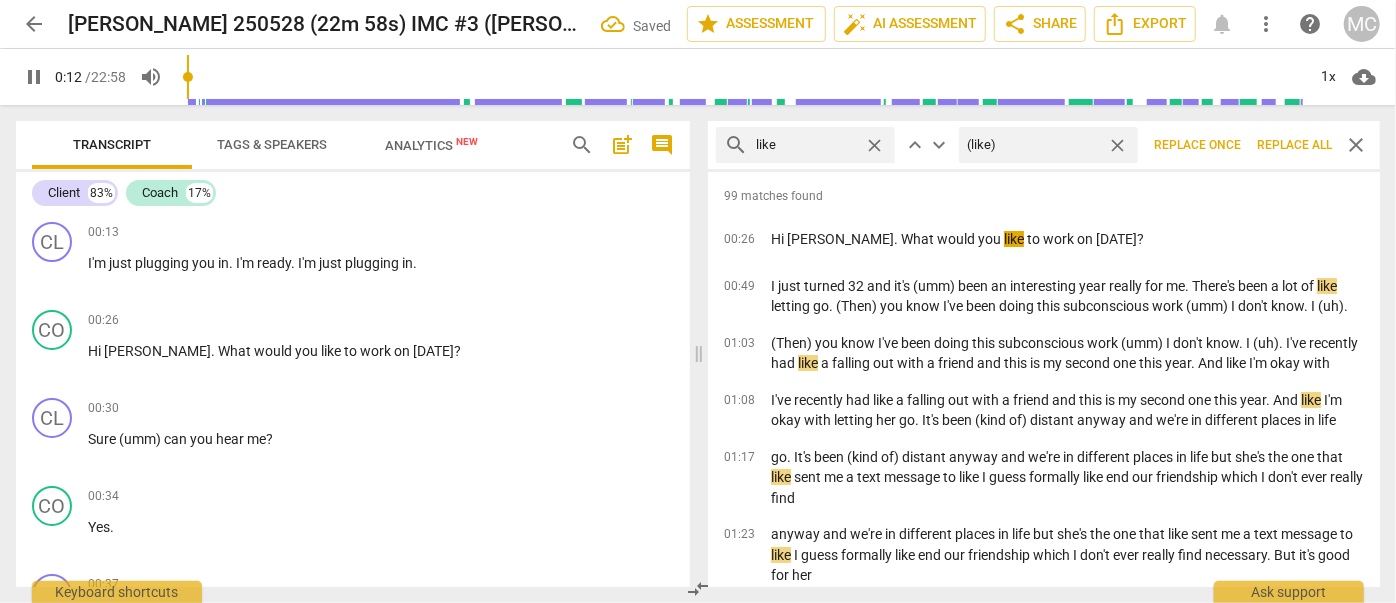 type on "12" 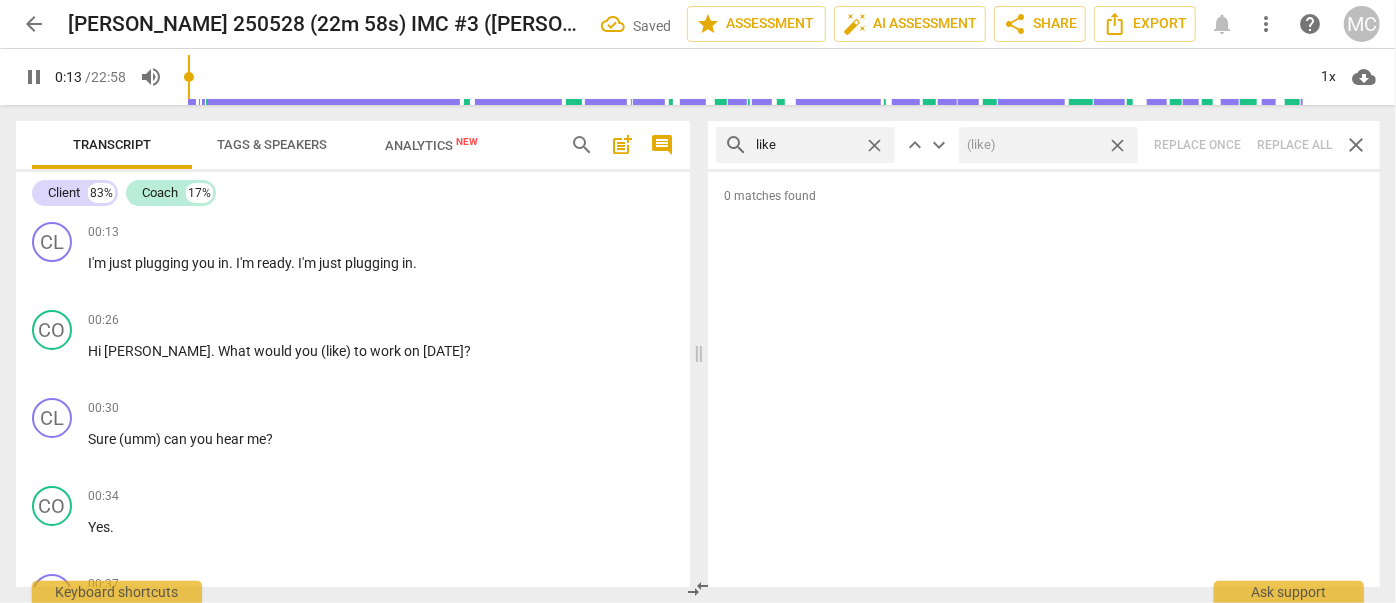 type on "13" 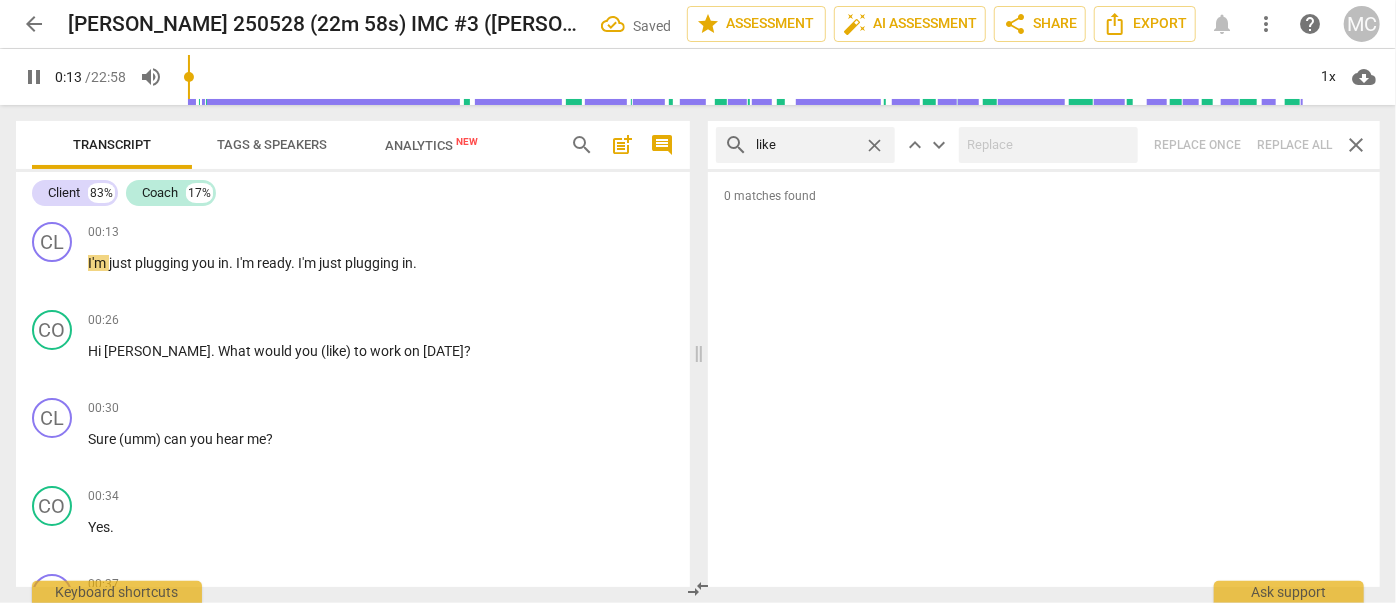type on "14" 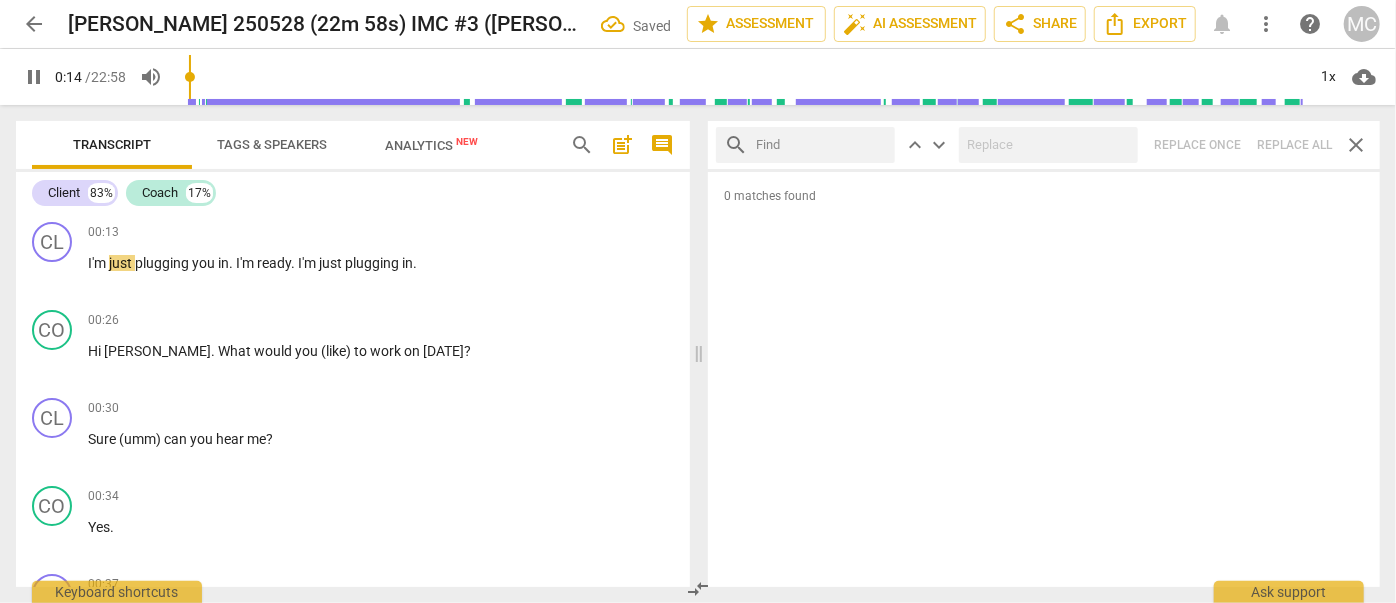 click at bounding box center [821, 145] 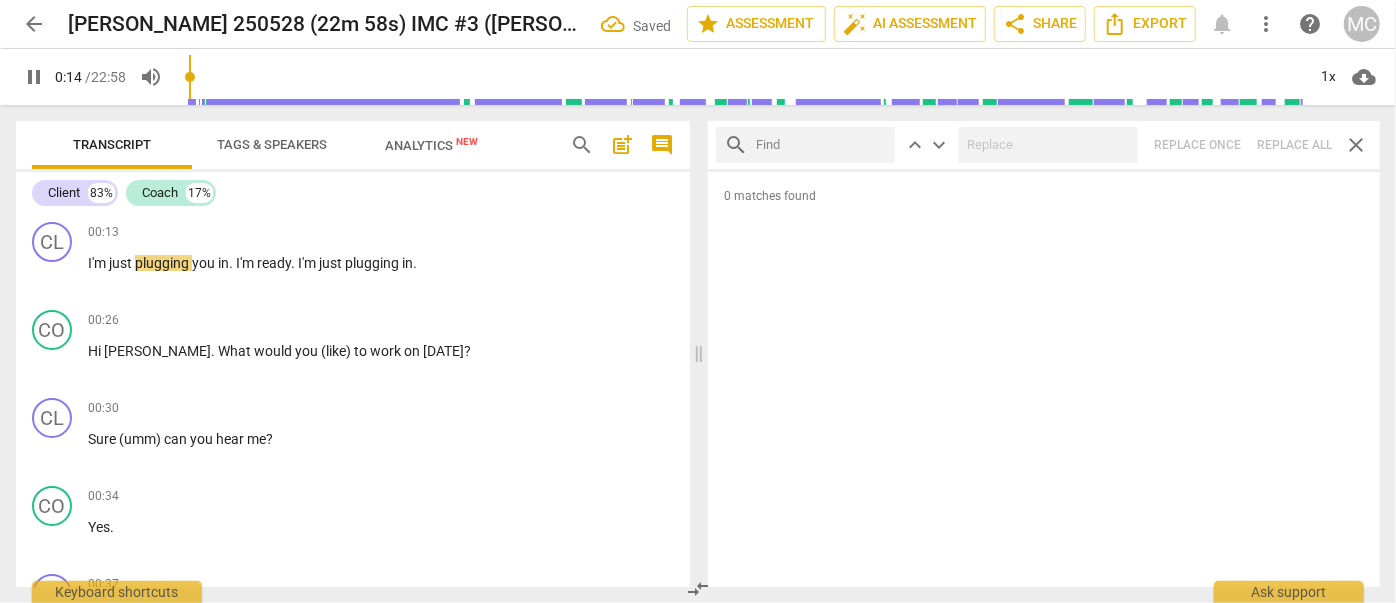 type on "15" 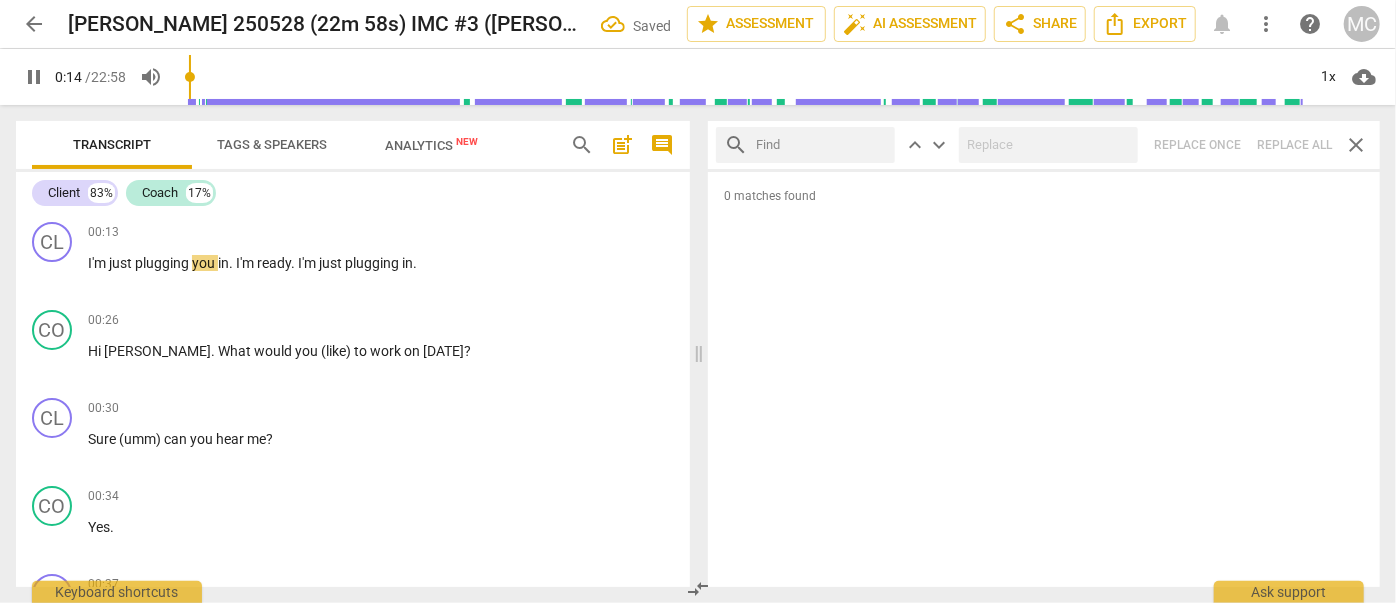 type on "j" 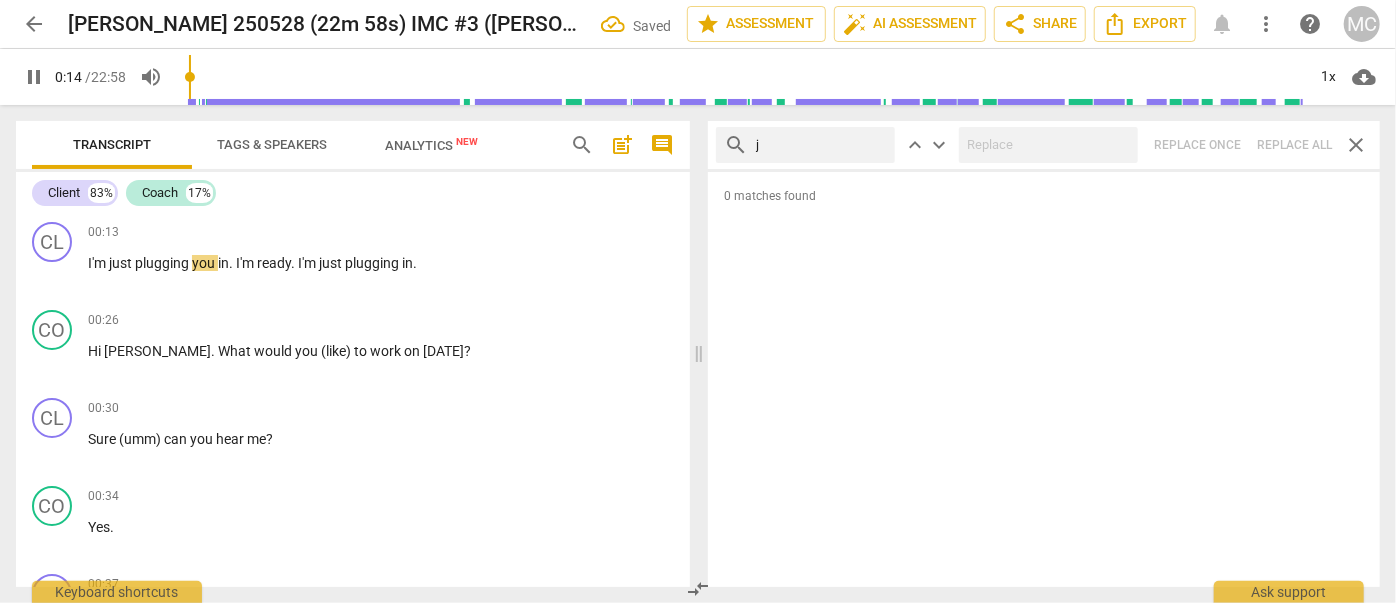 type on "15" 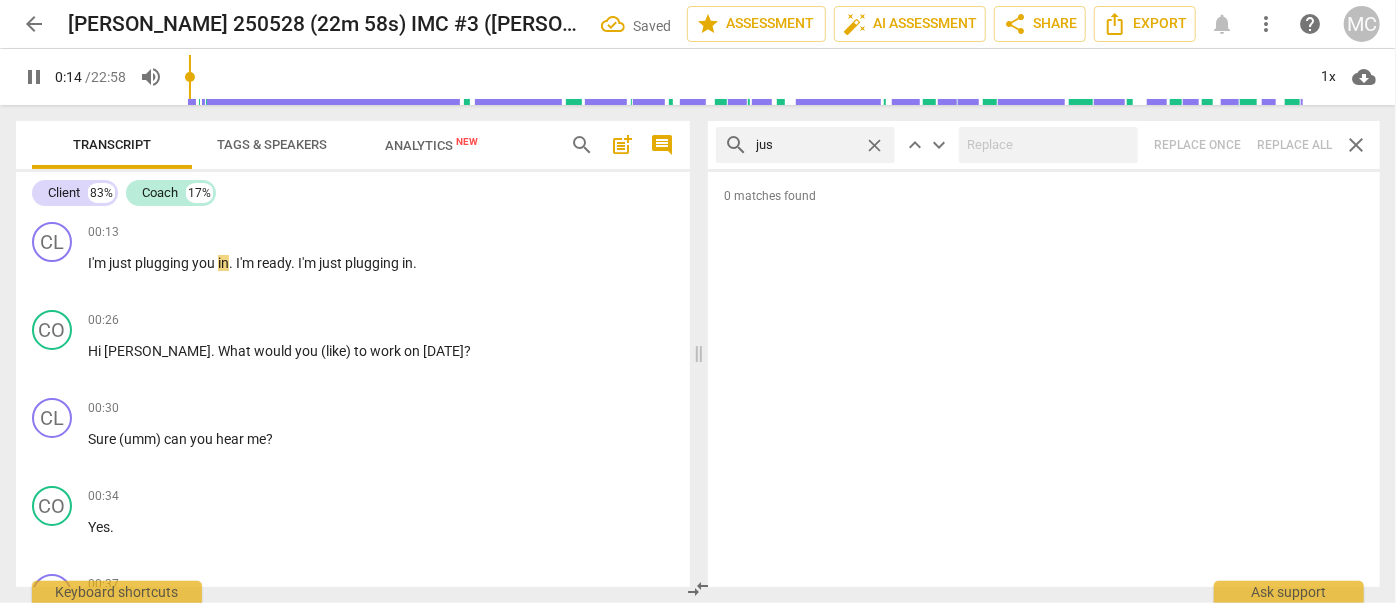 type on "just" 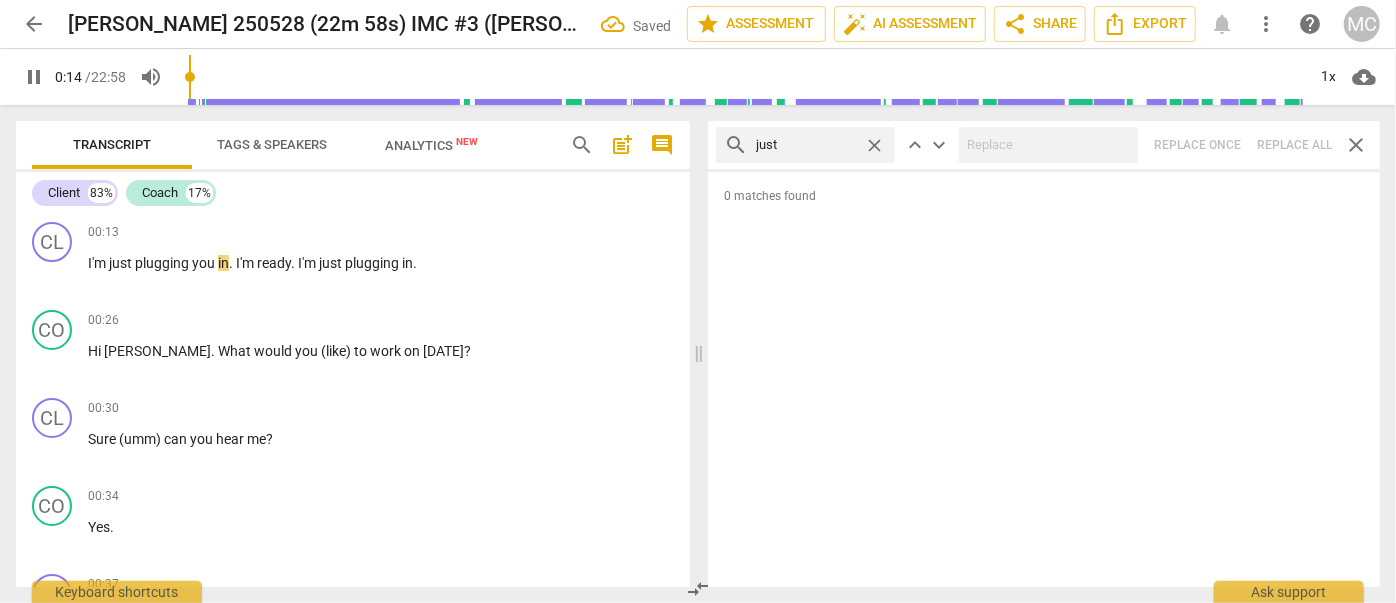 type on "15" 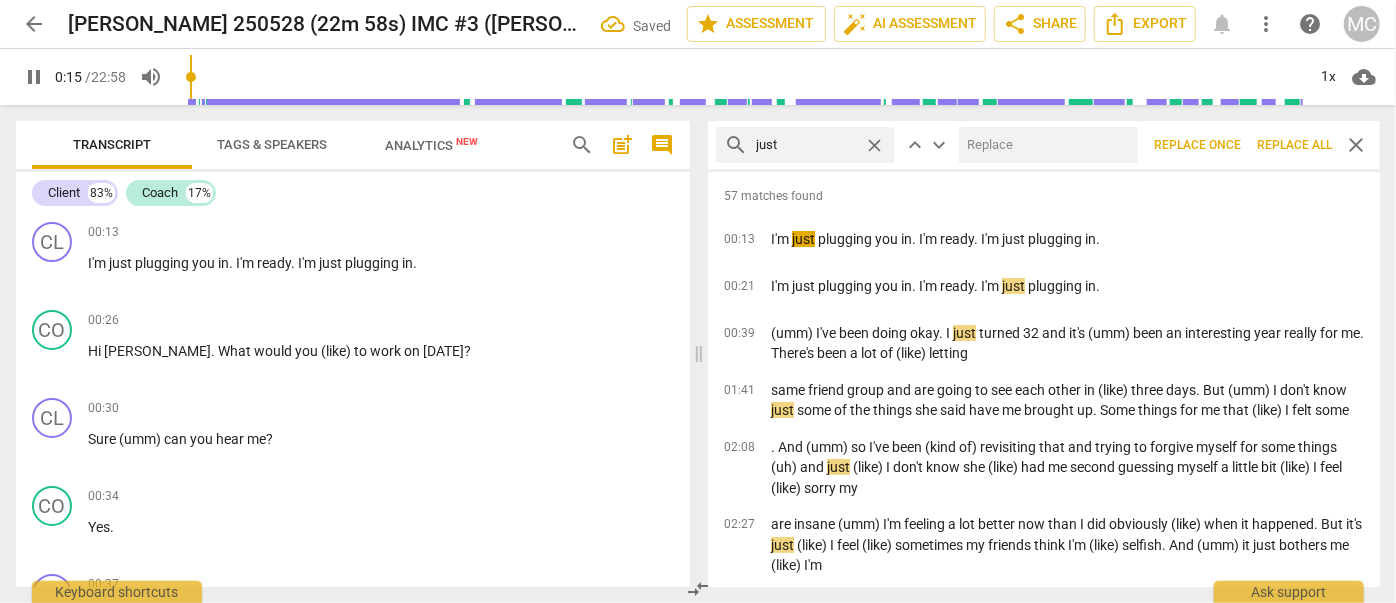 click at bounding box center (1044, 145) 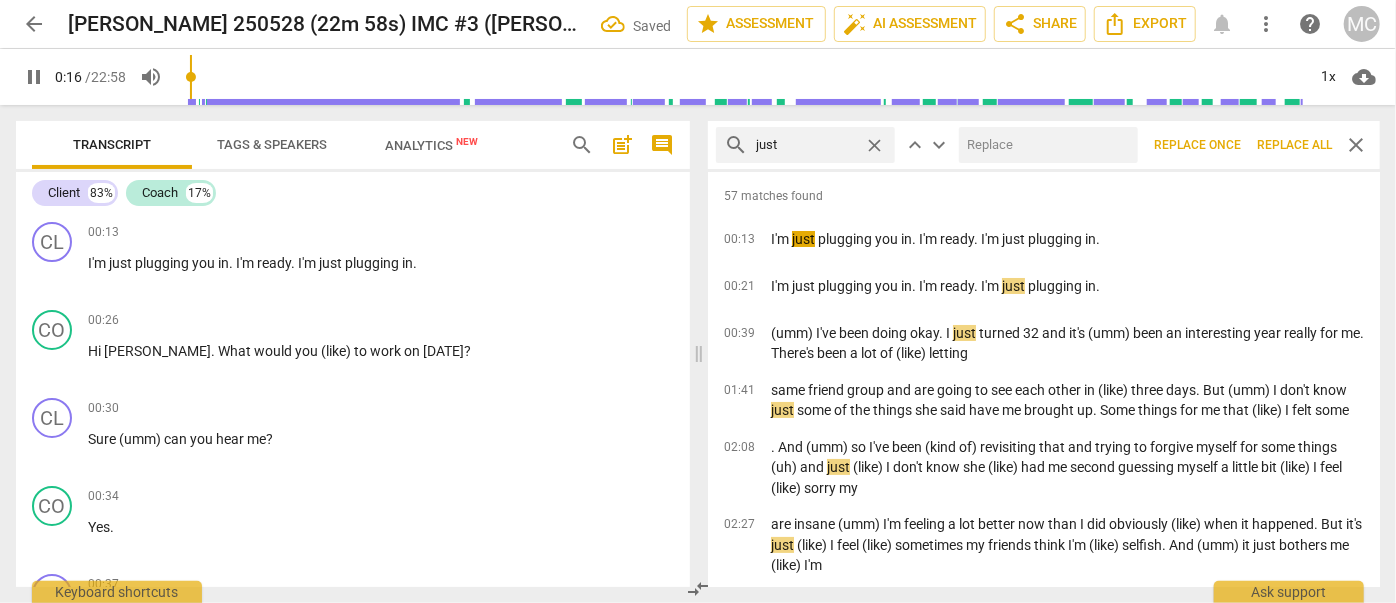 type on "17" 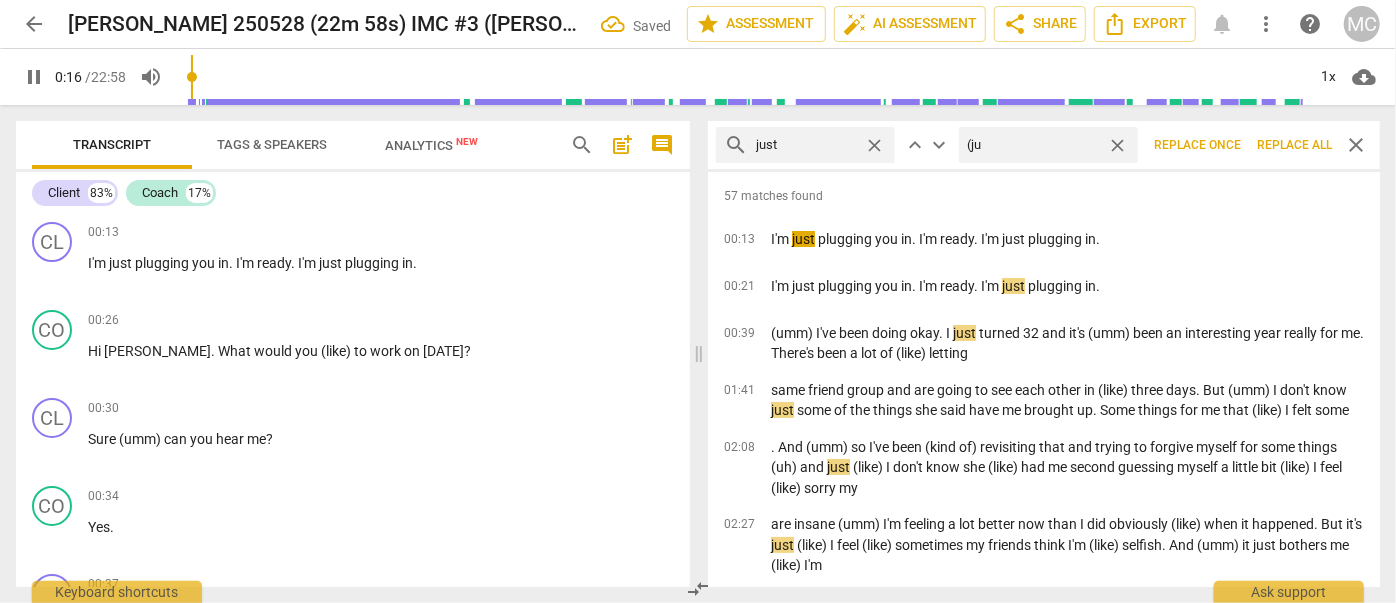 type on "(jus" 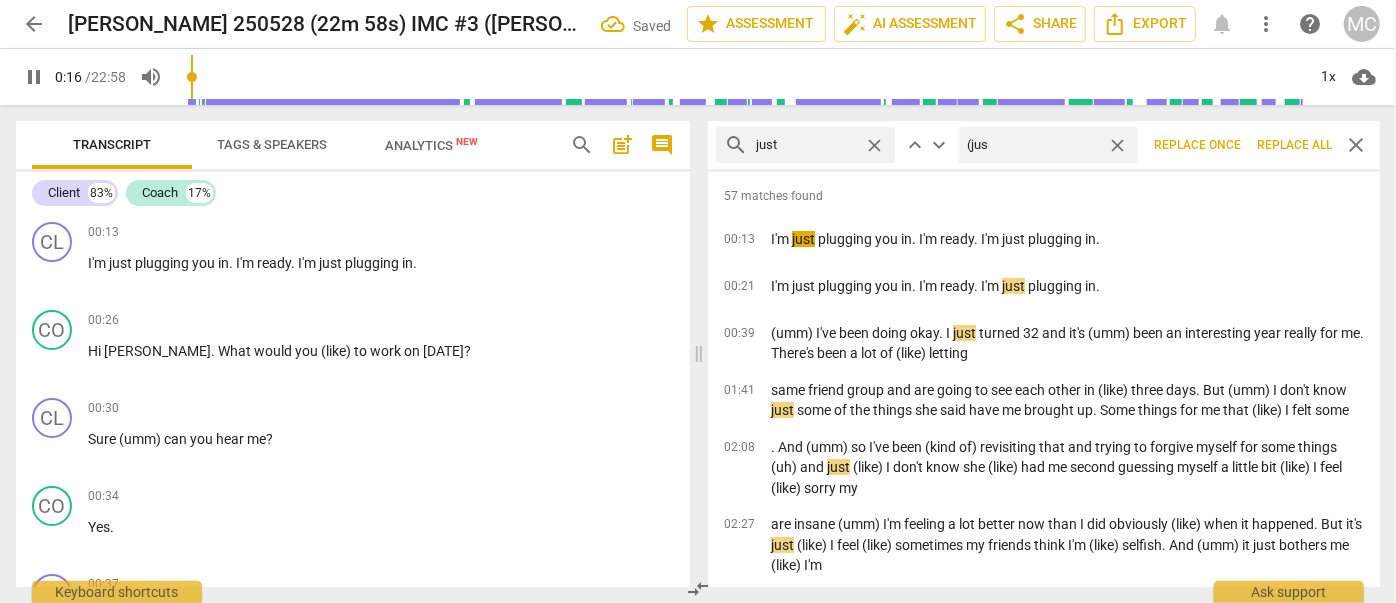 type on "17" 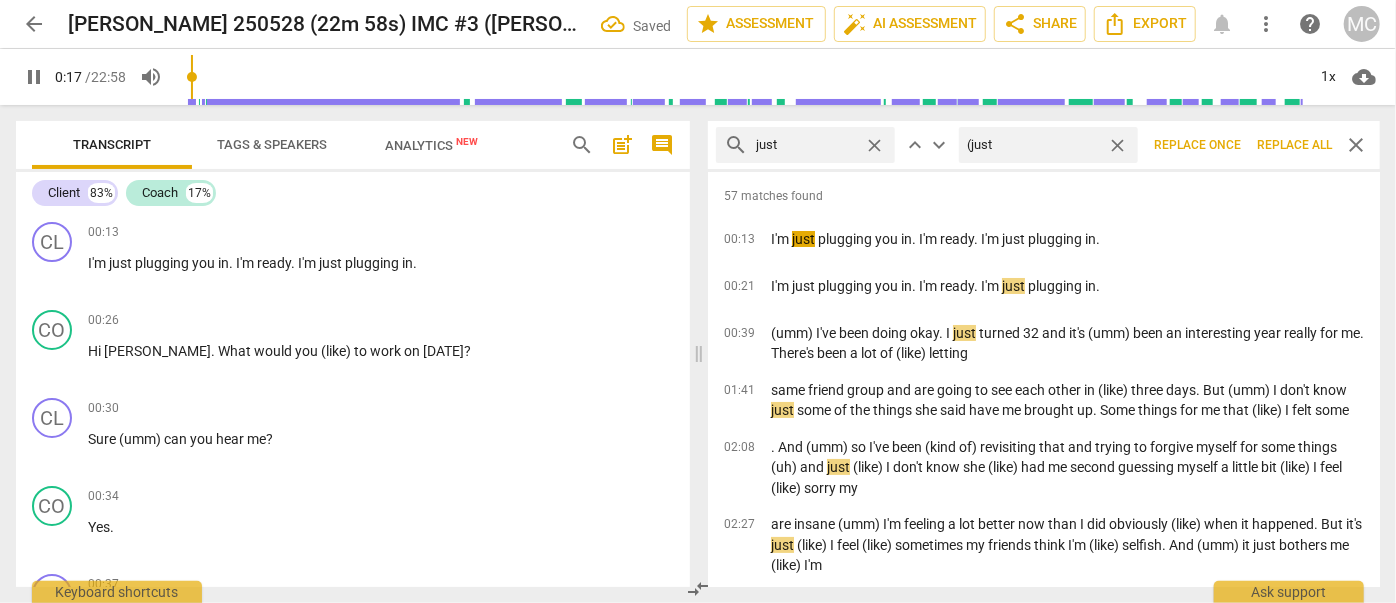 type on "(just)" 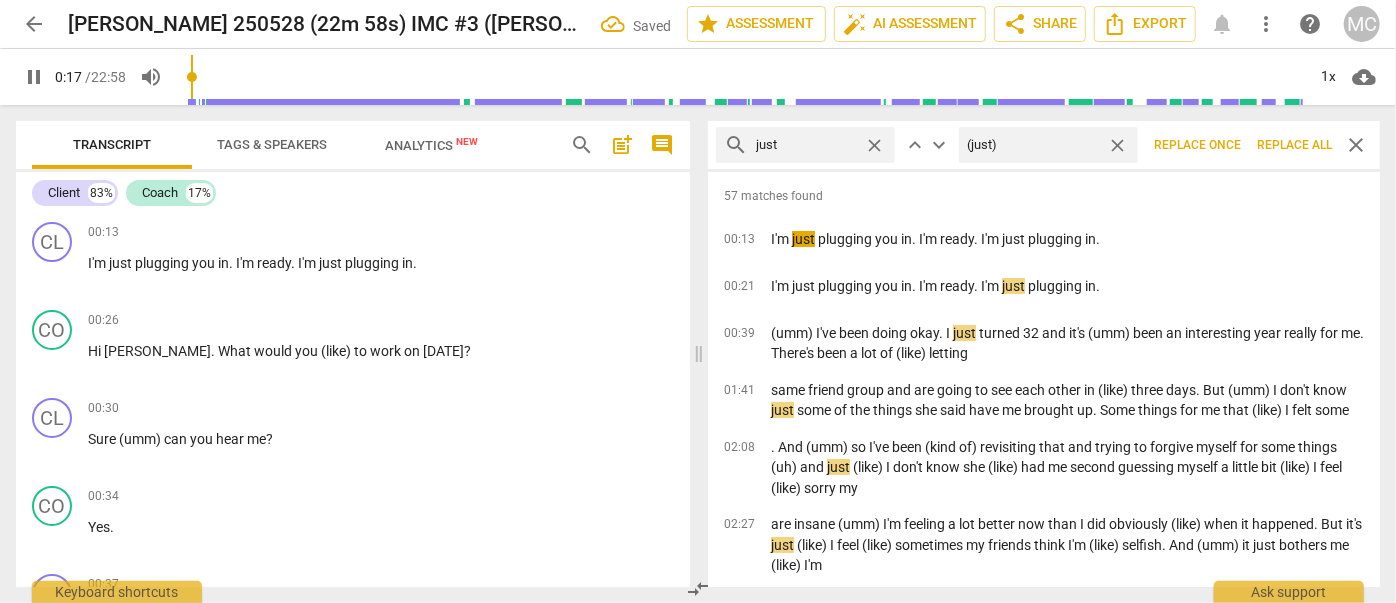 type on "18" 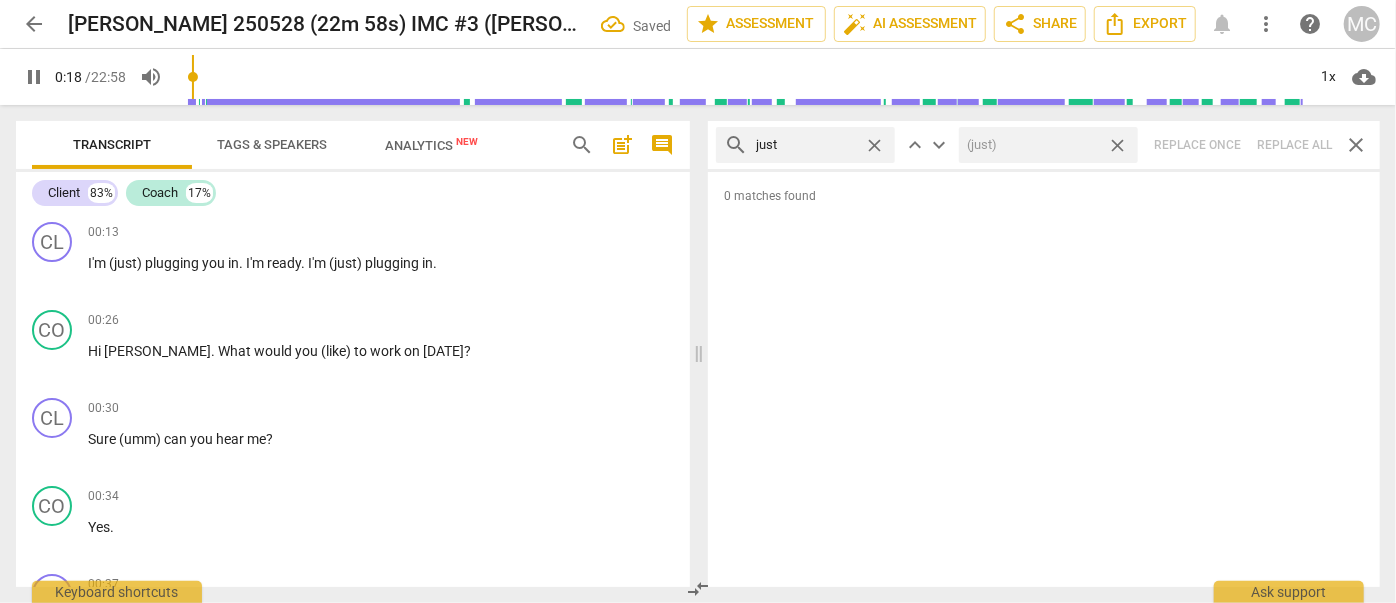 type on "19" 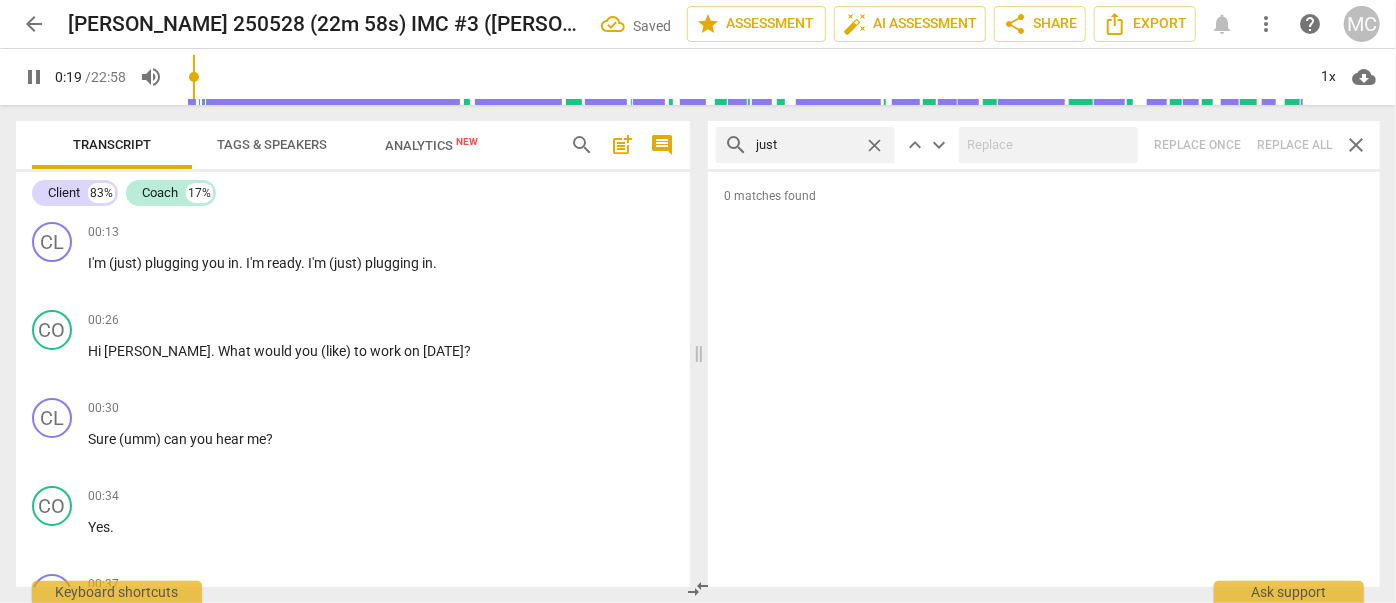 click on "close" at bounding box center (874, 145) 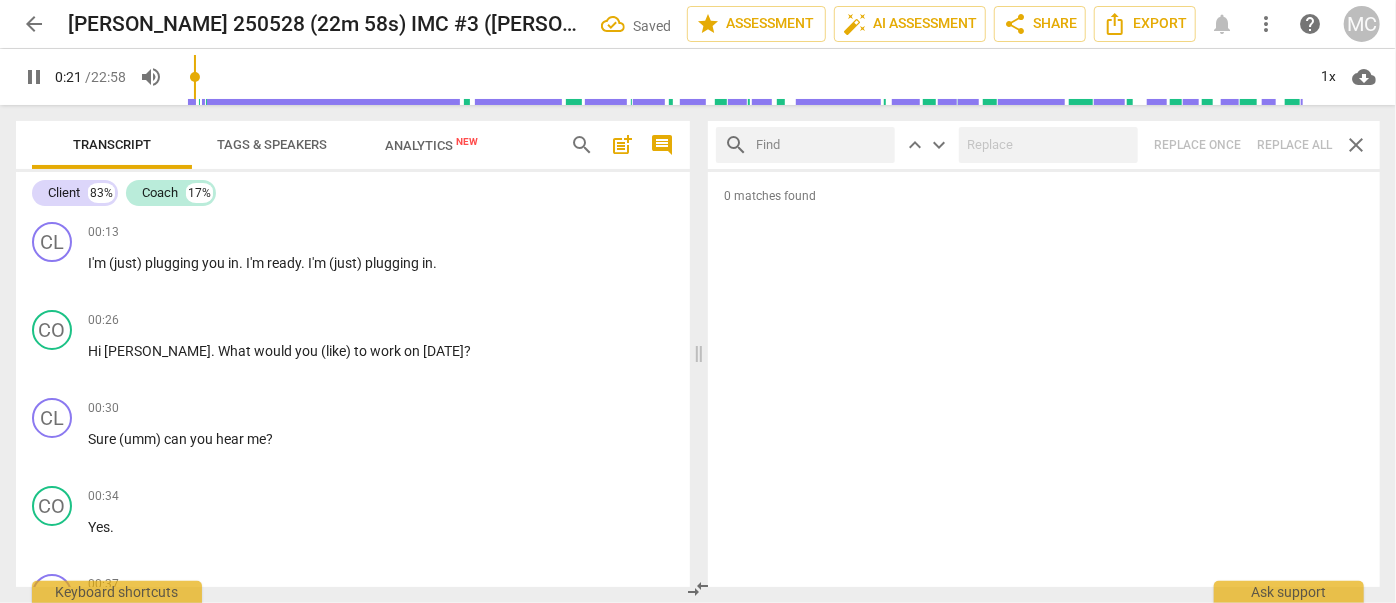 click at bounding box center (821, 145) 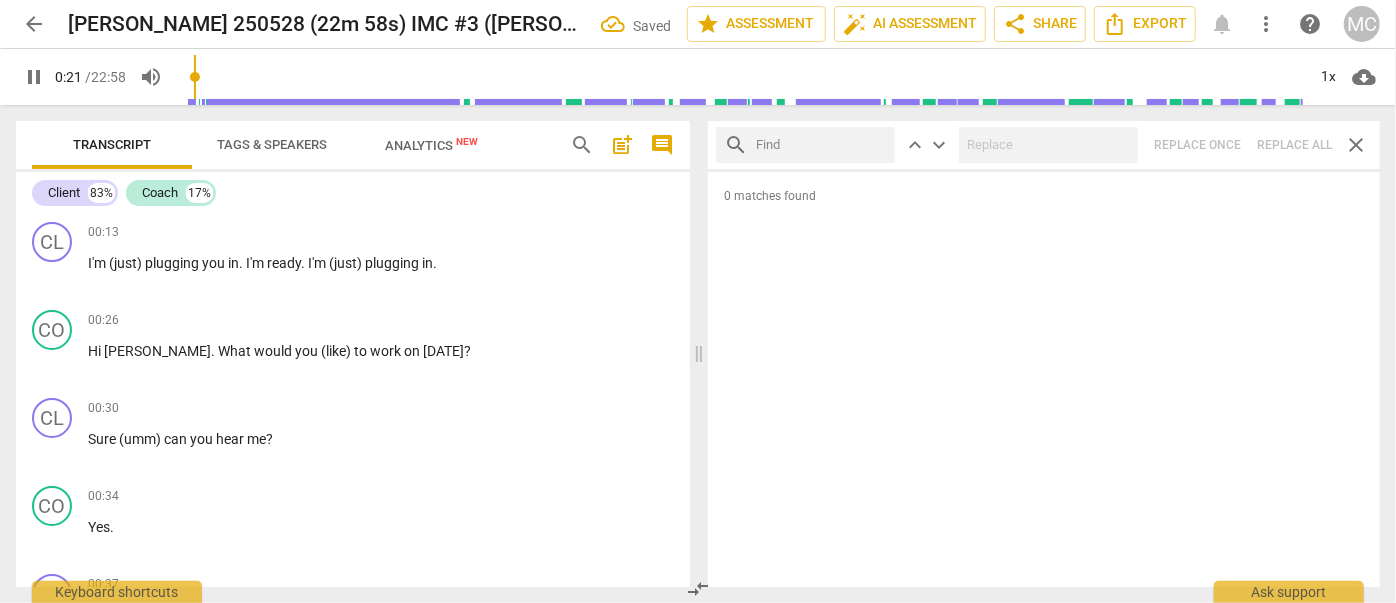 type on "22" 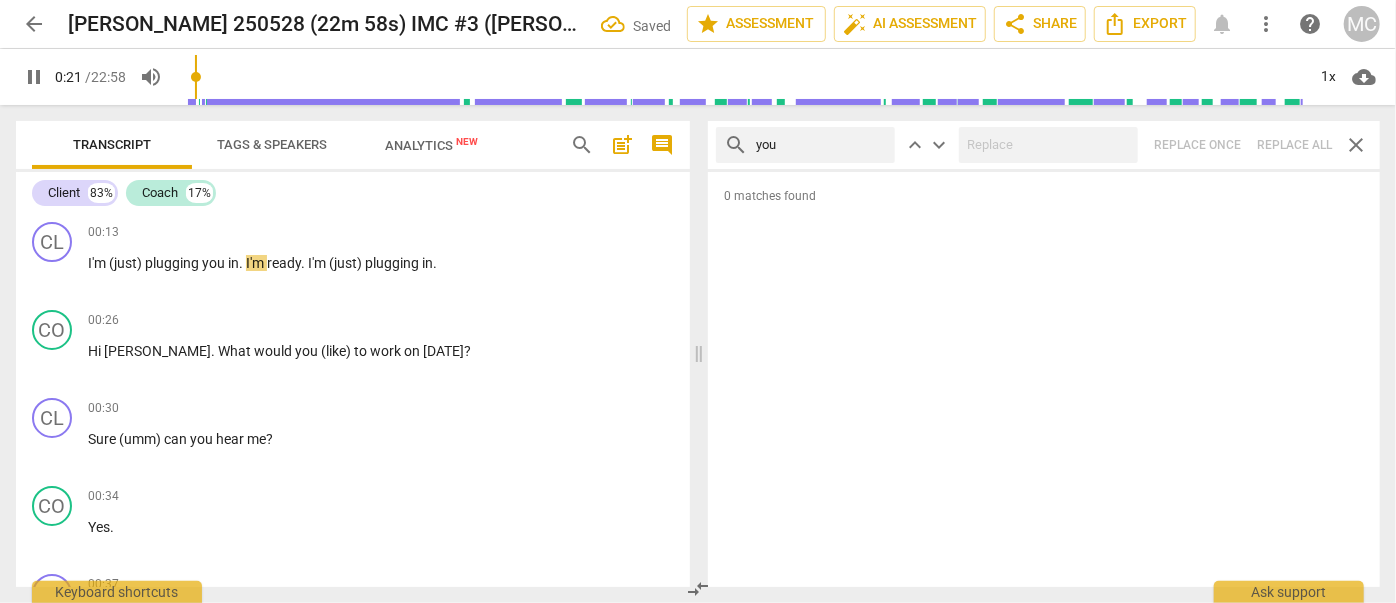 type on "you" 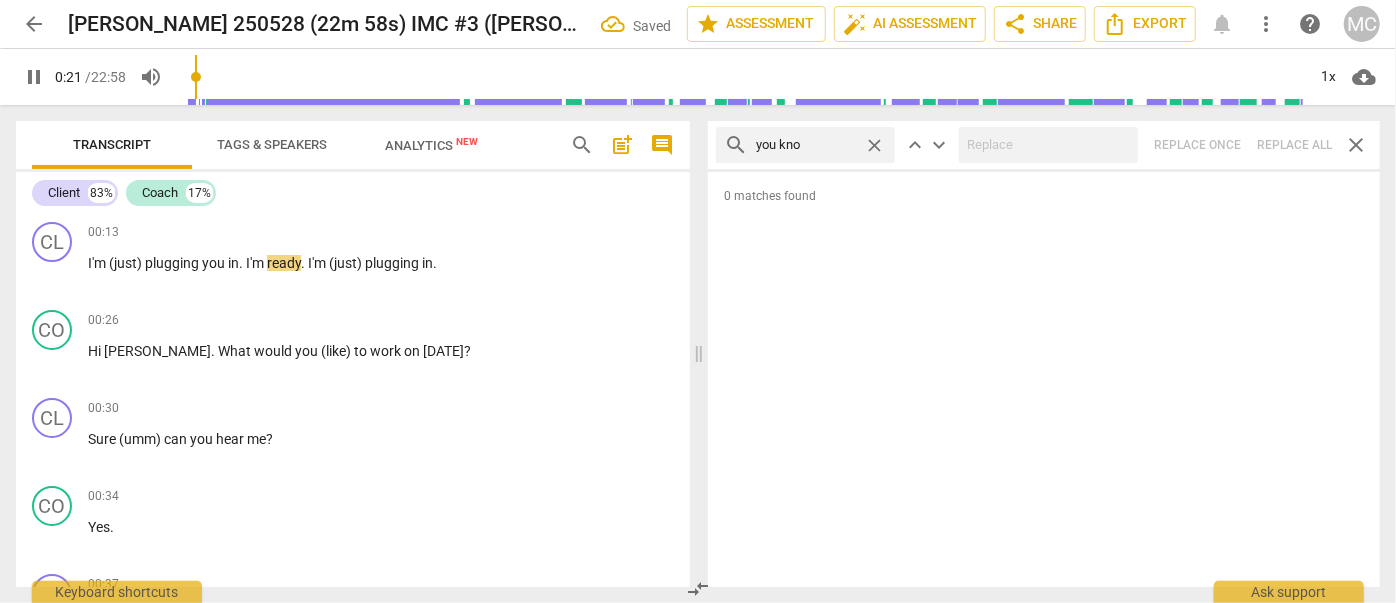 type on "you know" 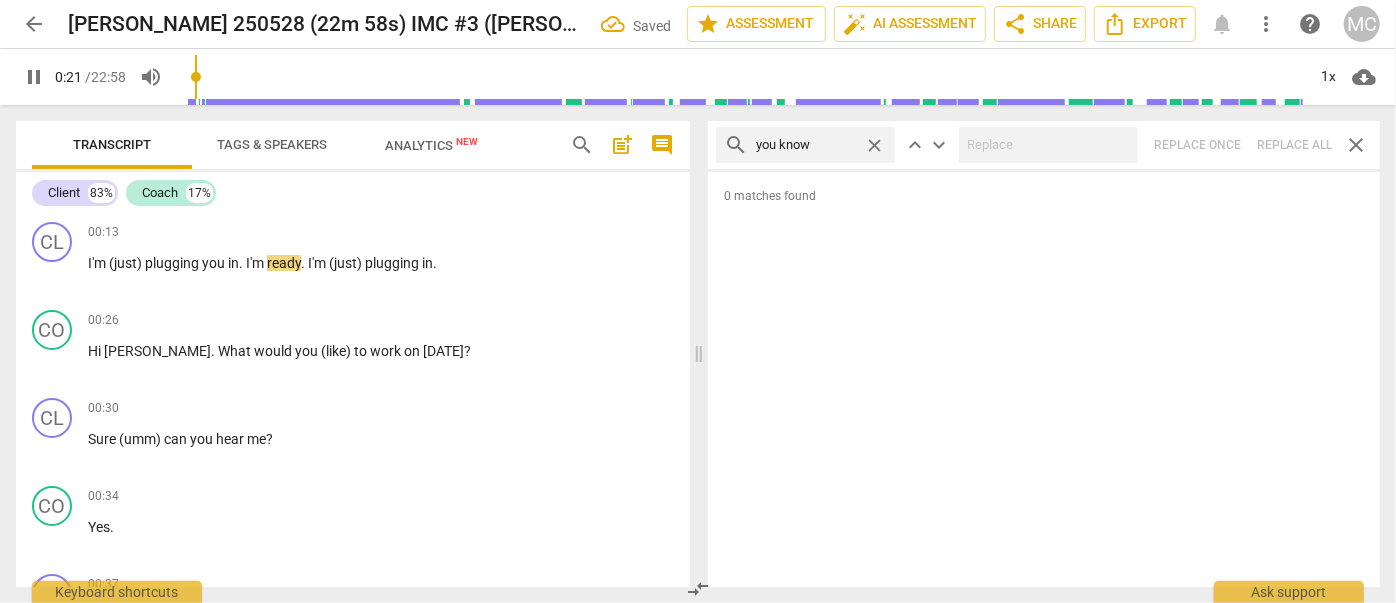 type on "22" 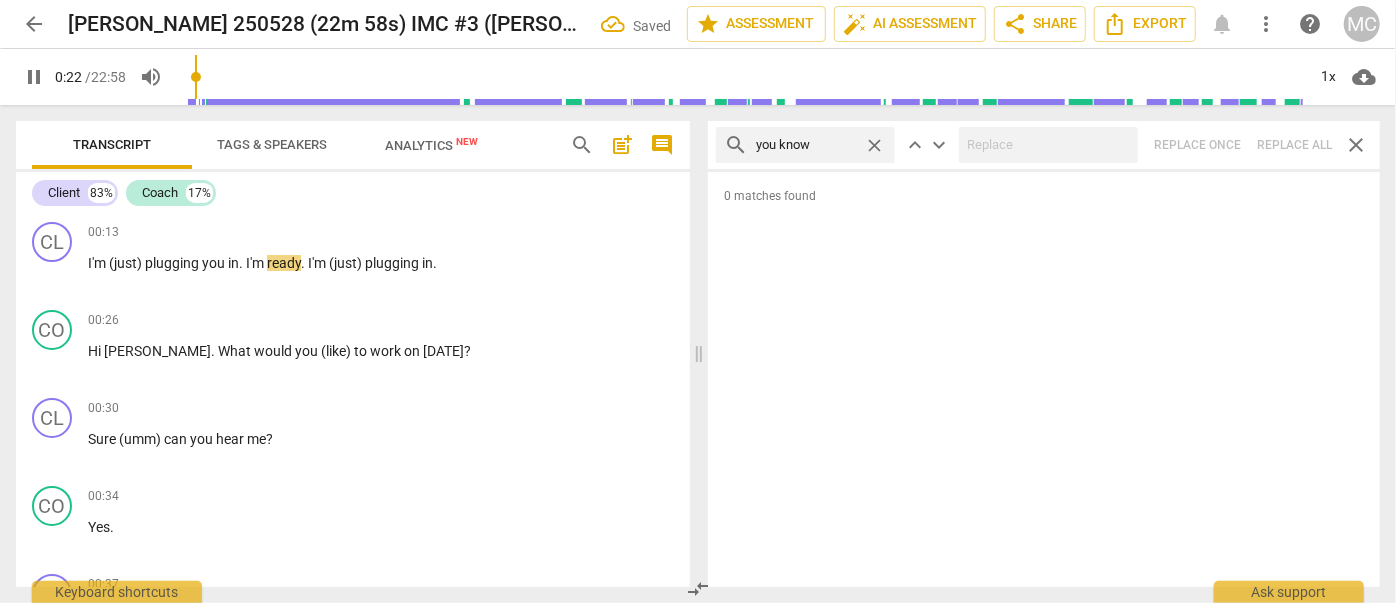 type on "you know" 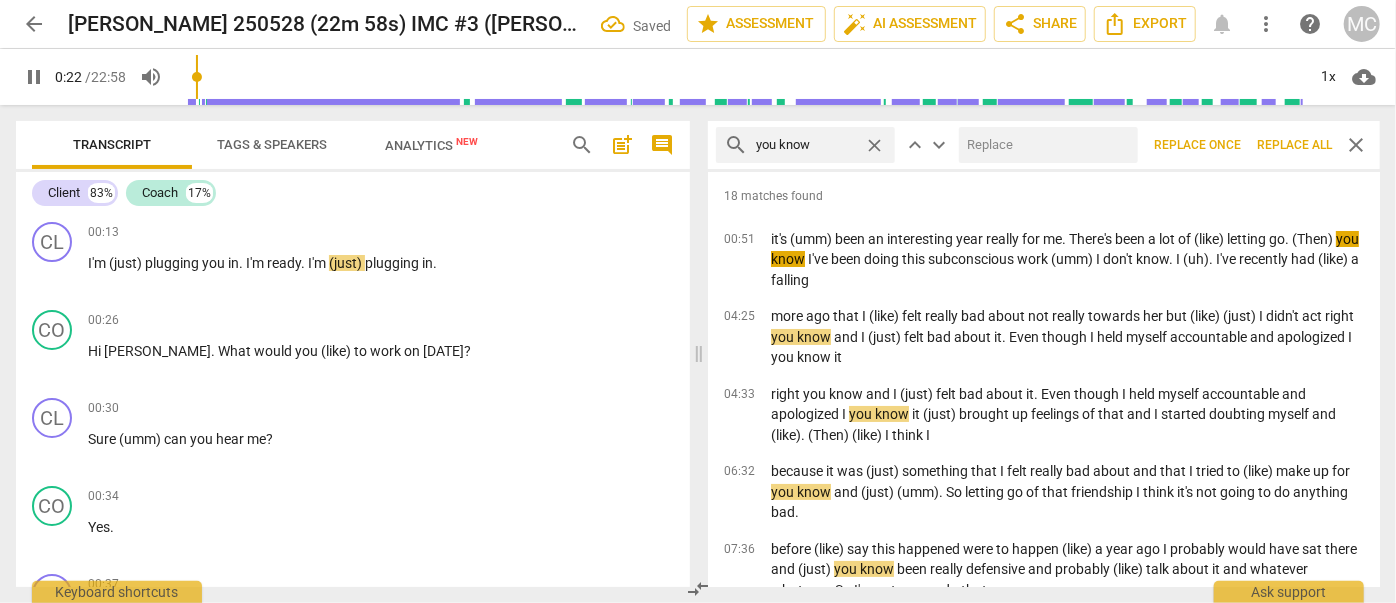 click at bounding box center [1044, 145] 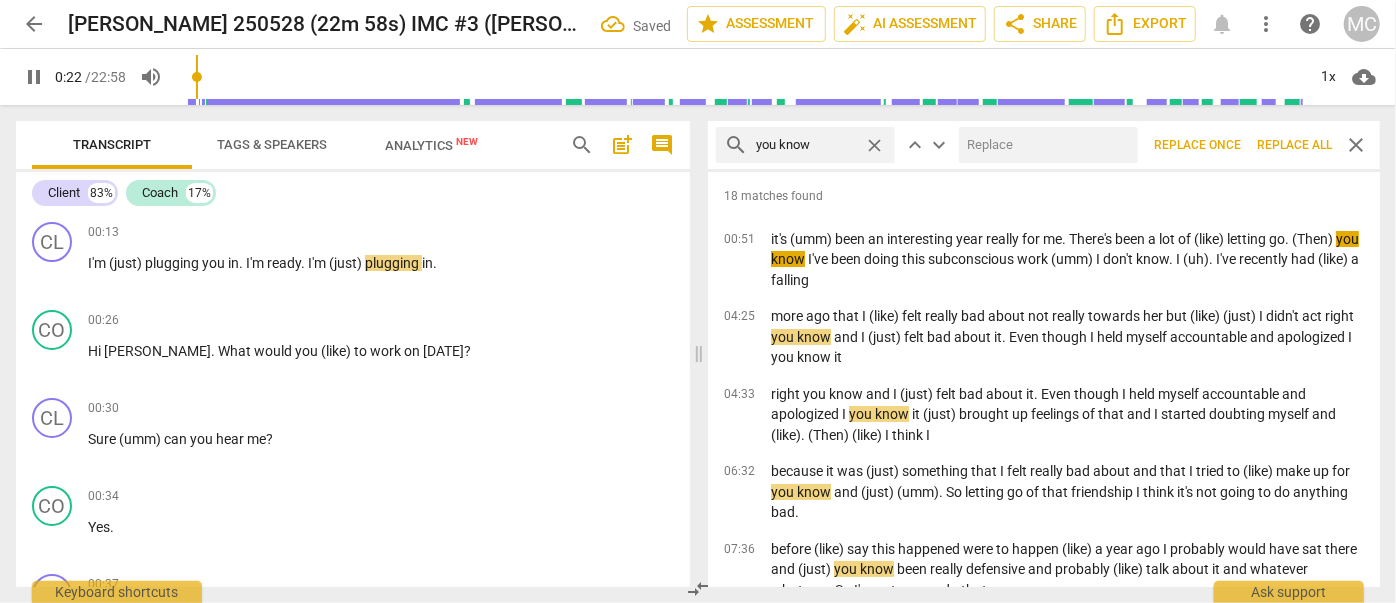 type on "23" 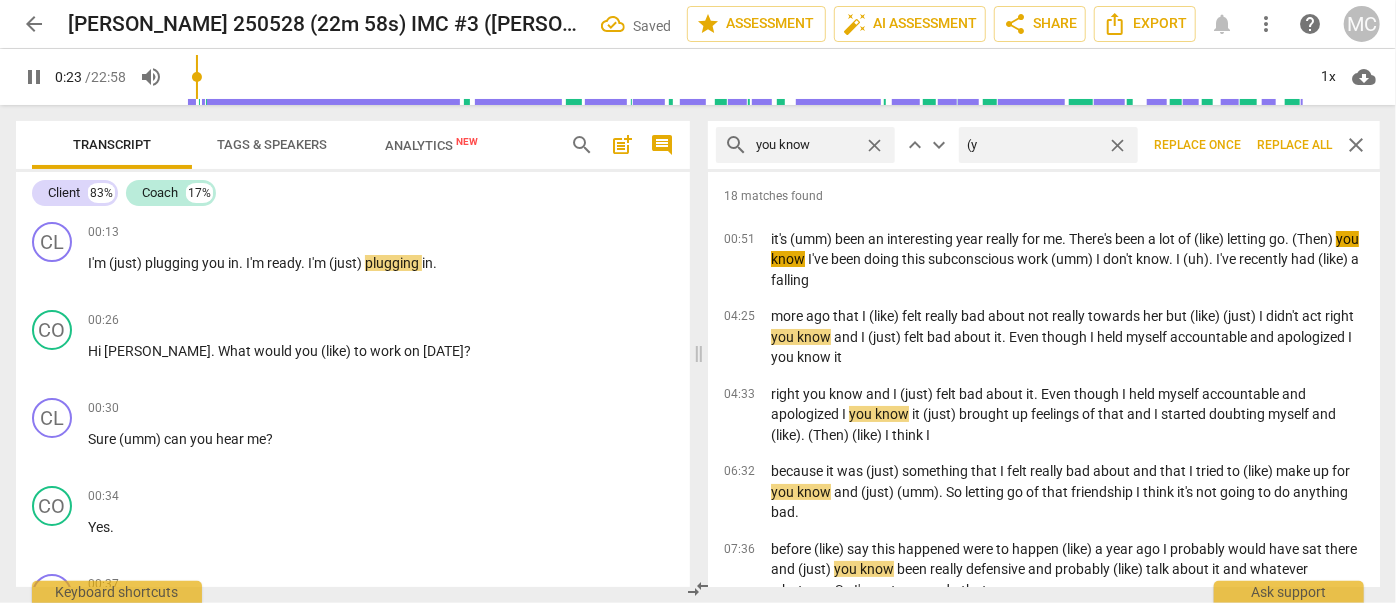 type on "(yo" 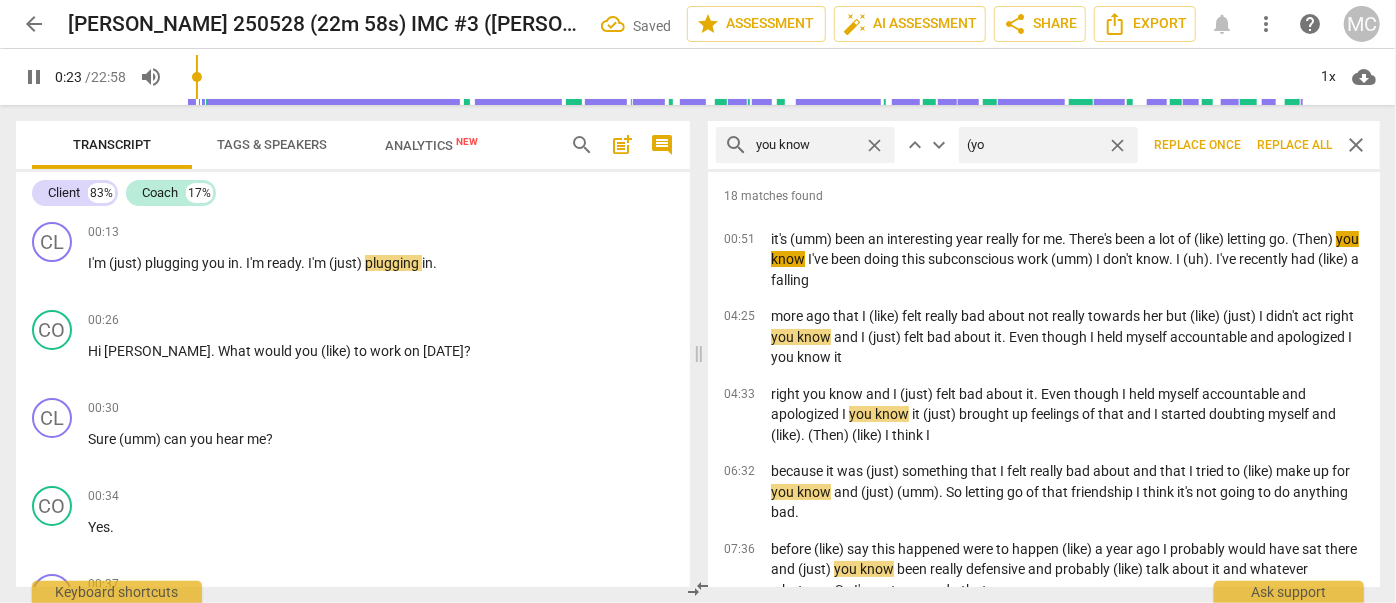 type on "23" 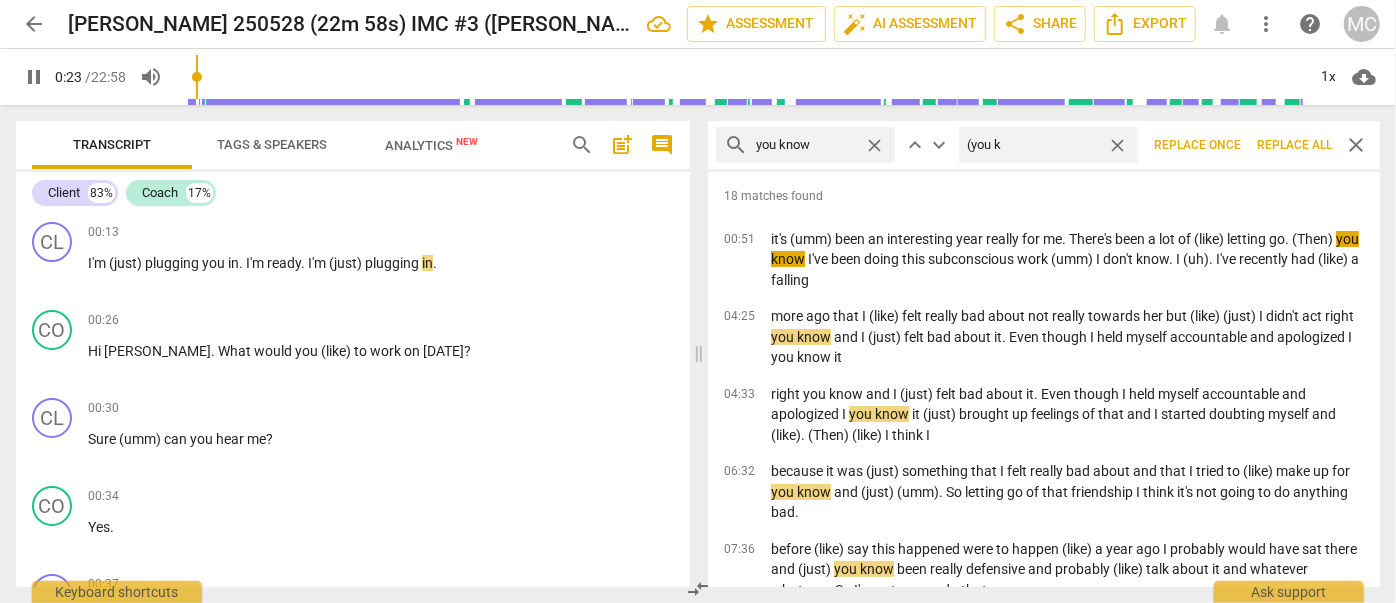 type on "(you kn" 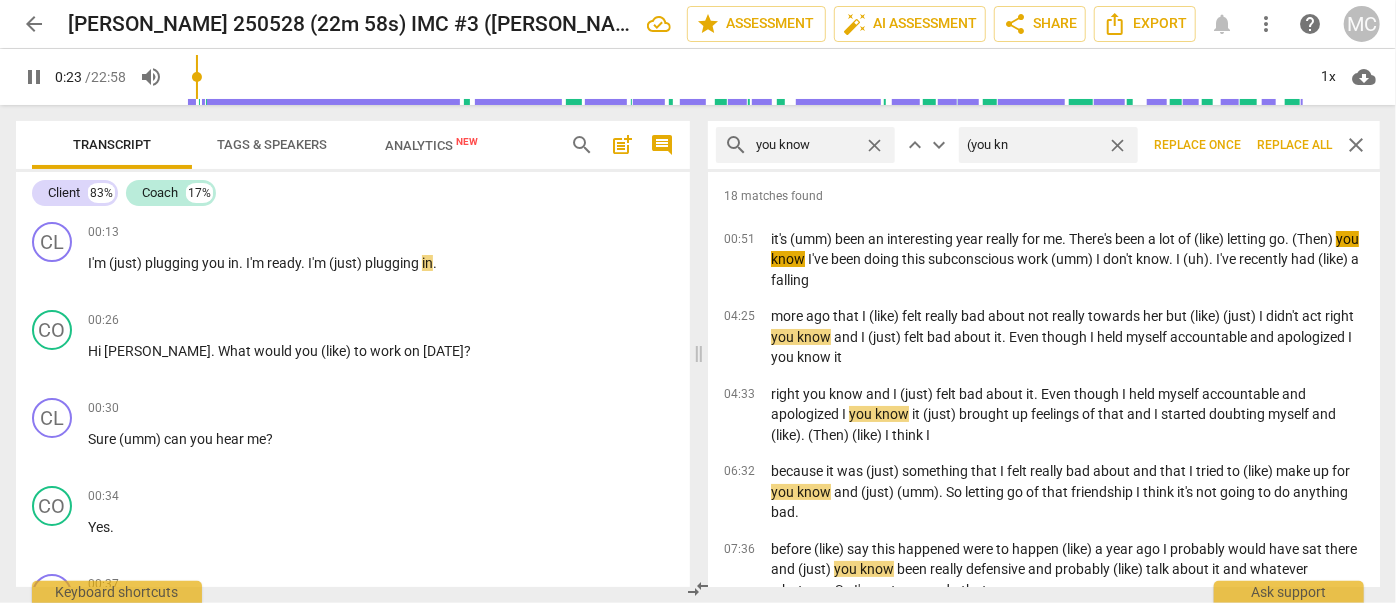 type on "24" 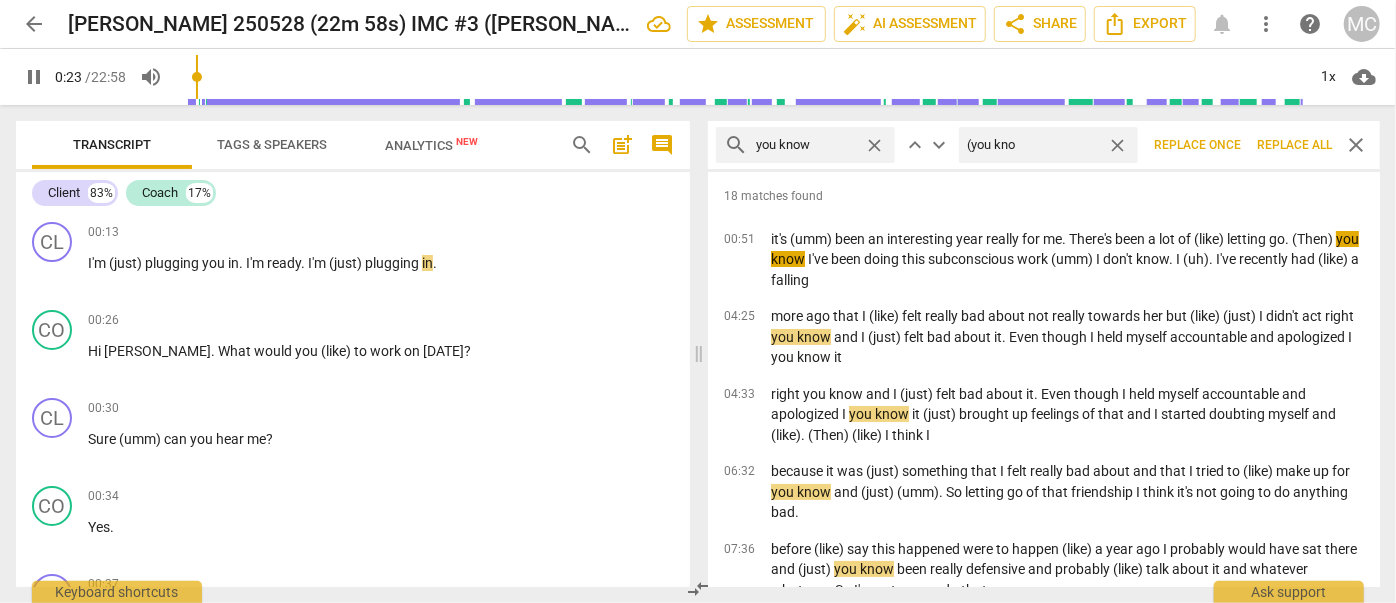 type on "(you know" 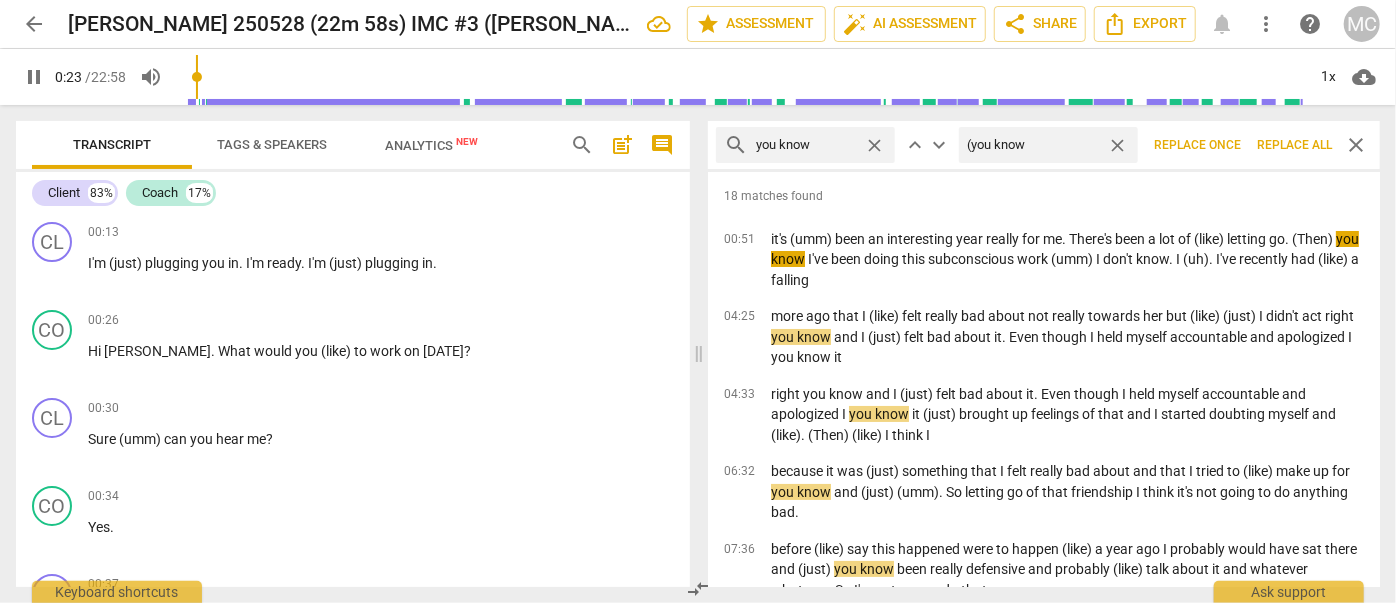 type on "24" 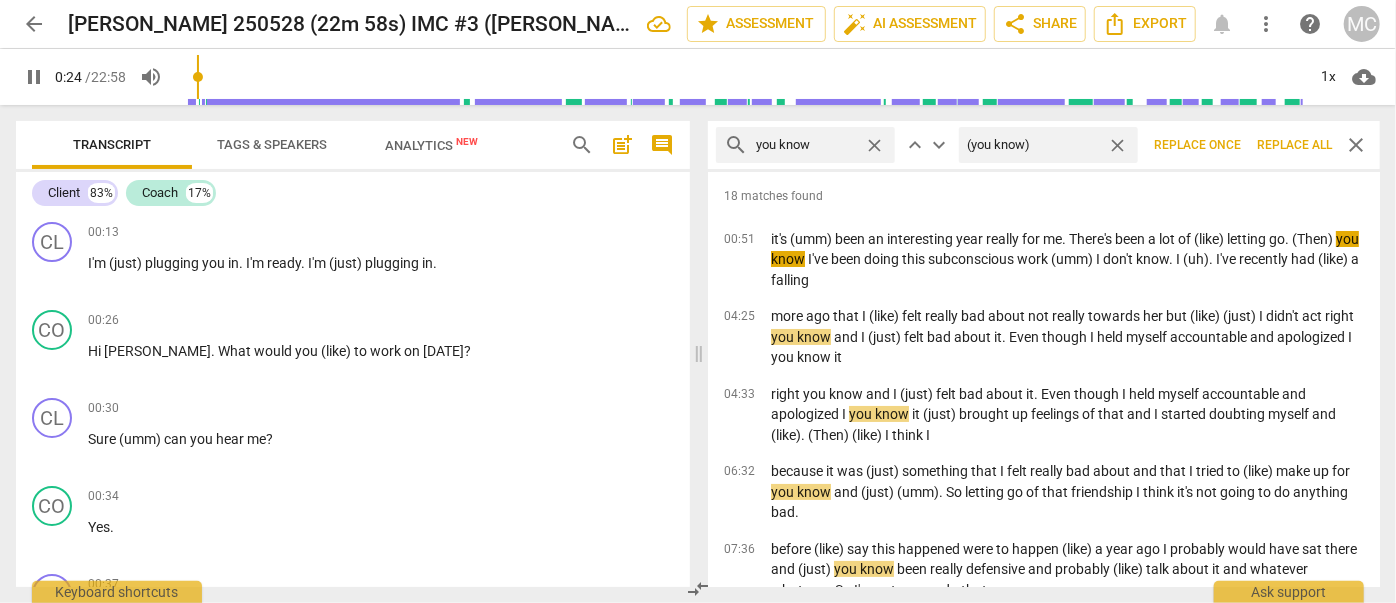 type on "24" 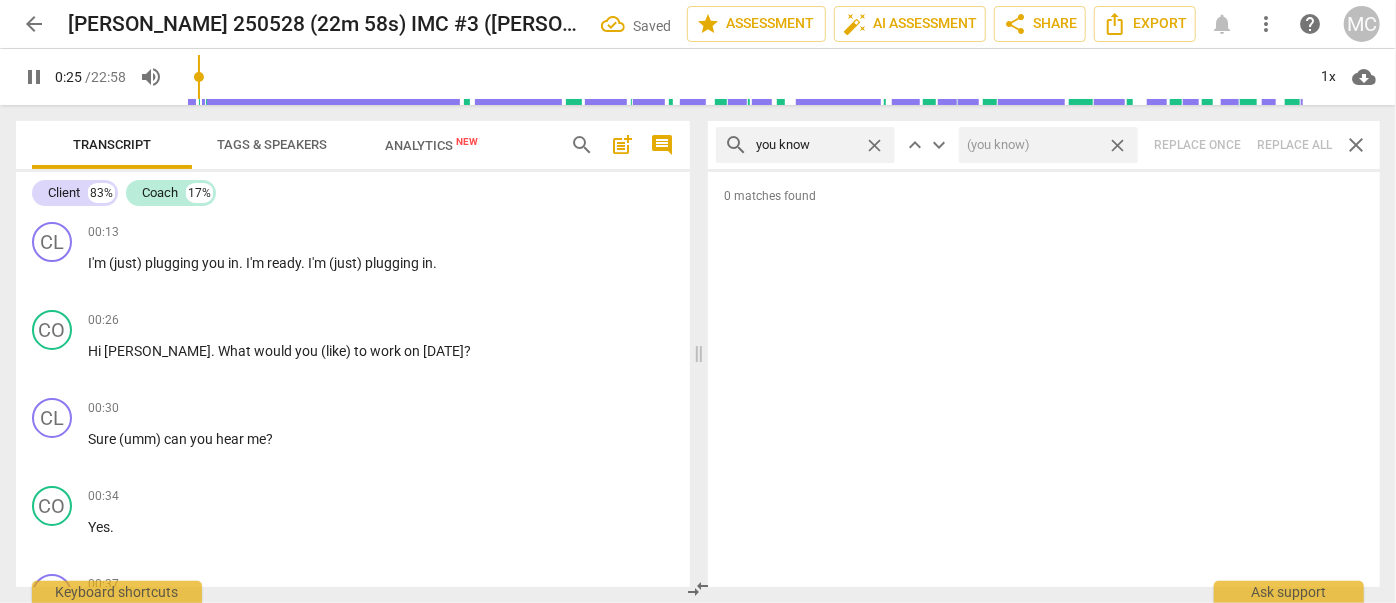type on "26" 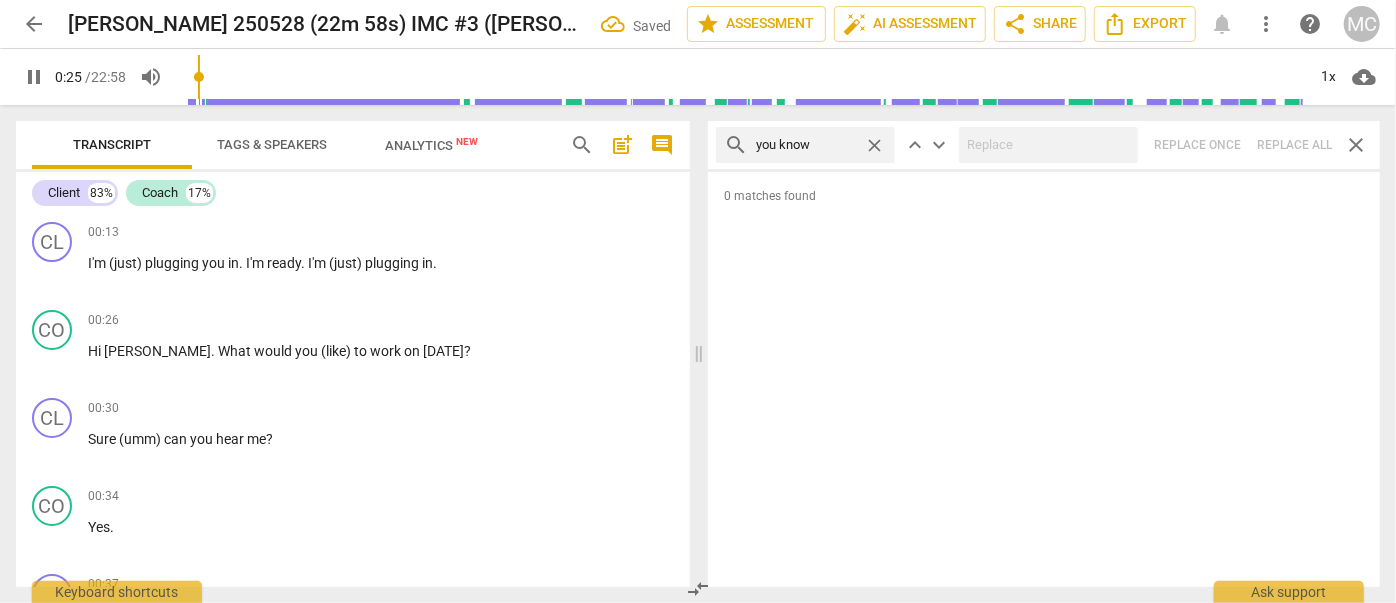 click on "close" at bounding box center (874, 145) 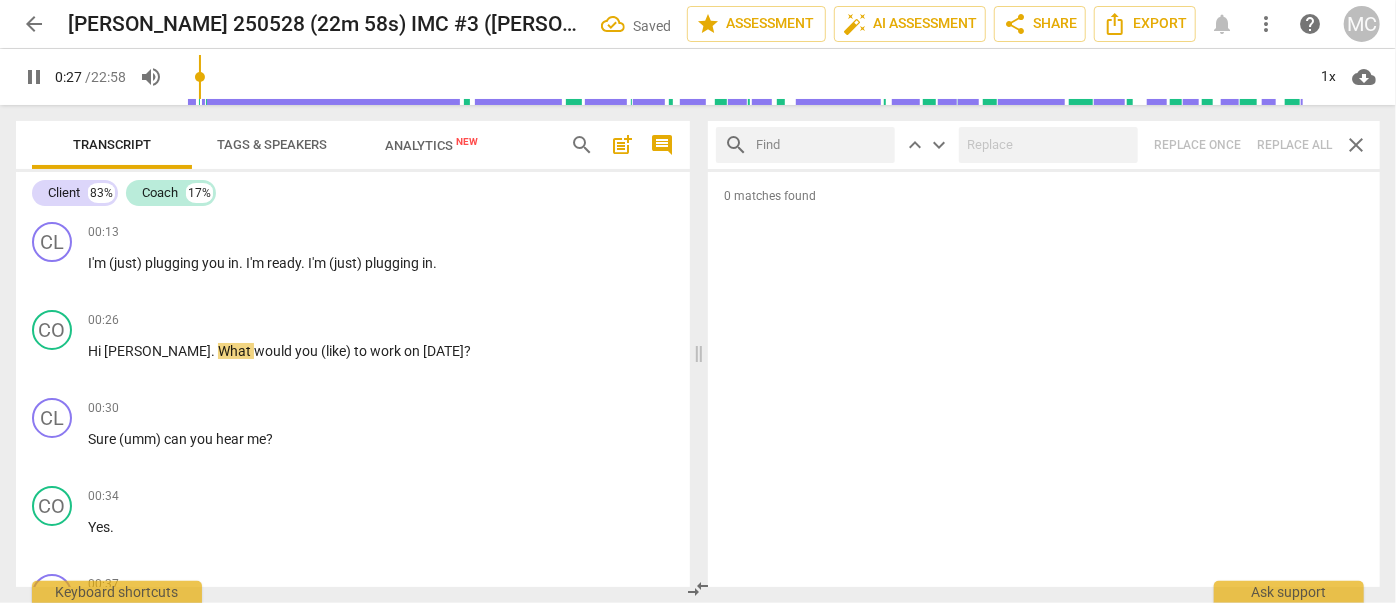 click at bounding box center (821, 145) 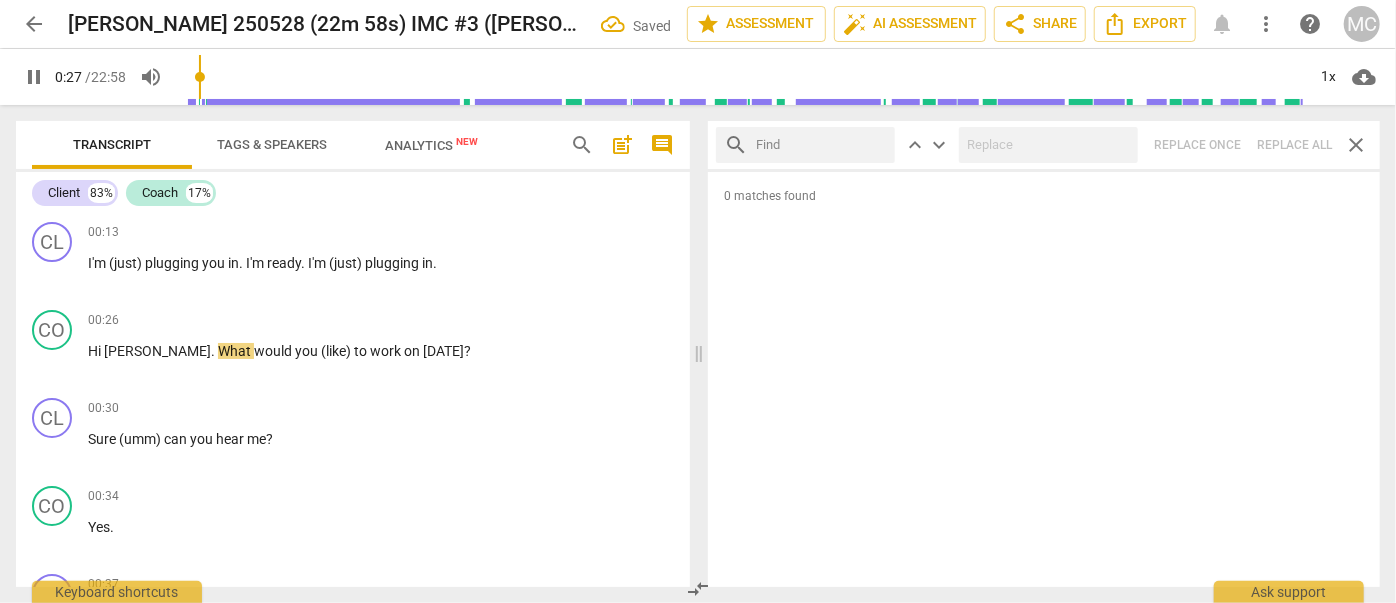 type on "27" 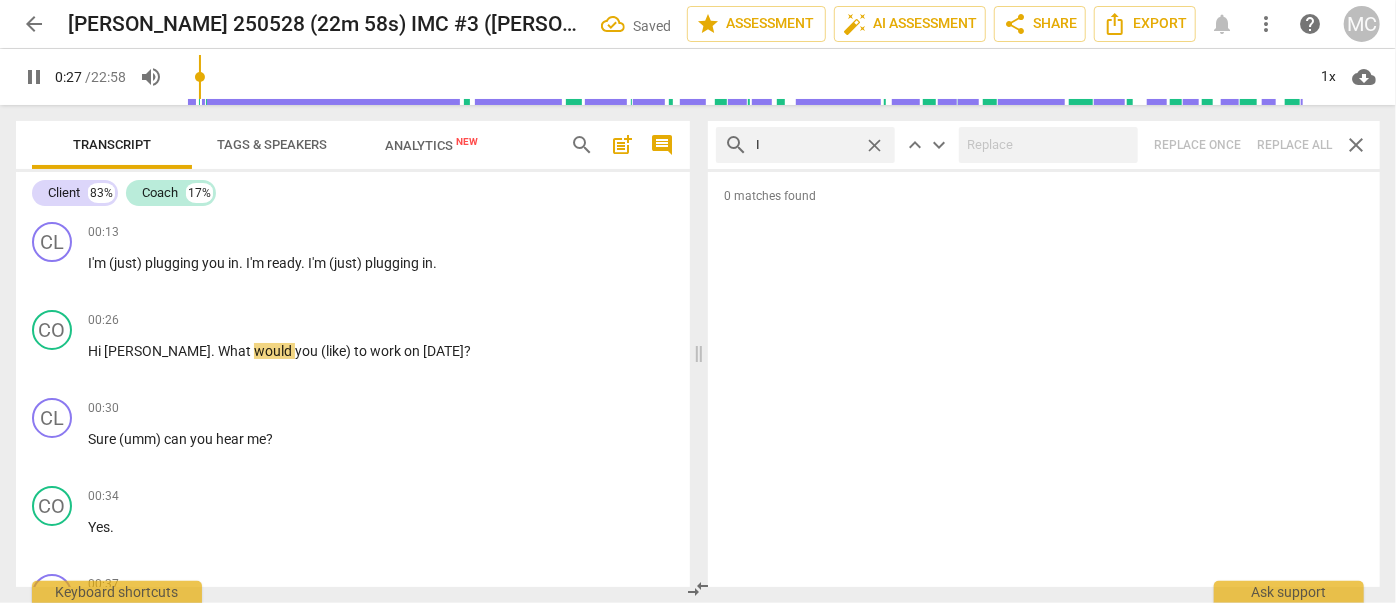type on "28" 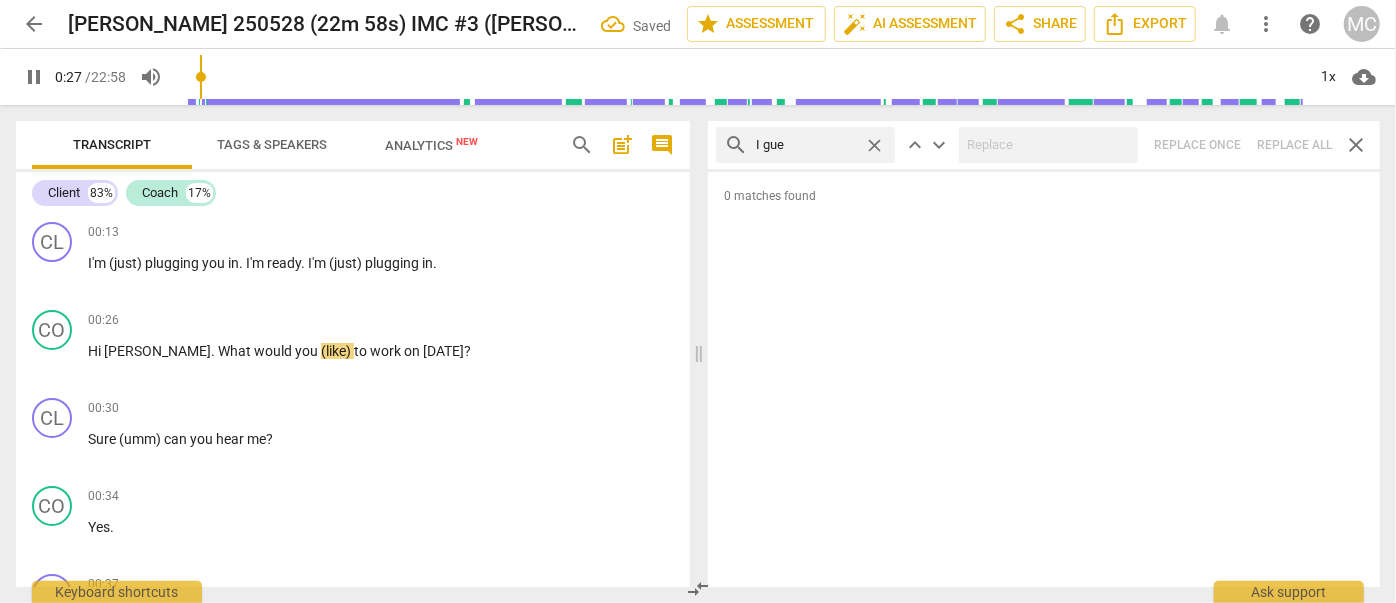 type on "I gues" 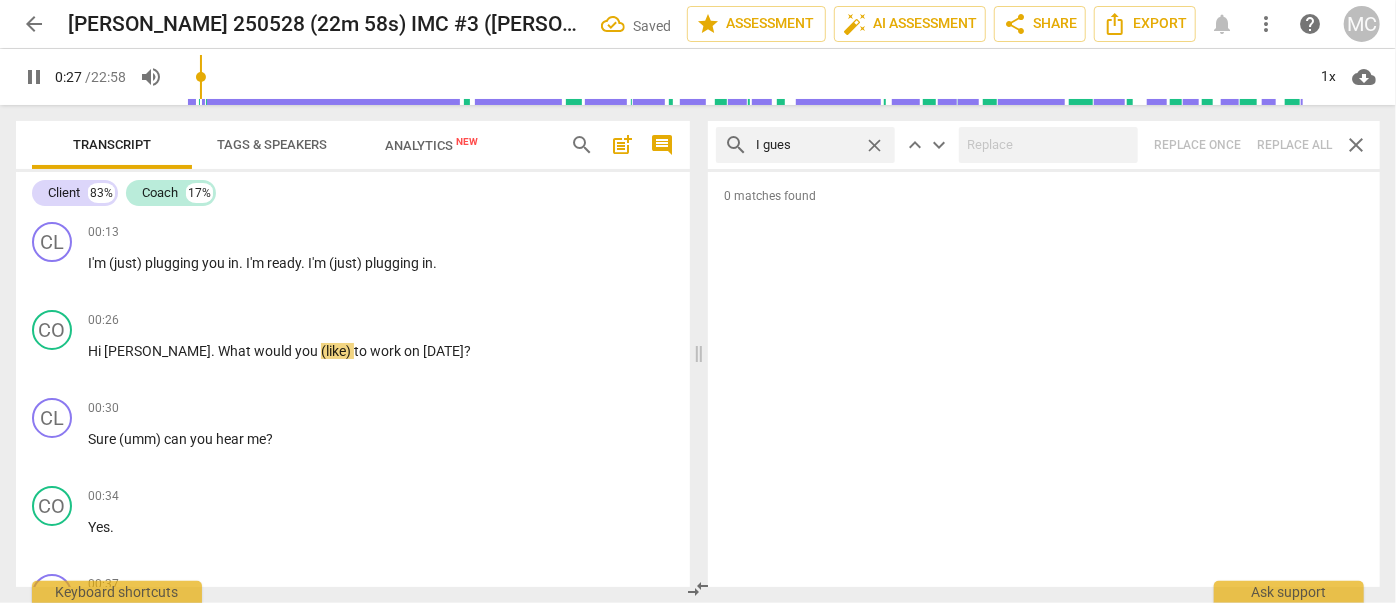 type on "28" 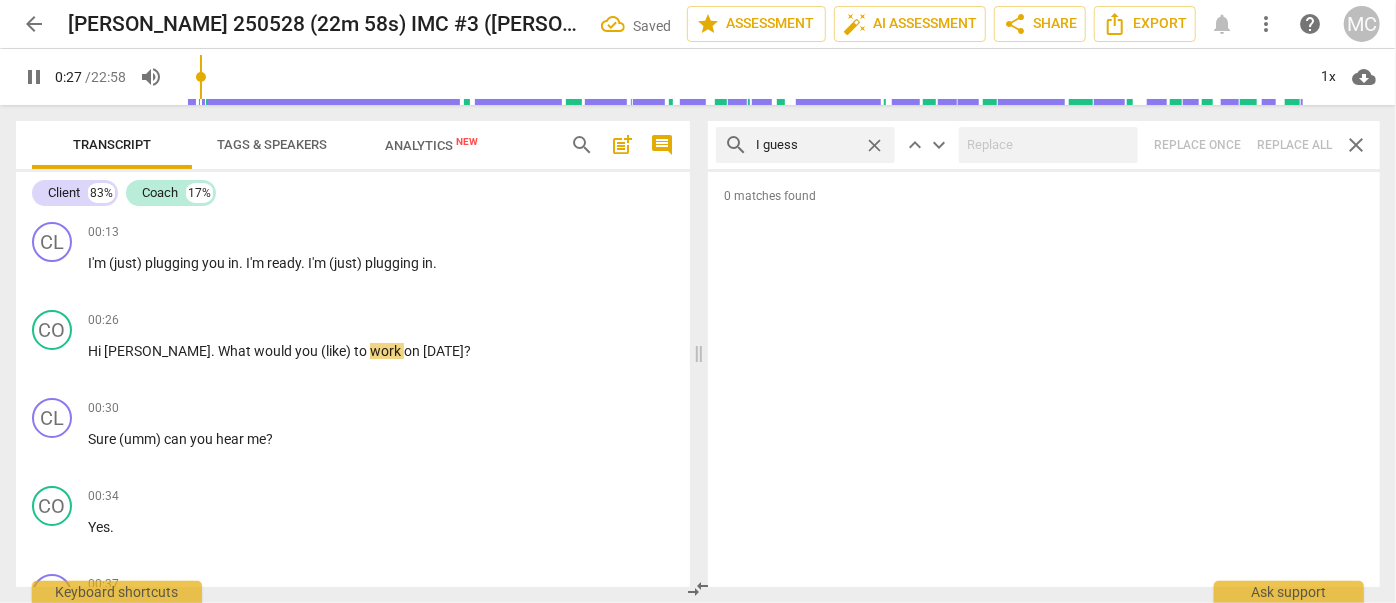type on "I guess" 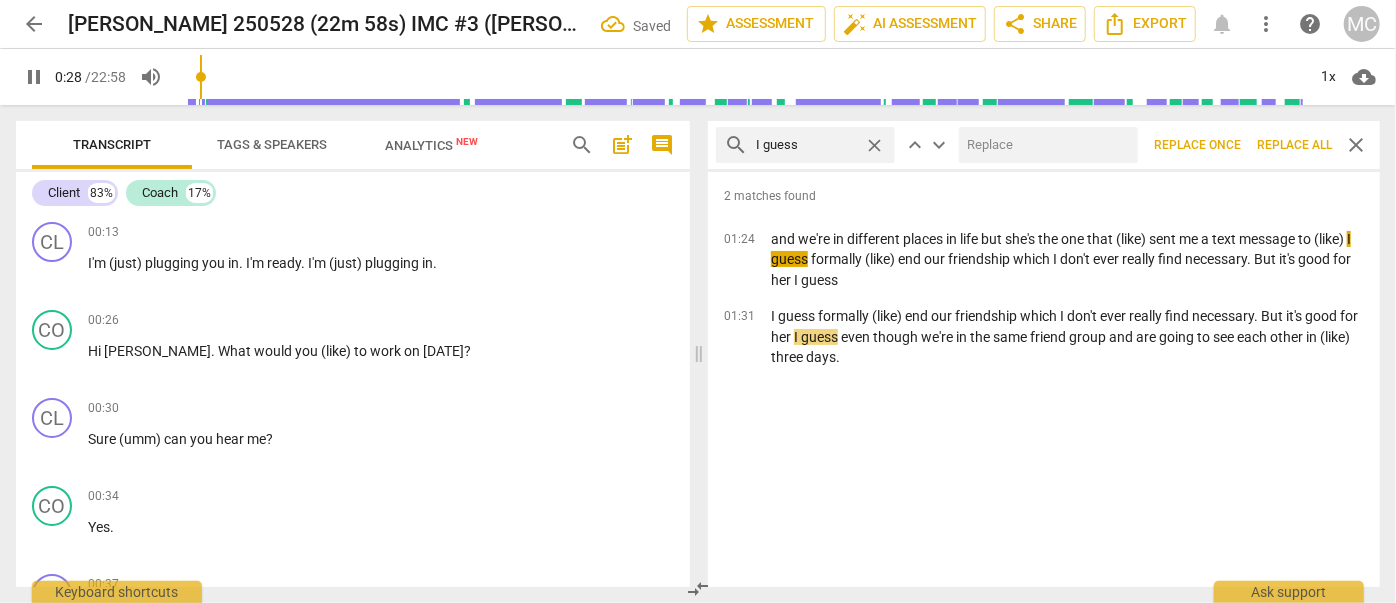 click at bounding box center (1044, 145) 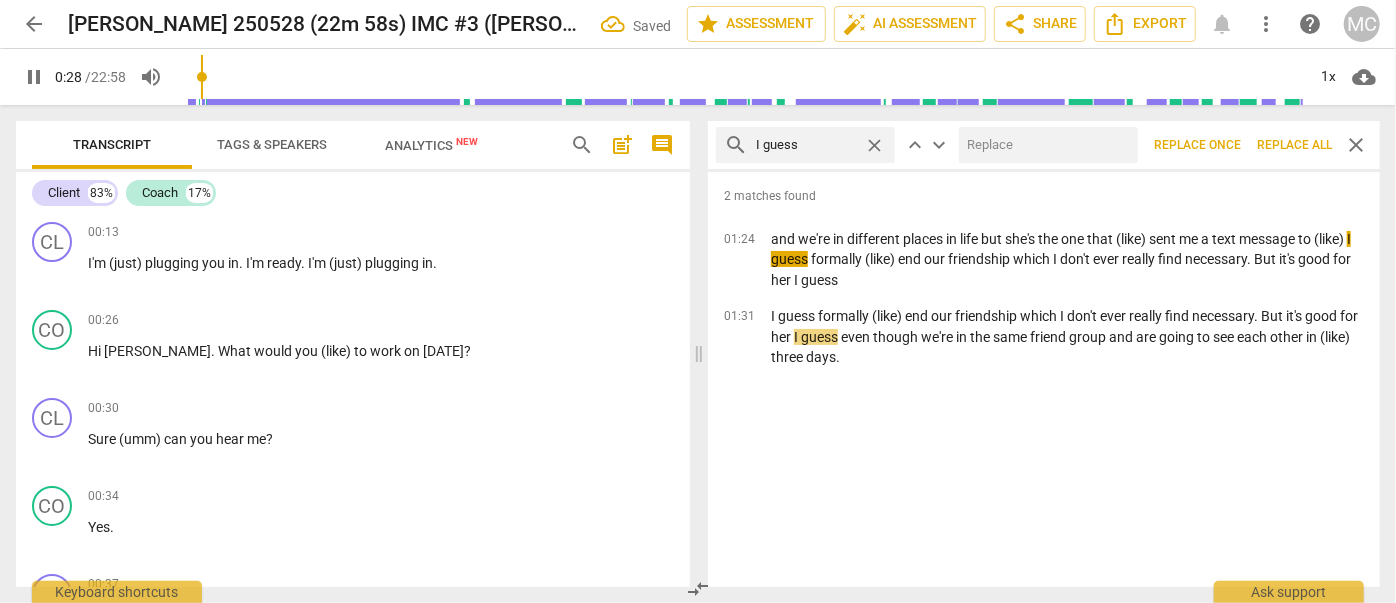 type on "(" 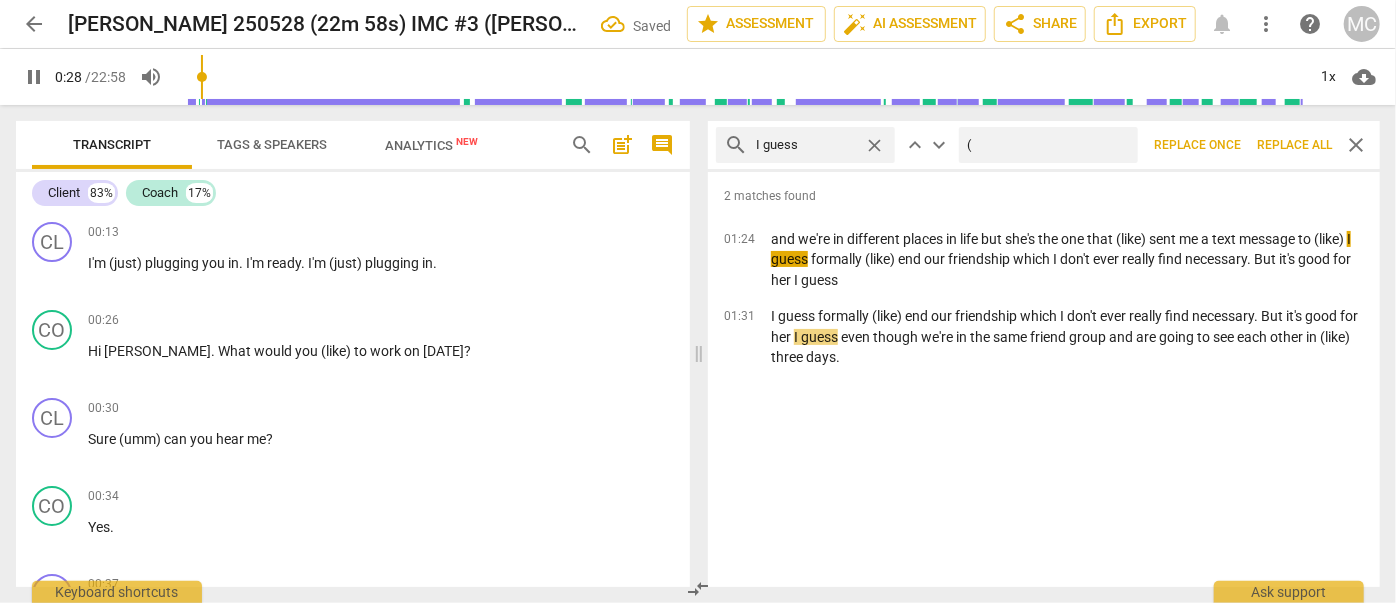 type on "29" 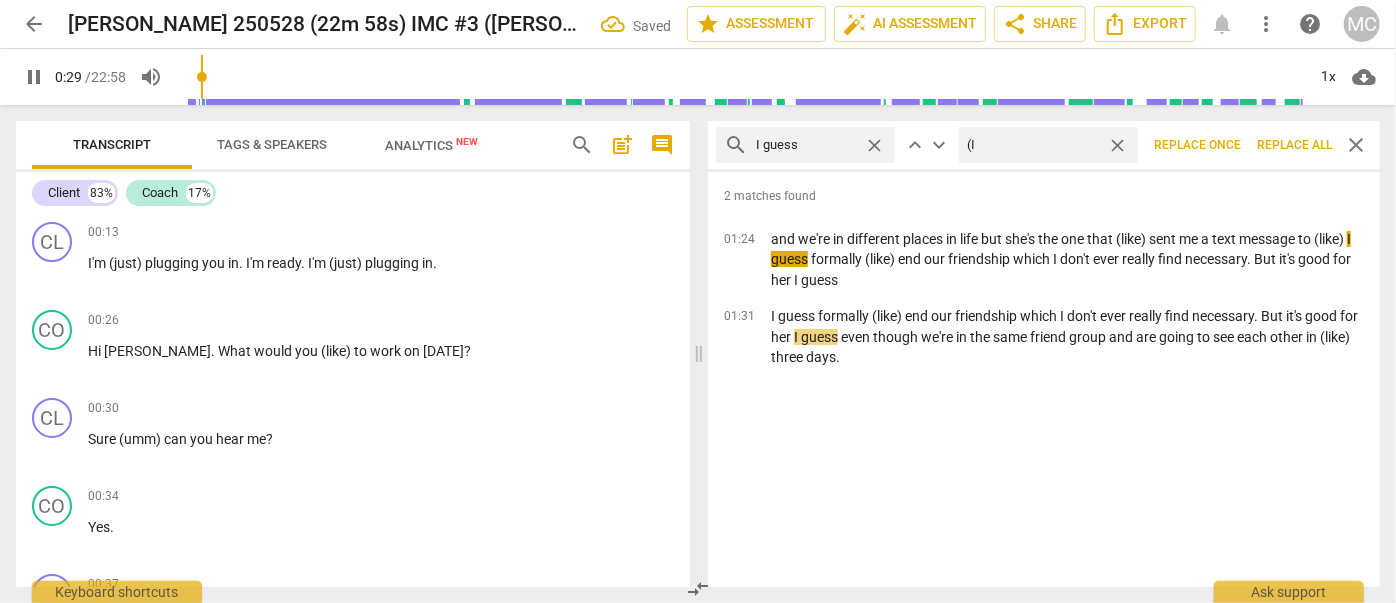 type on "(I" 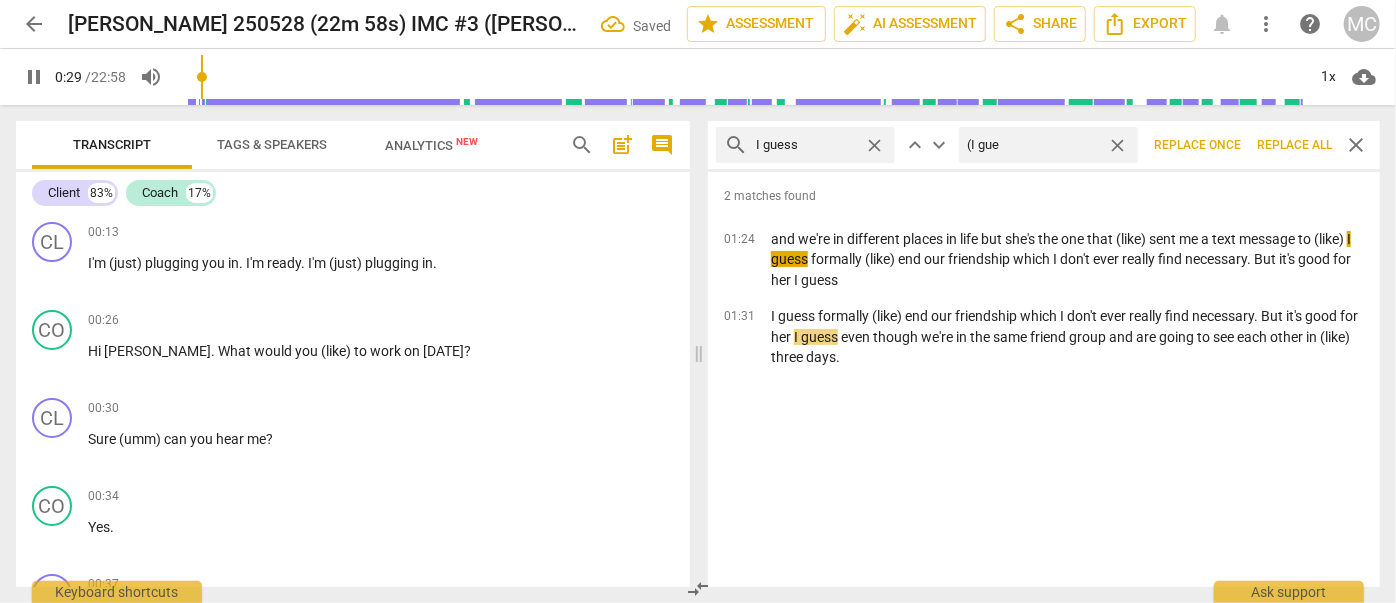 type on "(I gues" 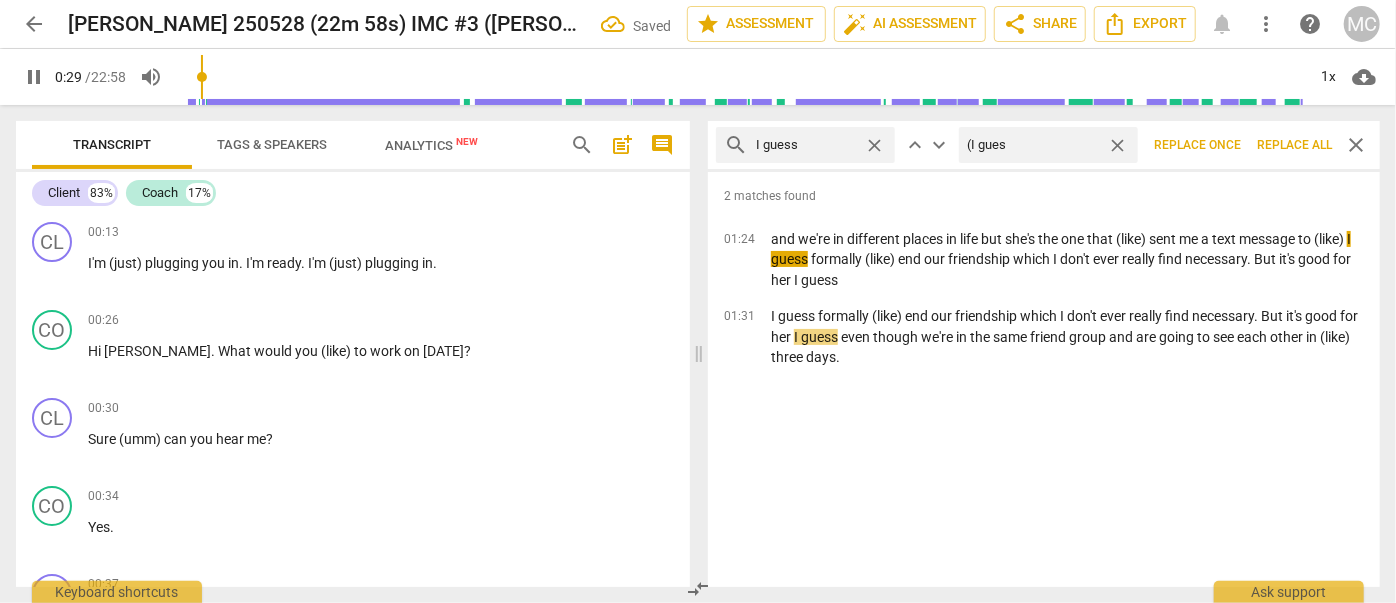type on "30" 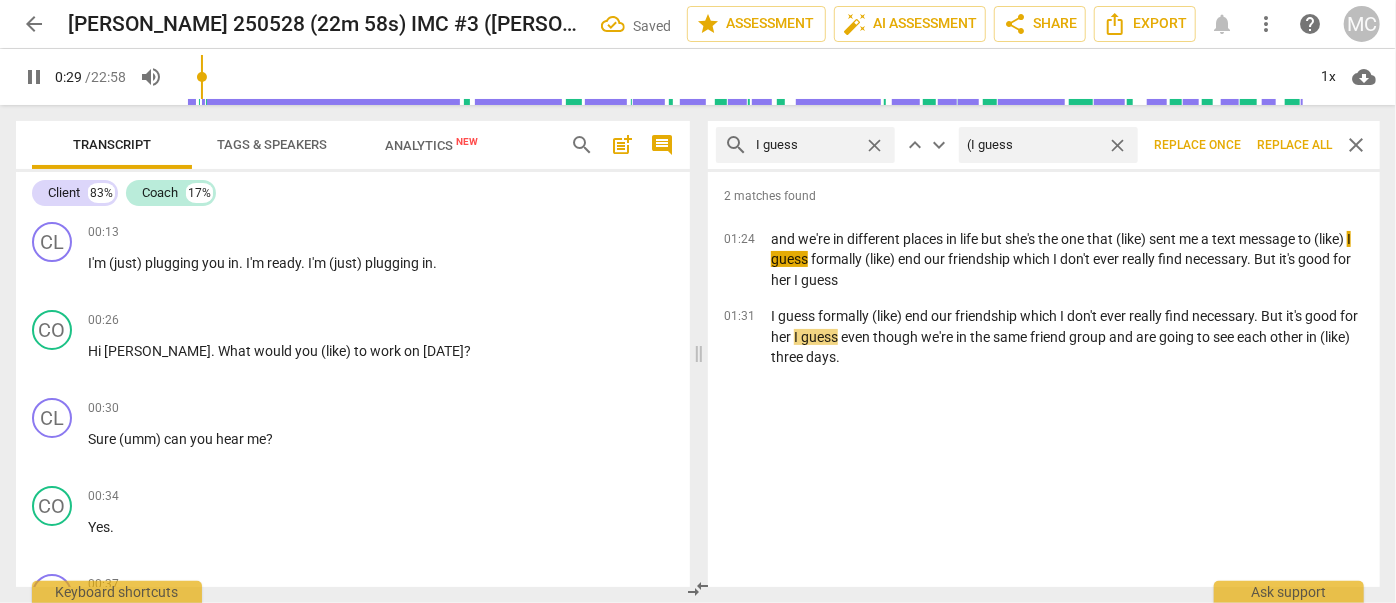 type on "(I guess)" 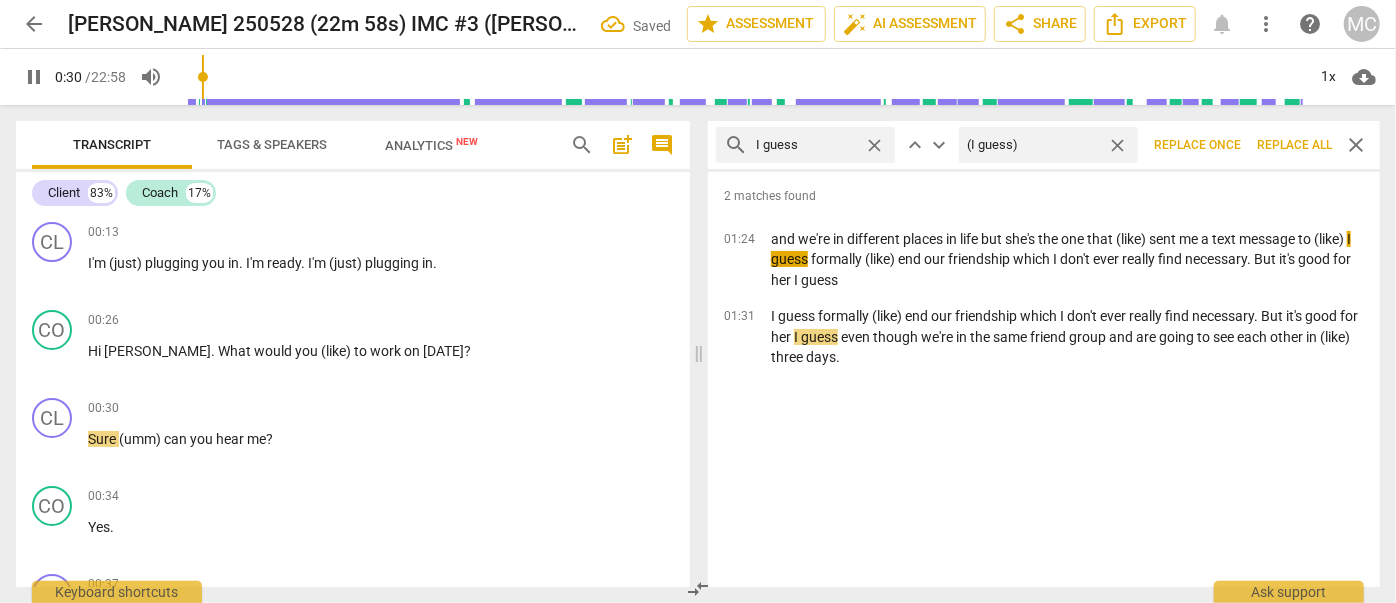 type on "31" 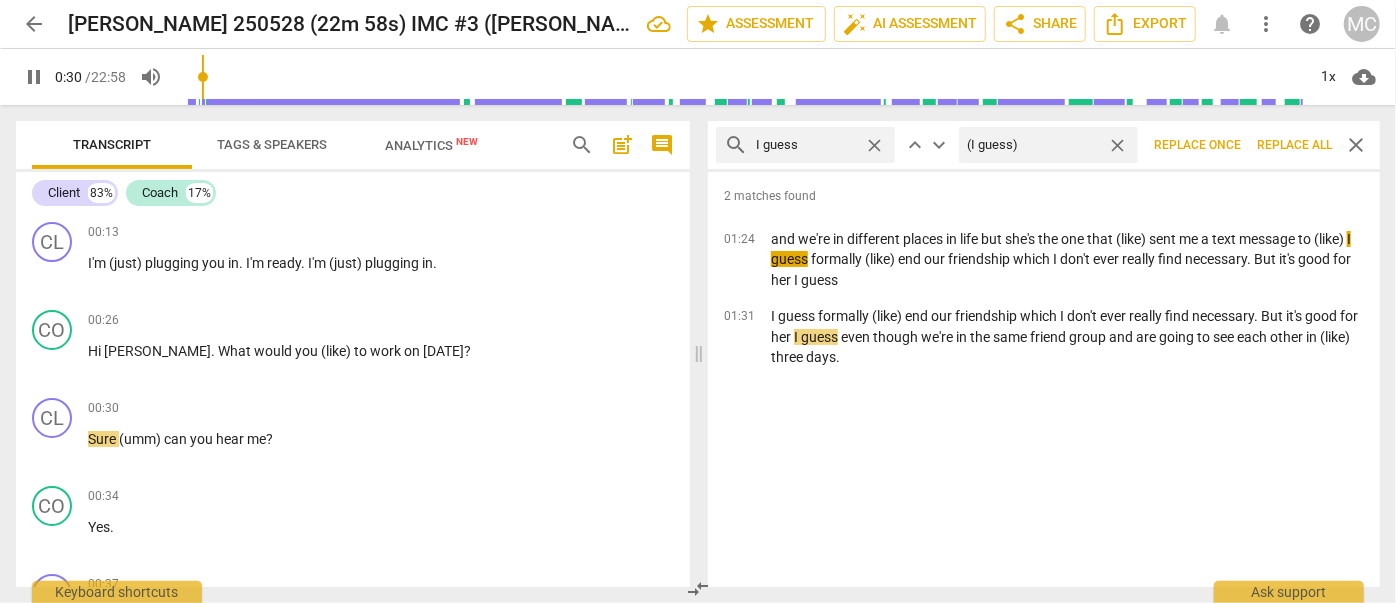 type on "(I guess)" 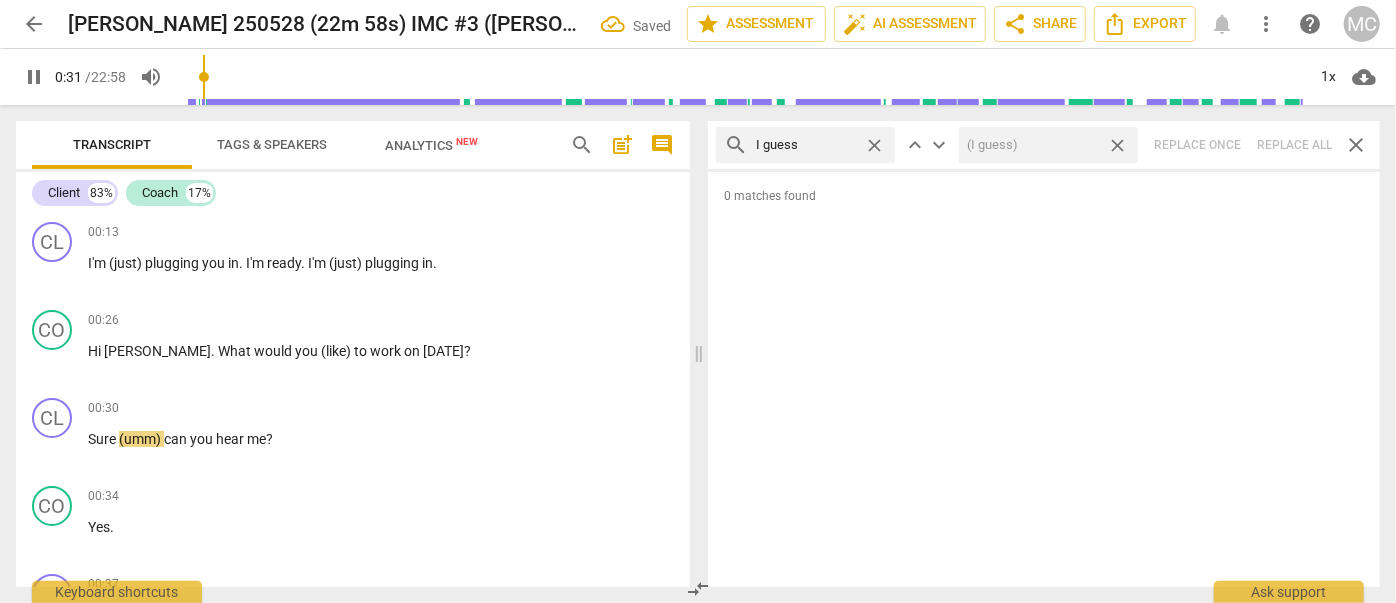 click on "close" at bounding box center [1117, 145] 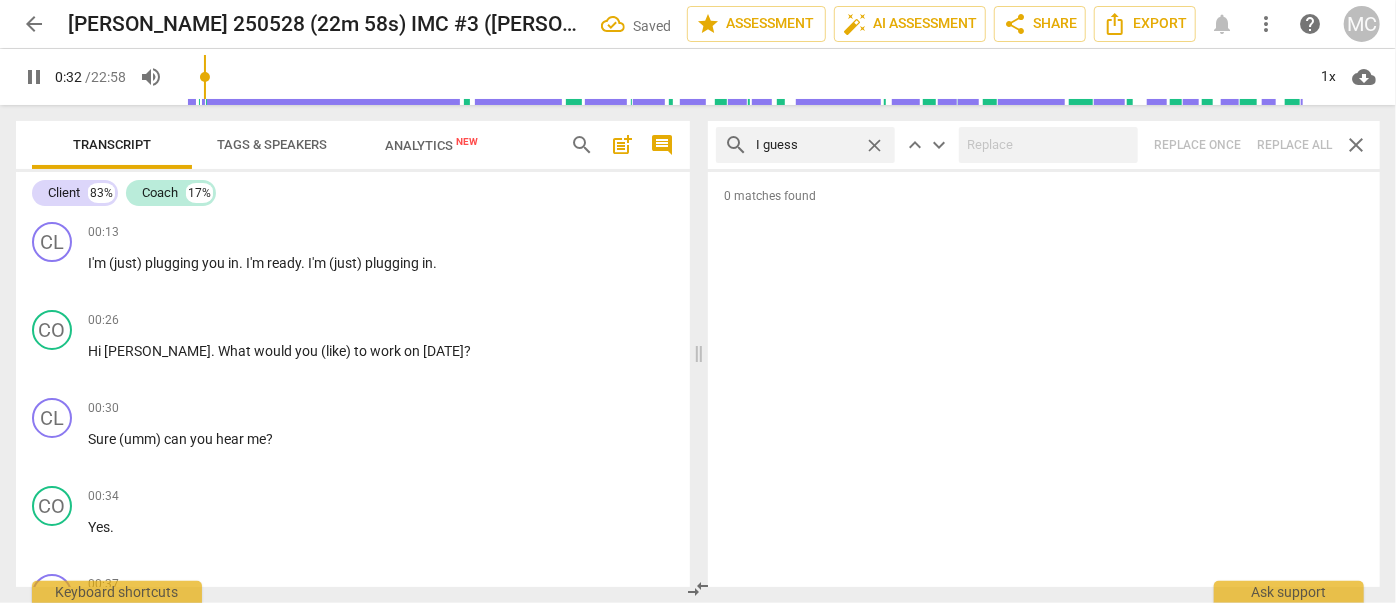click on "close" at bounding box center [874, 145] 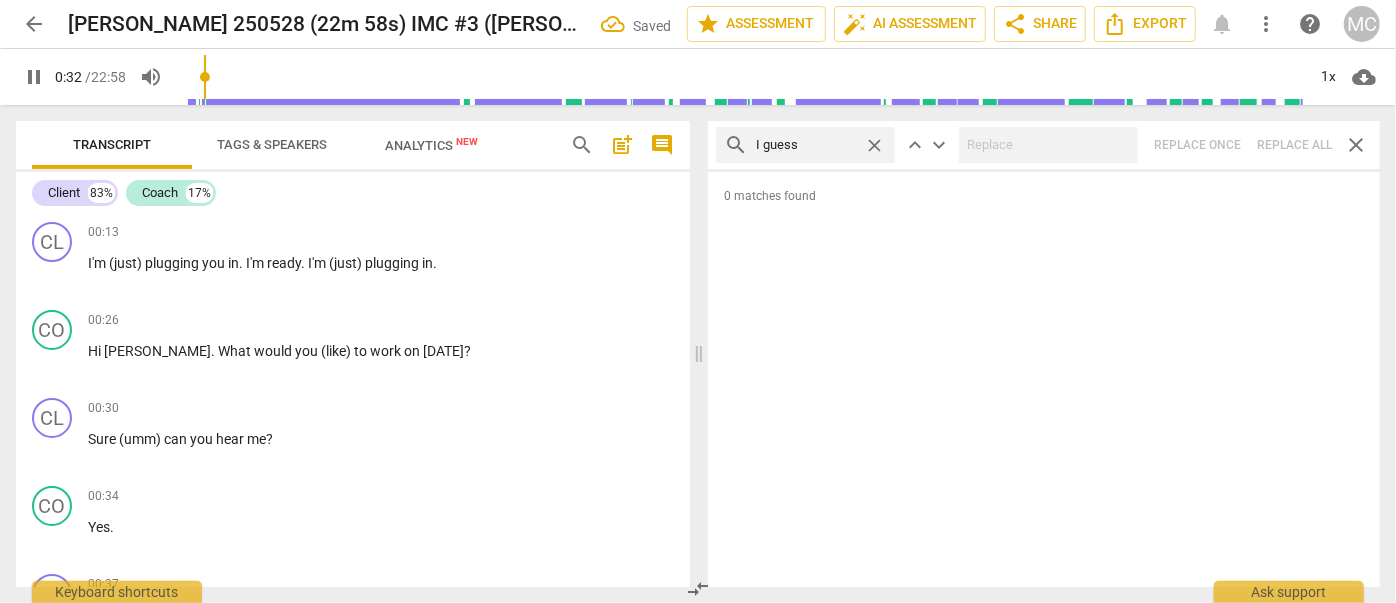 type on "33" 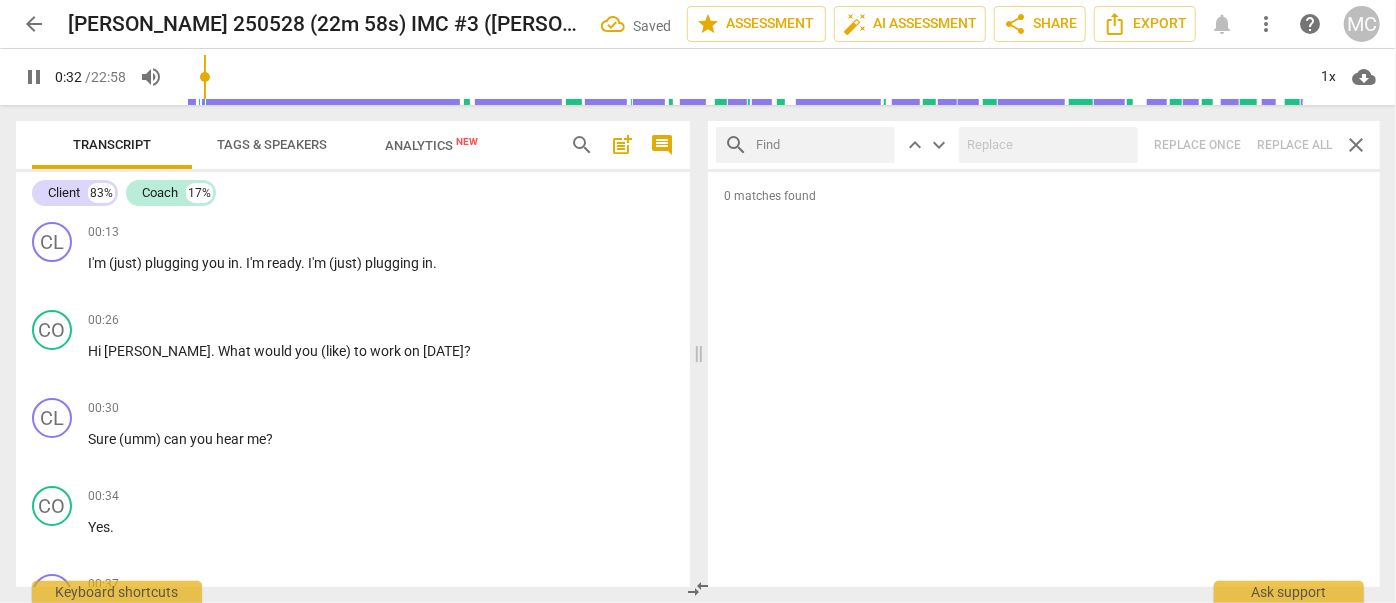 click at bounding box center (821, 145) 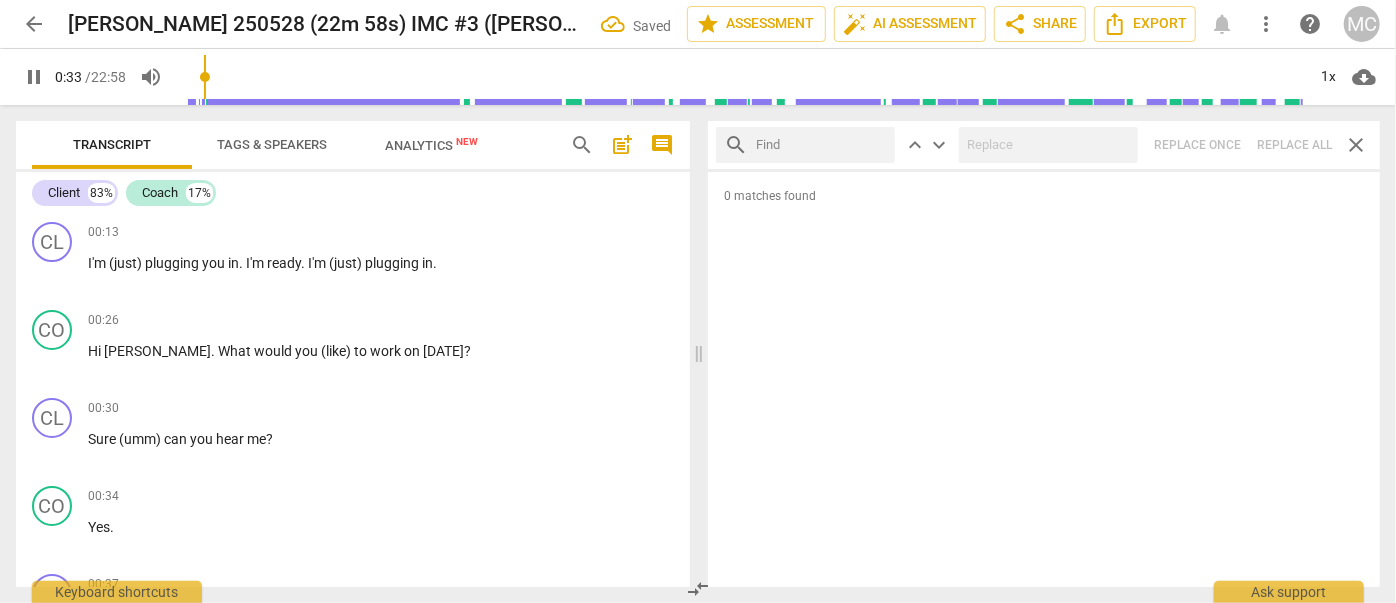 type on "33" 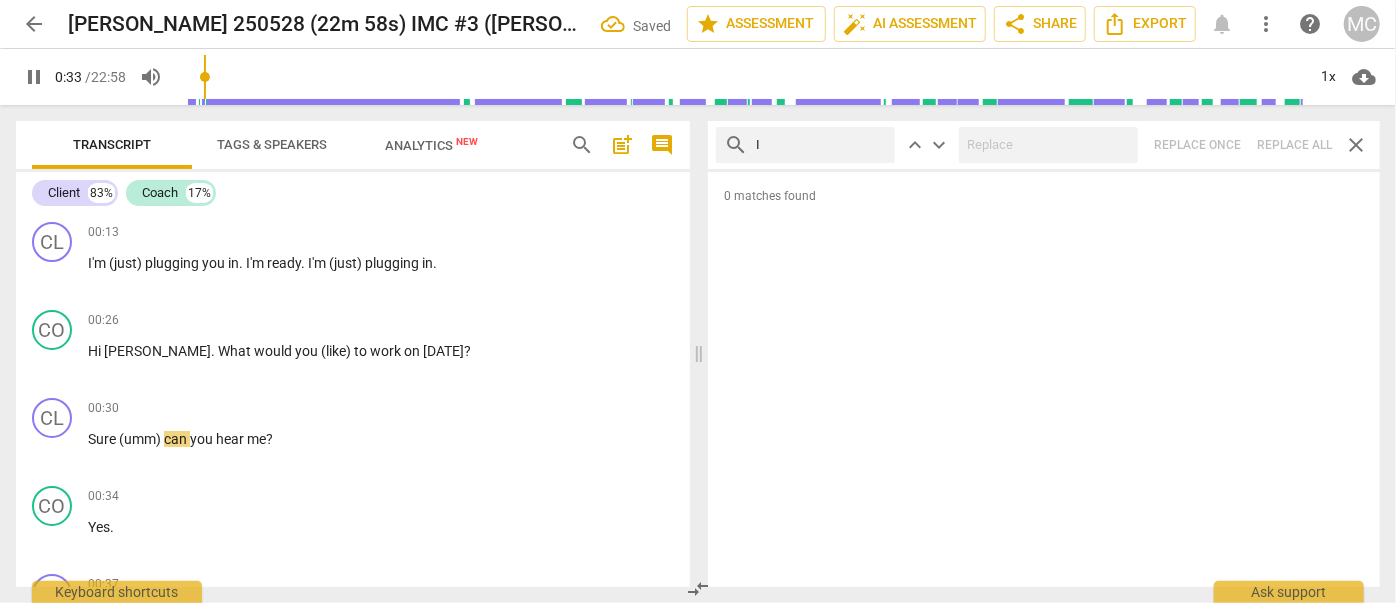 type on "I m" 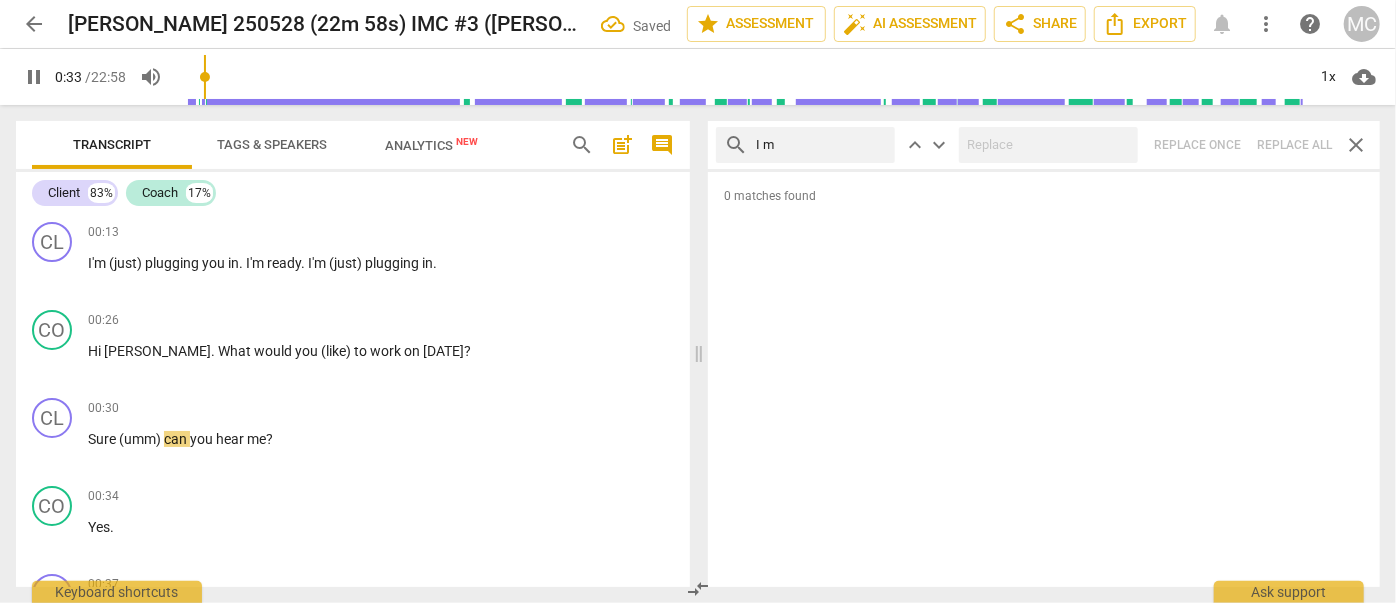 type on "34" 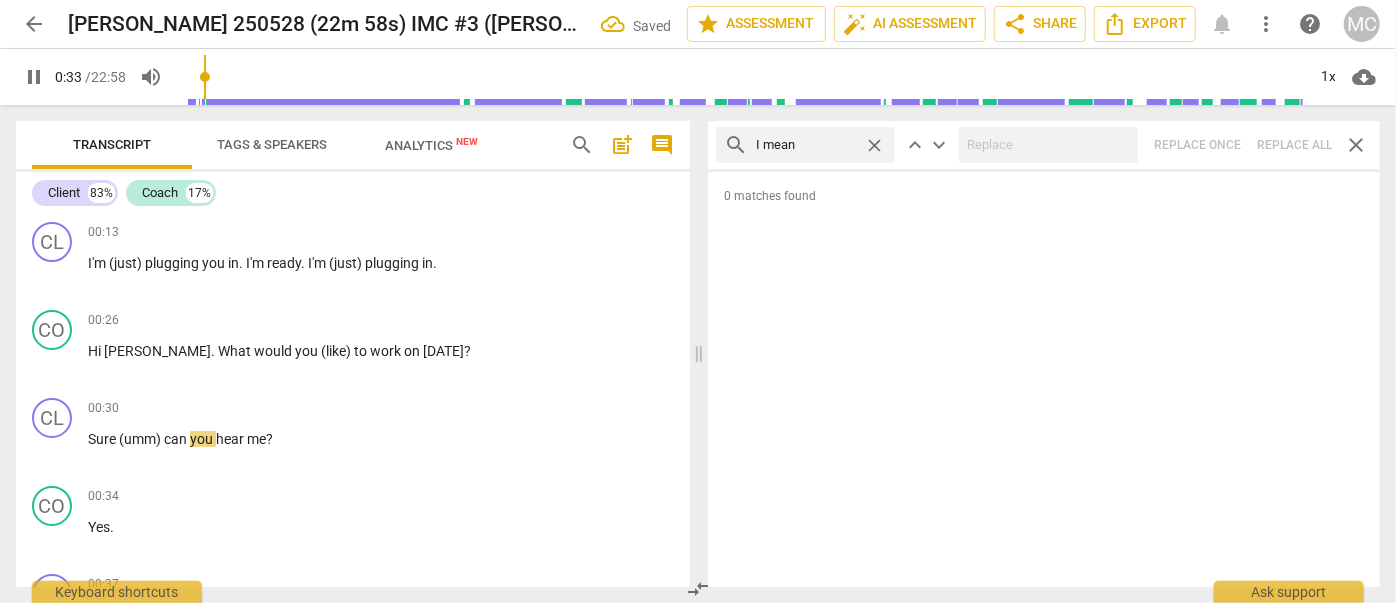 type on "I mean" 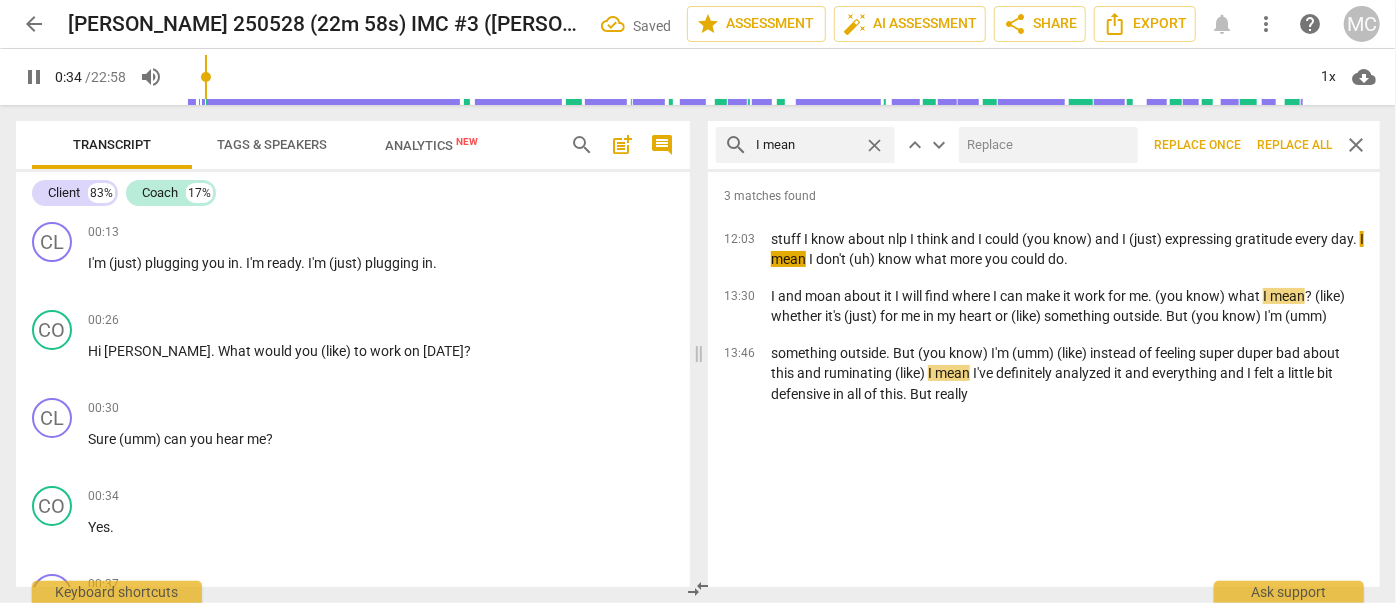 click at bounding box center (1044, 145) 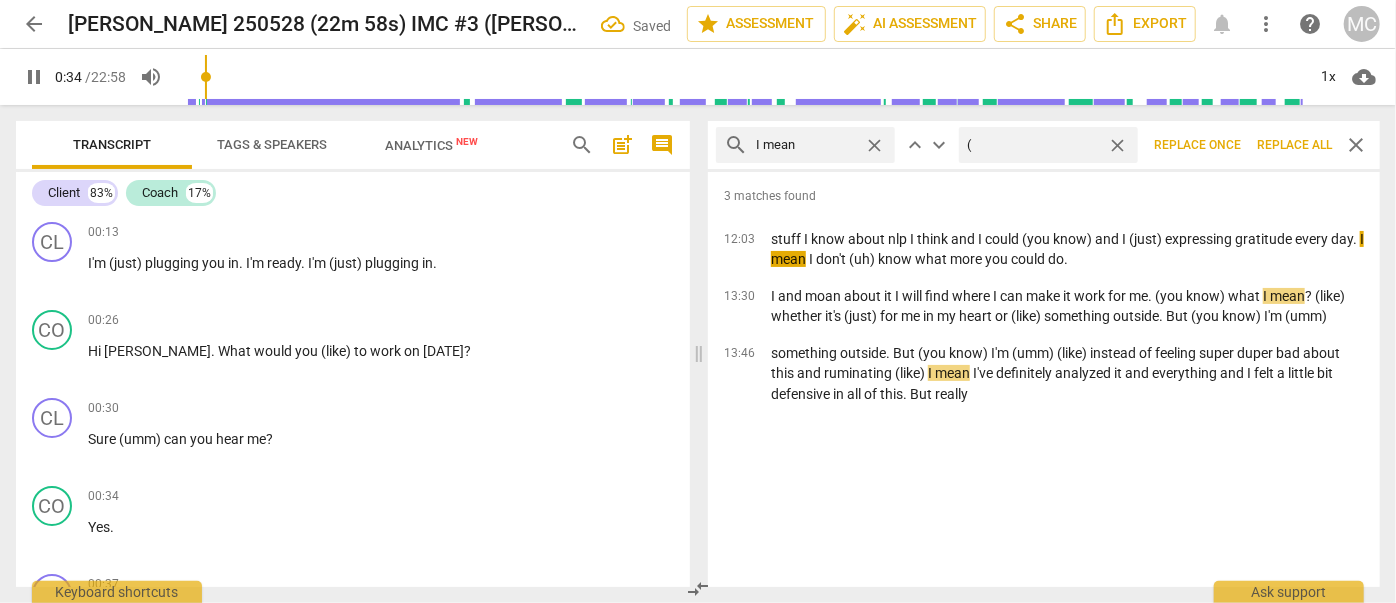 type on "35" 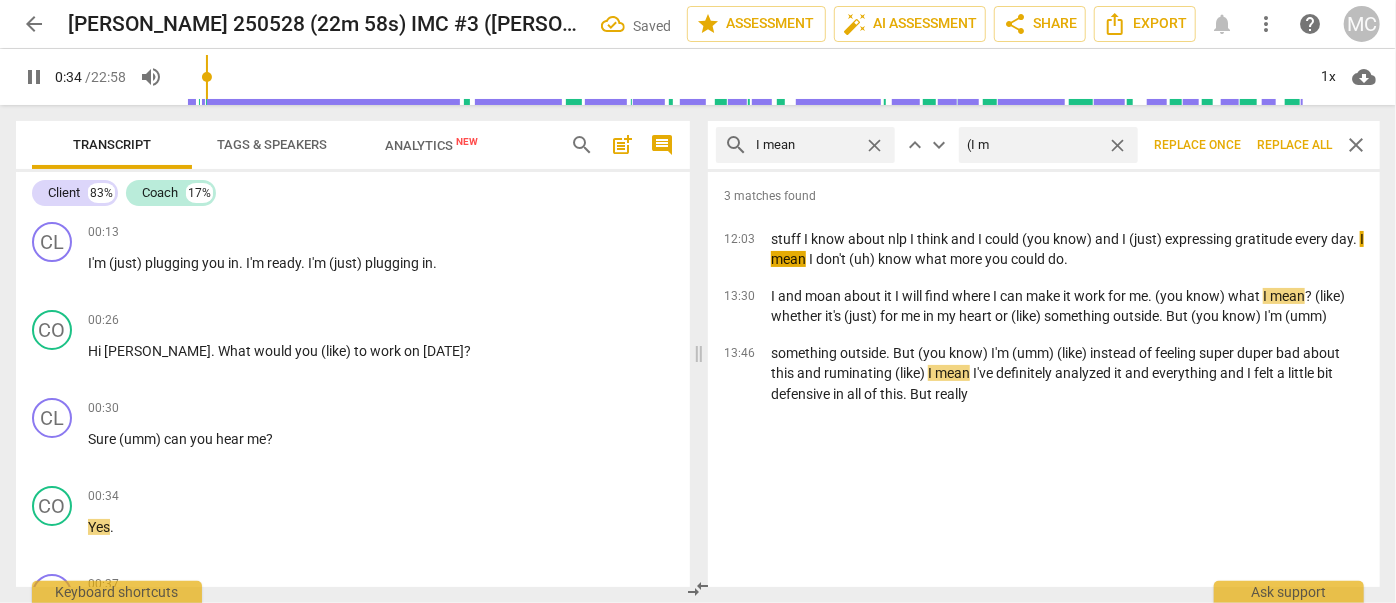 type on "(I me" 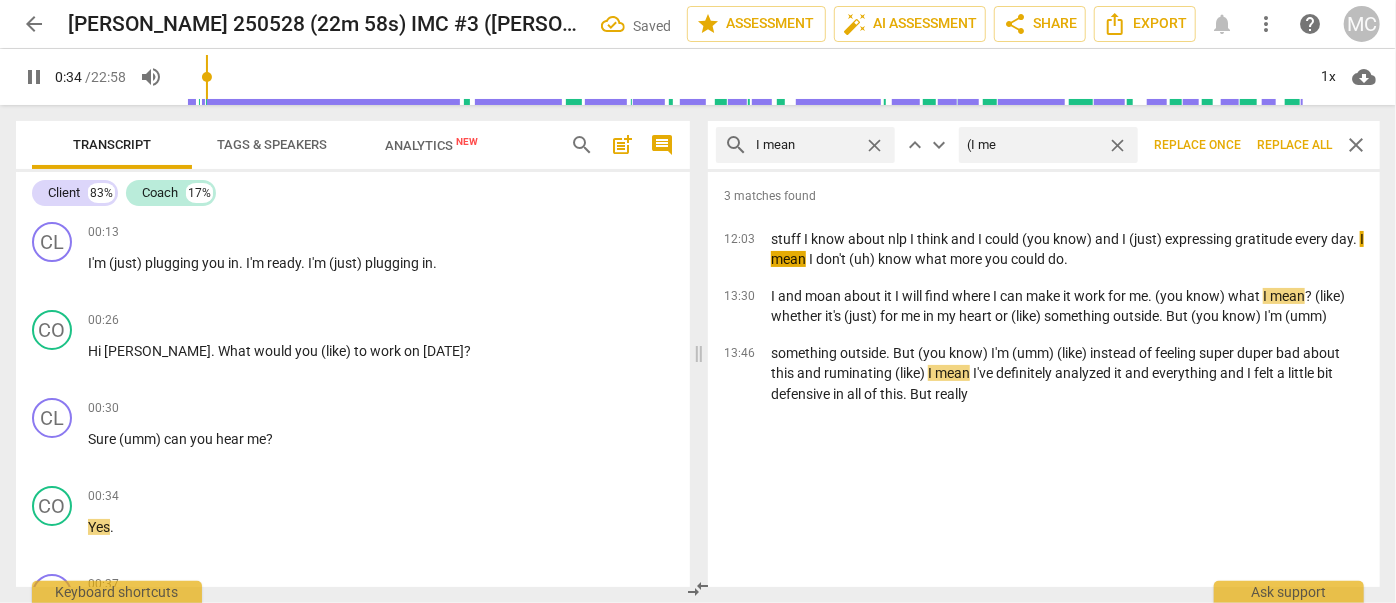 type on "35" 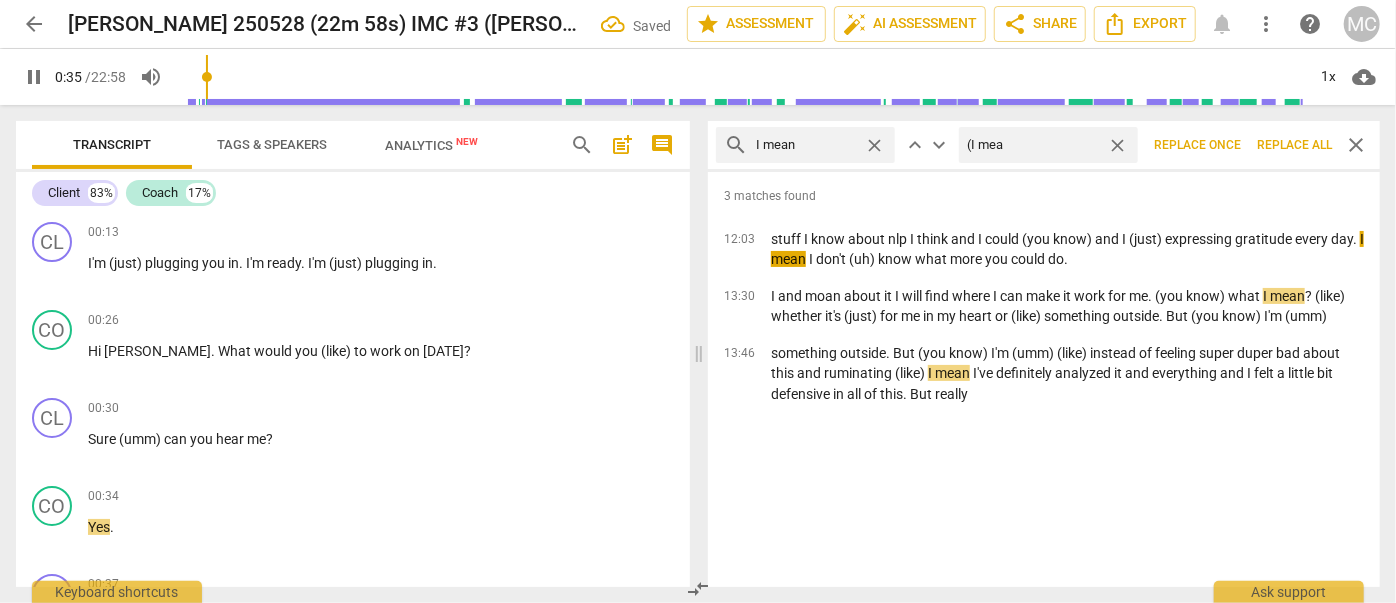 type on "(I mean" 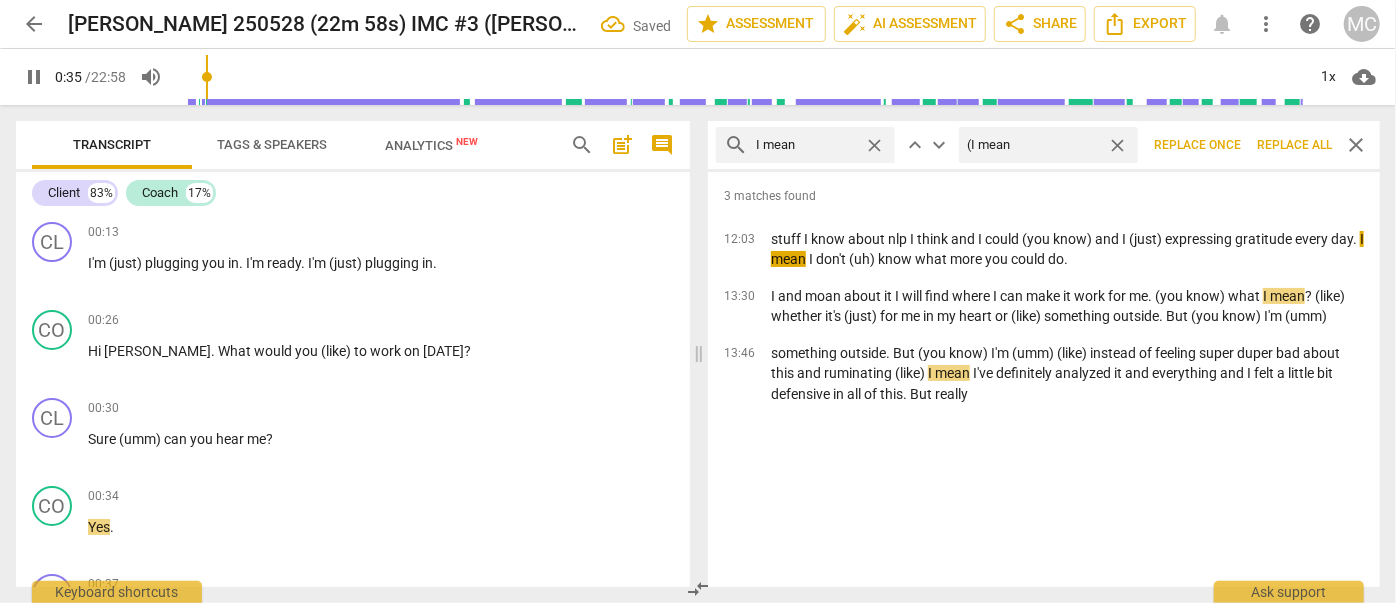 type on "35" 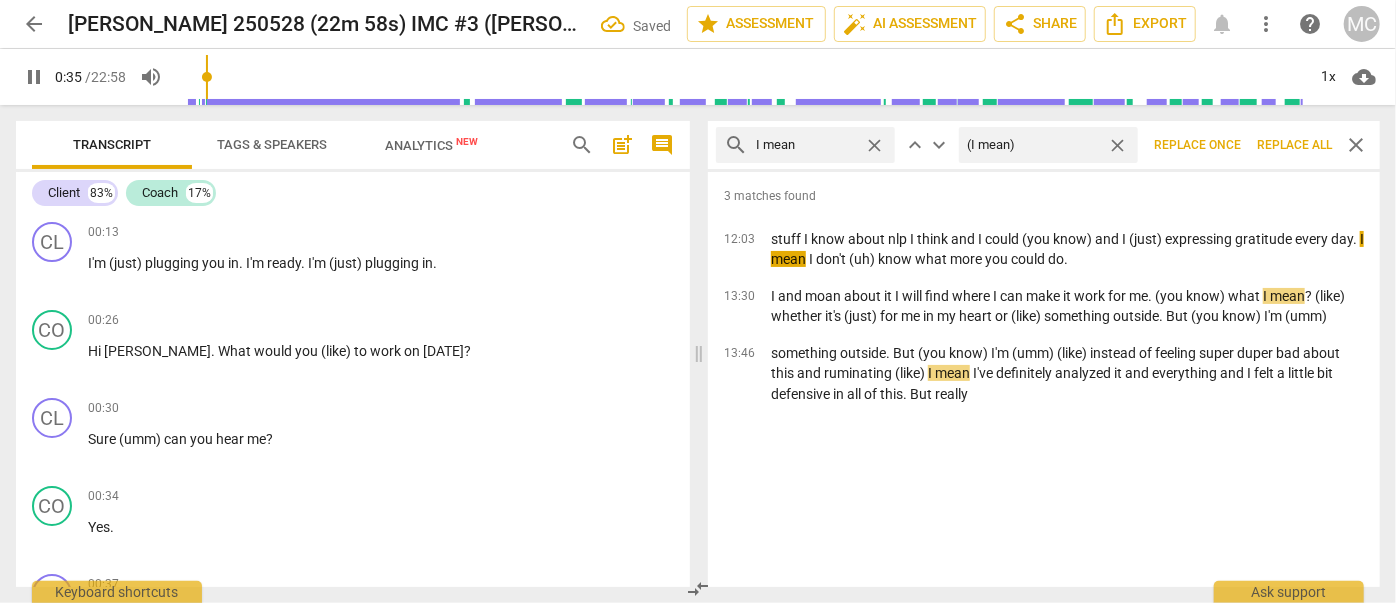 type on "36" 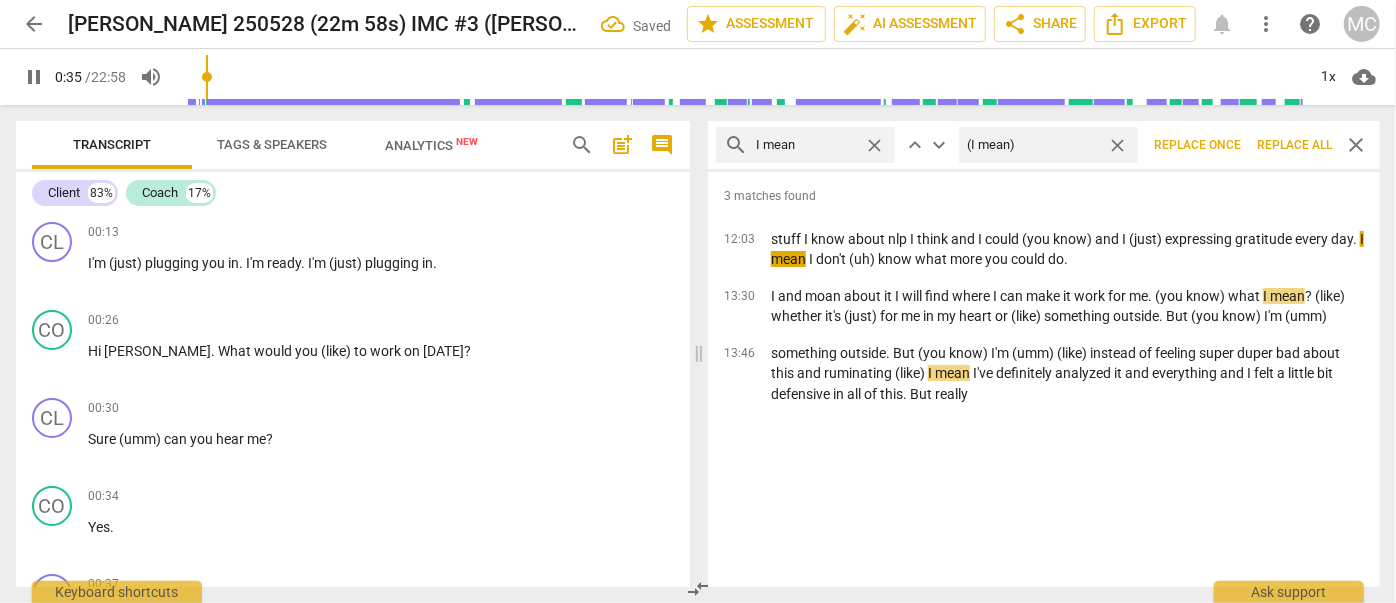type on "(I mean)" 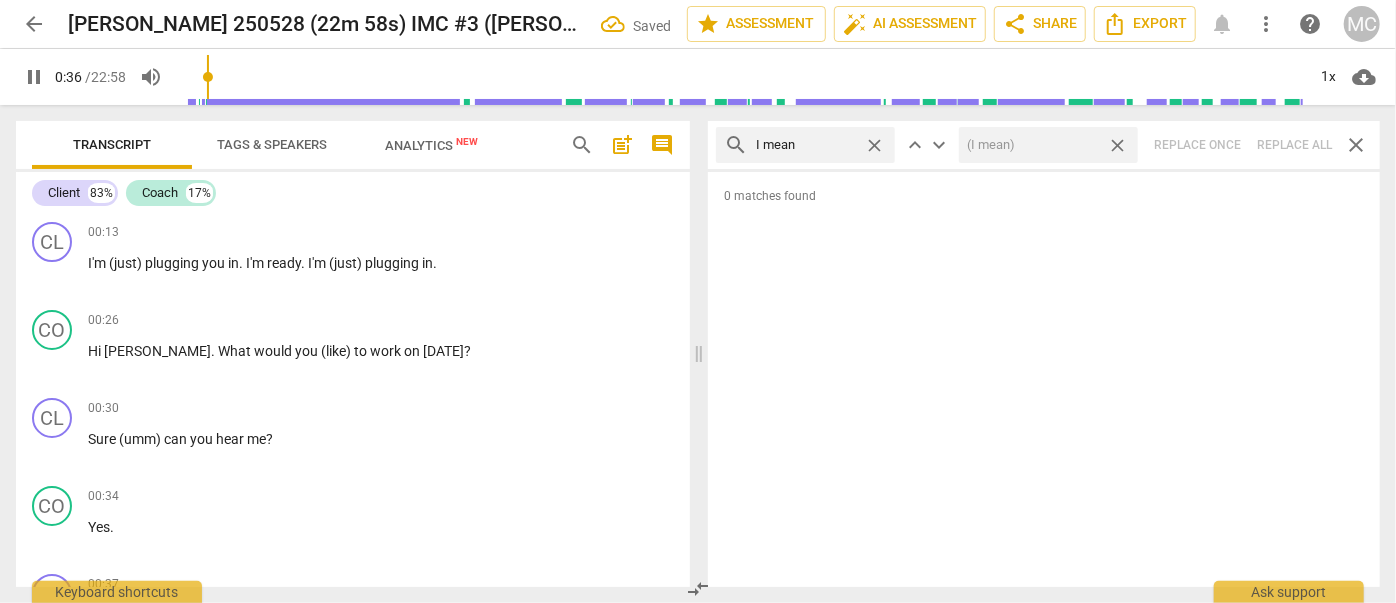 click on "close" at bounding box center (1117, 145) 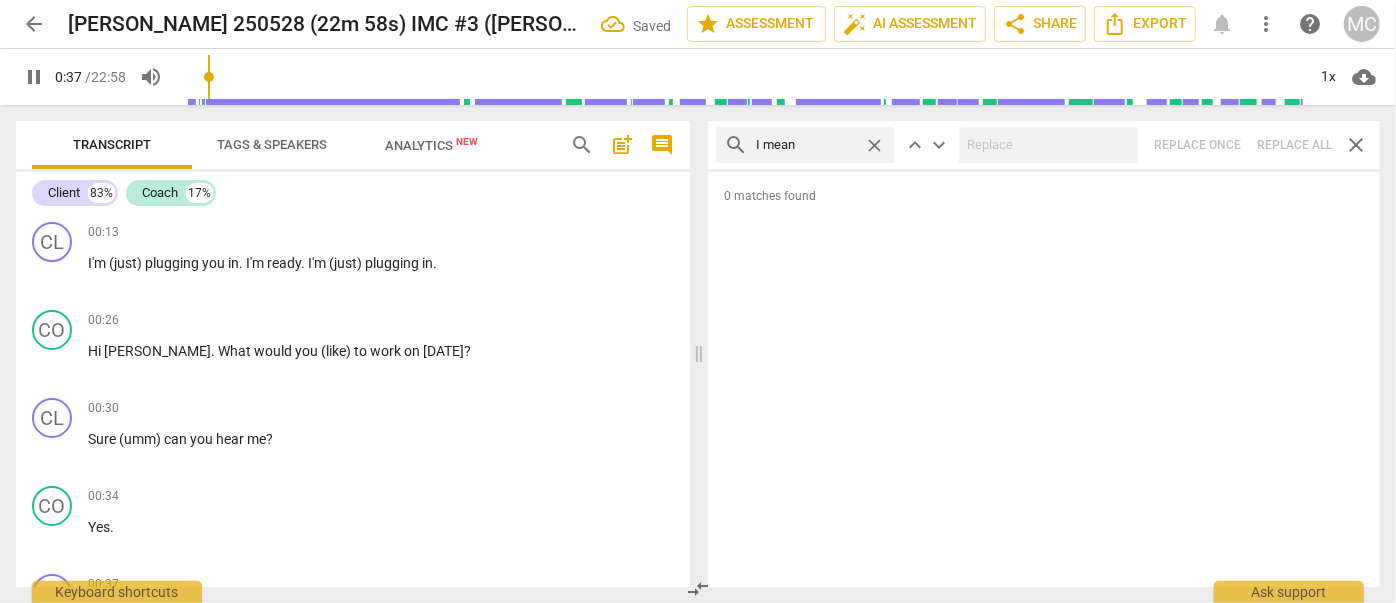 scroll, scrollTop: 388, scrollLeft: 0, axis: vertical 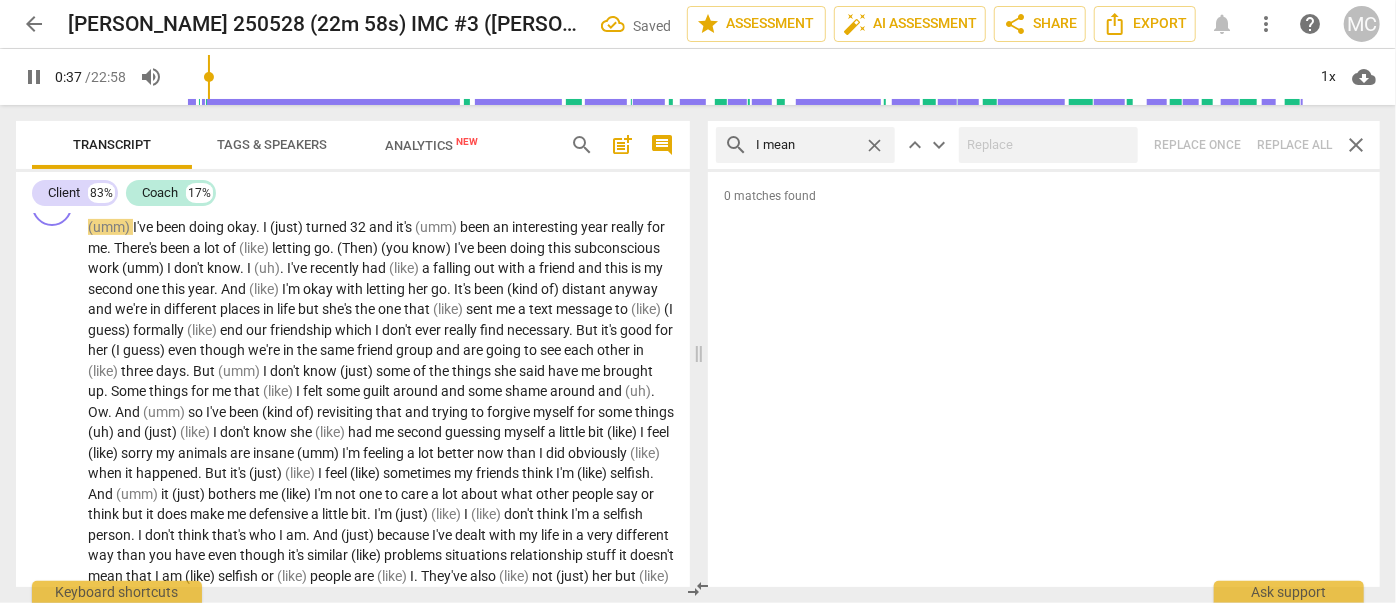 click on "close" at bounding box center [874, 145] 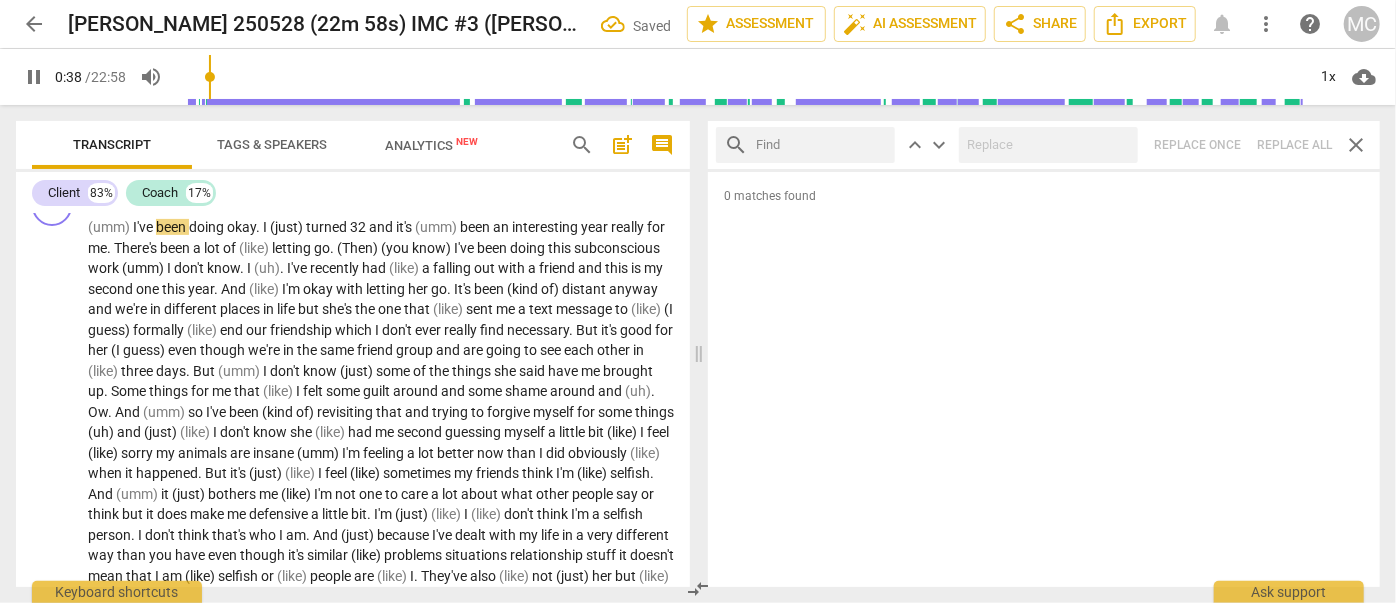 click at bounding box center [821, 145] 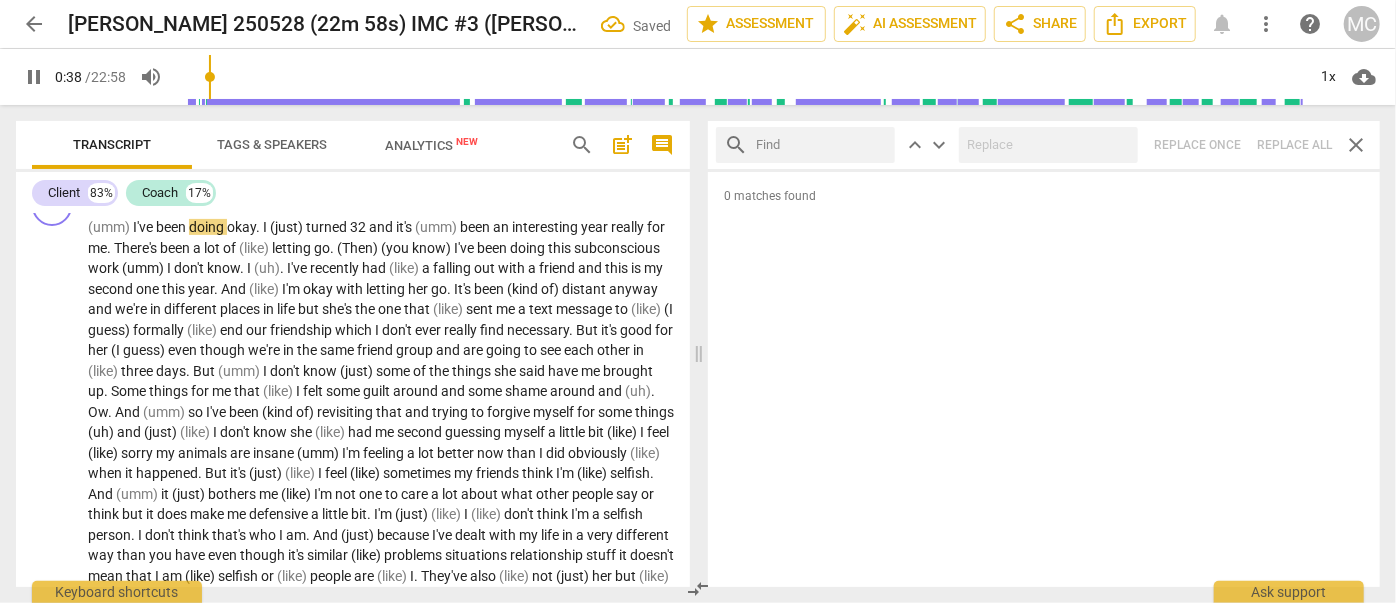 type on "39" 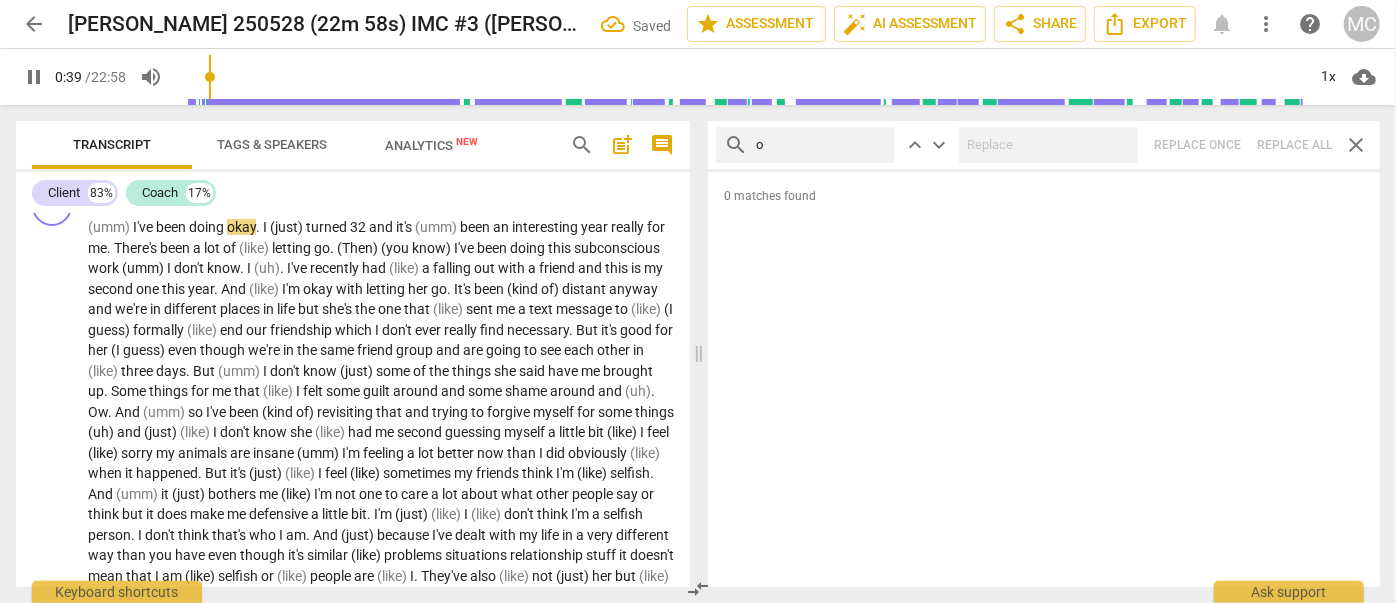 type on "ok" 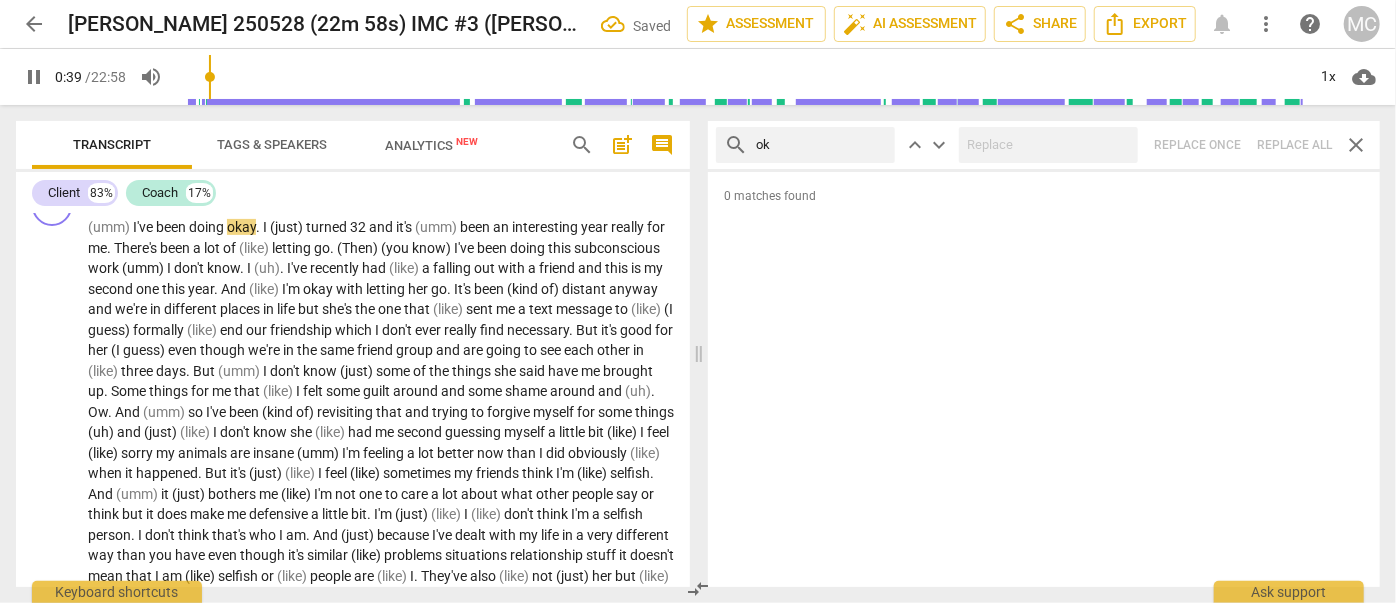 type on "39" 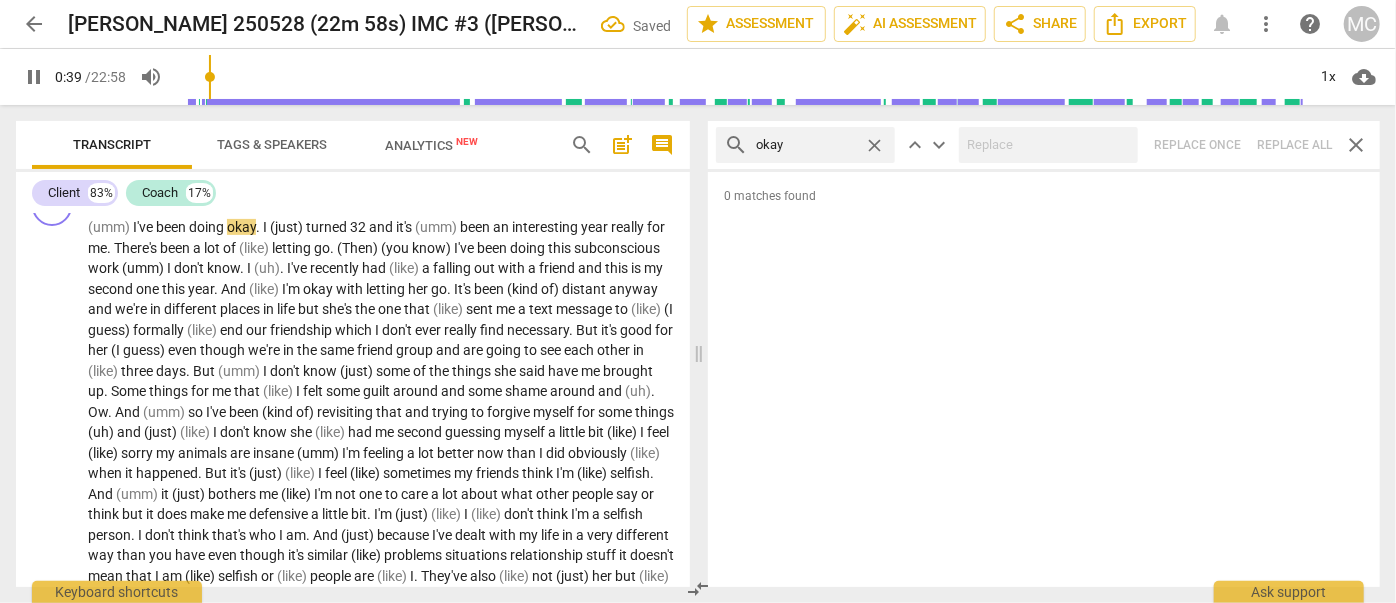 type on "okay" 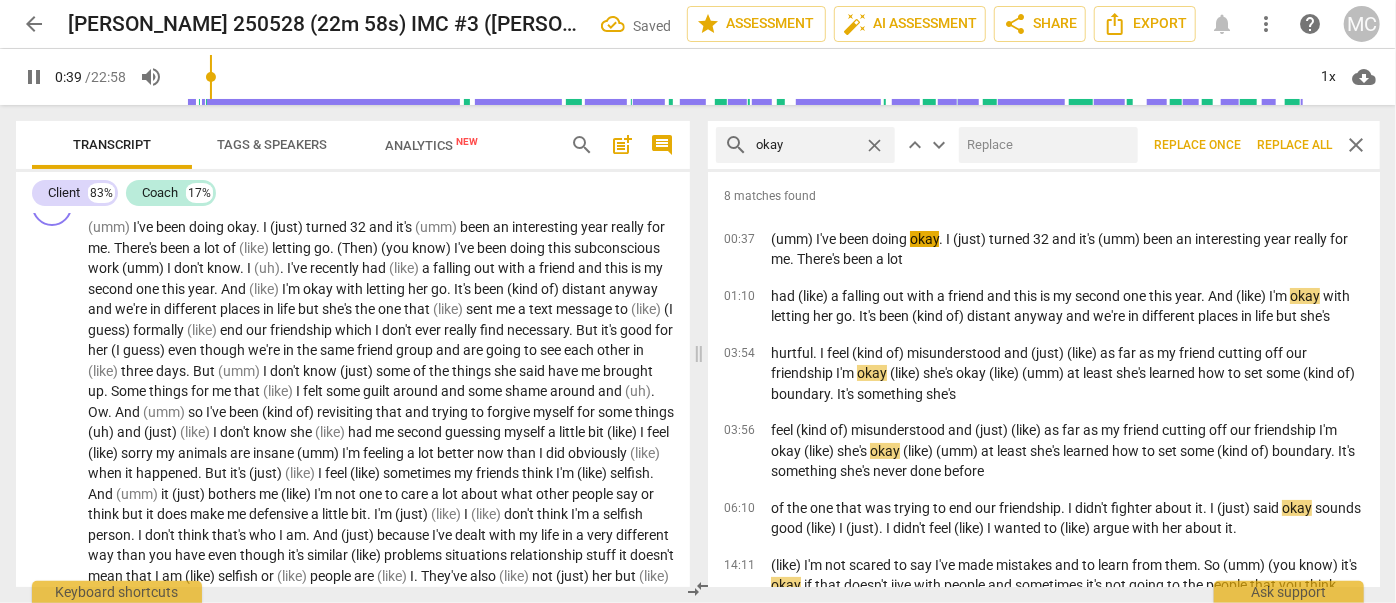 click at bounding box center [1044, 145] 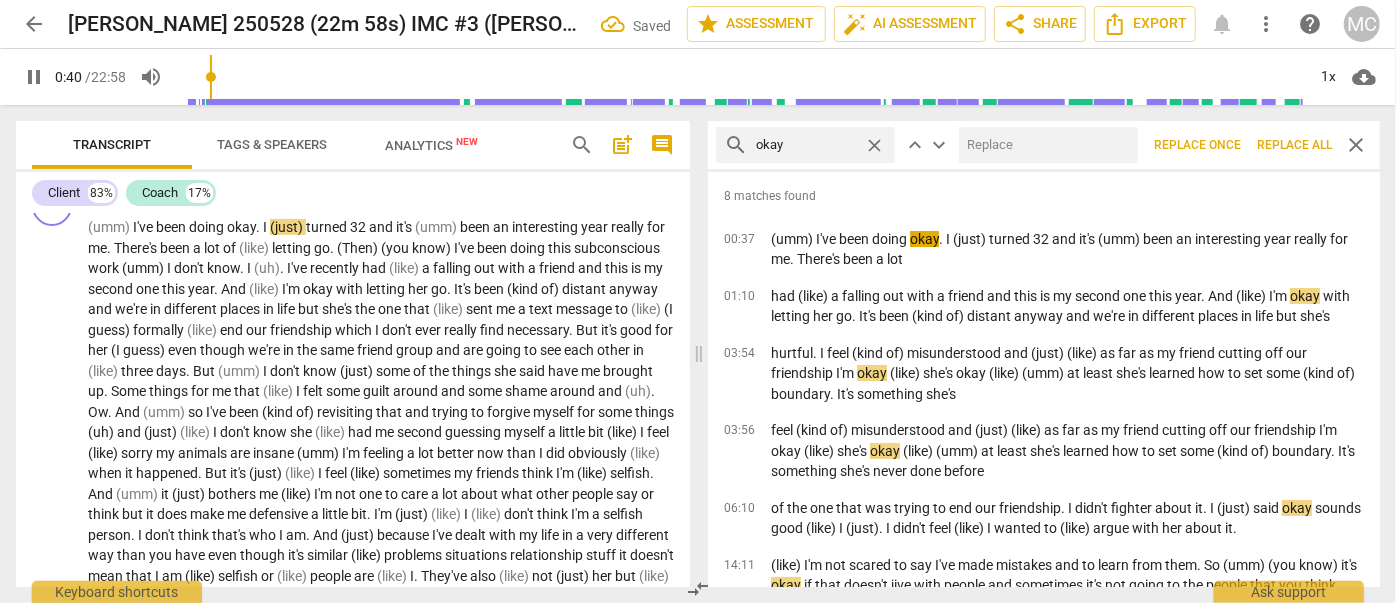 type on "O" 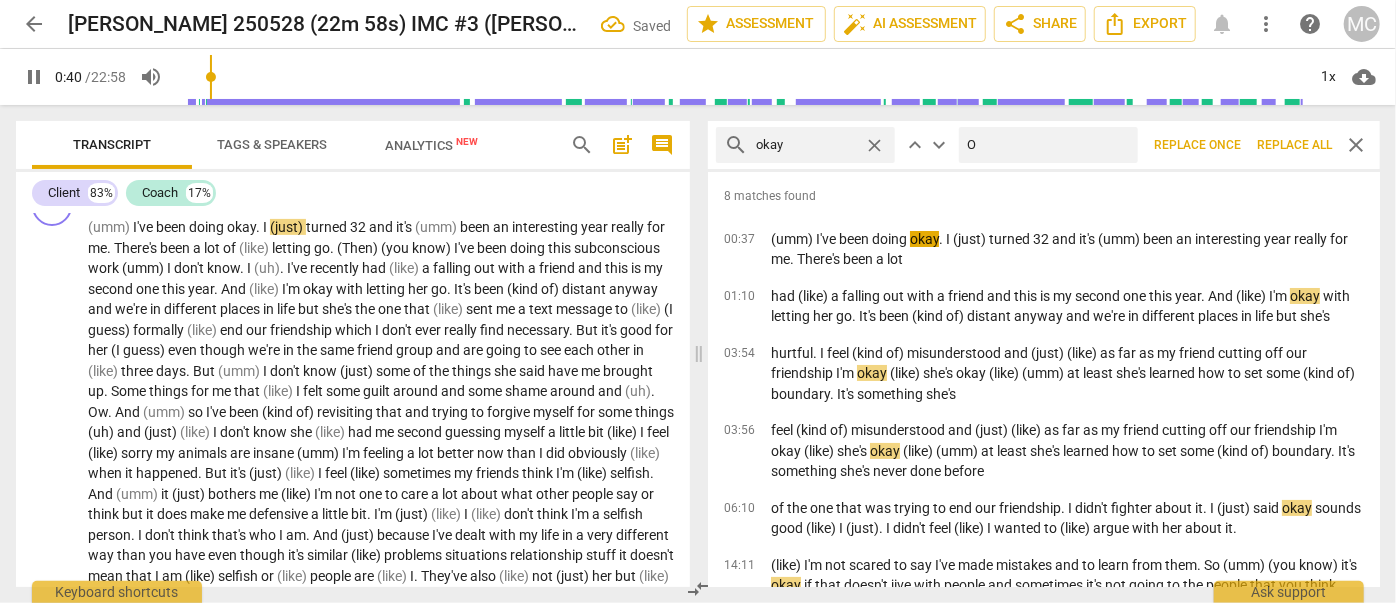 type on "40" 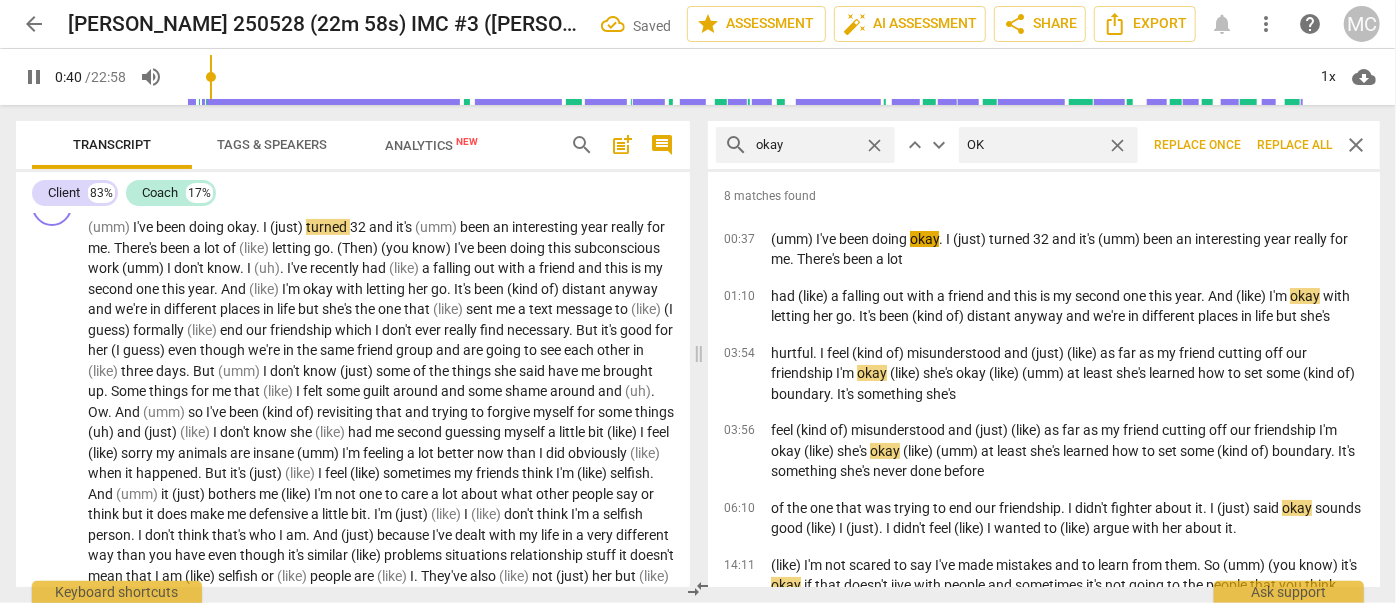 type on "41" 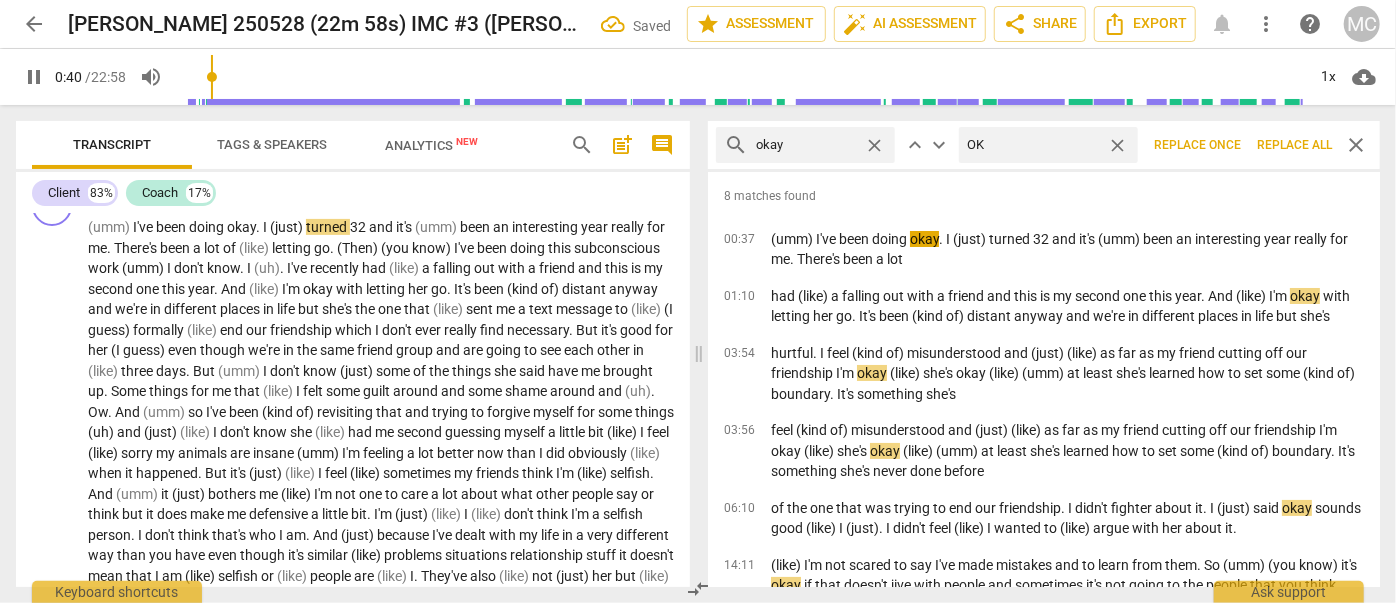 type on "OK" 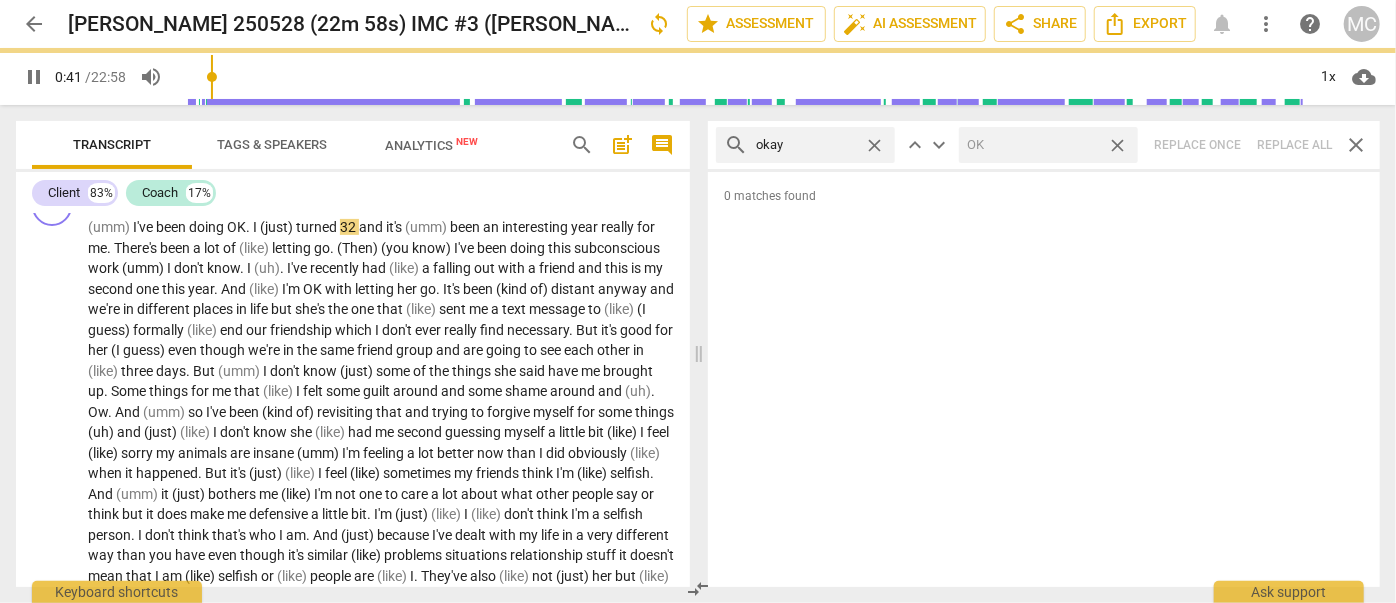 click on "close" at bounding box center (1117, 145) 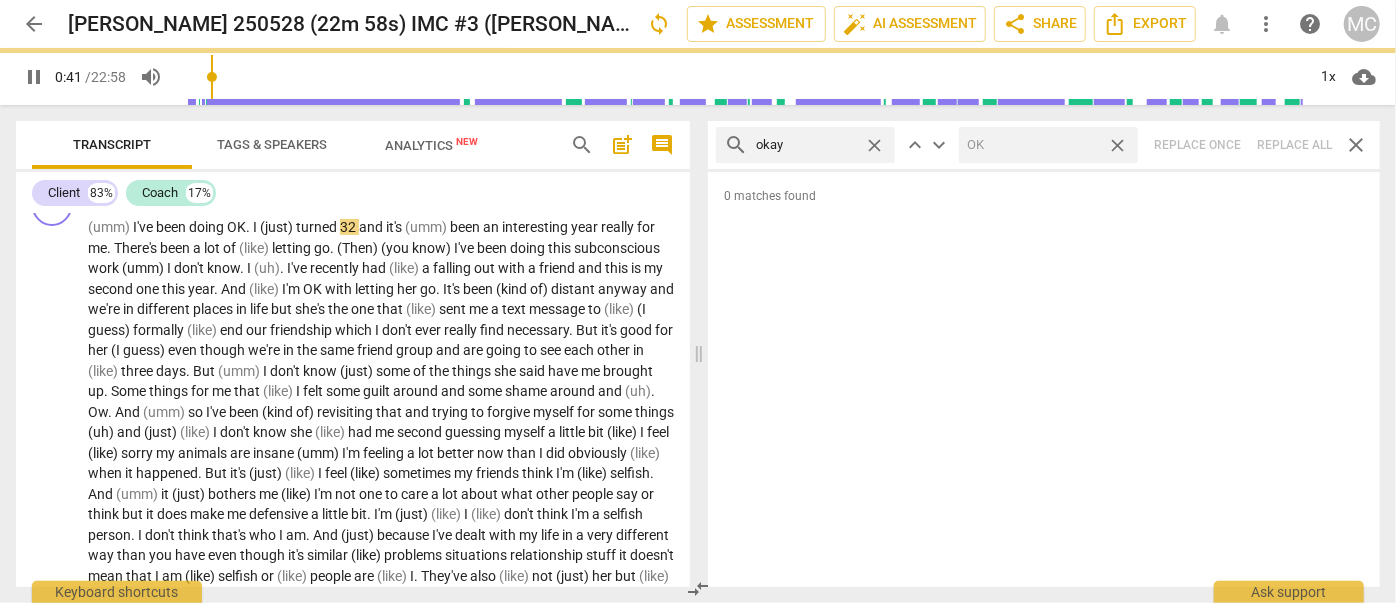 type on "42" 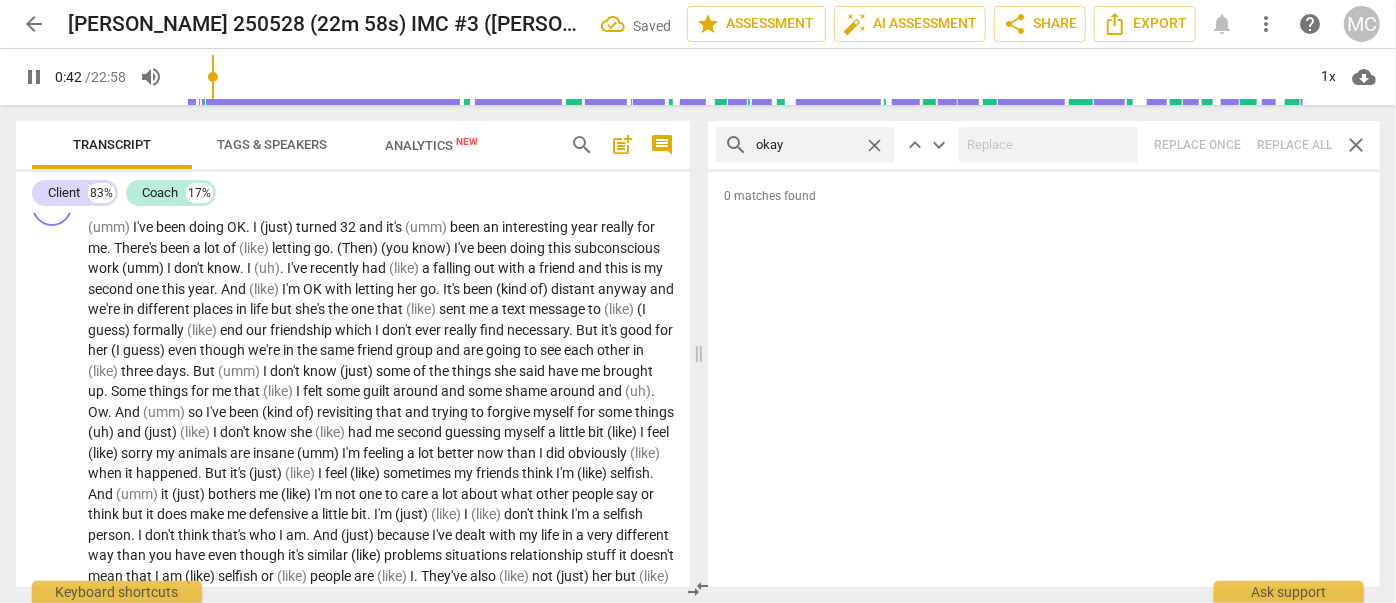 click on "close" at bounding box center (874, 145) 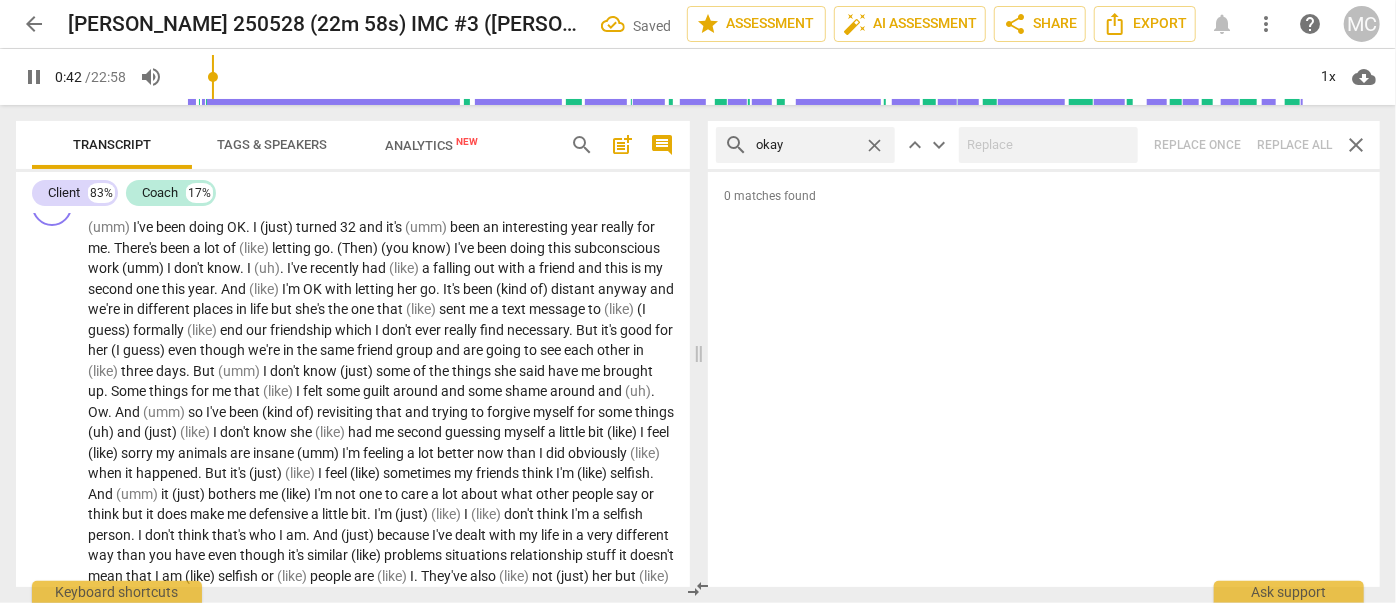 type on "43" 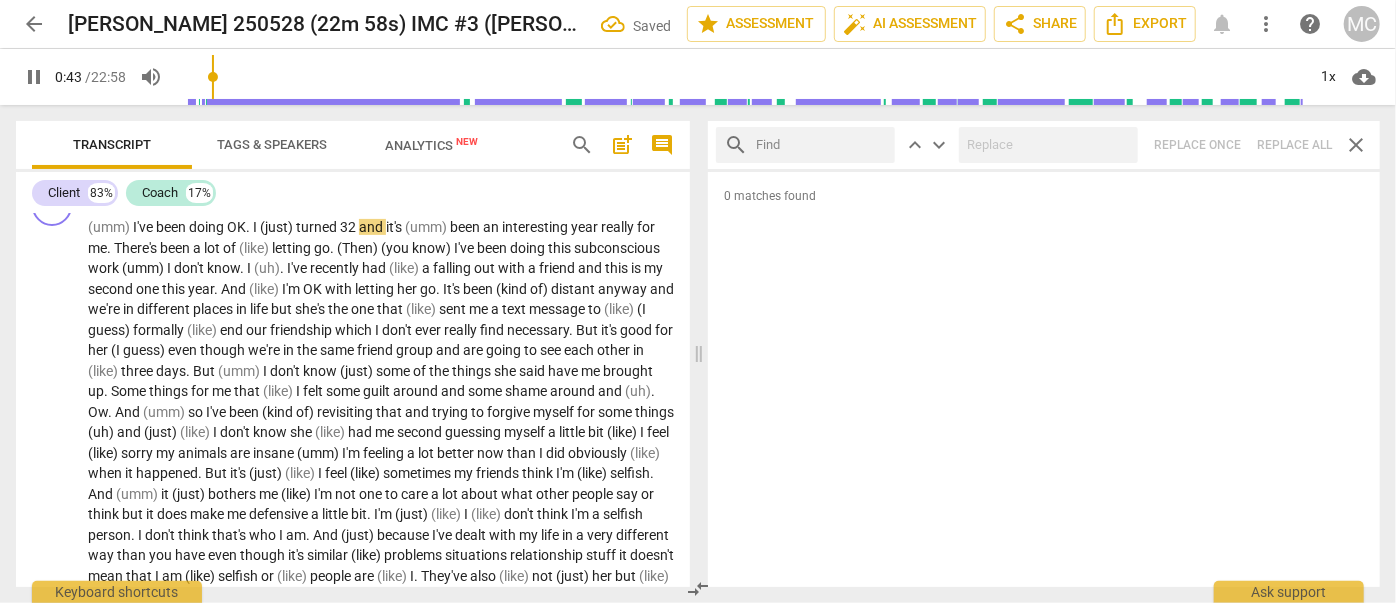 click at bounding box center (821, 145) 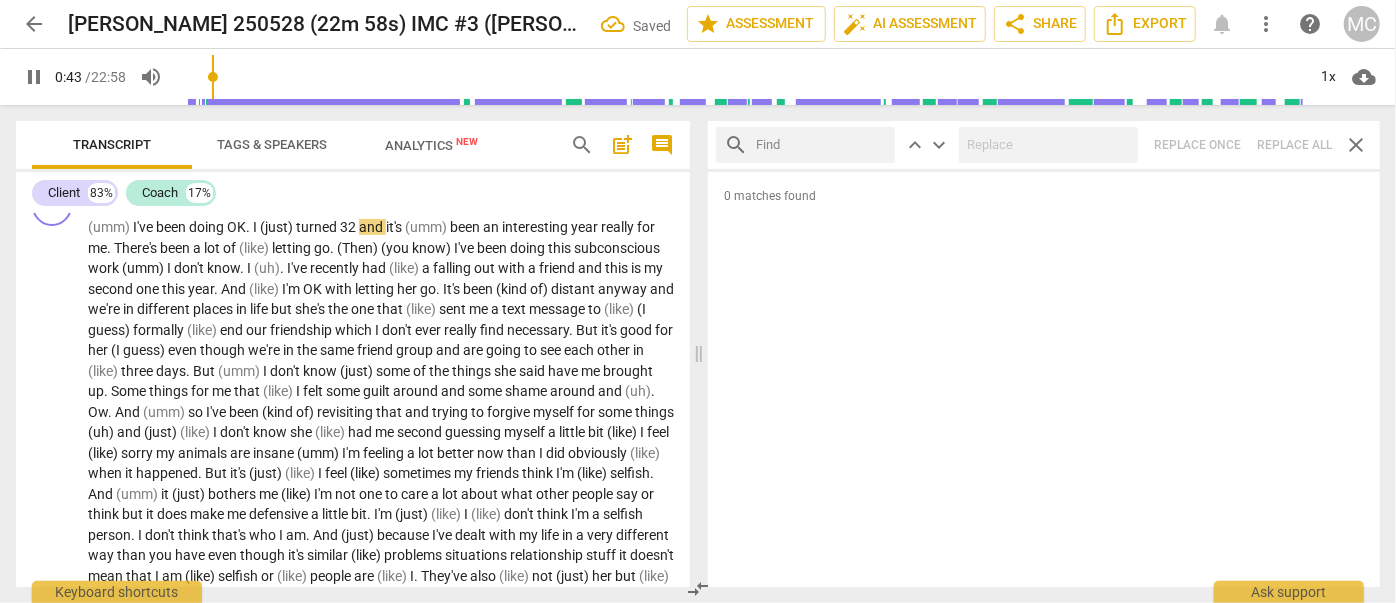 type on "43" 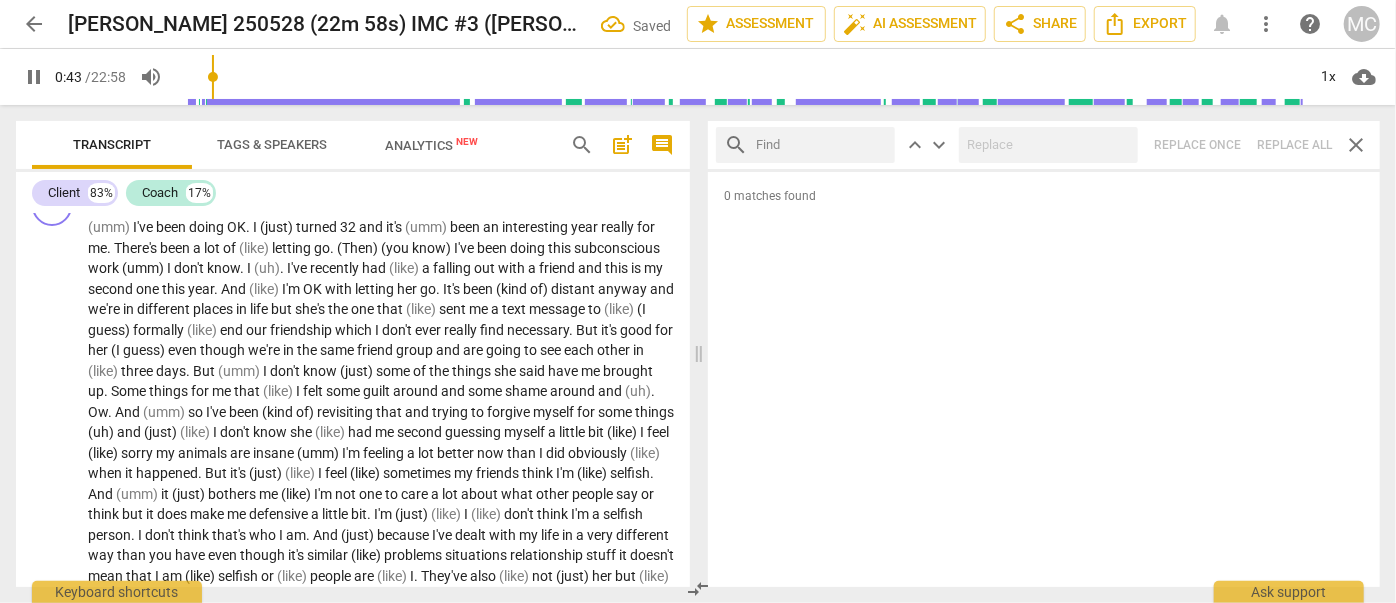 type on "m" 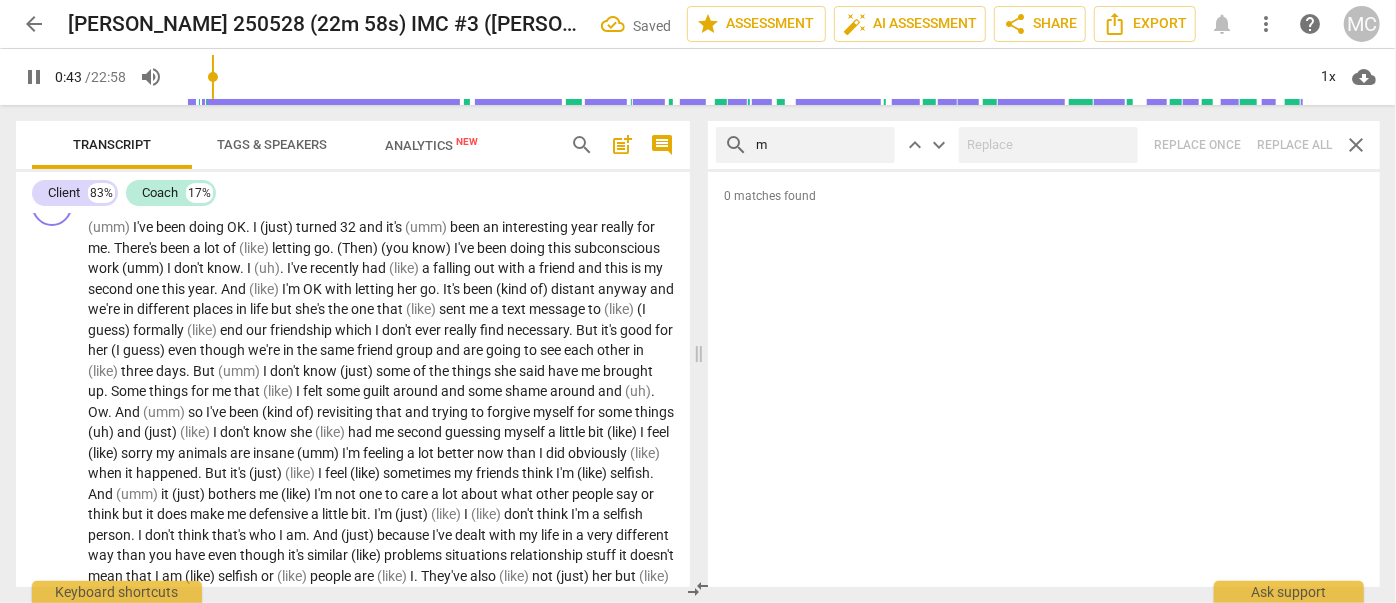 type on "44" 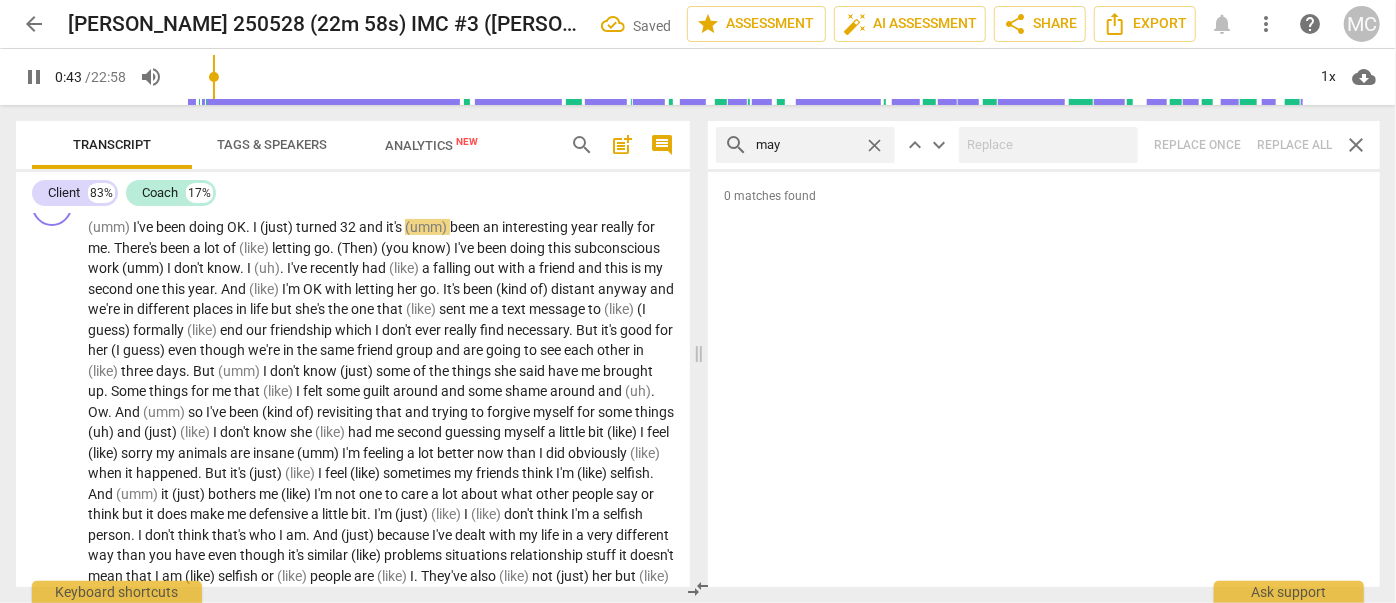 type on "mayb" 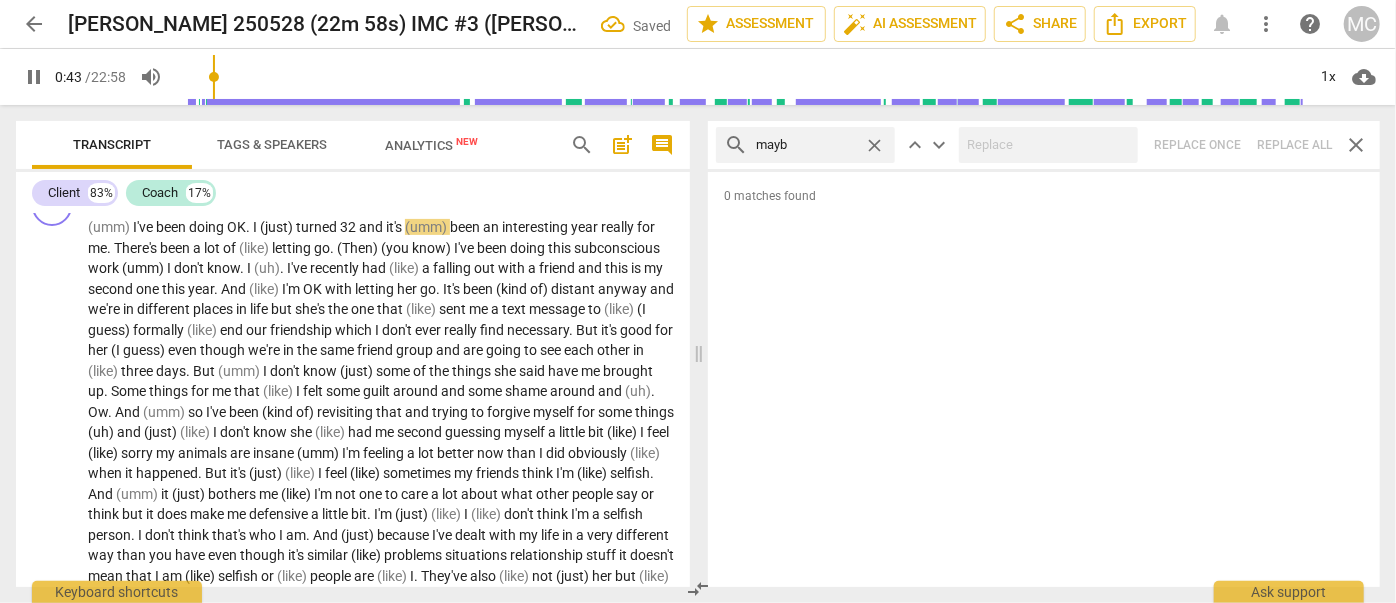 type on "44" 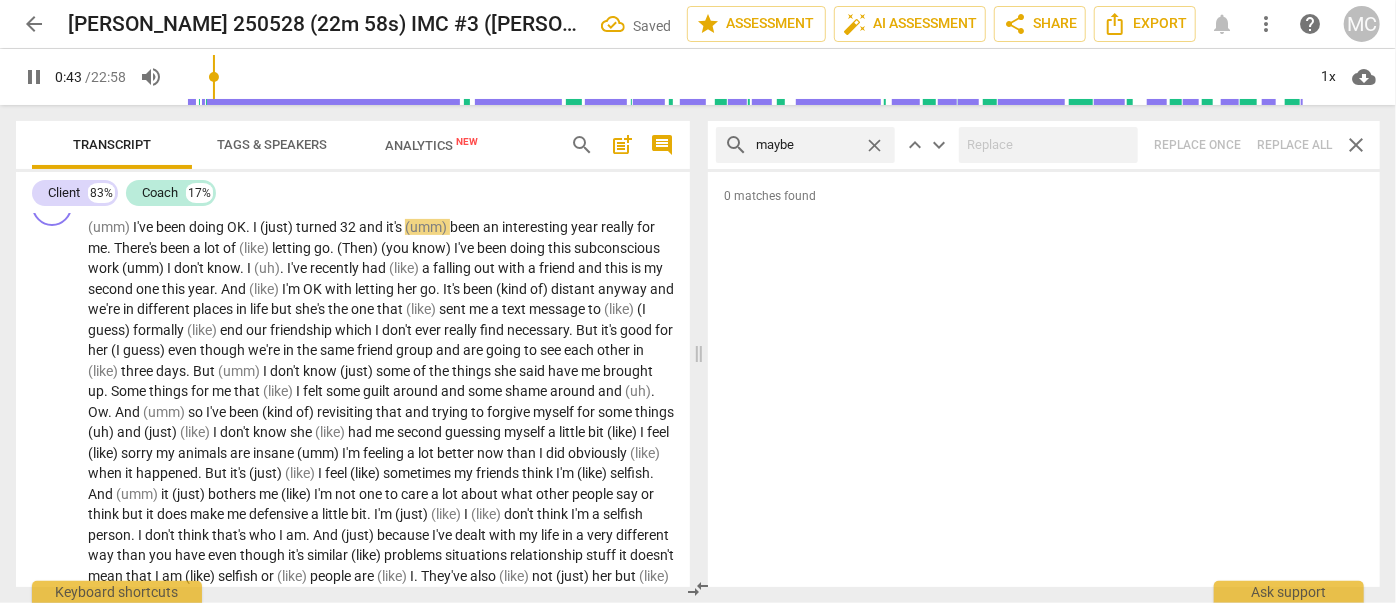type on "maybe" 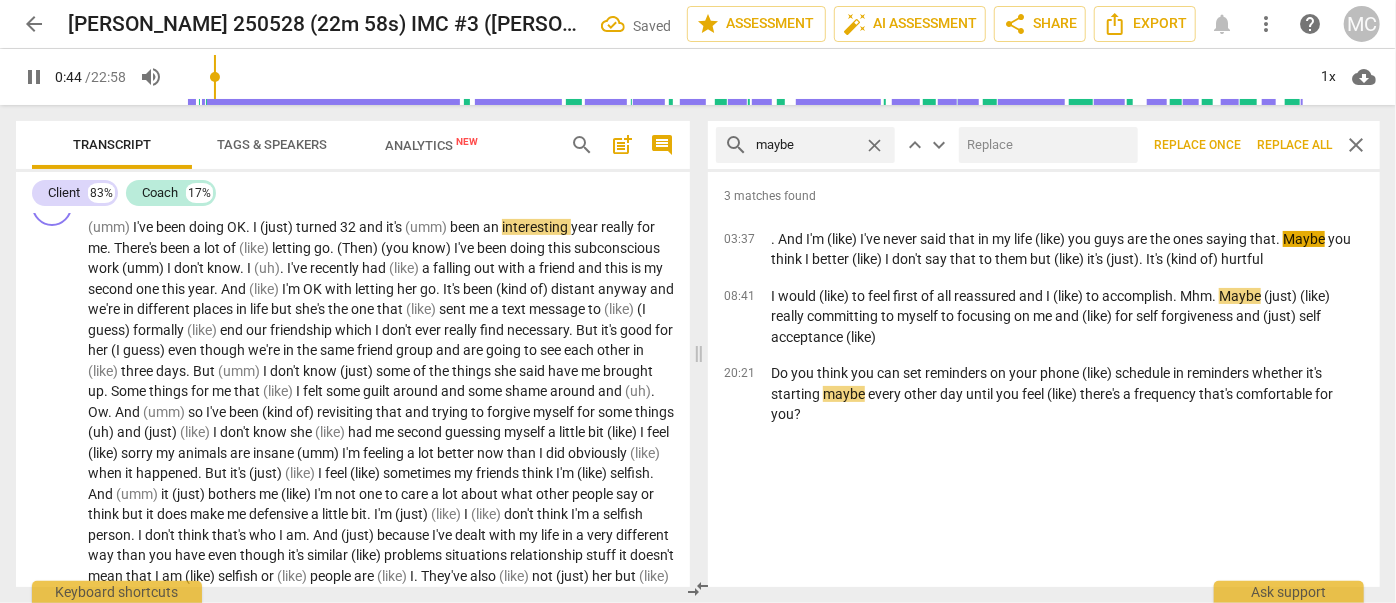 click at bounding box center (1044, 145) 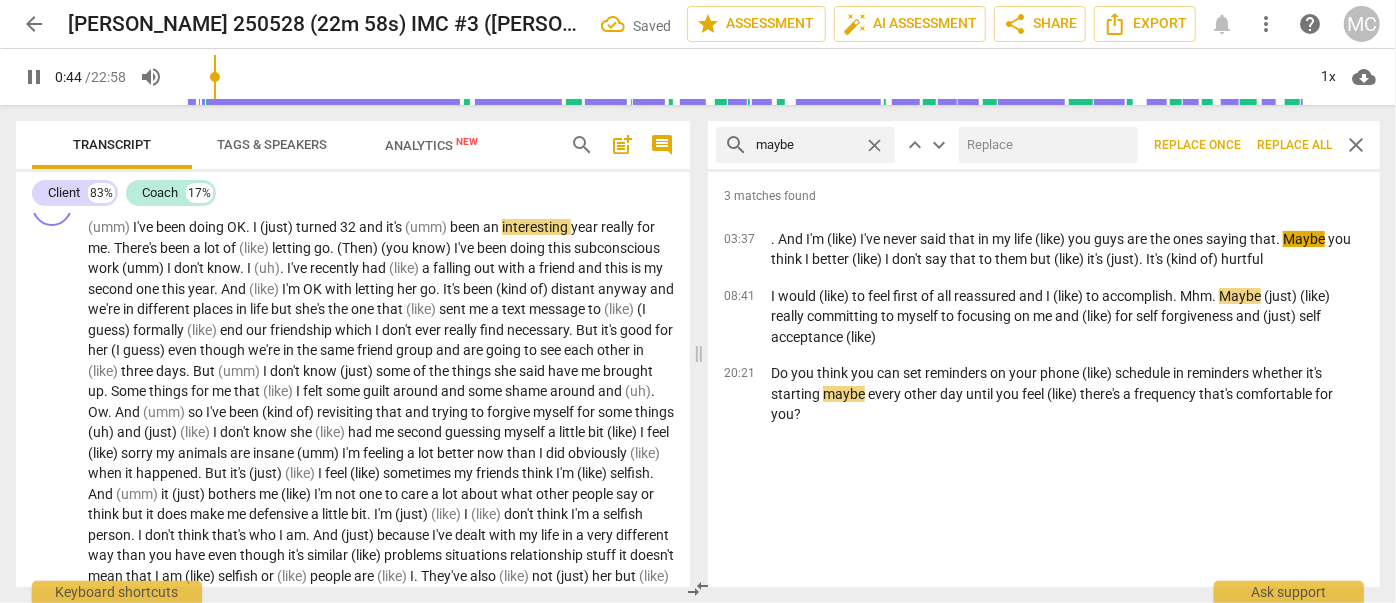 type on "45" 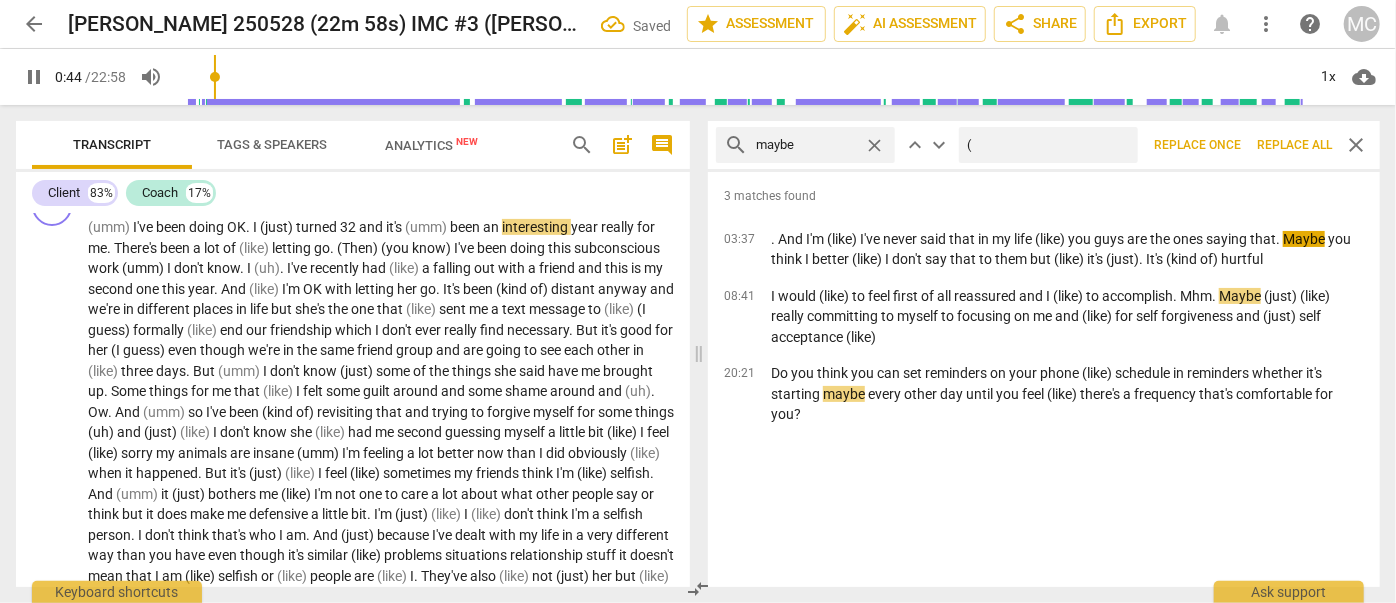 type on "45" 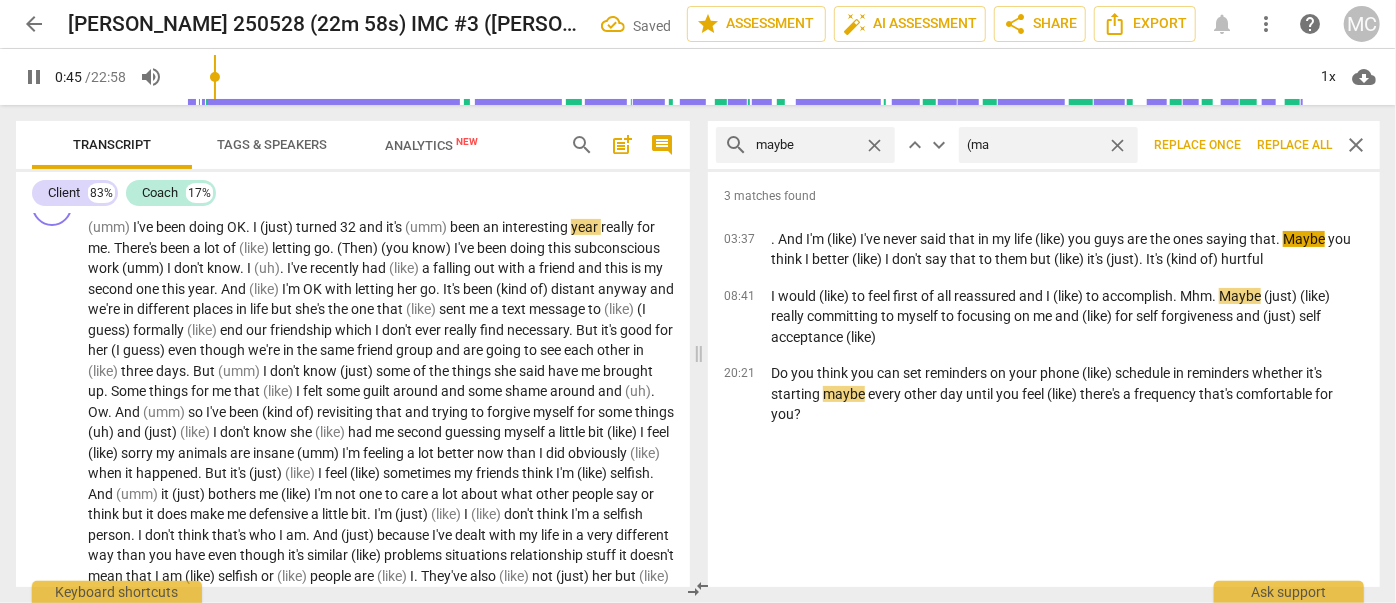 type on "(may" 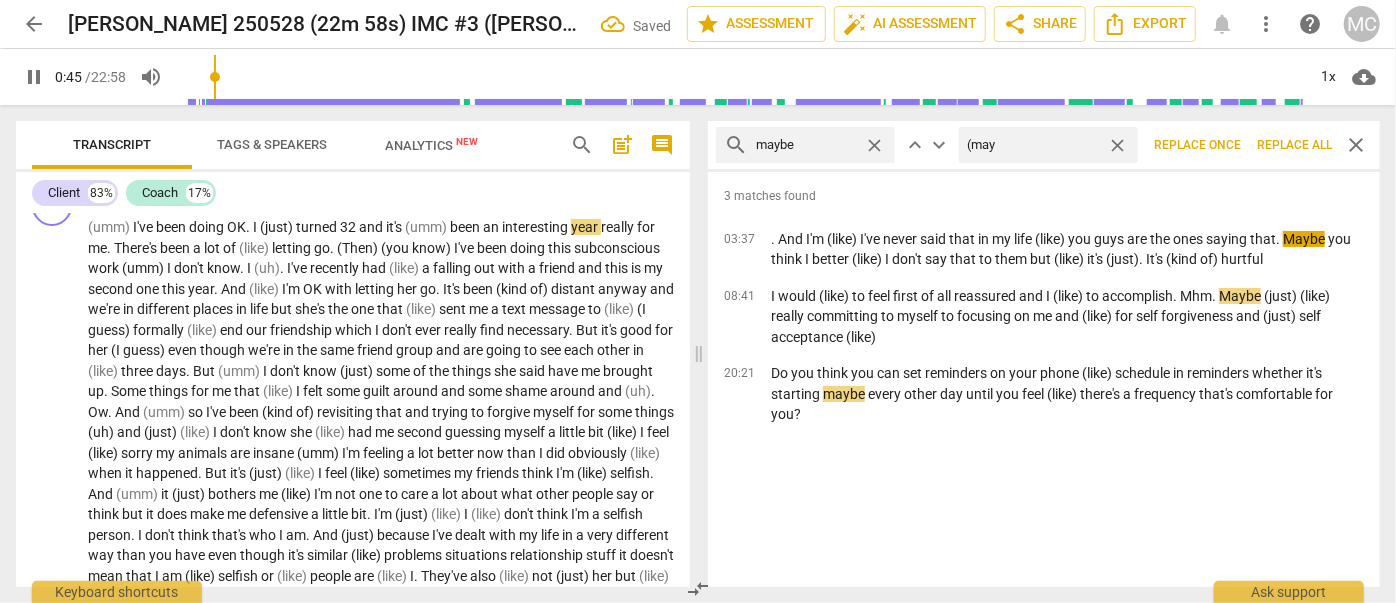 type on "45" 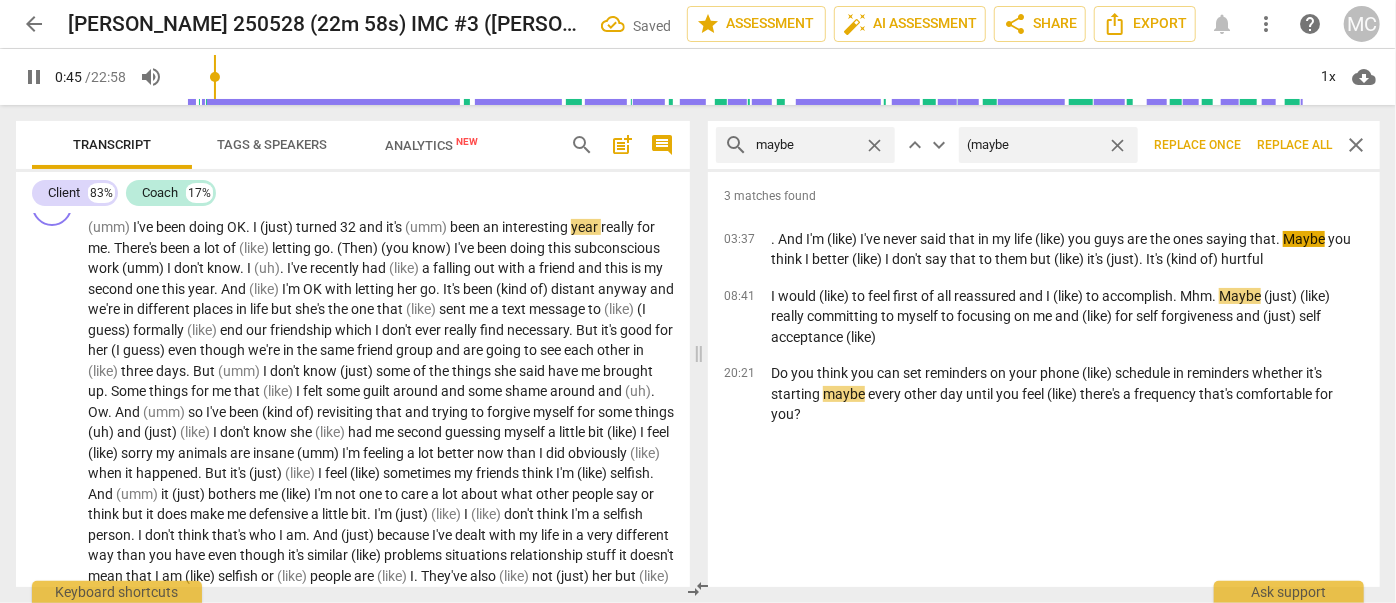 type on "(maybe)" 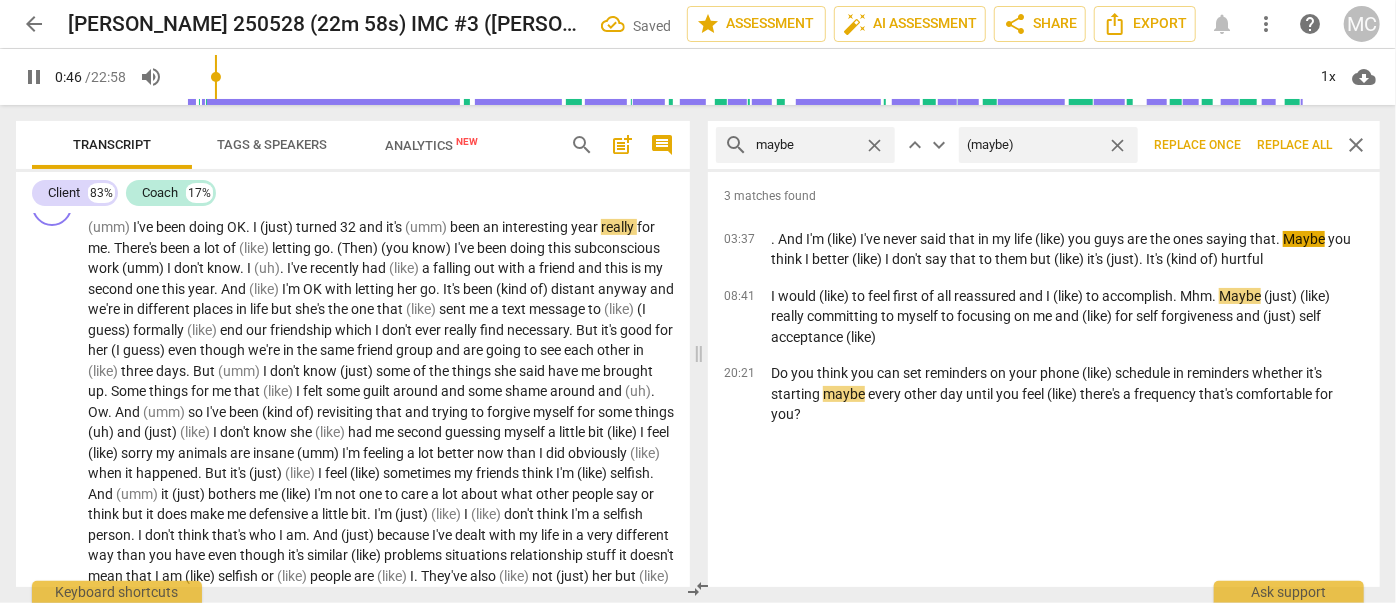 type on "46" 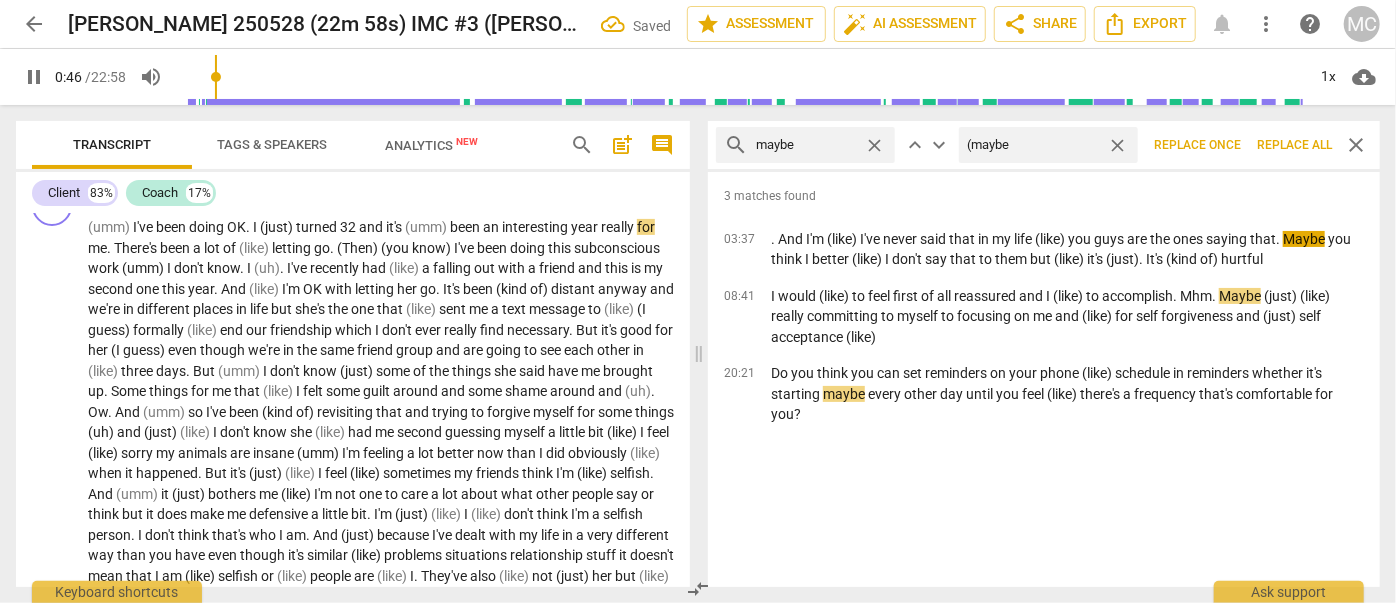 type on "(mayb" 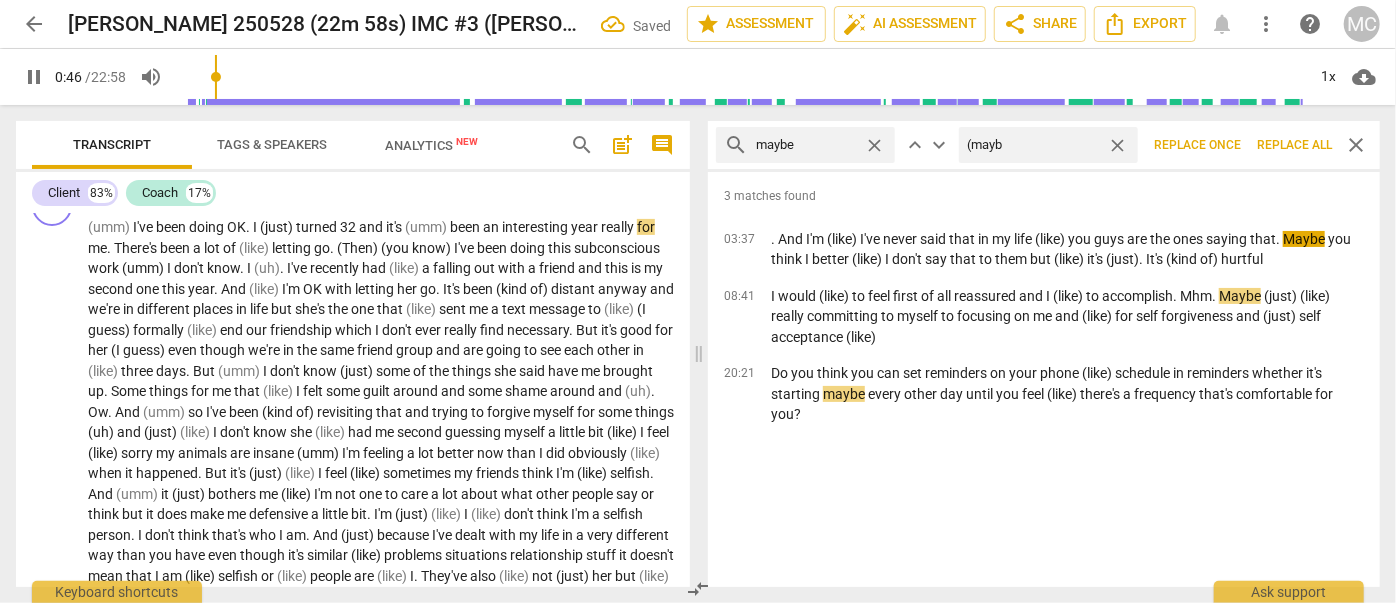 type on "47" 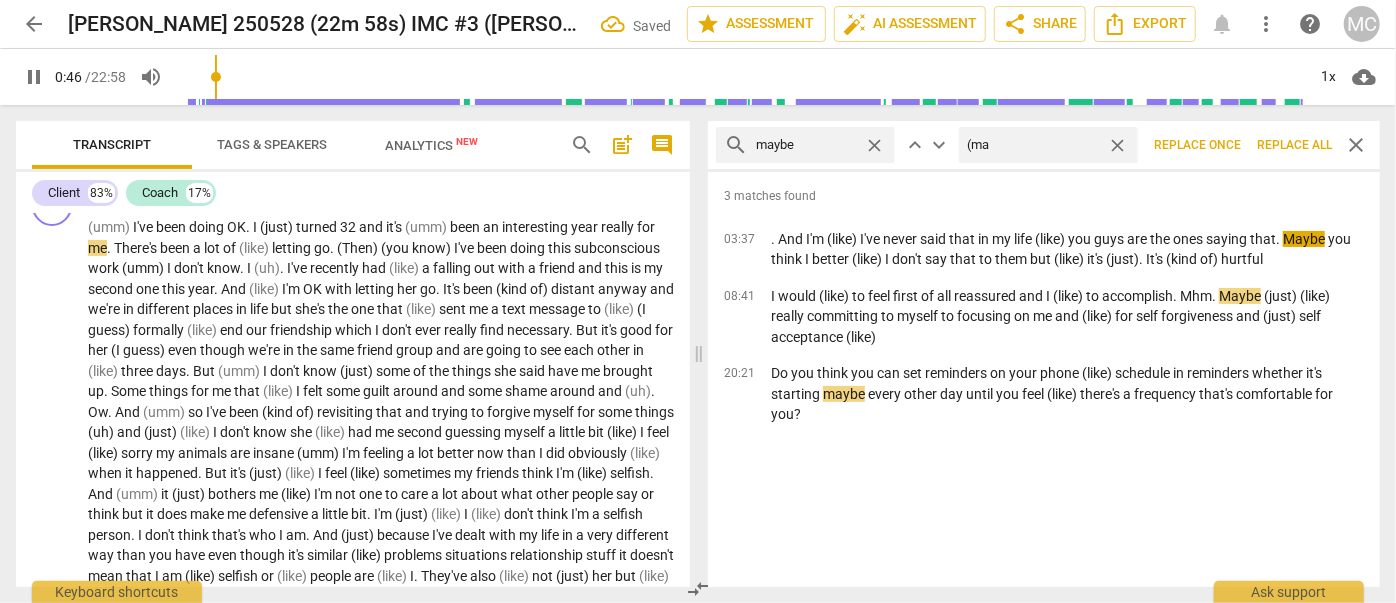 type on "(m" 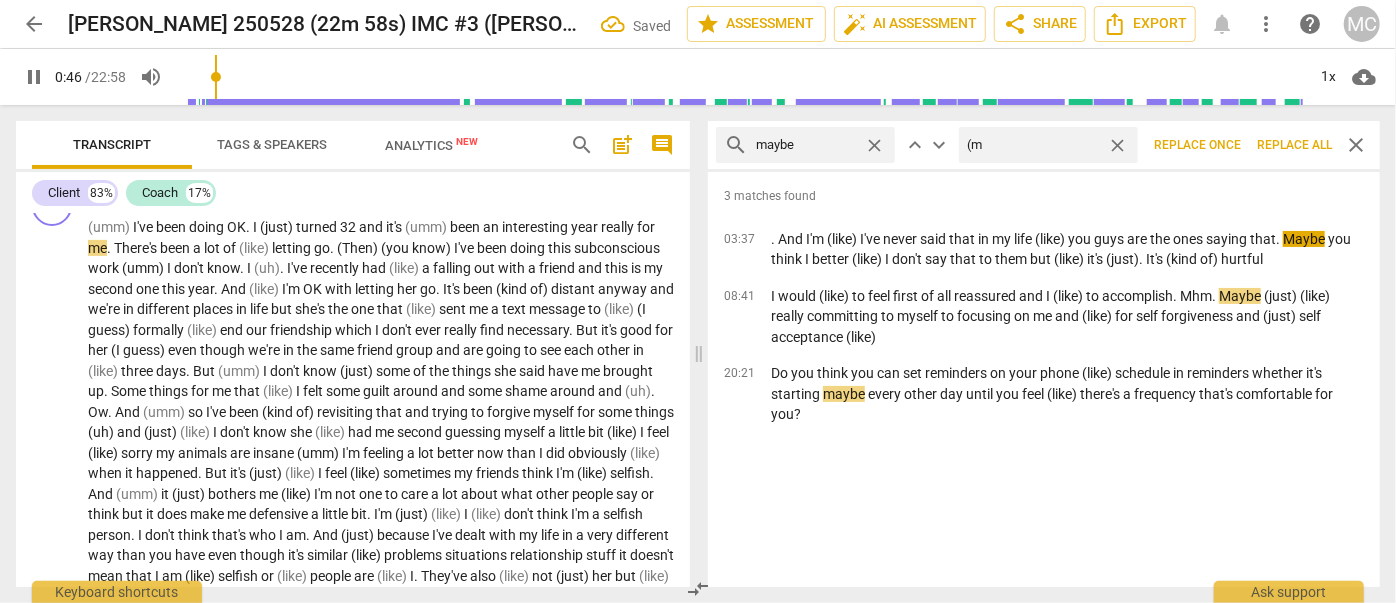 type on "47" 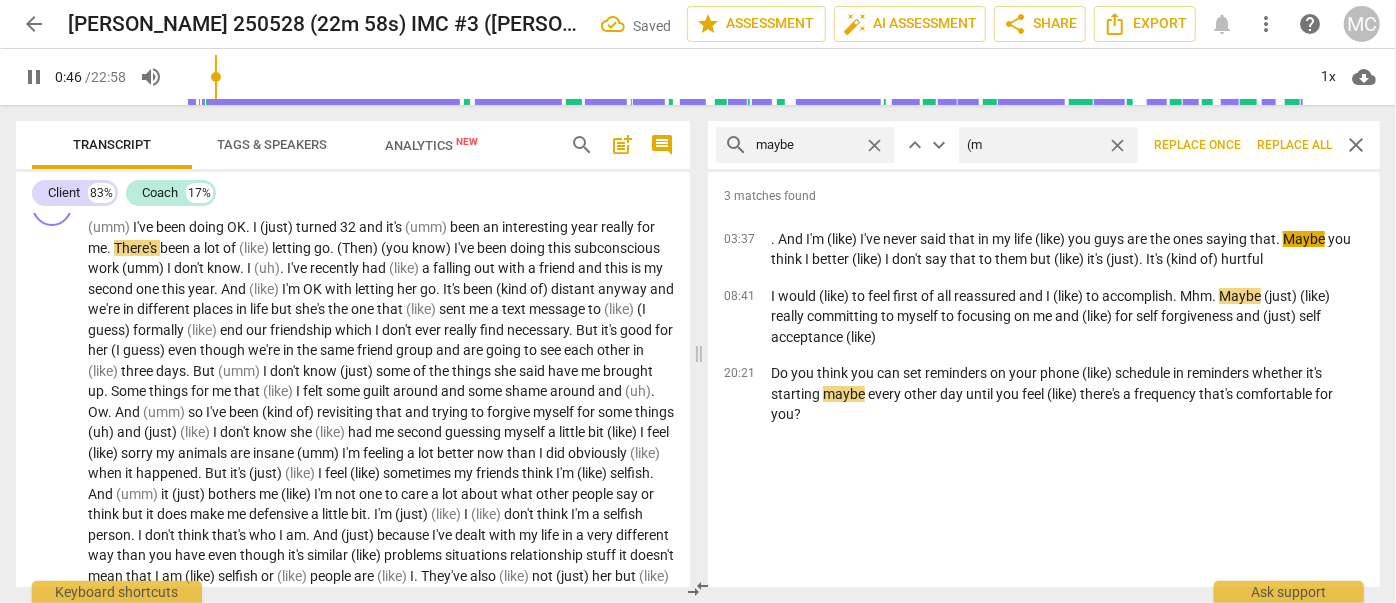 type on "(" 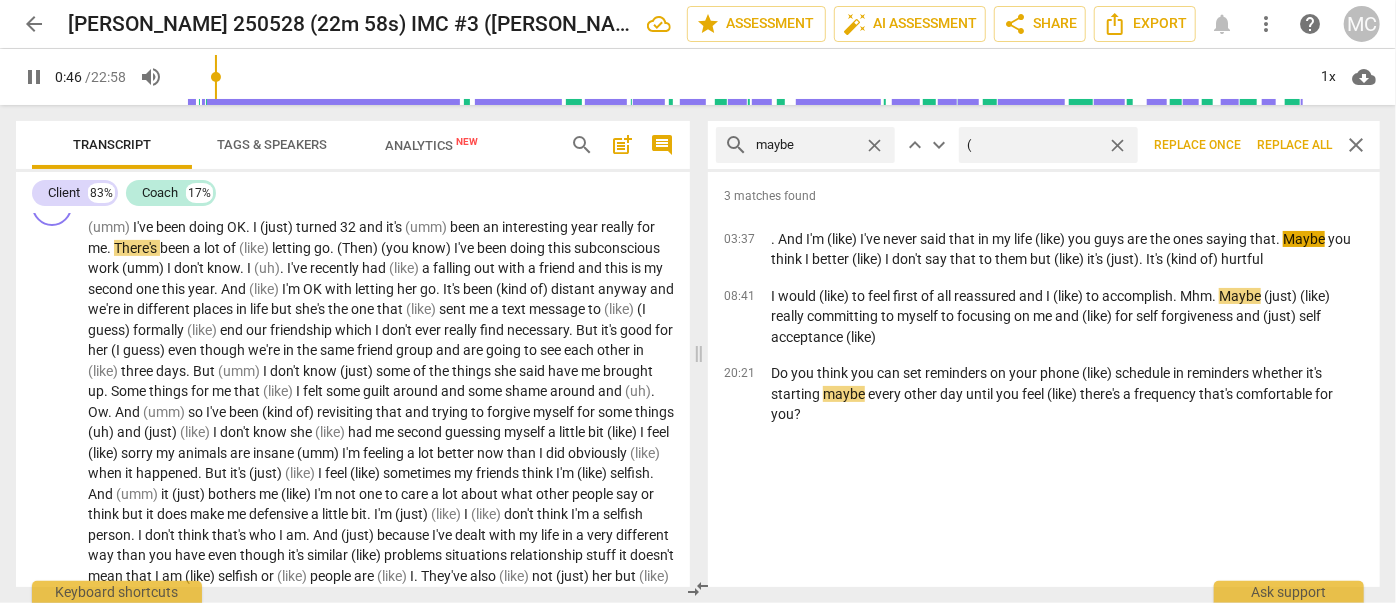 type on "47" 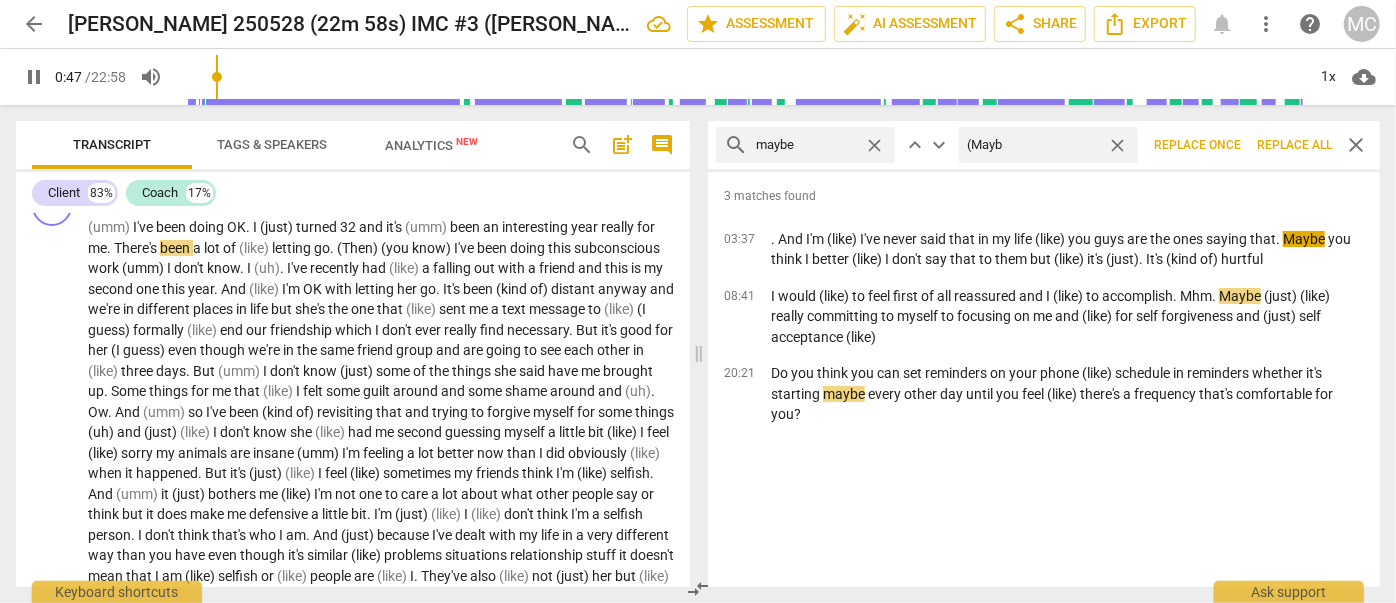 type on "(Maybe" 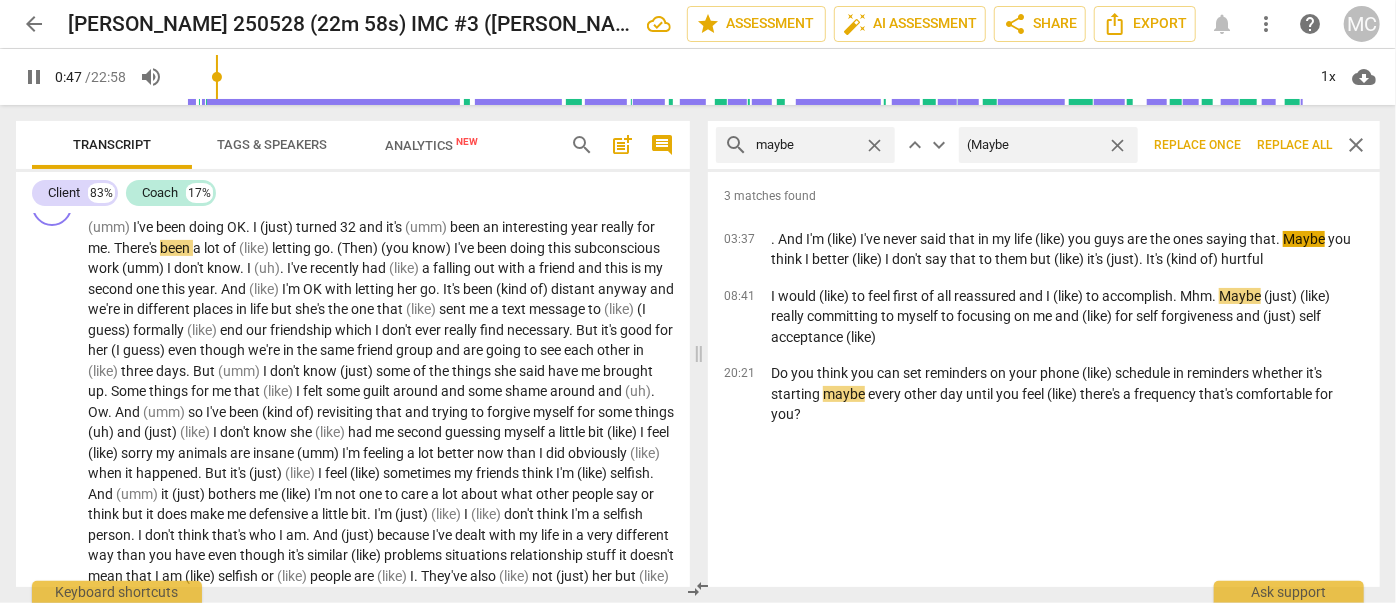 type on "47" 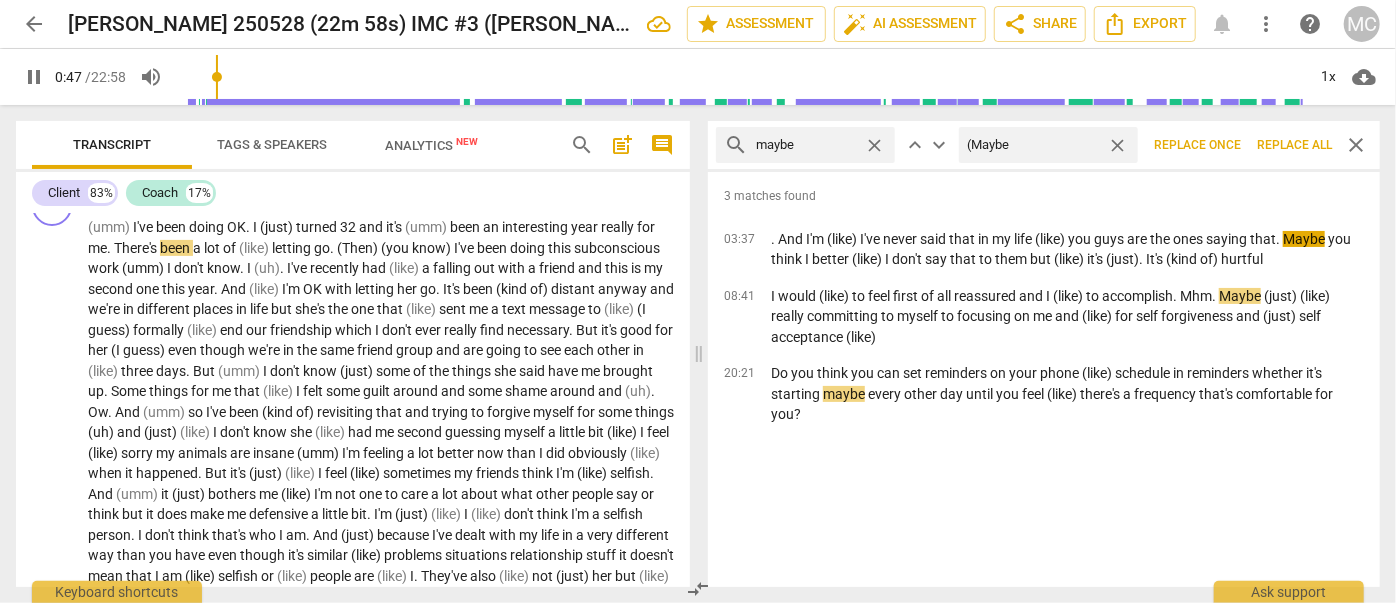 type on "(Maybe)" 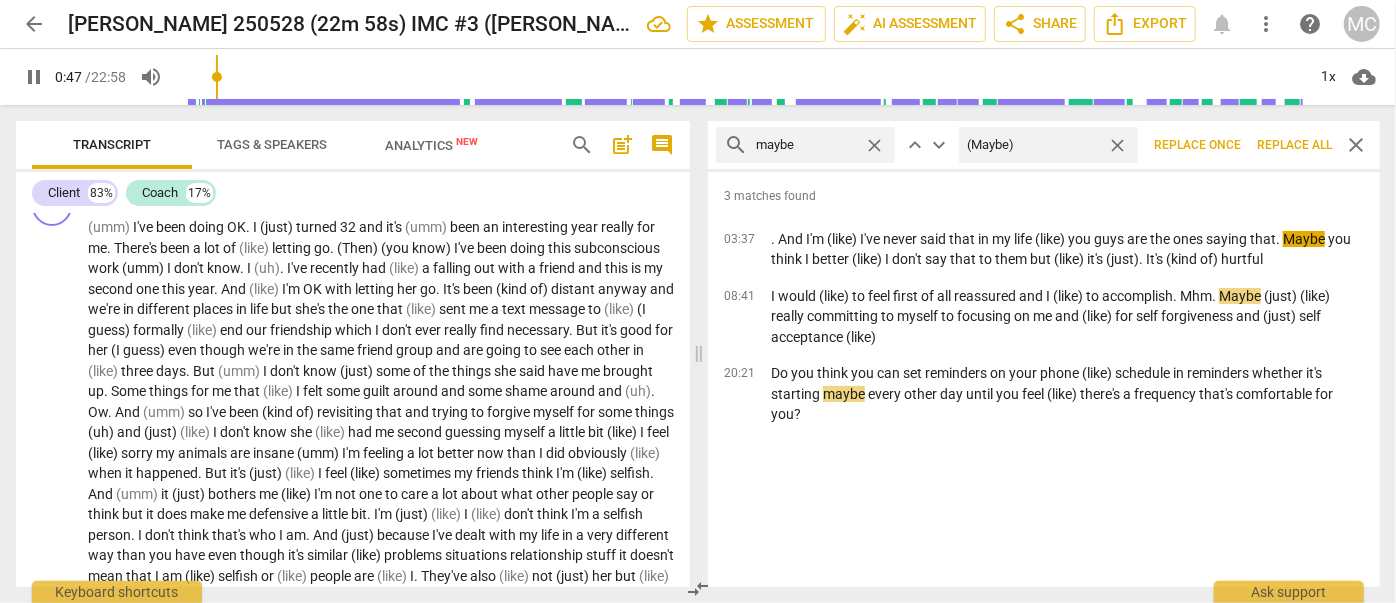 type on "48" 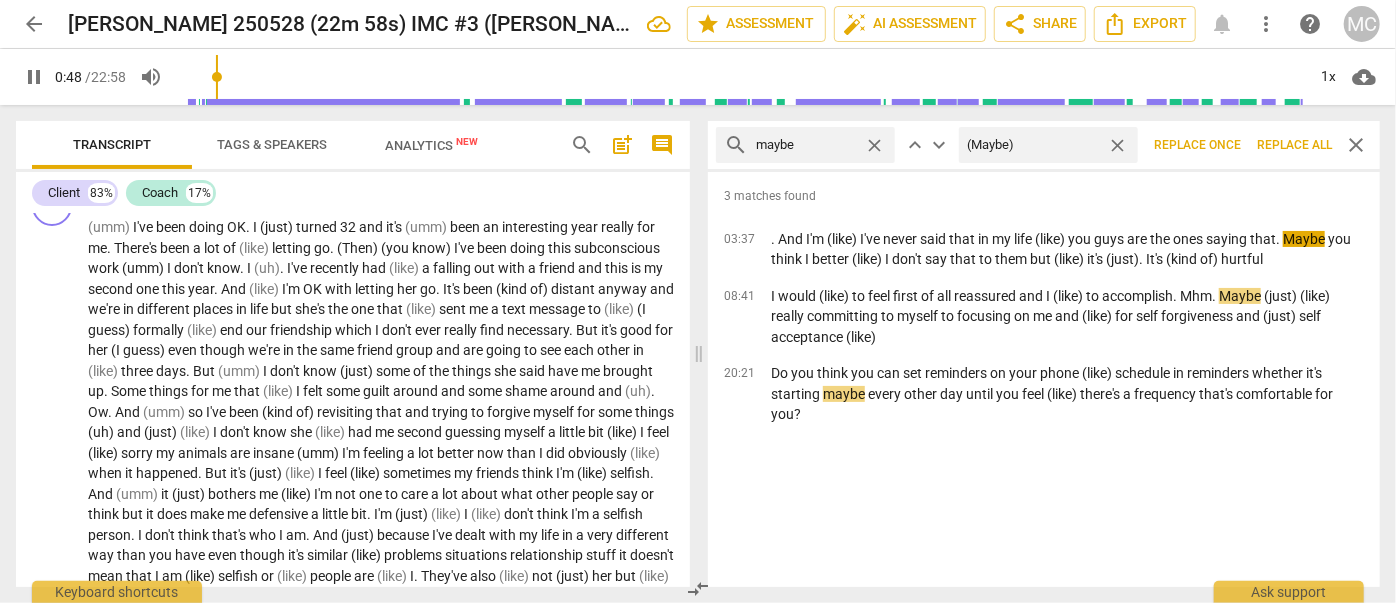 type on "(Maybe)" 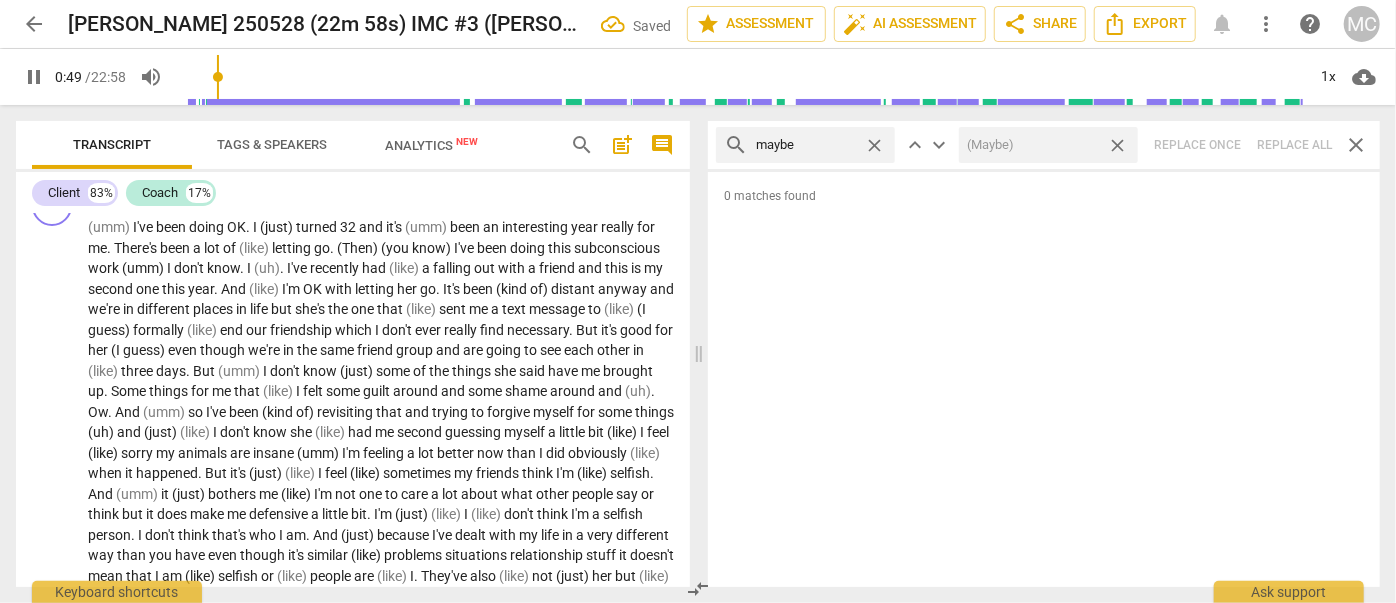 click on "close" at bounding box center (1117, 145) 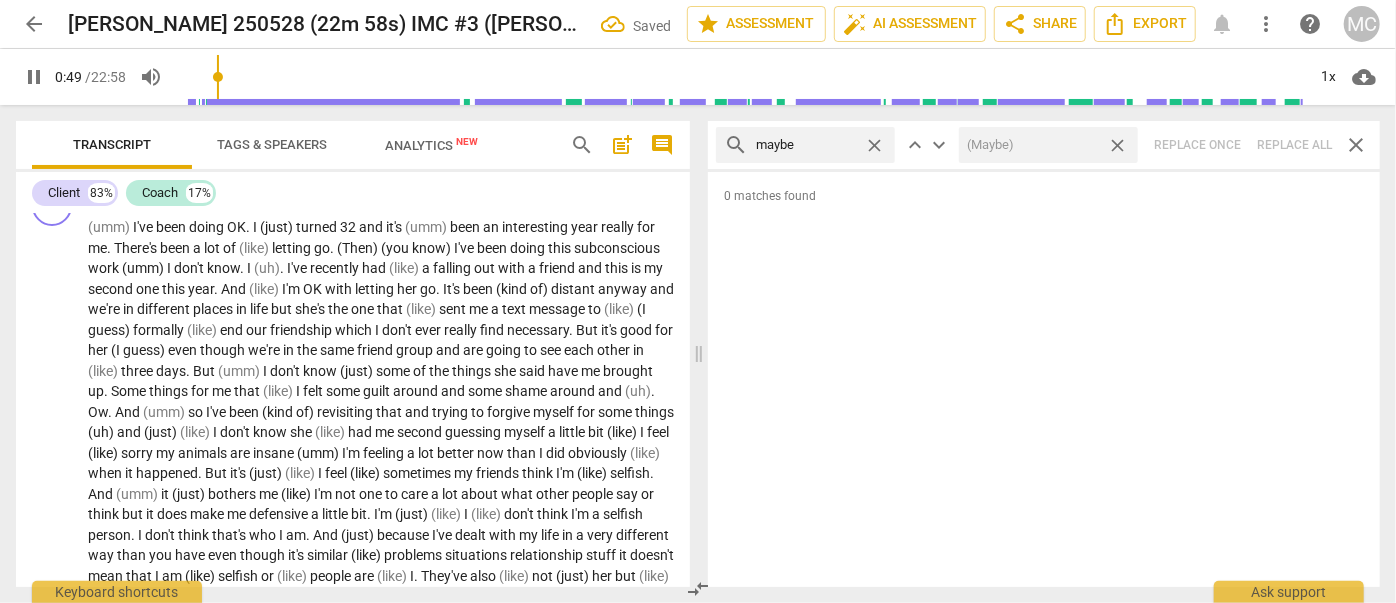 type on "49" 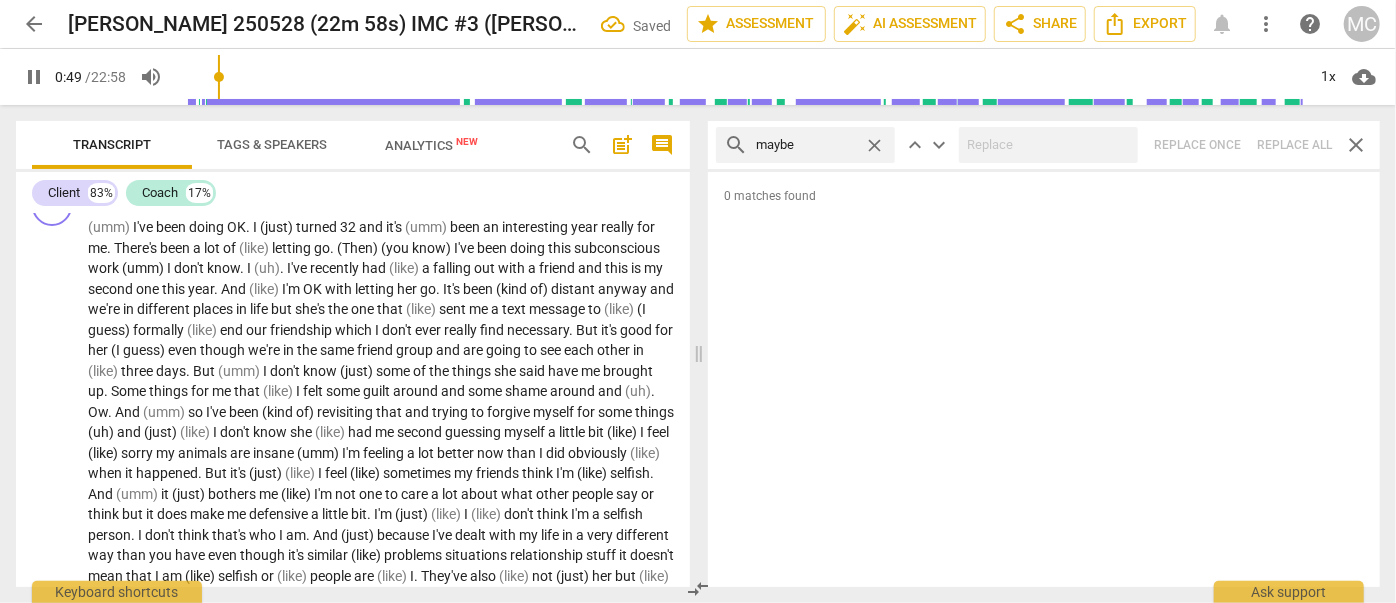 click on "close" at bounding box center [879, 145] 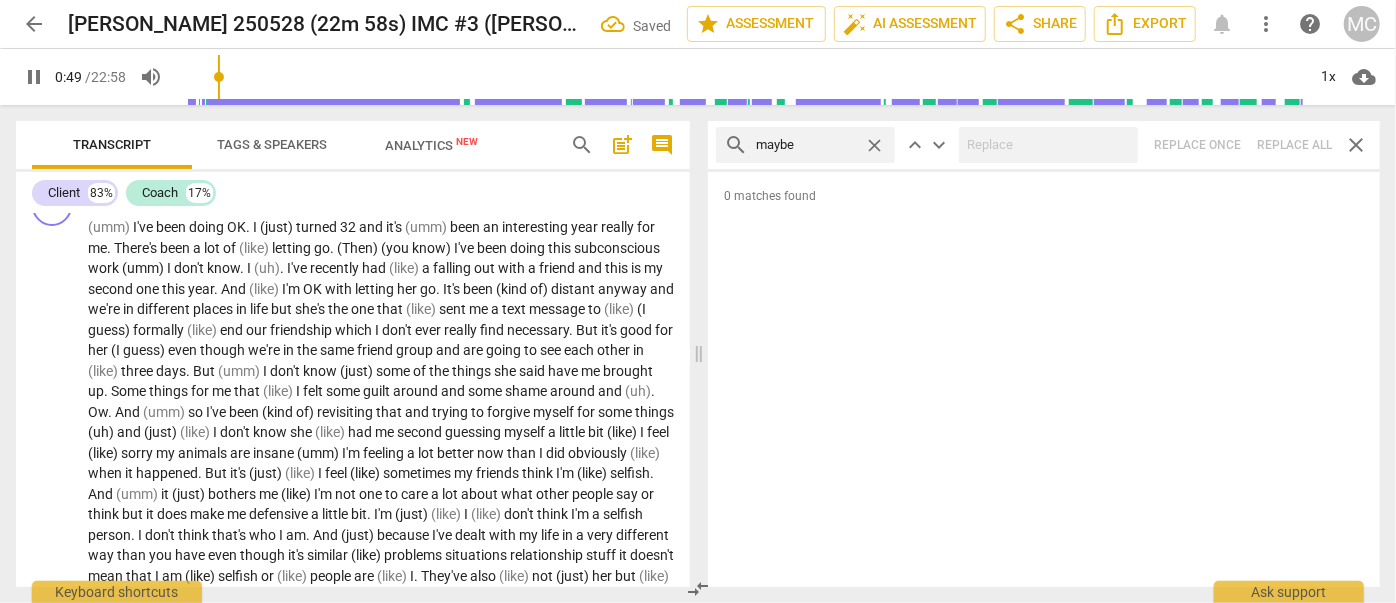 type on "50" 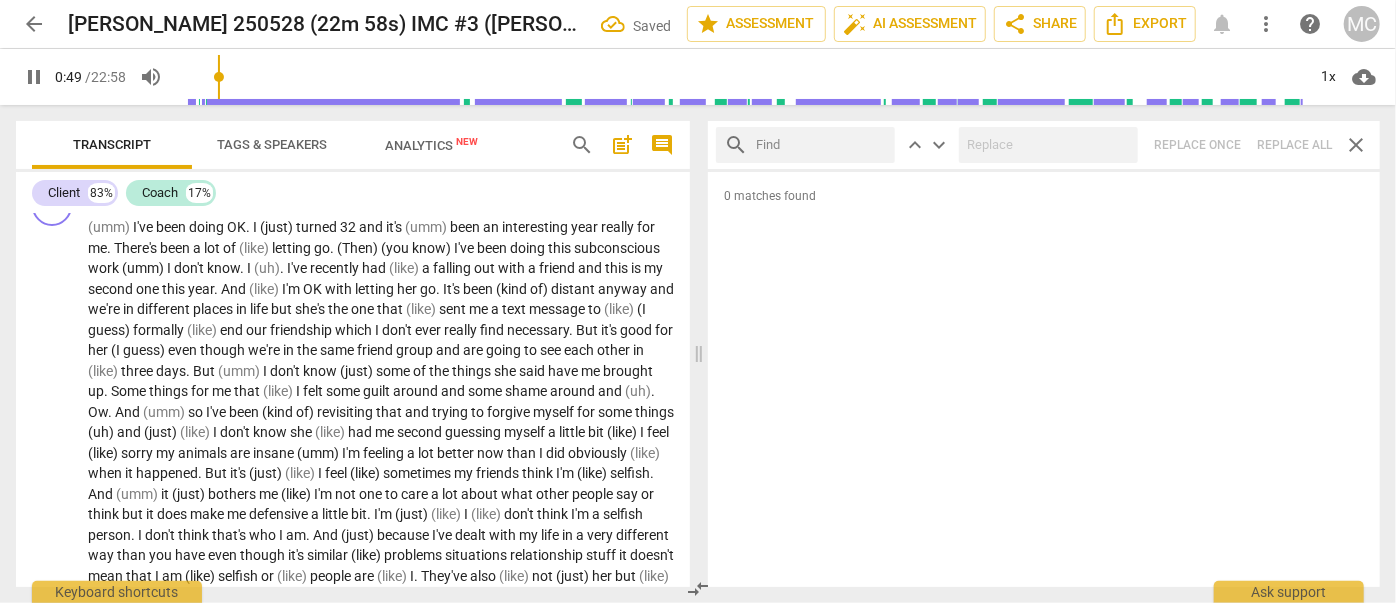 click at bounding box center [821, 145] 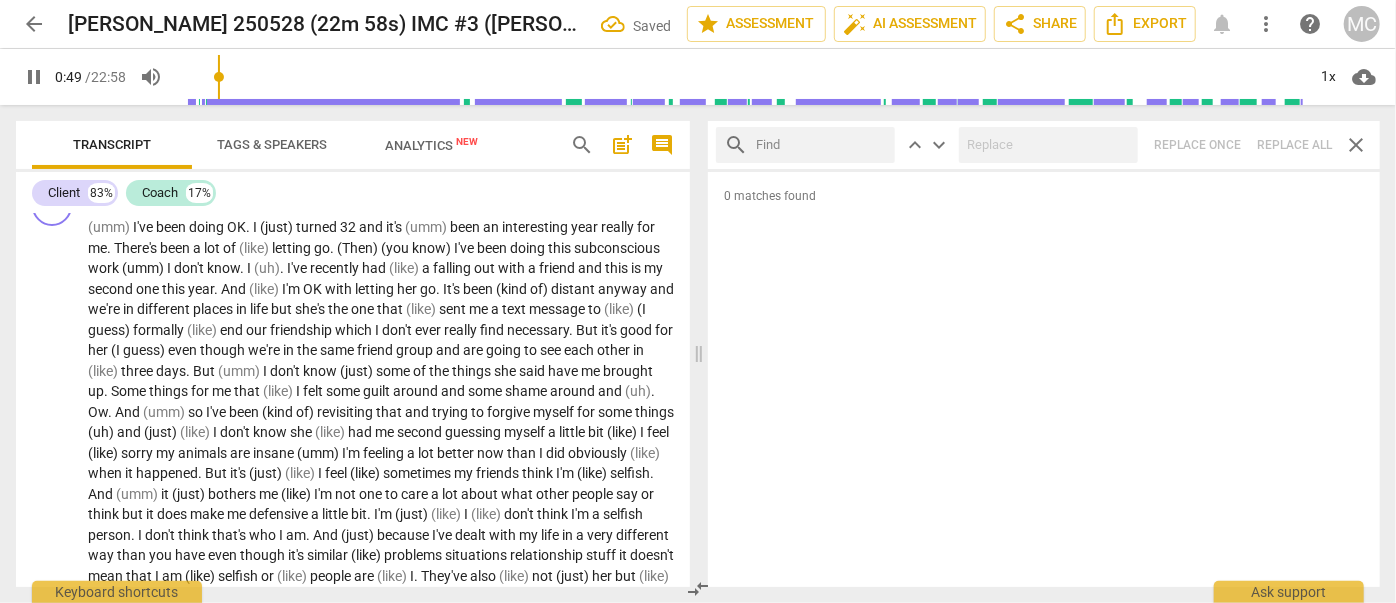 type on "50" 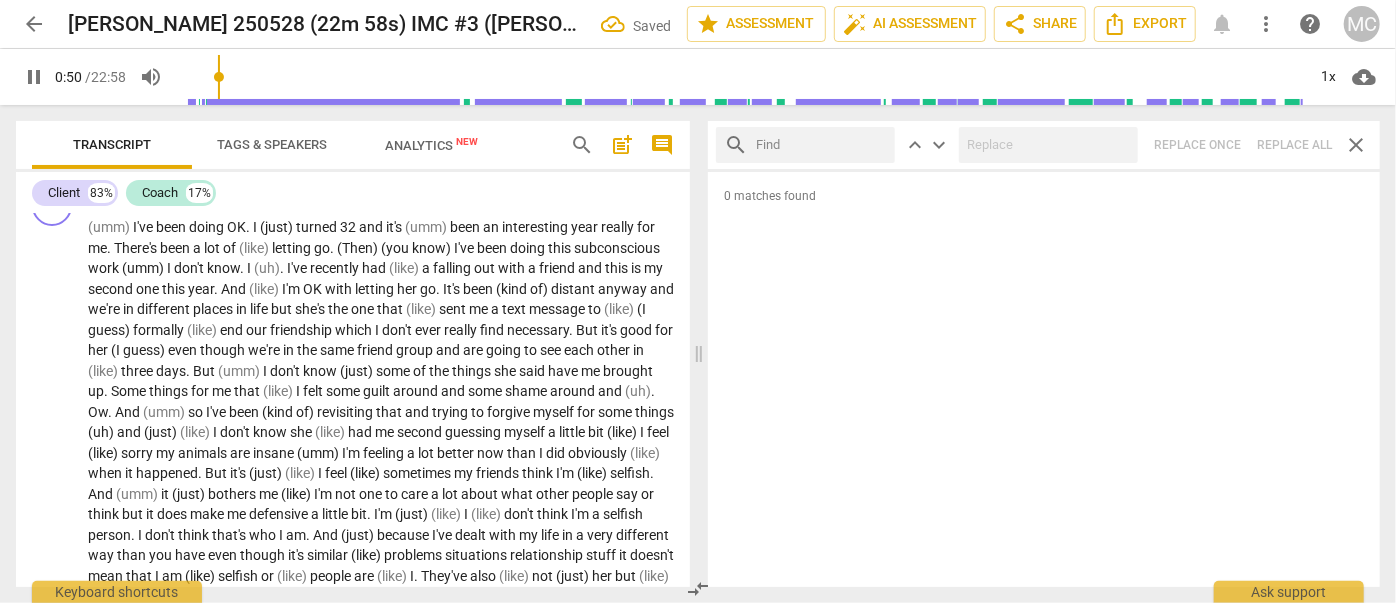type on "P" 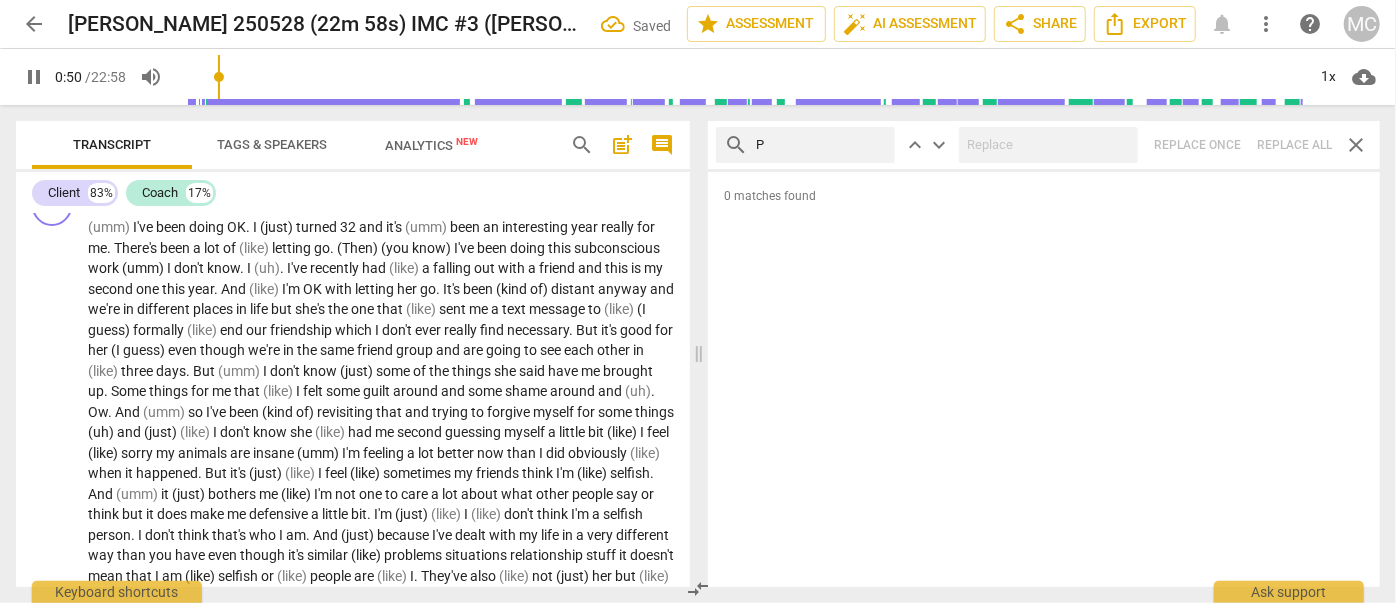 type on "50" 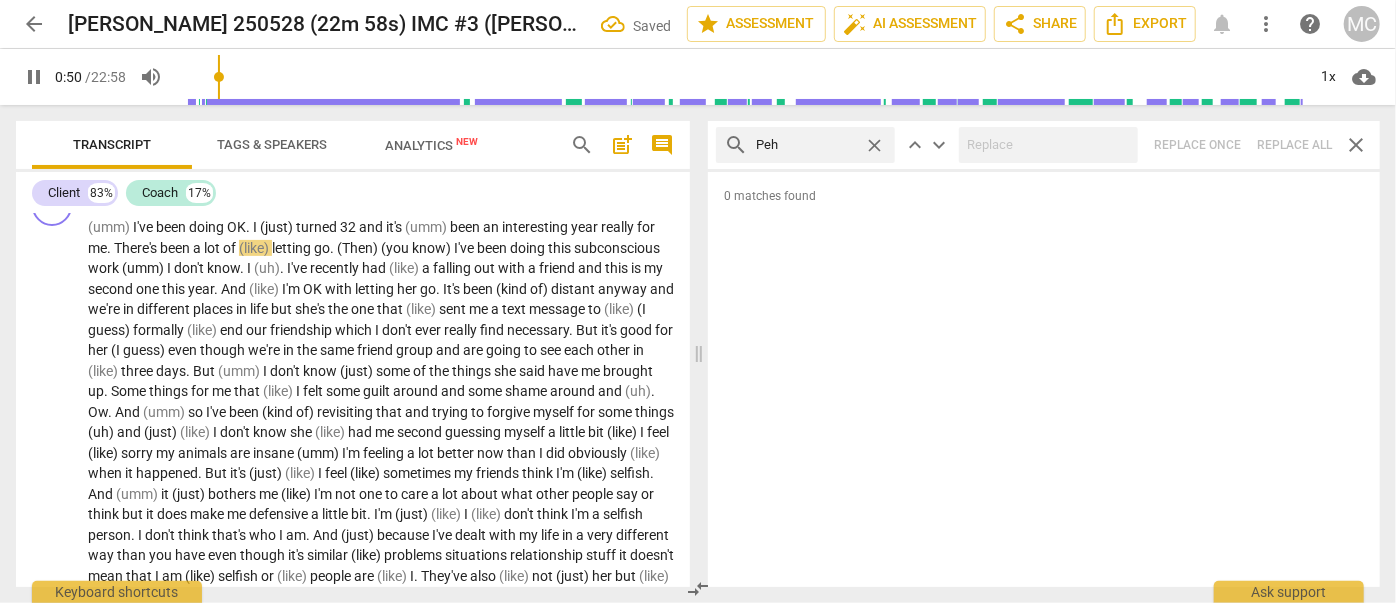 type on "Pehr" 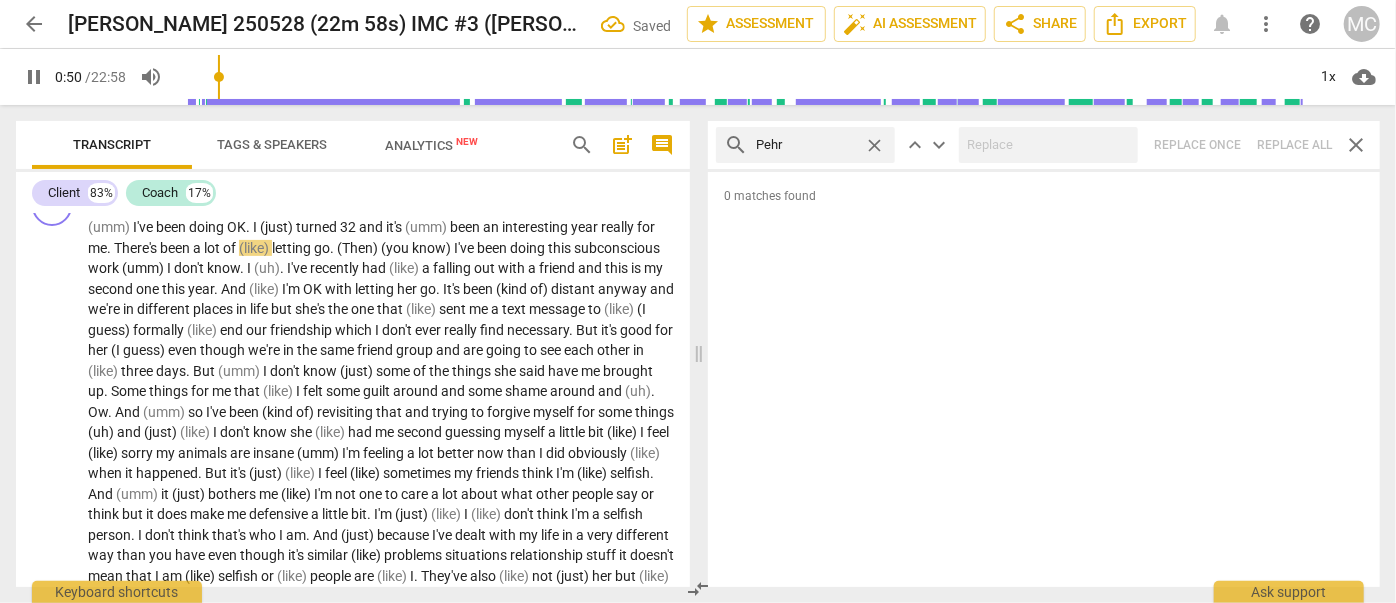 type on "51" 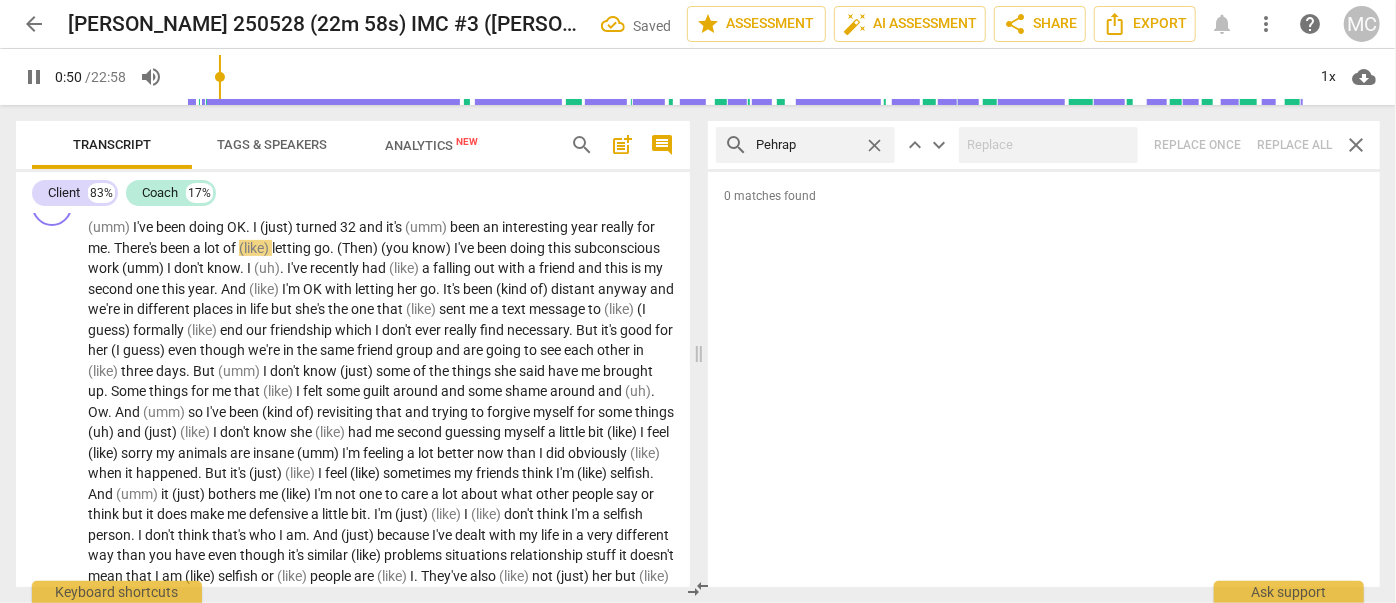 type on "Pehraps" 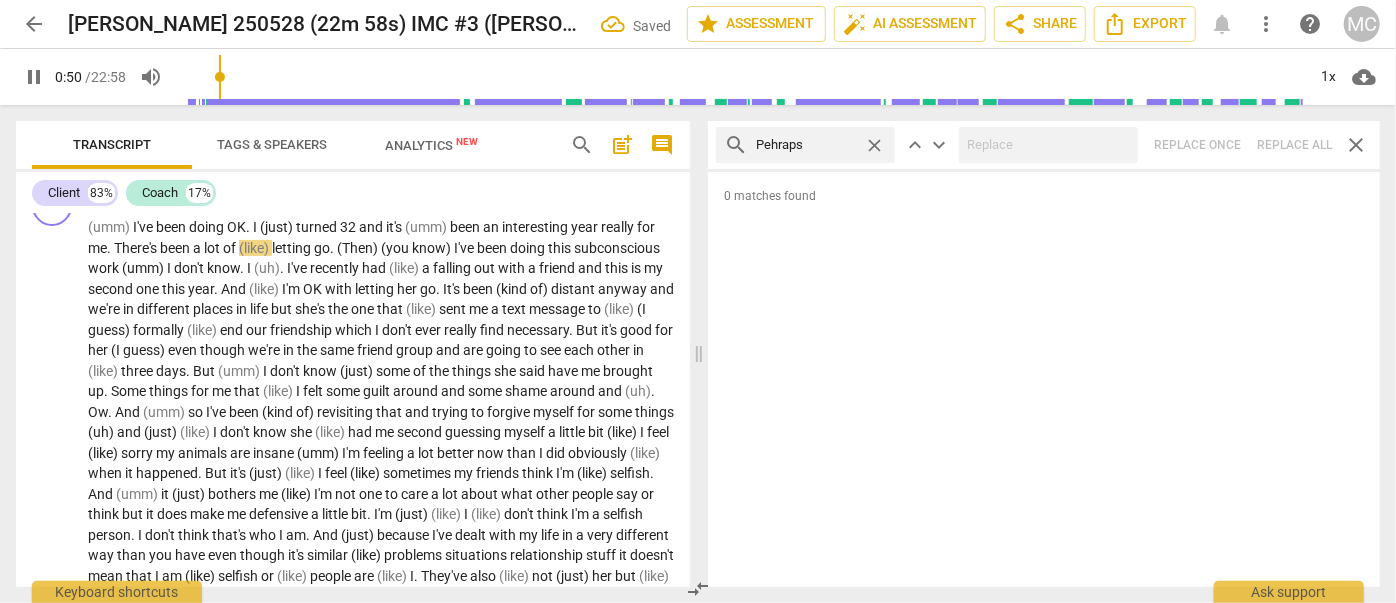 type on "51" 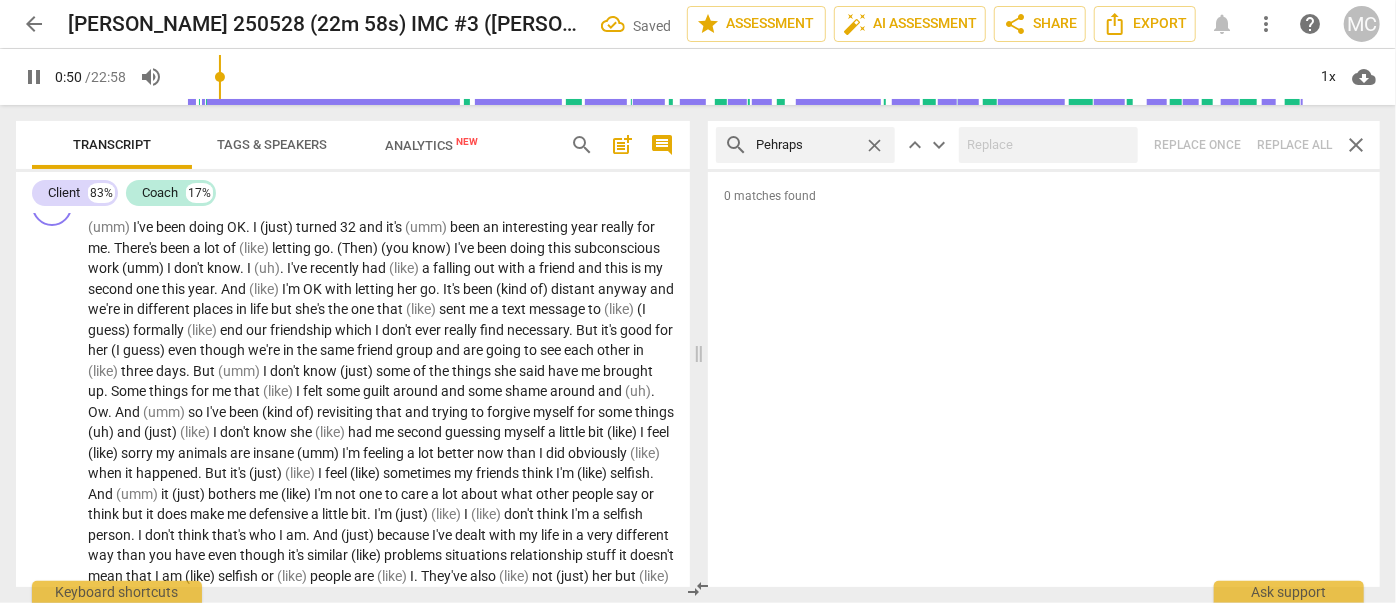 type on "Pehrap" 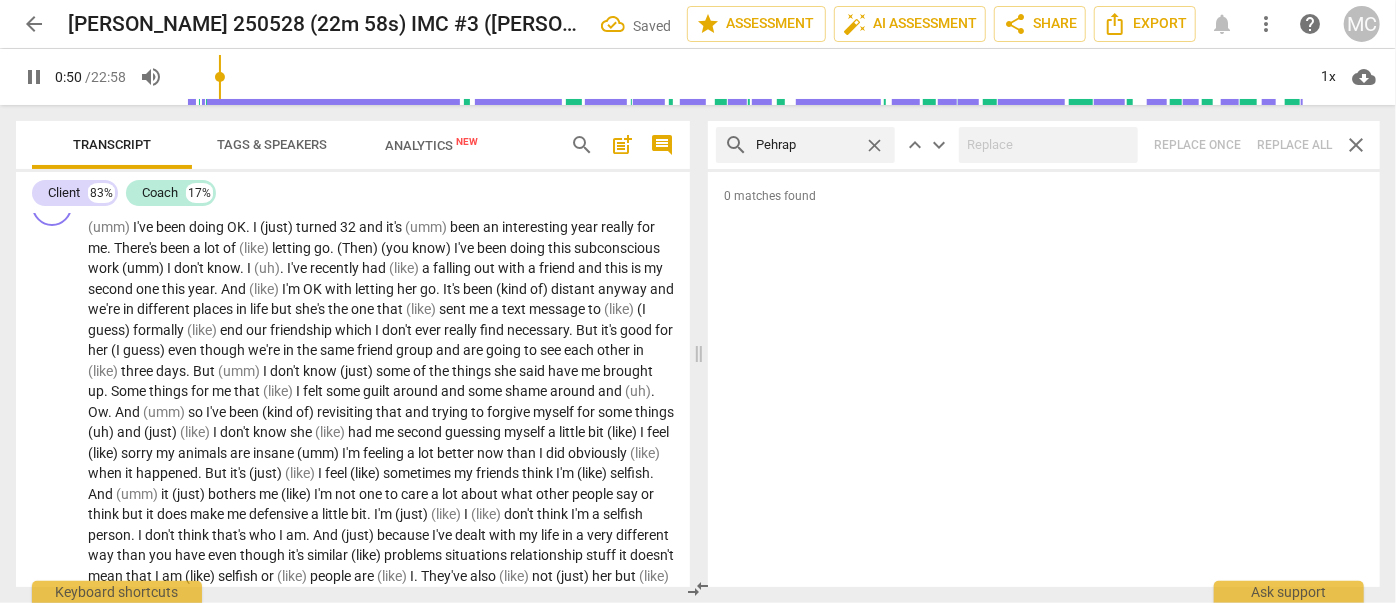 type on "51" 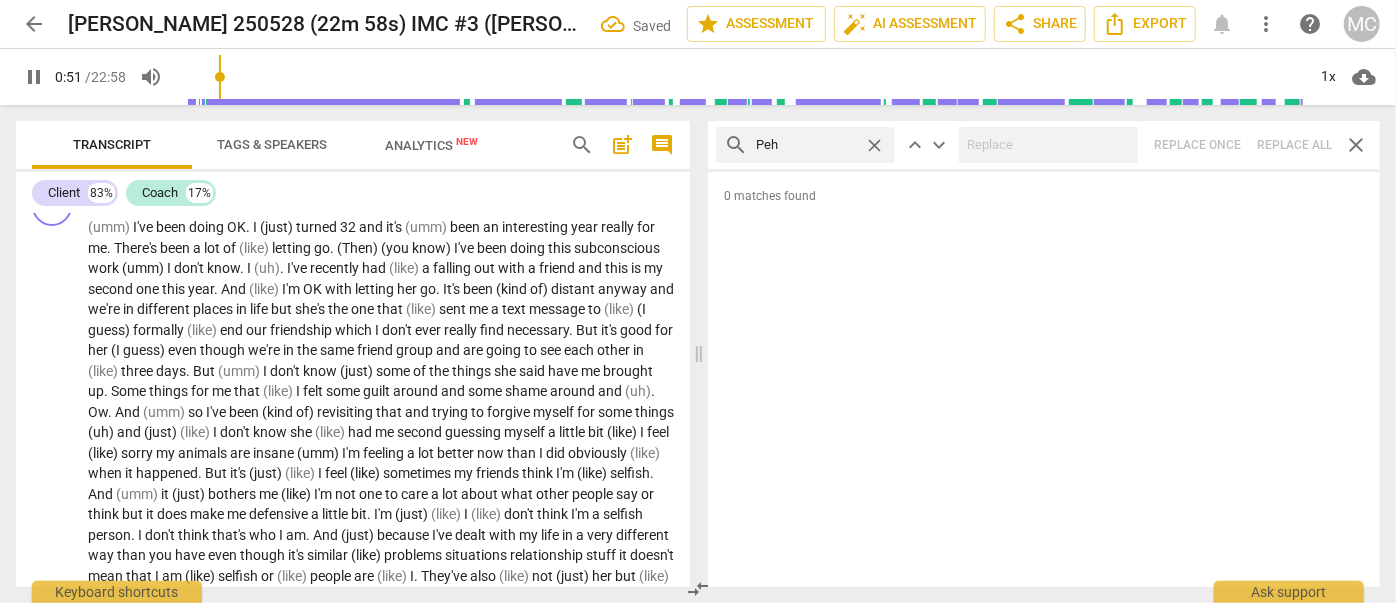 type on "Pe" 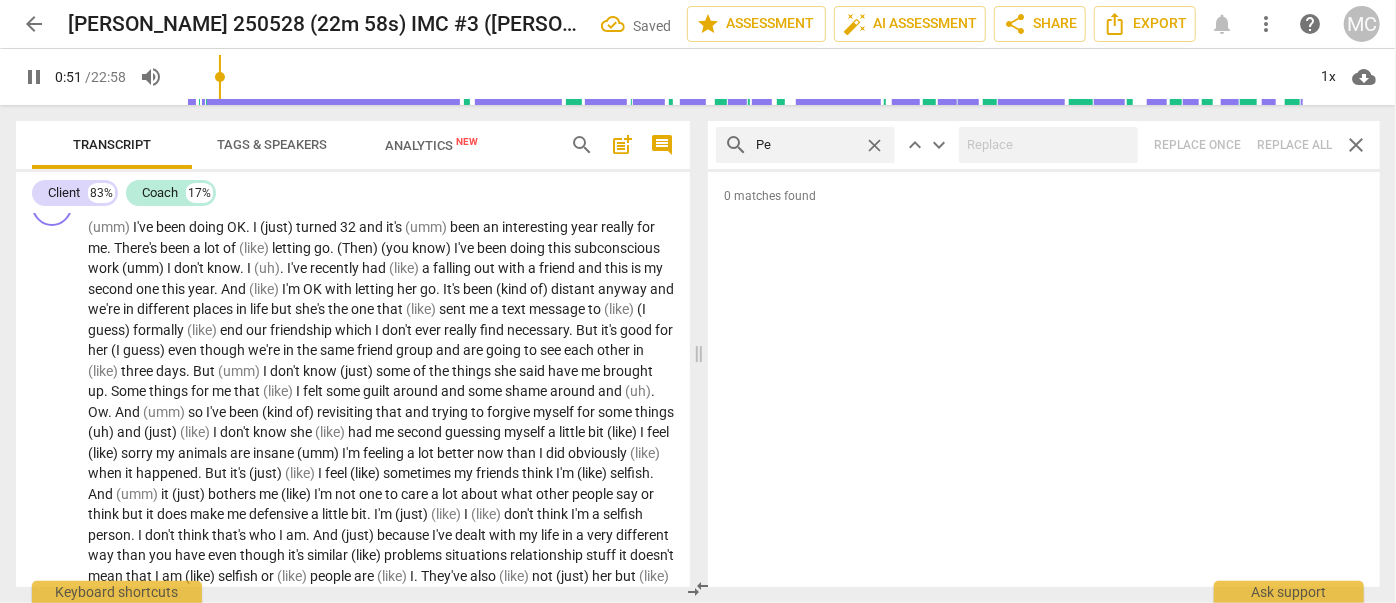 type on "52" 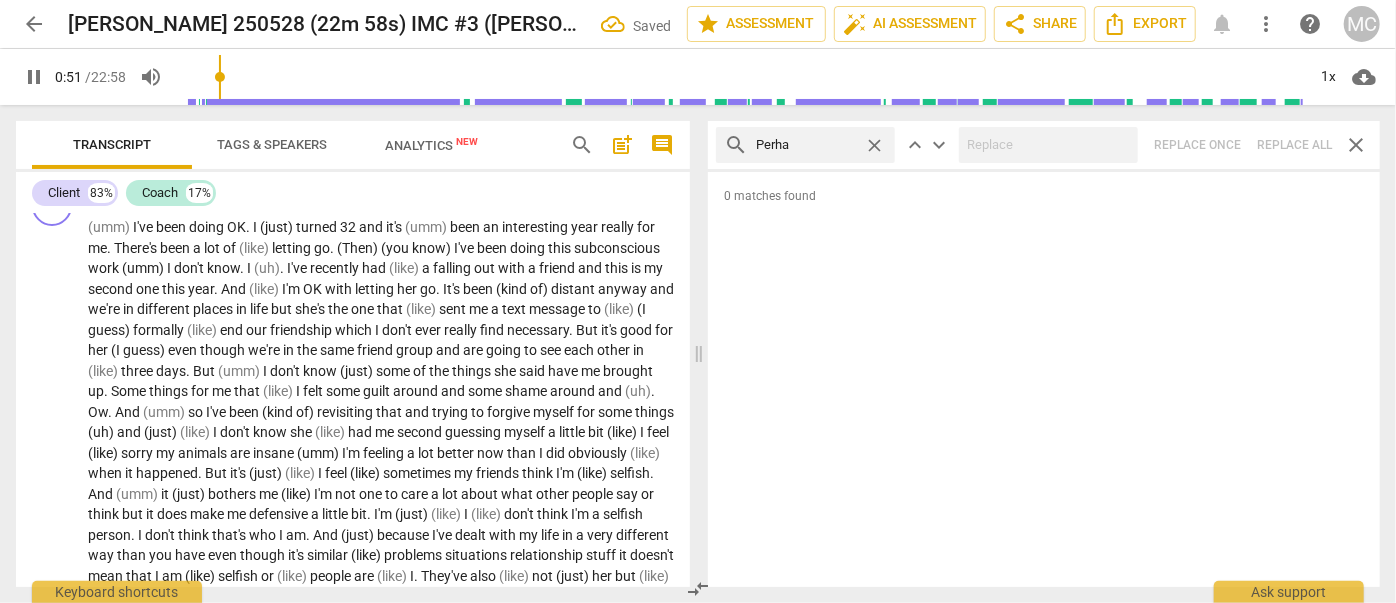 type on "Perhap" 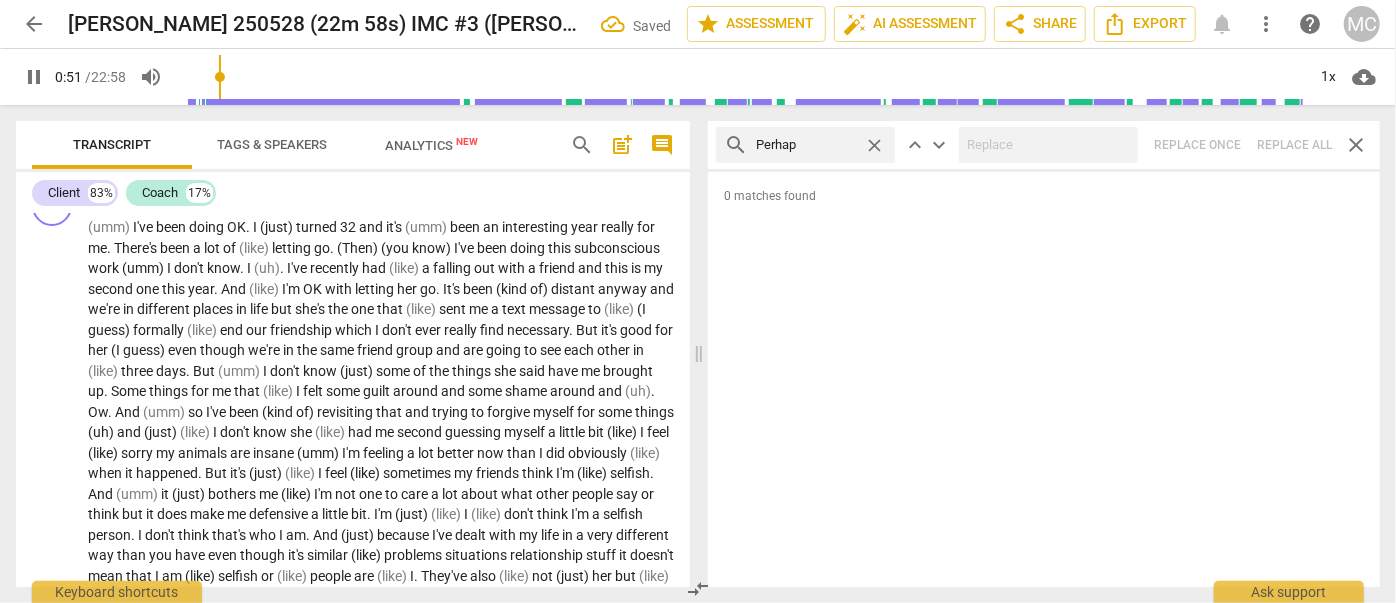 type on "52" 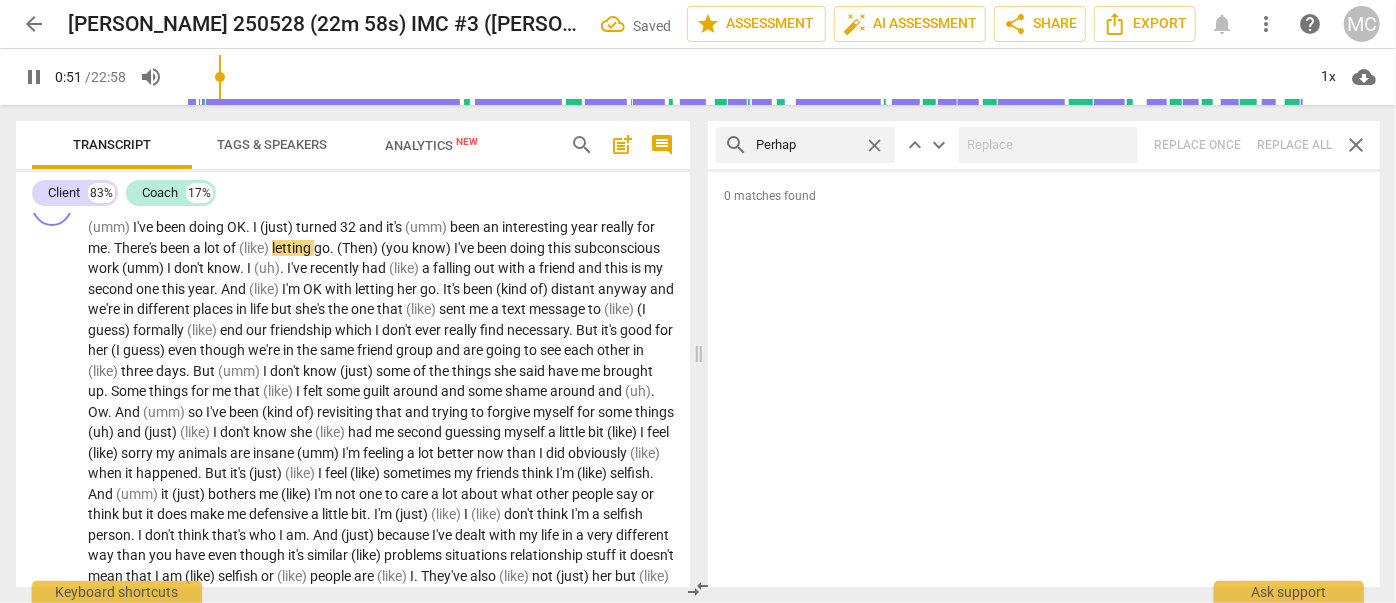 type on "Perhaps" 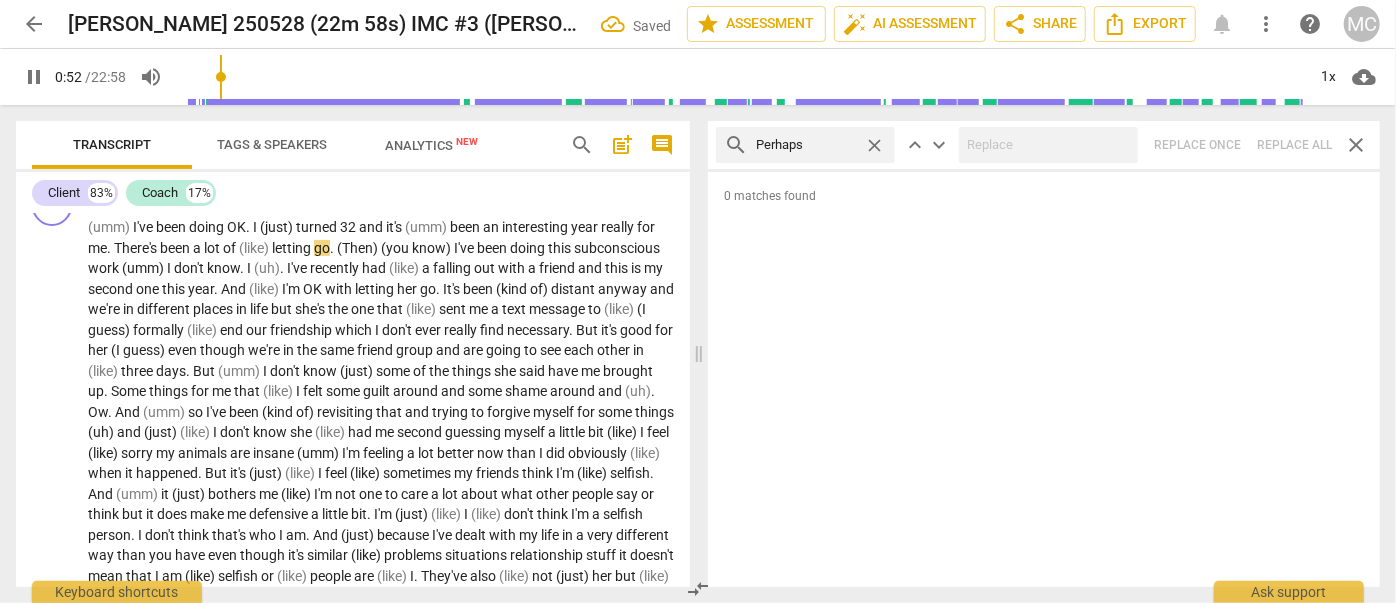 type on "52" 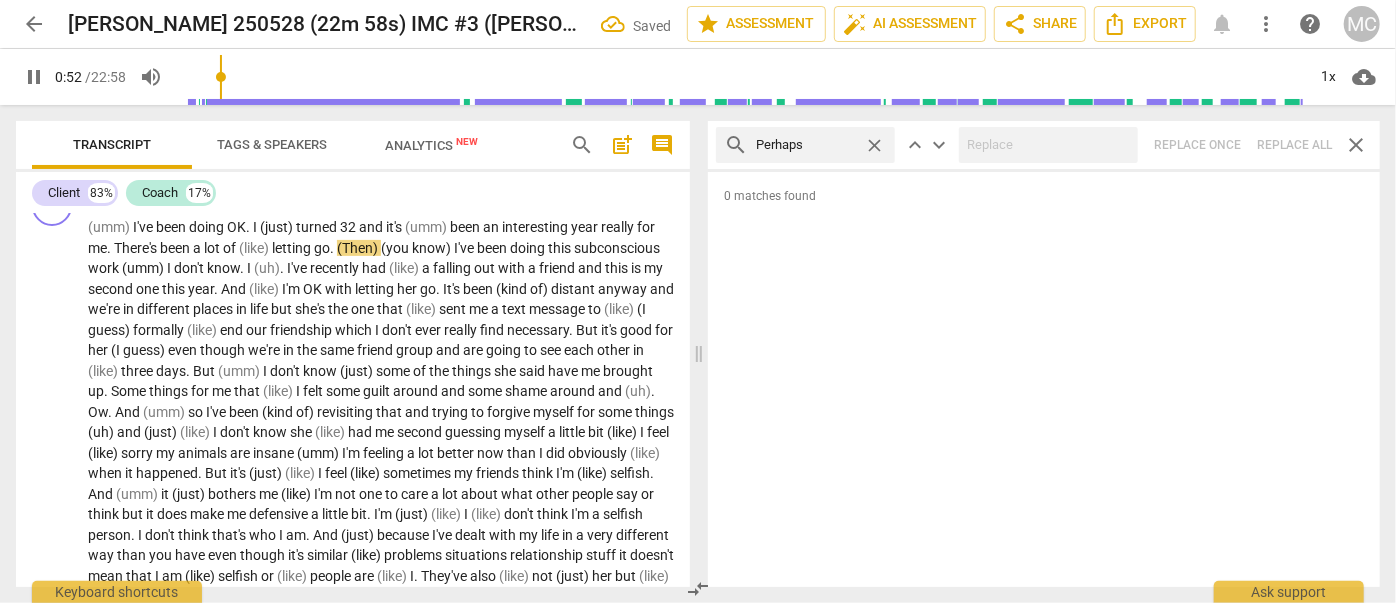 type on "Perhaps" 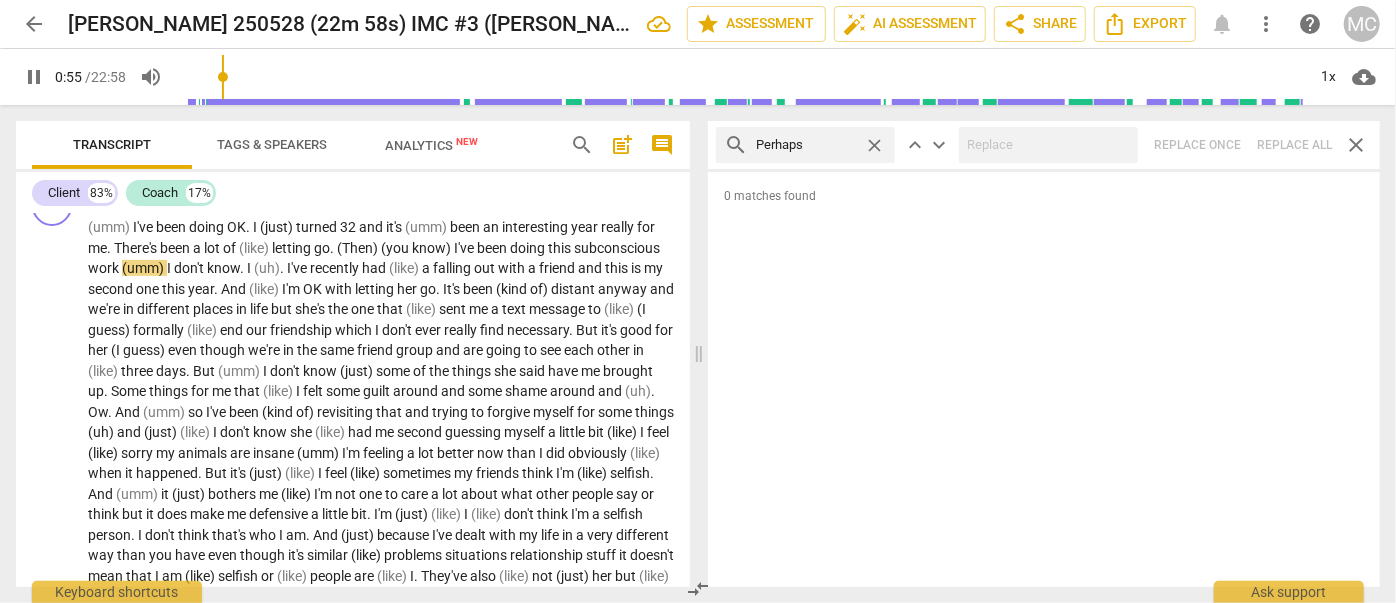 click on "search Perhaps close keyboard_arrow_up keyboard_arrow_down Replace once Replace all close" at bounding box center [1044, 145] 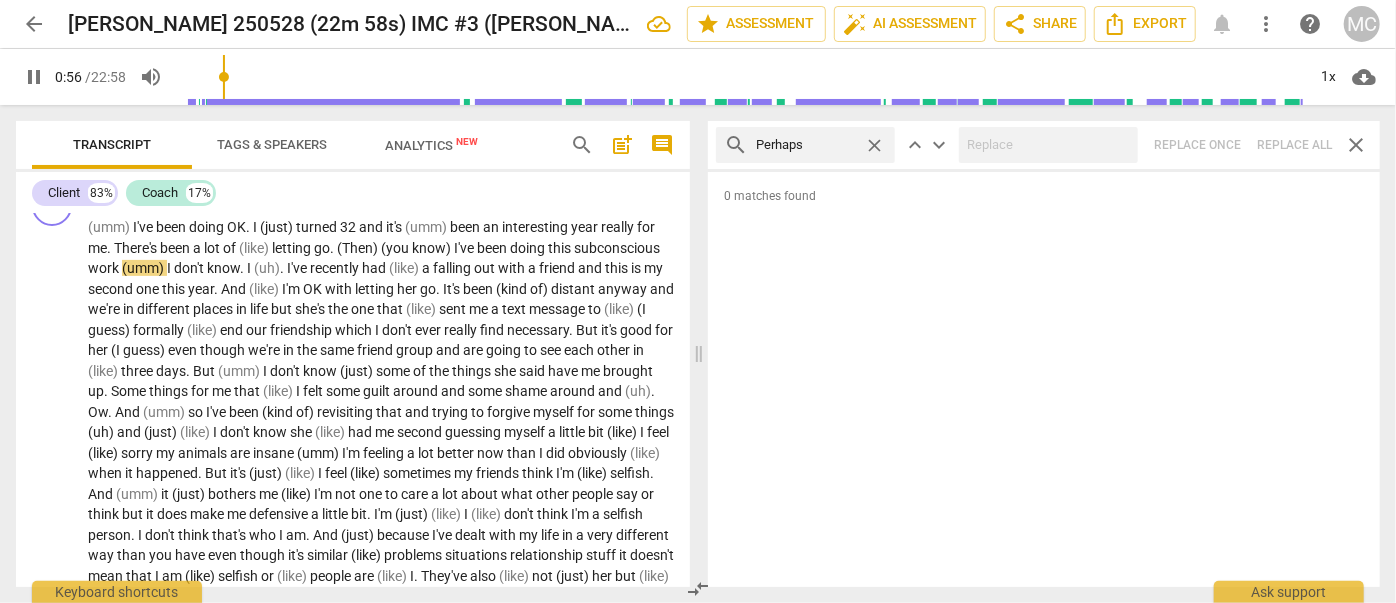type on "57" 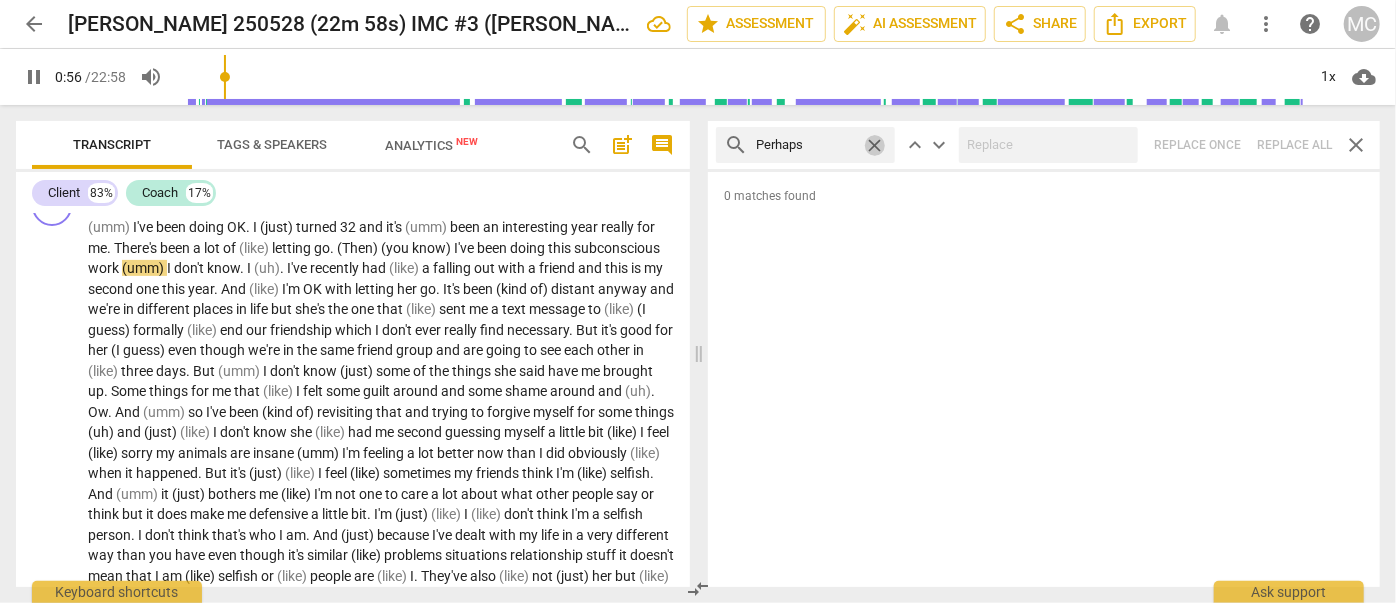 click on "close" at bounding box center [874, 145] 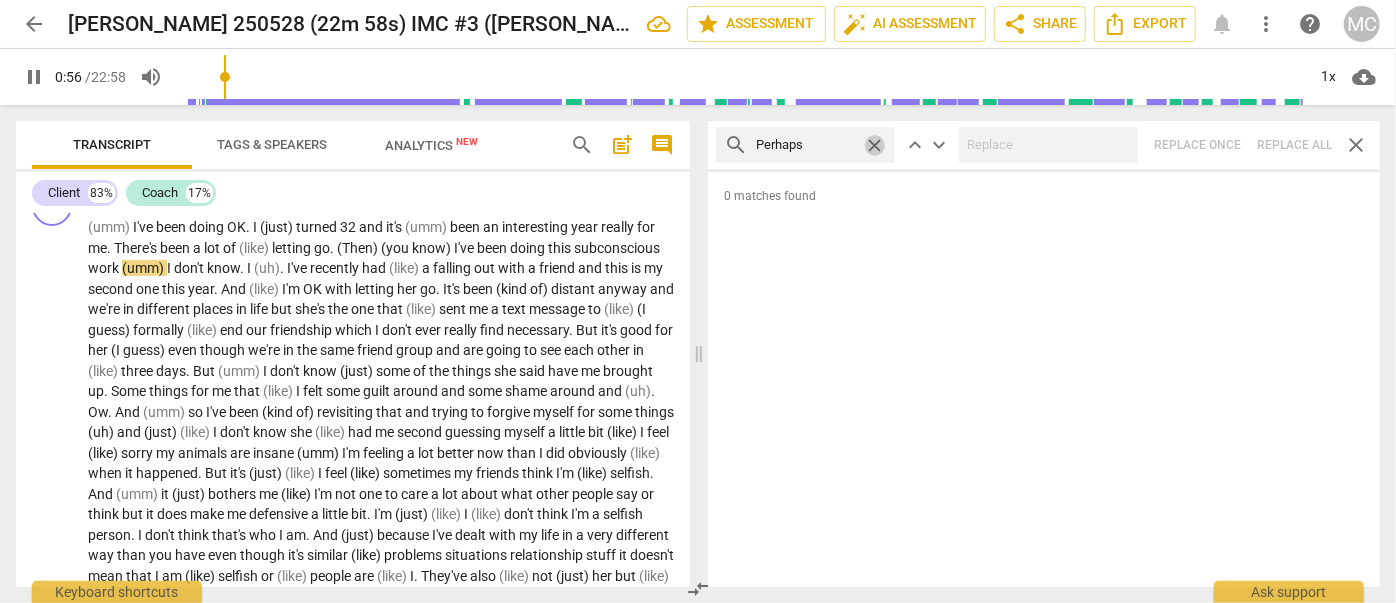 type 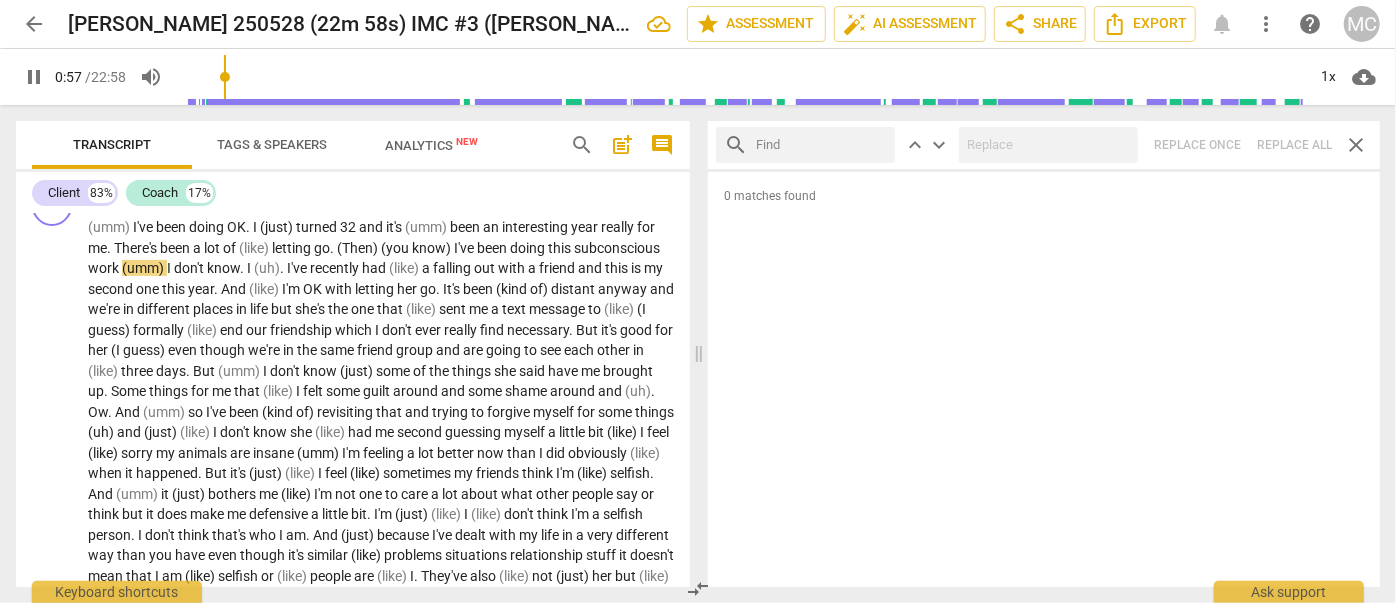click at bounding box center [821, 145] 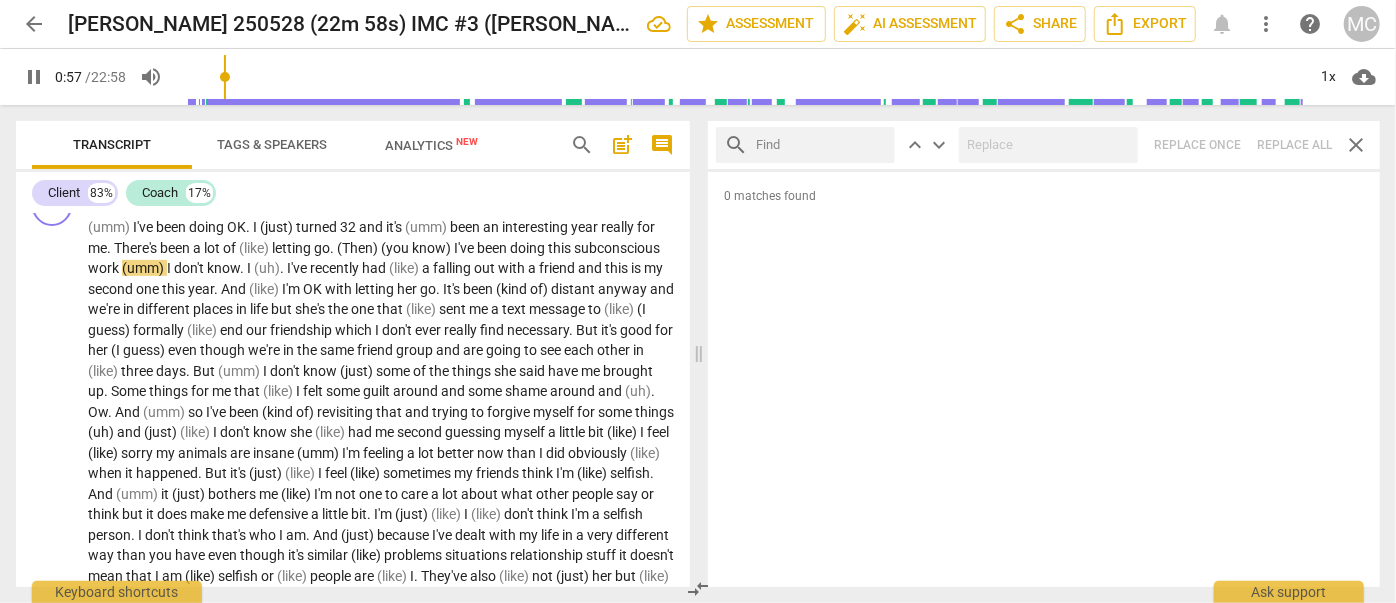 type on "58" 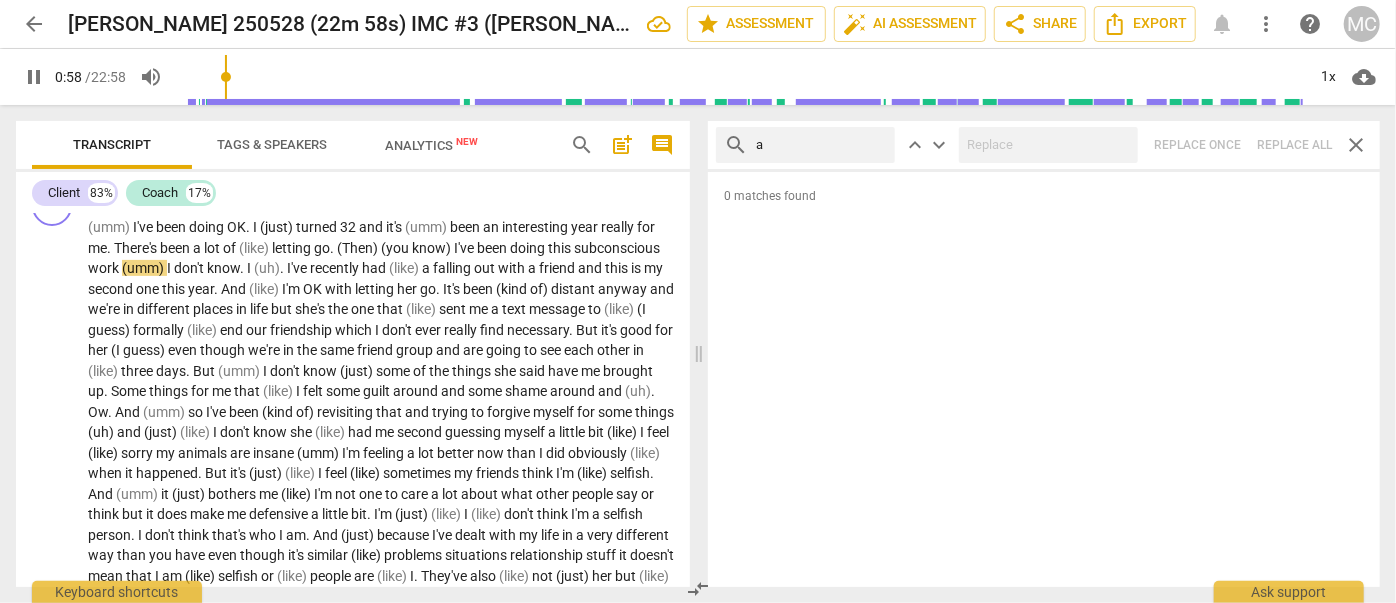 type on "al" 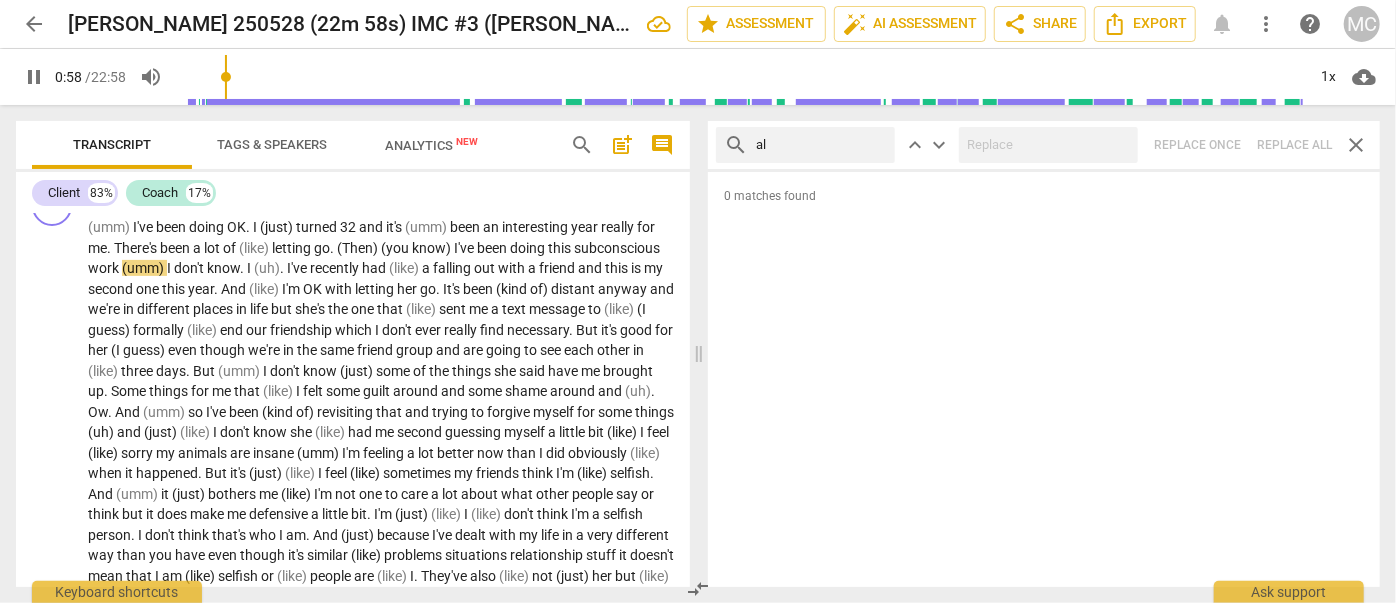 type on "58" 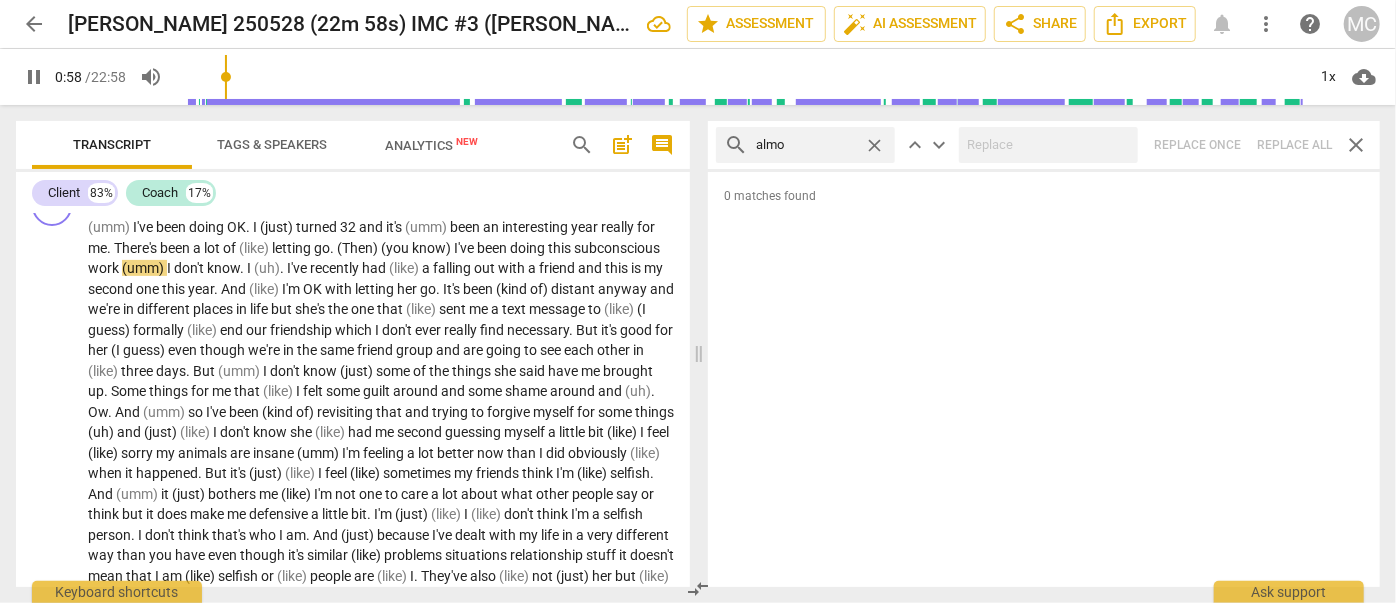 type on "almos" 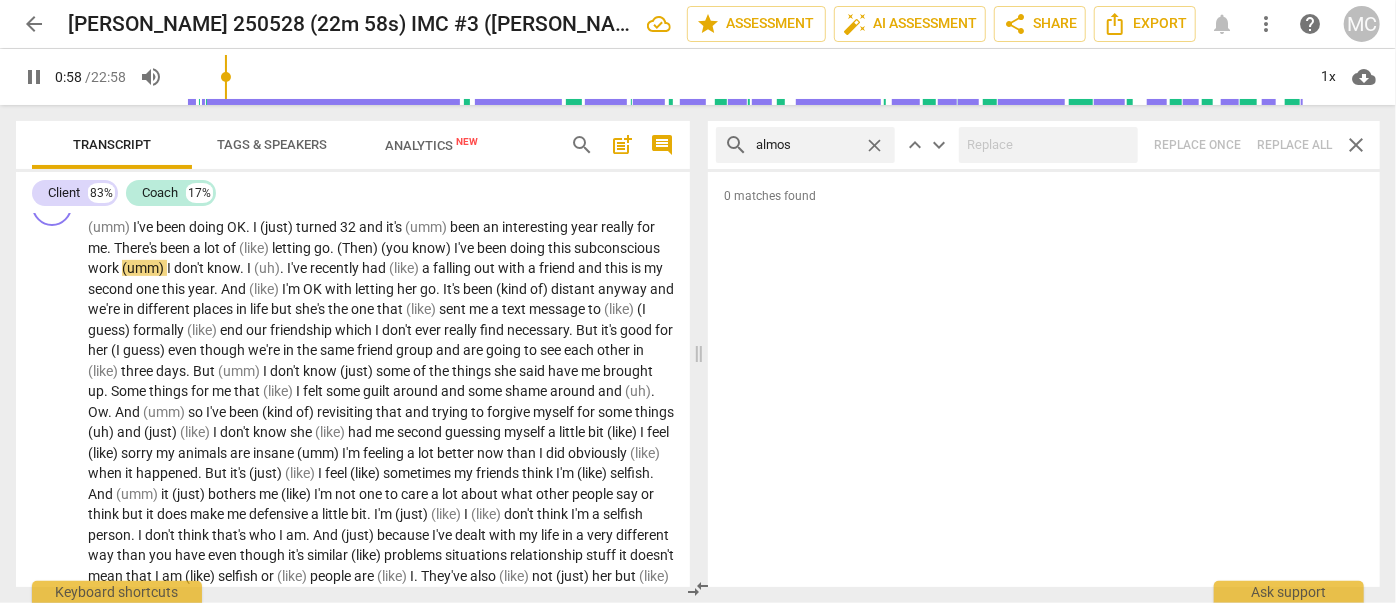 type 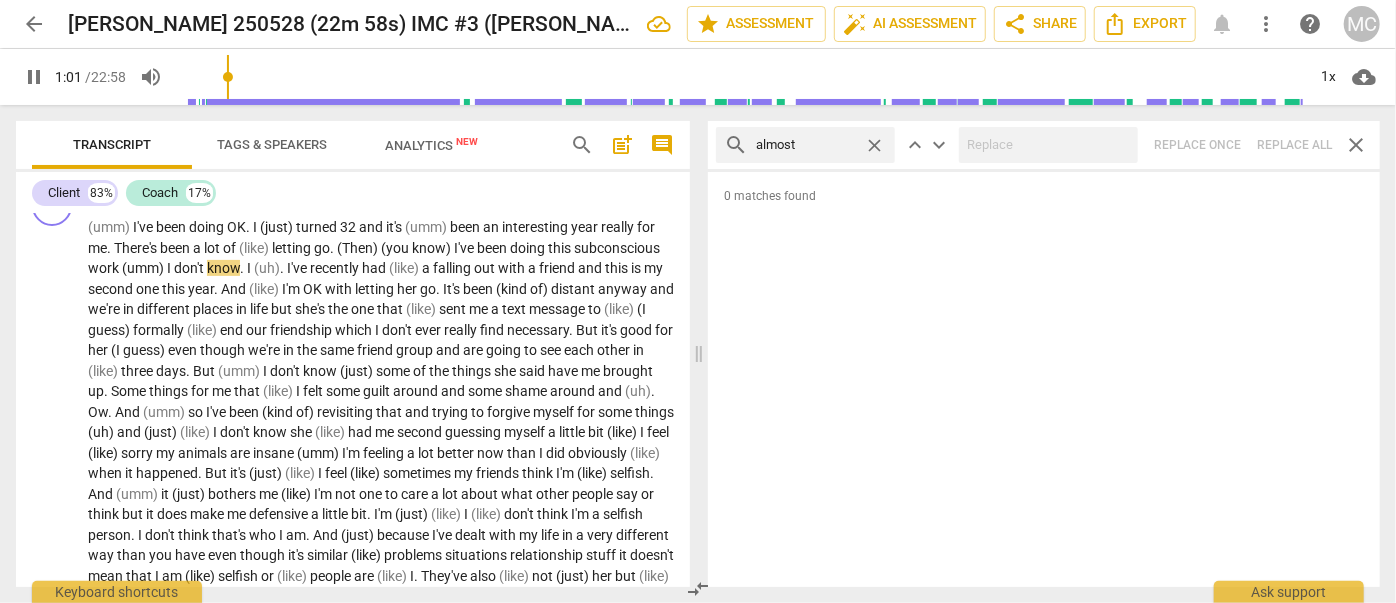 click on "search almost close keyboard_arrow_up keyboard_arrow_down Replace once Replace all close" at bounding box center [1044, 145] 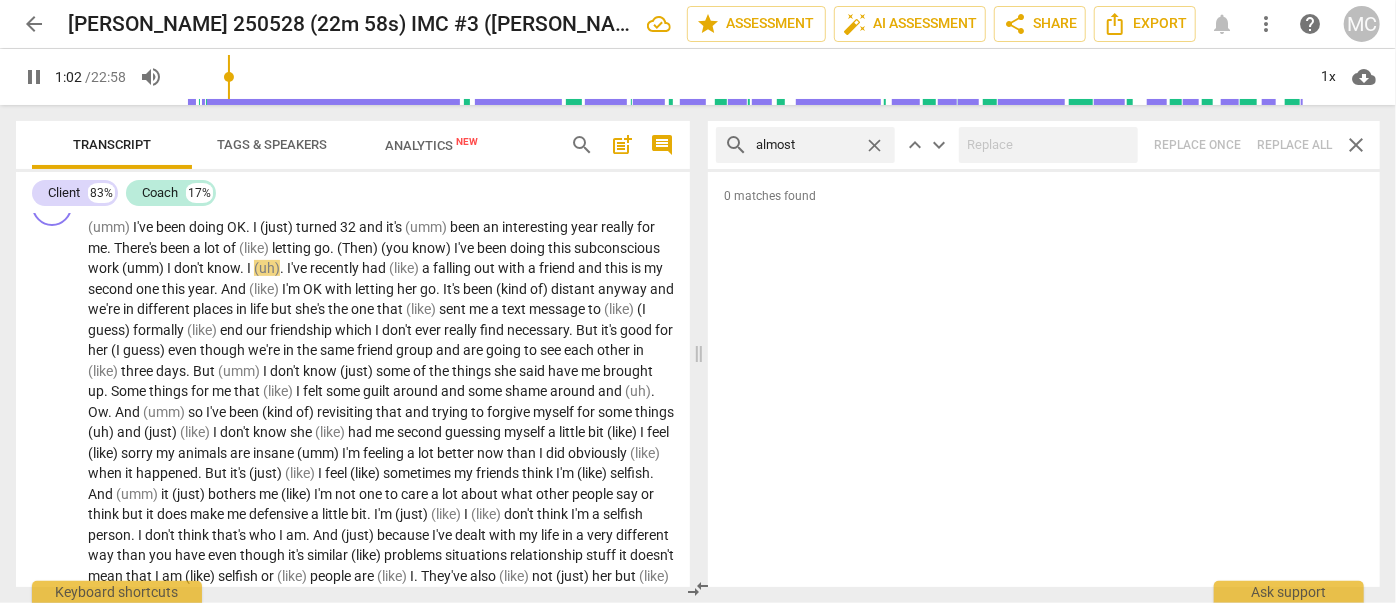 click on "close" at bounding box center [874, 145] 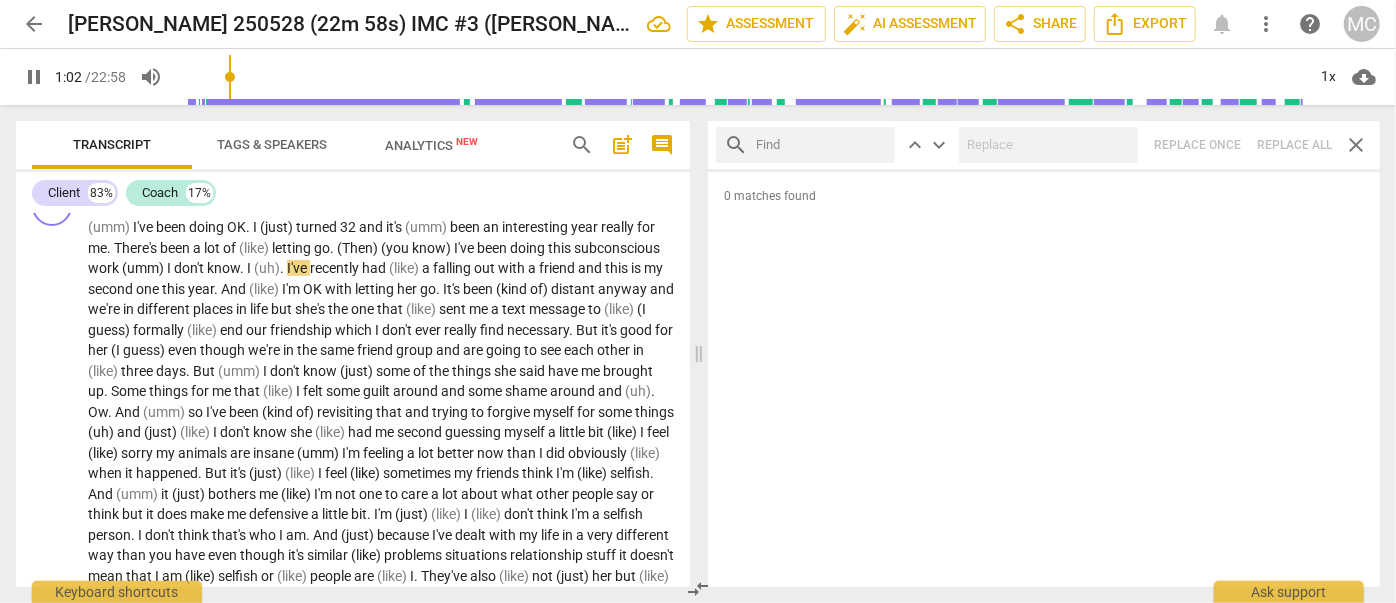 click at bounding box center [821, 145] 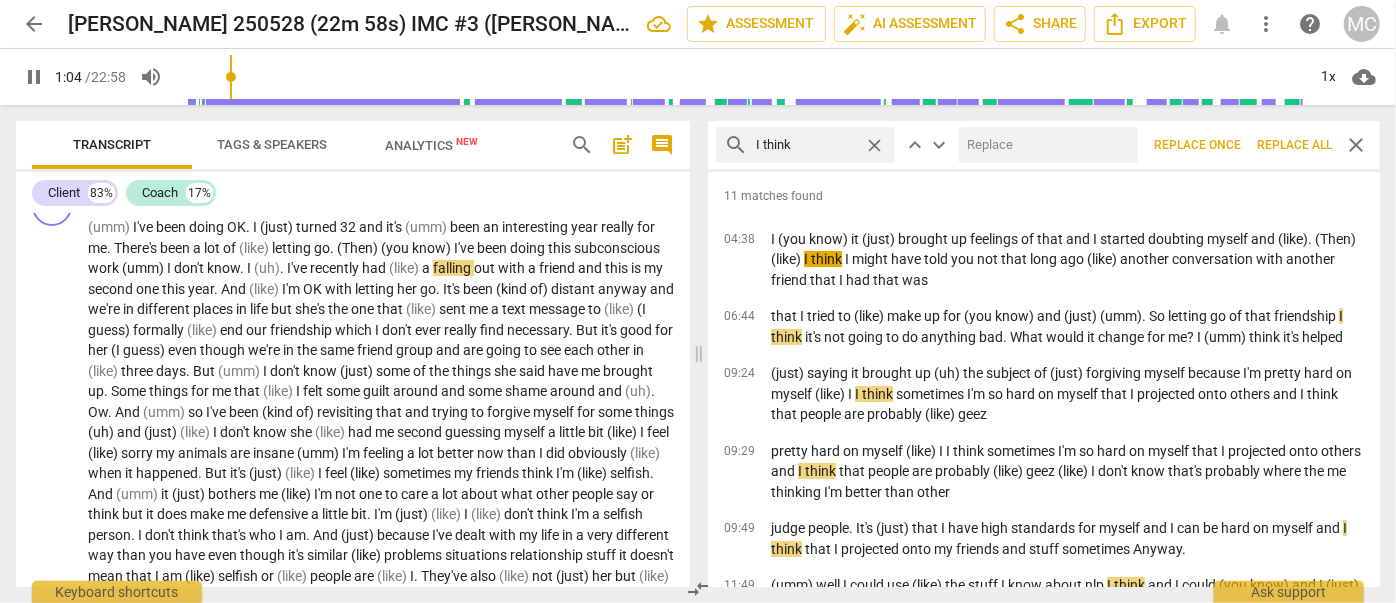 click at bounding box center [1044, 145] 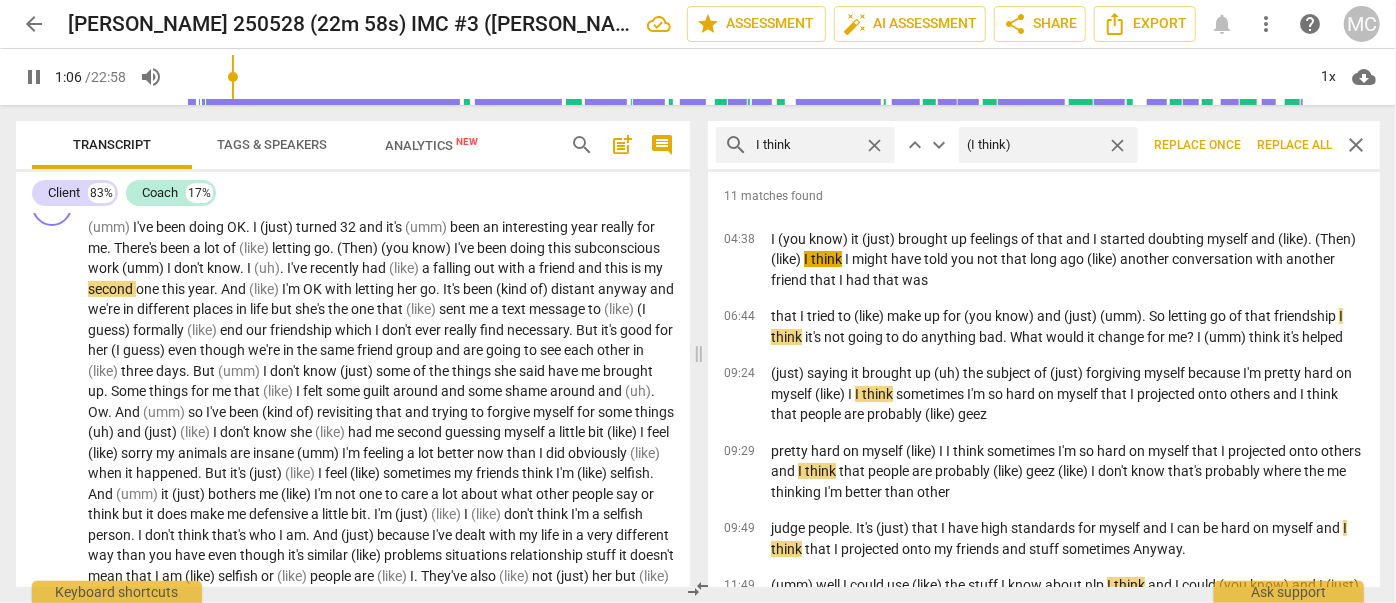 drag, startPoint x: 1307, startPoint y: 144, endPoint x: 1122, endPoint y: 151, distance: 185.13239 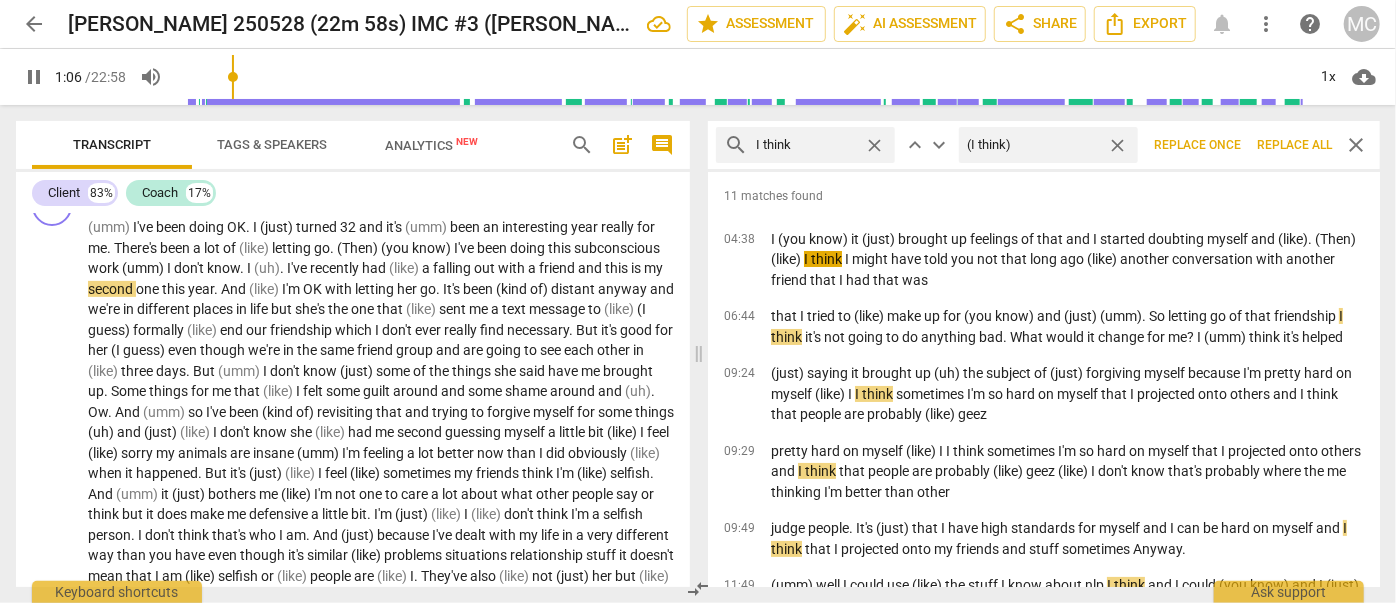 click on "Replace all" at bounding box center (1294, 145) 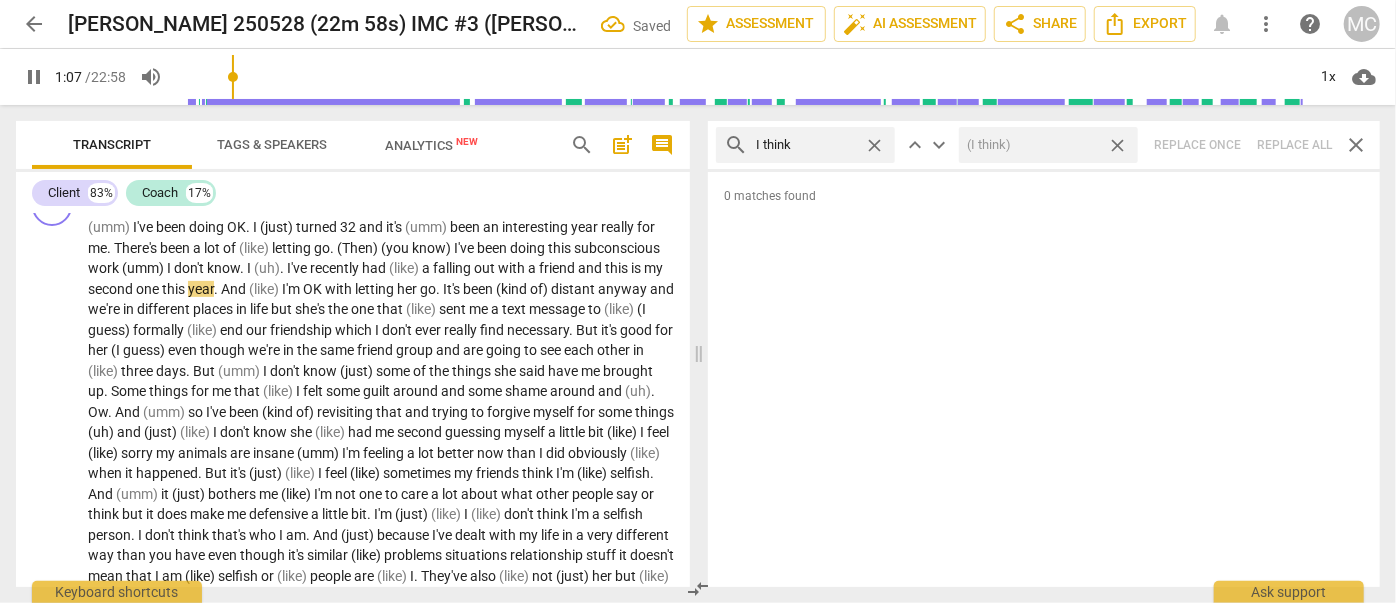 click on "close" at bounding box center (1117, 145) 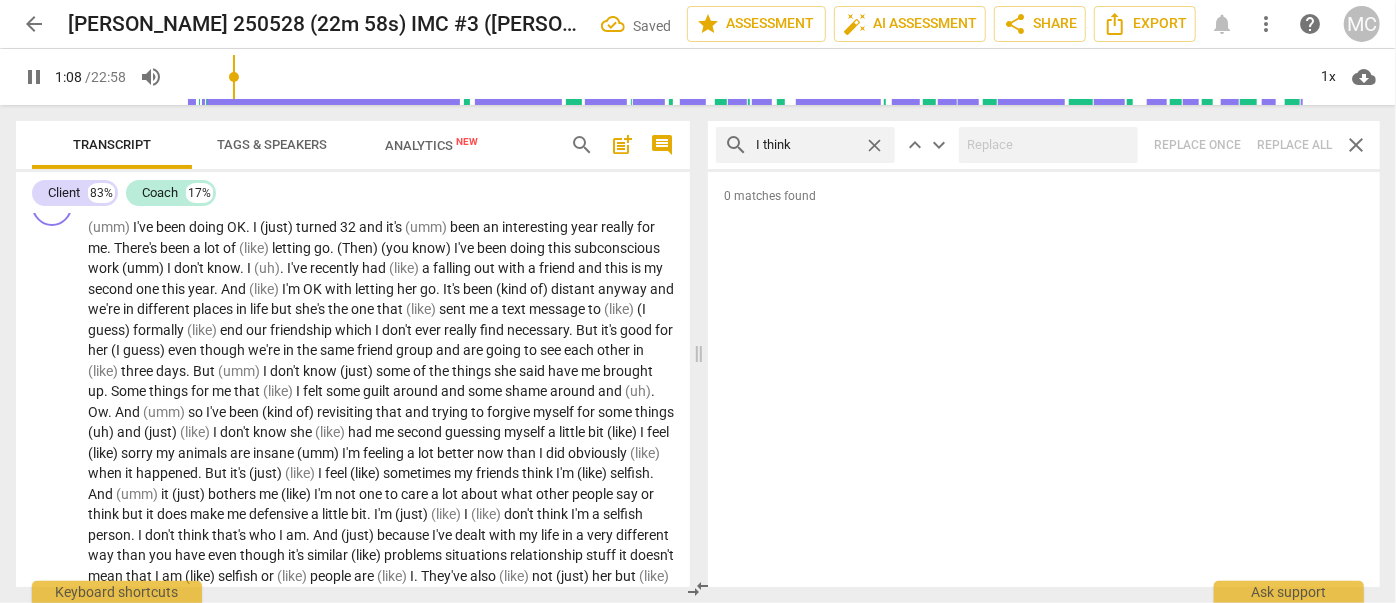 click on "close" at bounding box center [874, 145] 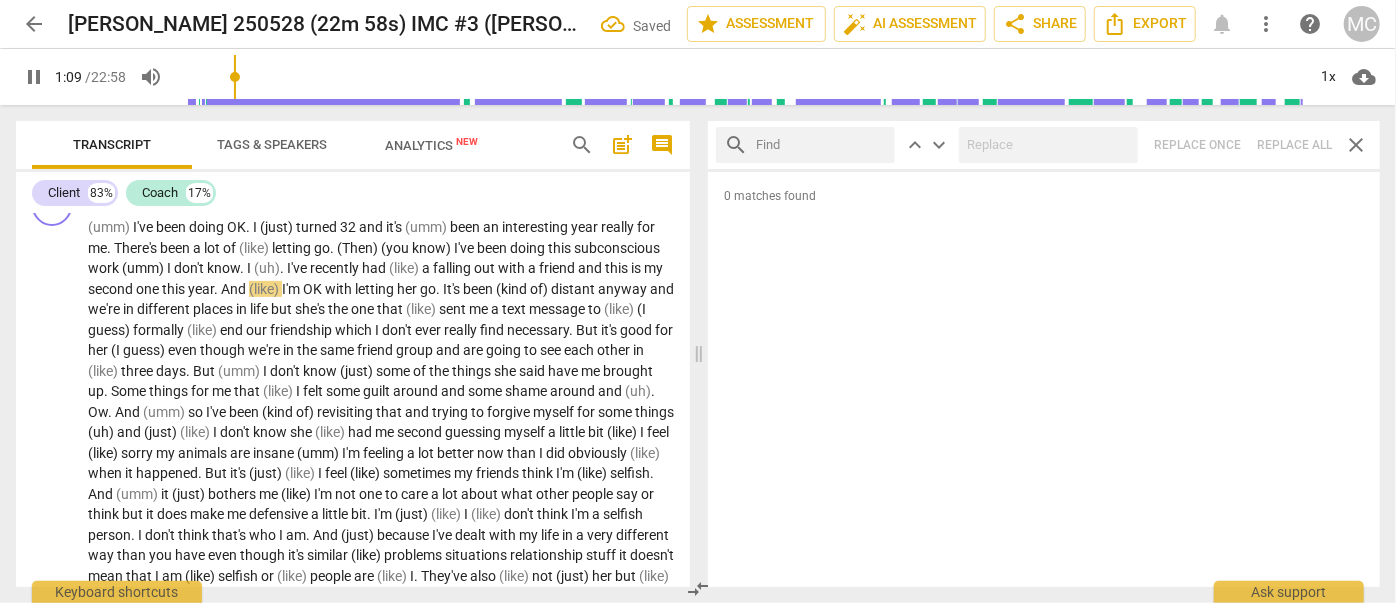 click at bounding box center [821, 145] 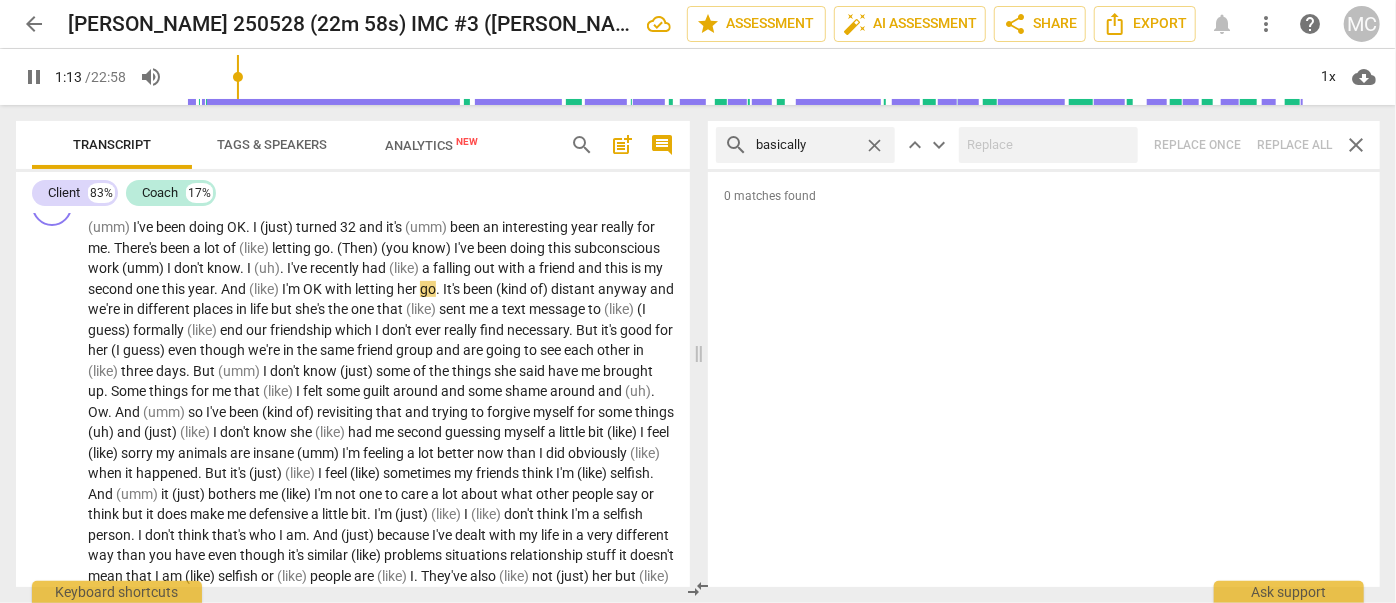 click on "search basically close keyboard_arrow_up keyboard_arrow_down Replace once Replace all close" at bounding box center [1044, 145] 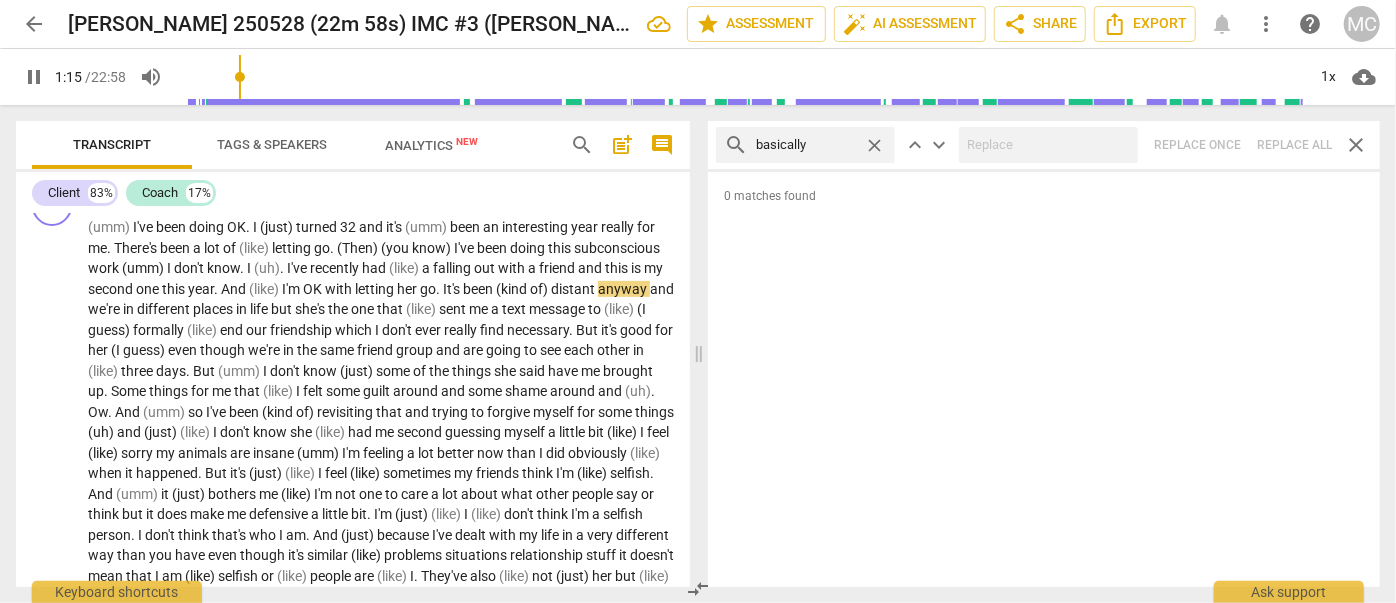 click on "close" at bounding box center [874, 145] 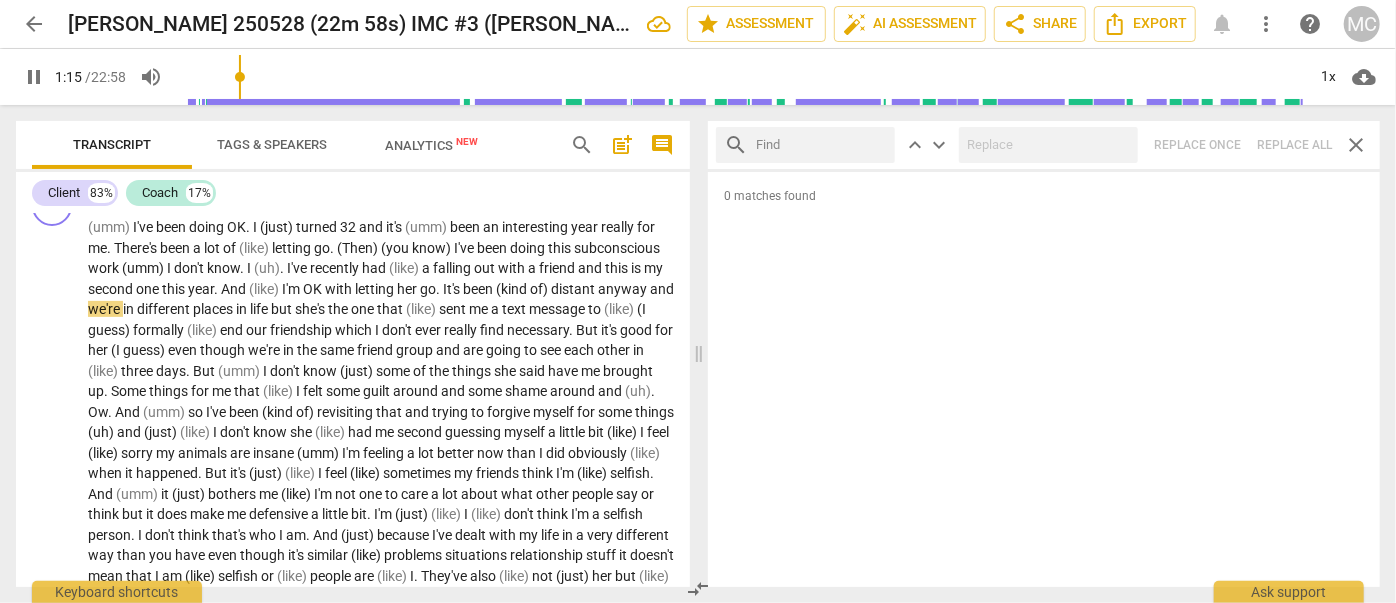 click at bounding box center (821, 145) 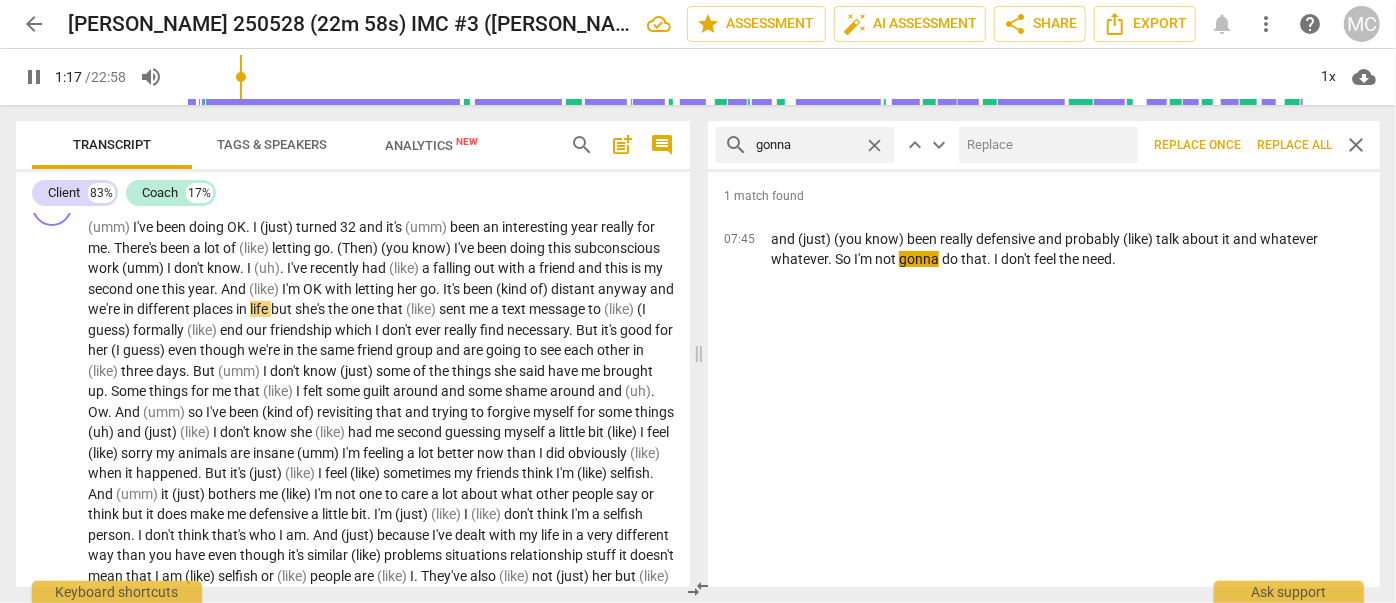 click at bounding box center (1044, 145) 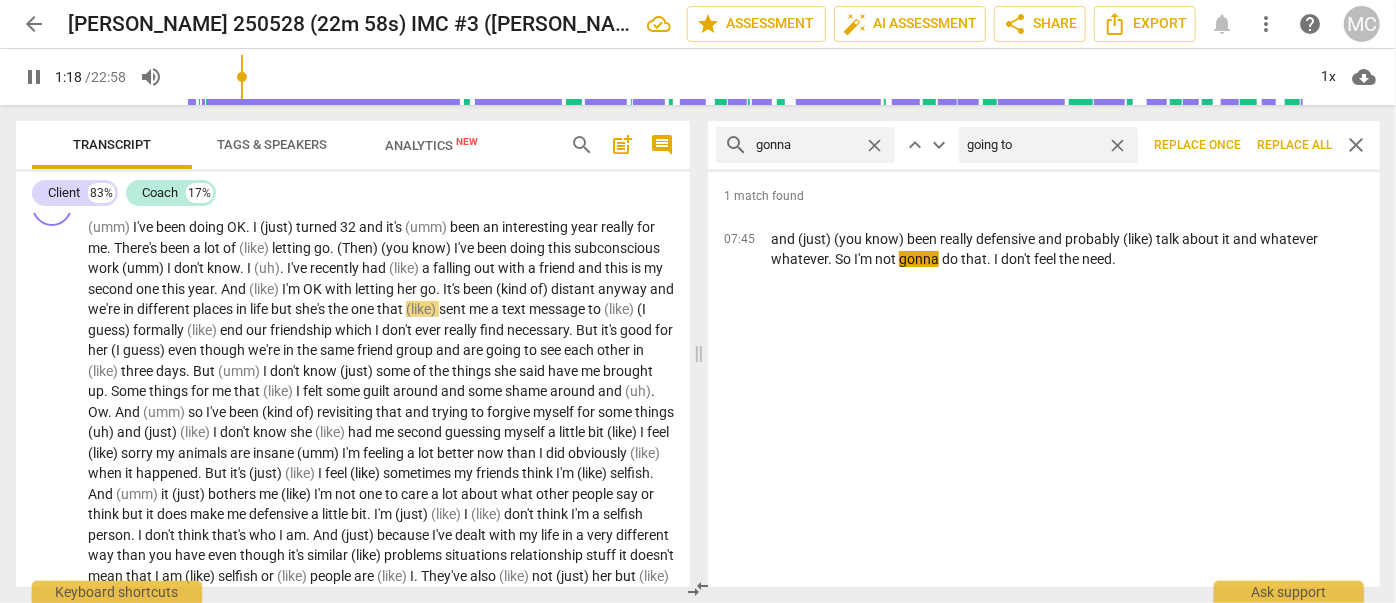 click on "Replace all" at bounding box center [1294, 145] 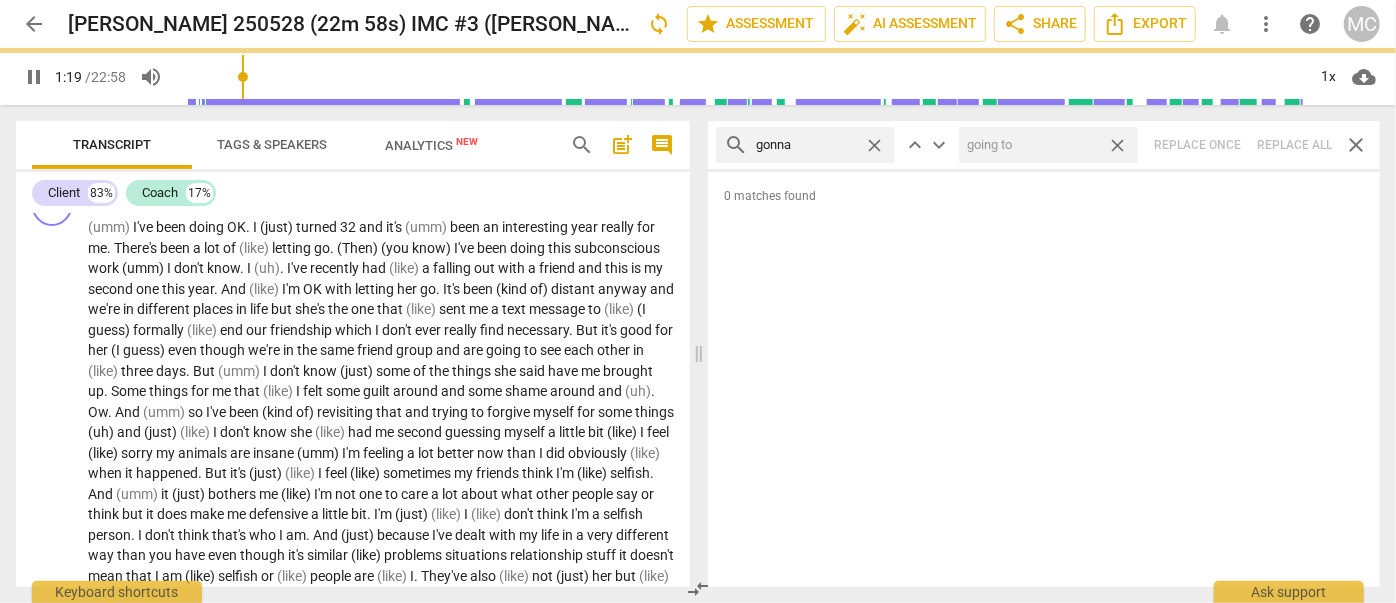 click on "close" at bounding box center [1117, 145] 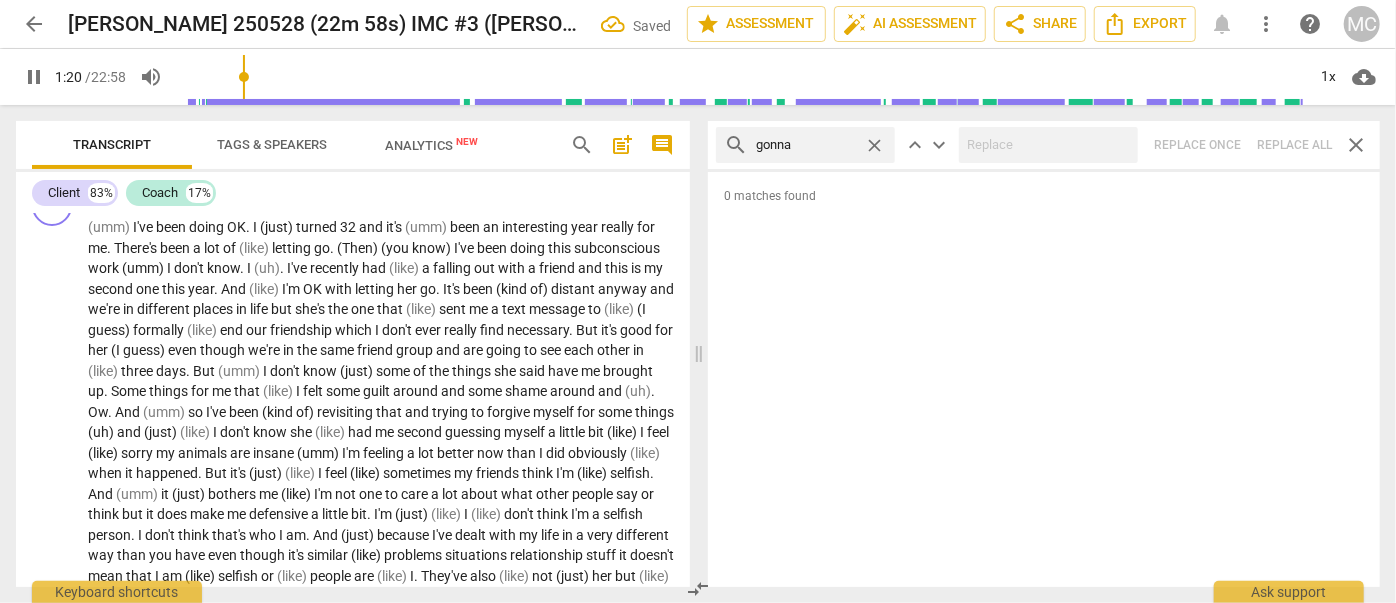 drag, startPoint x: 881, startPoint y: 145, endPoint x: 841, endPoint y: 146, distance: 40.012497 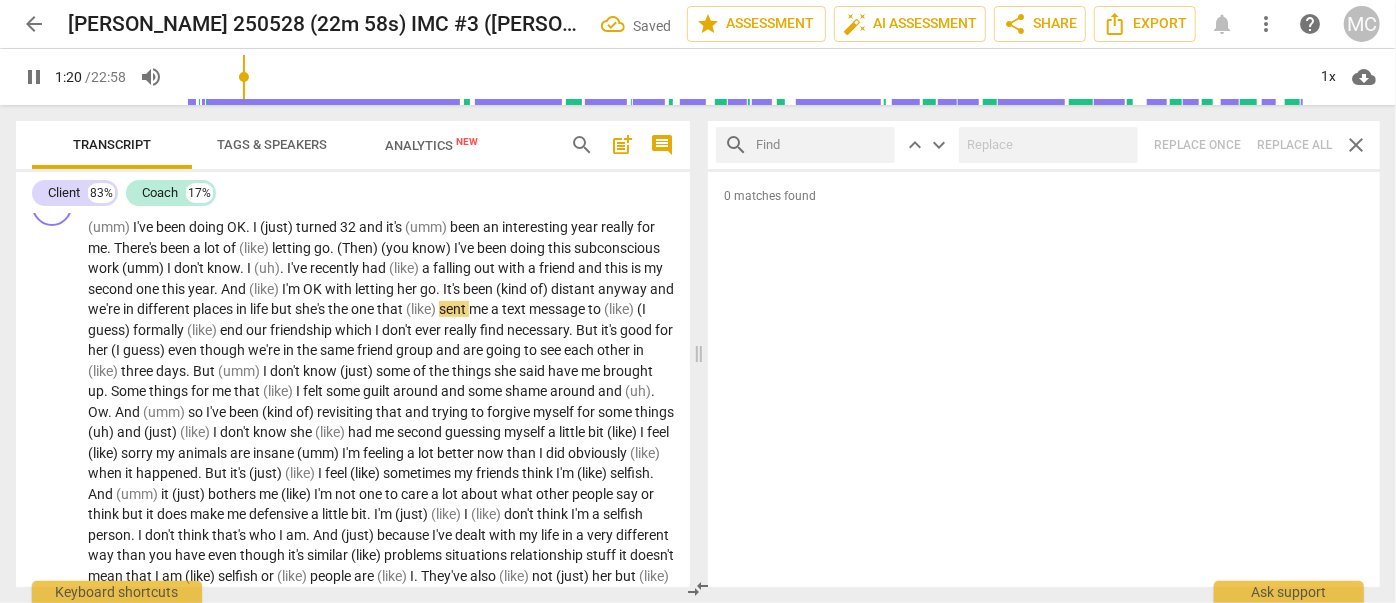 click at bounding box center (821, 145) 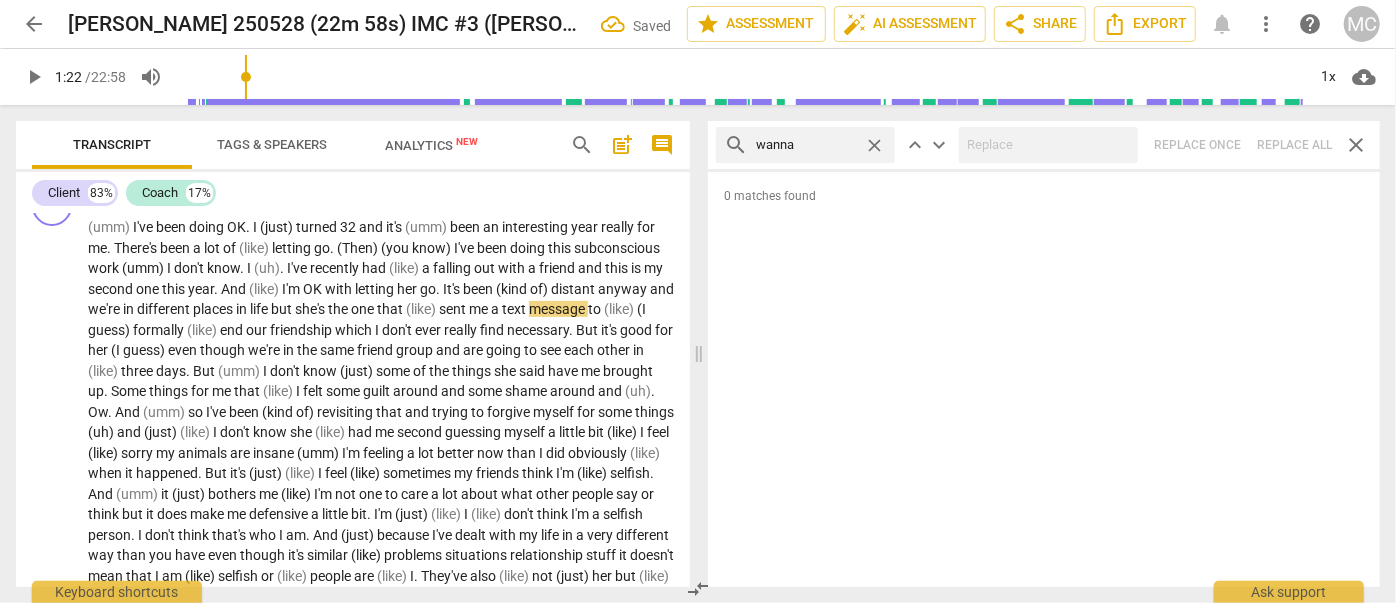 click on "search wanna close keyboard_arrow_up keyboard_arrow_down Replace once Replace all close" at bounding box center (1044, 145) 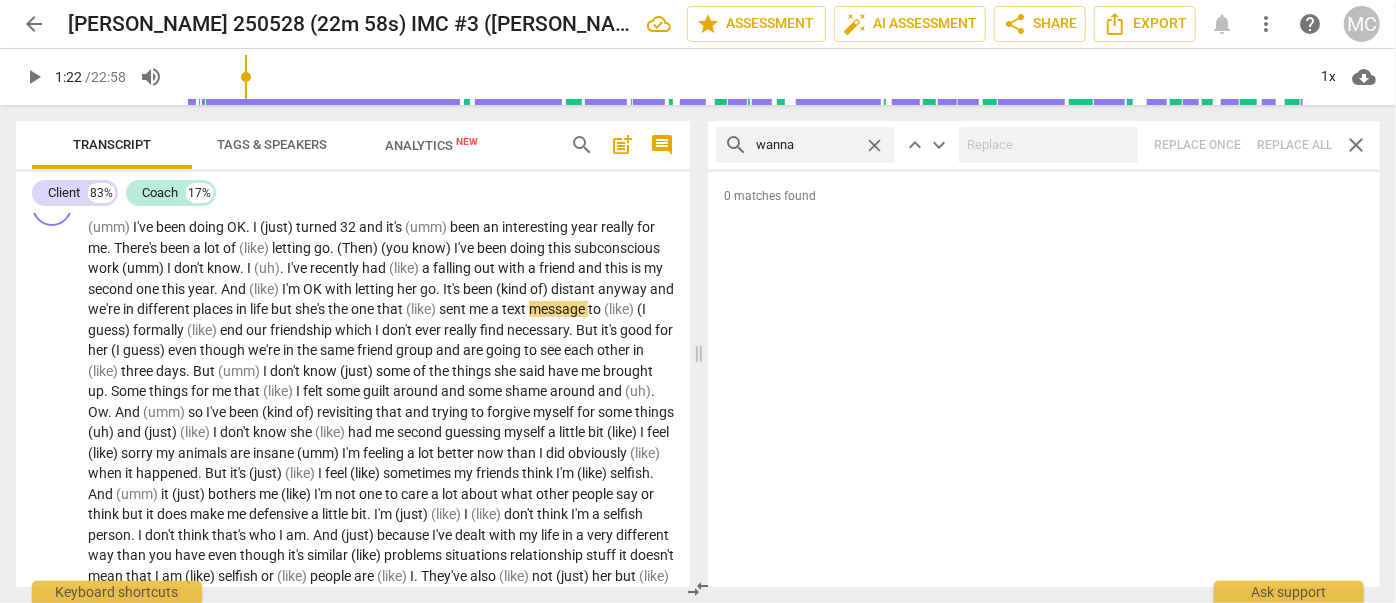 click on "close" at bounding box center (874, 145) 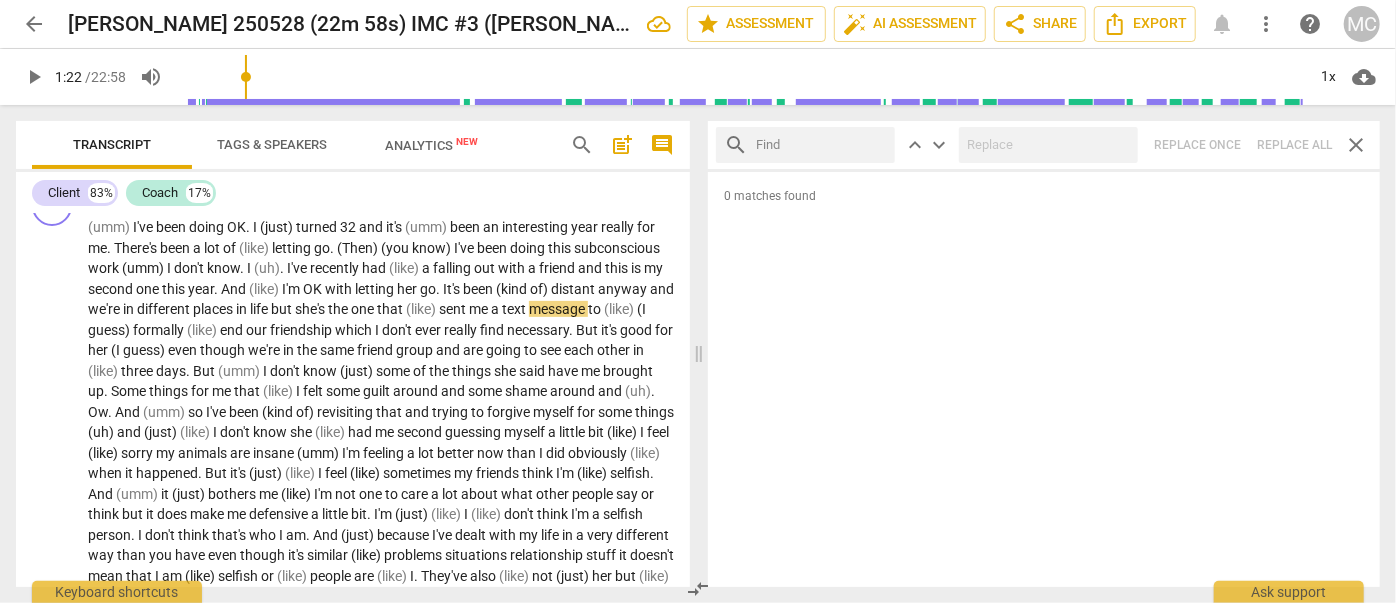 click at bounding box center [821, 145] 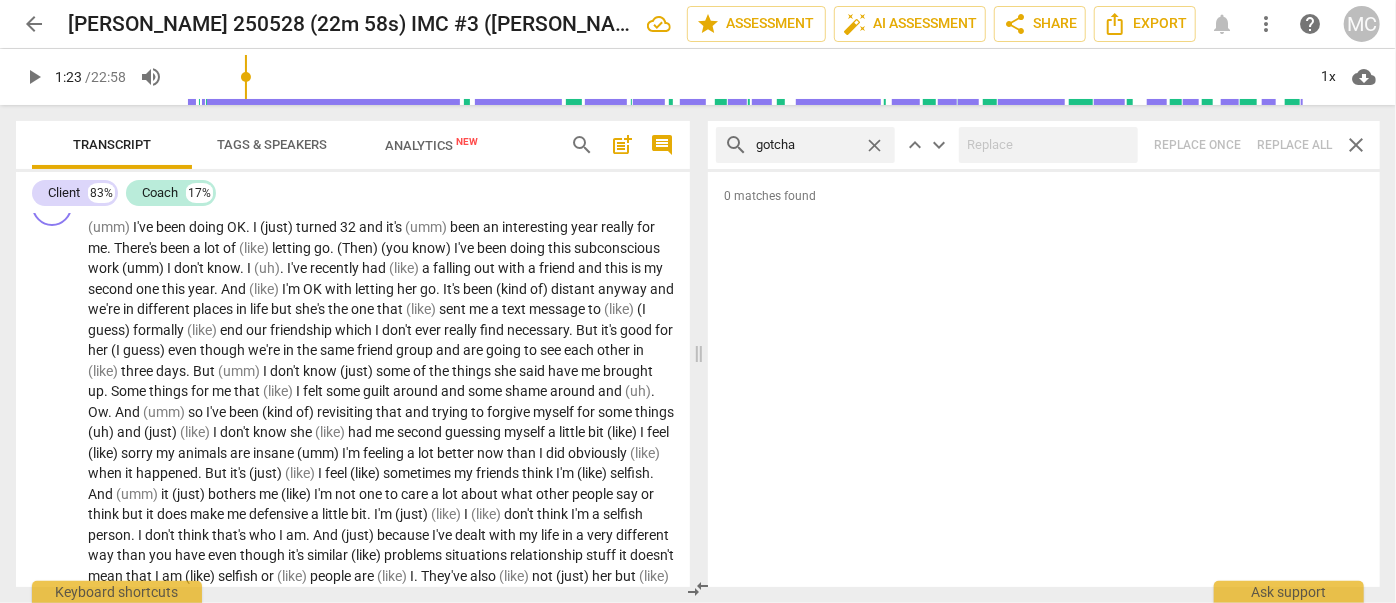 click on "search gotcha close keyboard_arrow_up keyboard_arrow_down Replace once Replace all close" at bounding box center (1044, 145) 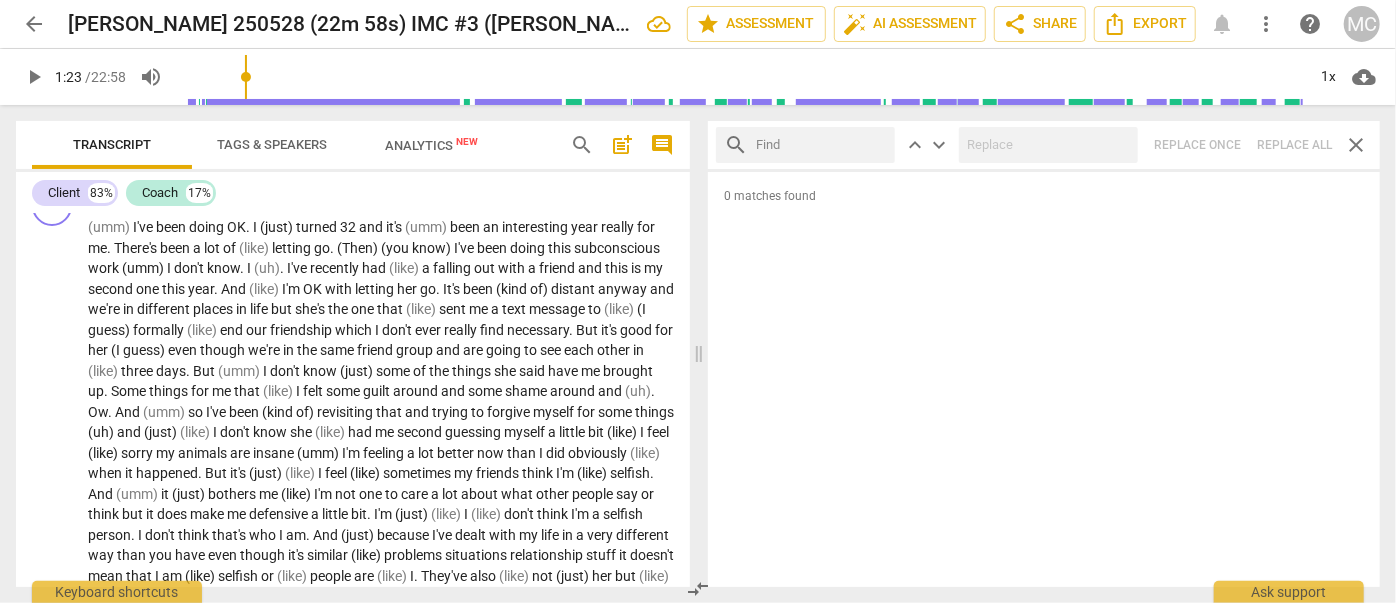 click at bounding box center [821, 145] 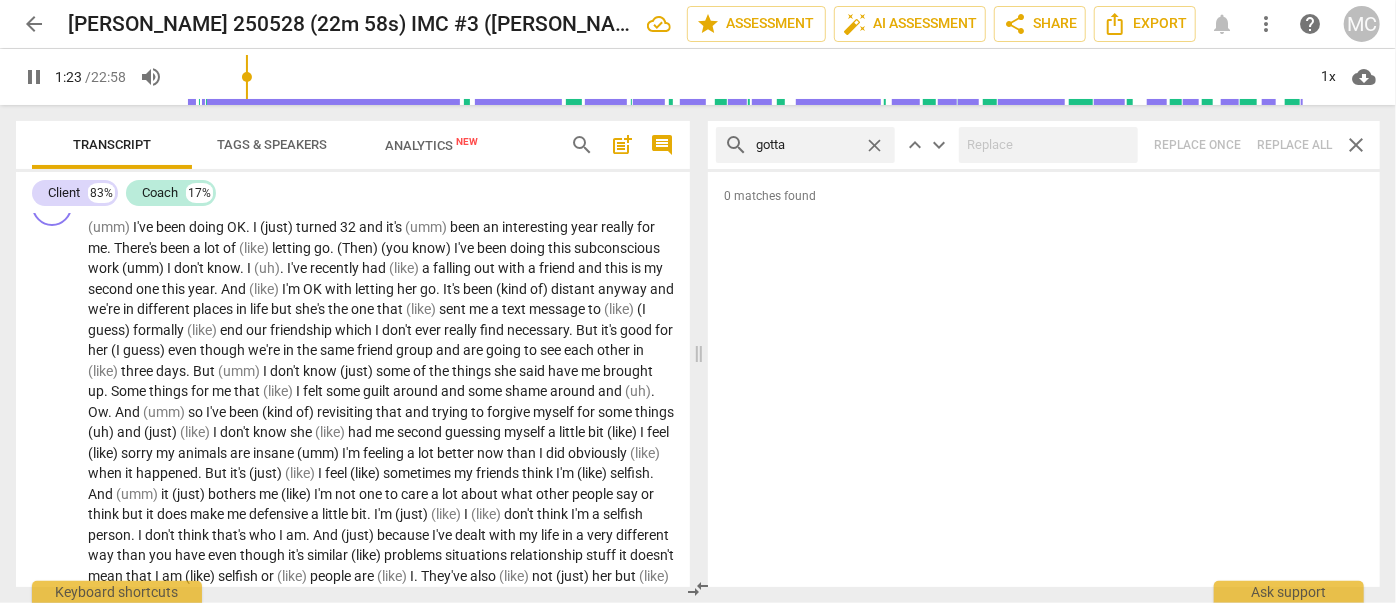 click on "search gotta close keyboard_arrow_up keyboard_arrow_down Replace once Replace all close" at bounding box center (1044, 145) 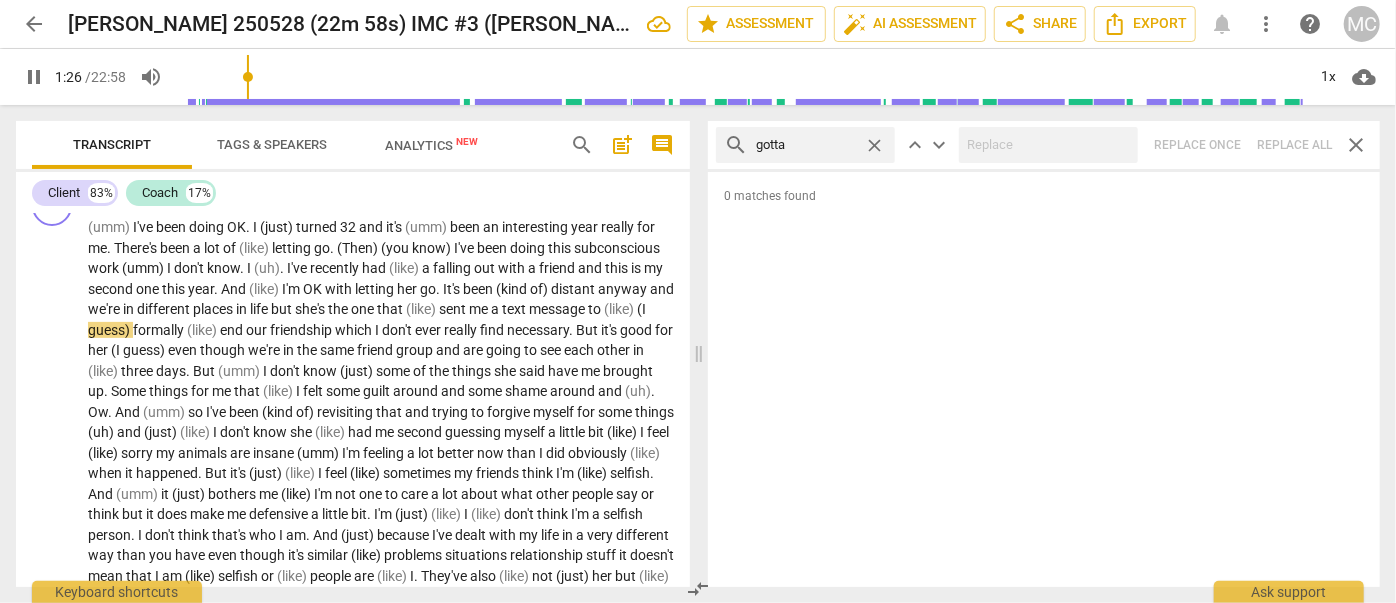 click on "close" at bounding box center (874, 145) 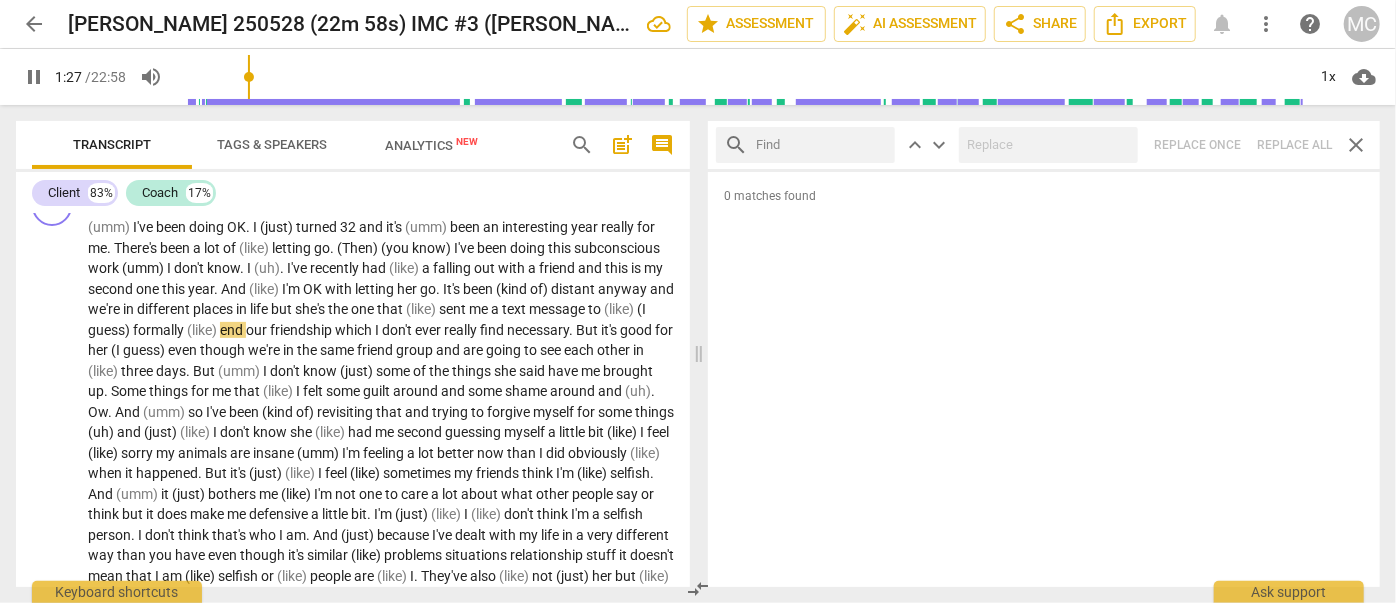 click at bounding box center [821, 145] 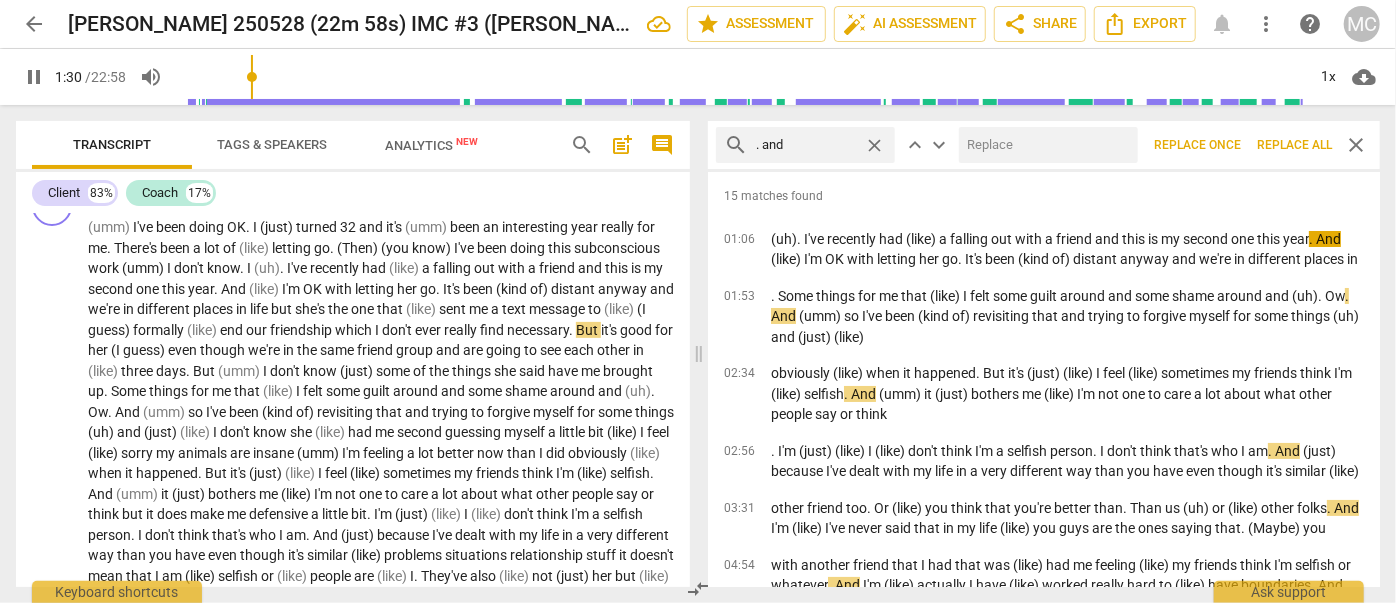 click at bounding box center [1044, 145] 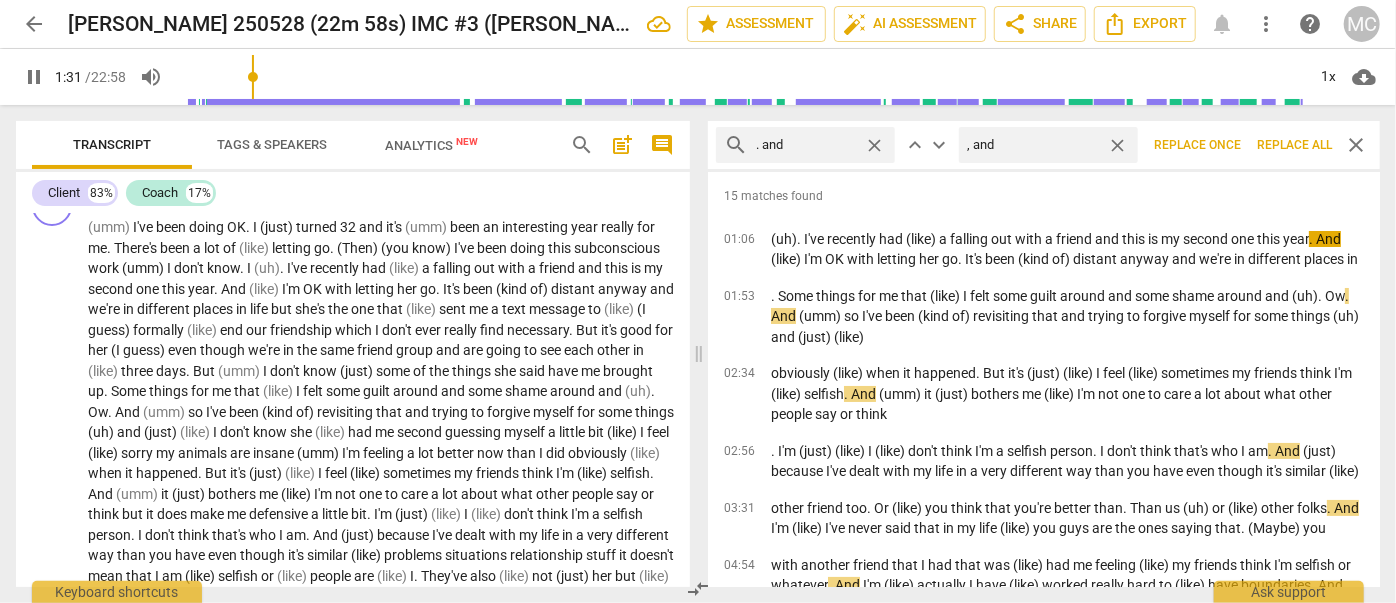 click on "Replace all" at bounding box center (1294, 145) 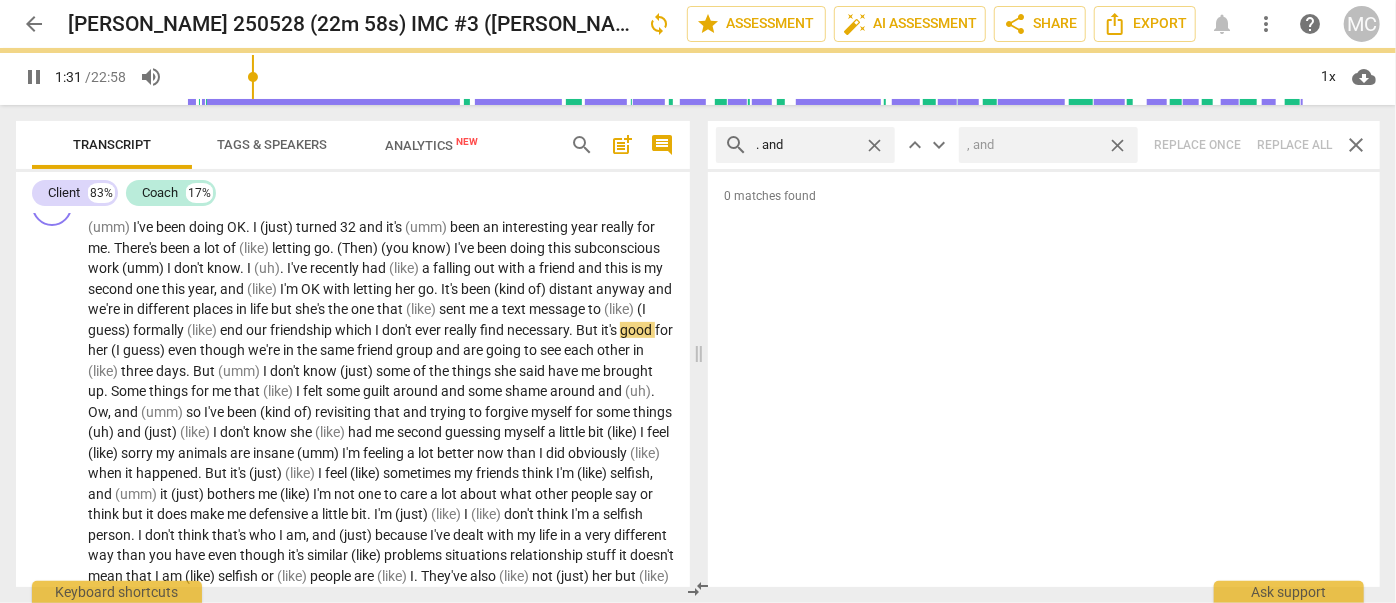 click on "close" at bounding box center (1117, 145) 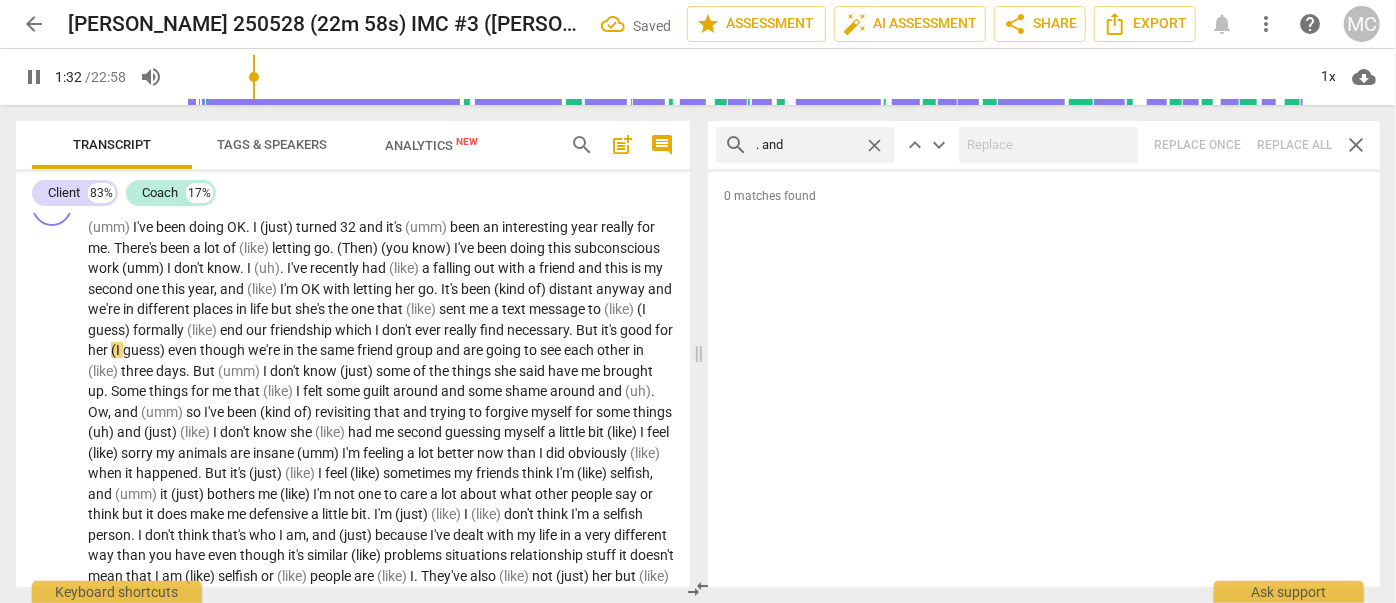 click on "close" at bounding box center (874, 145) 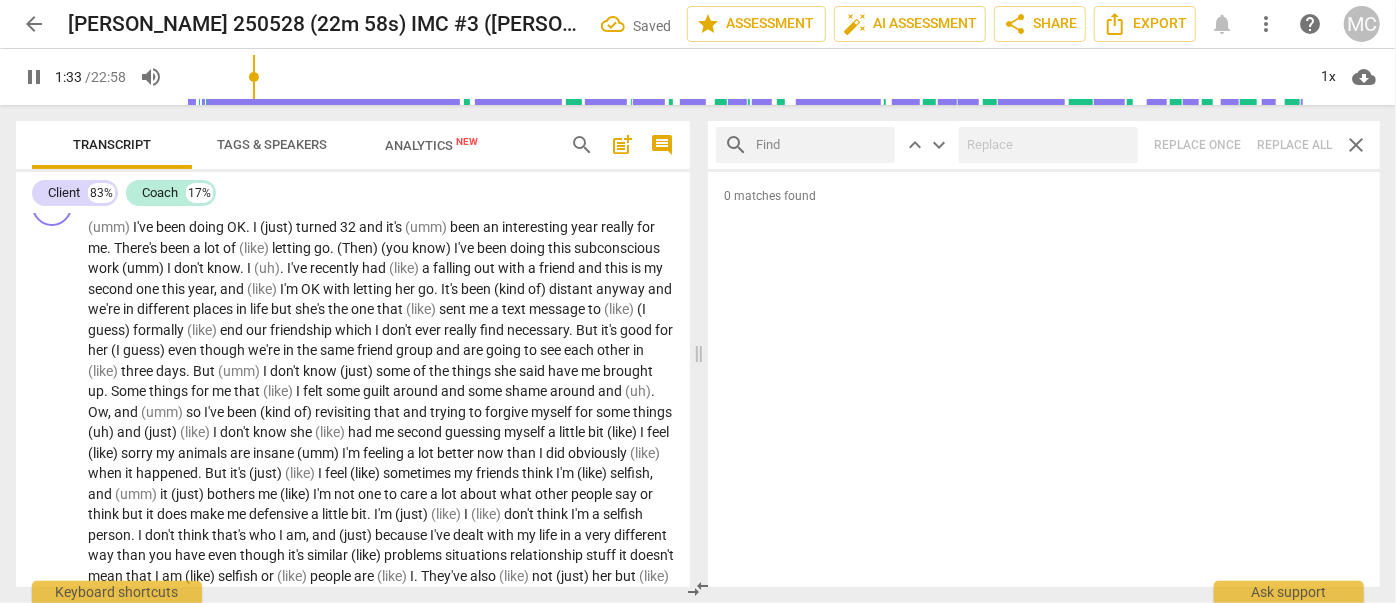 click at bounding box center [821, 145] 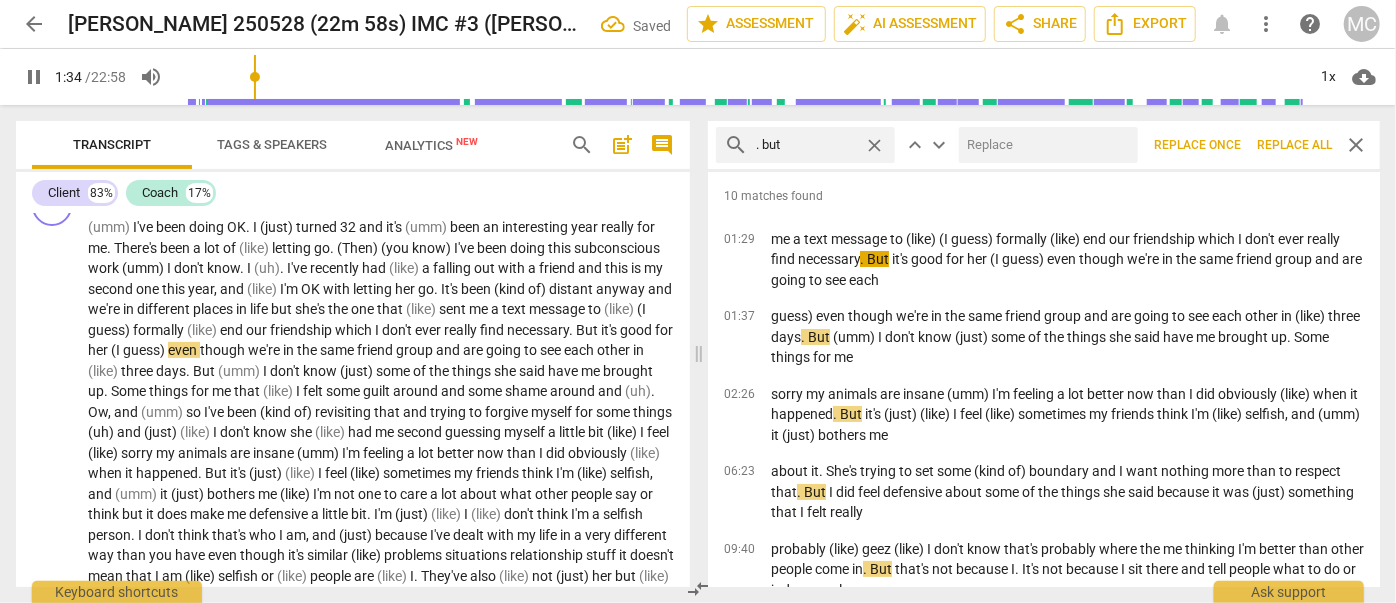 click at bounding box center [1044, 145] 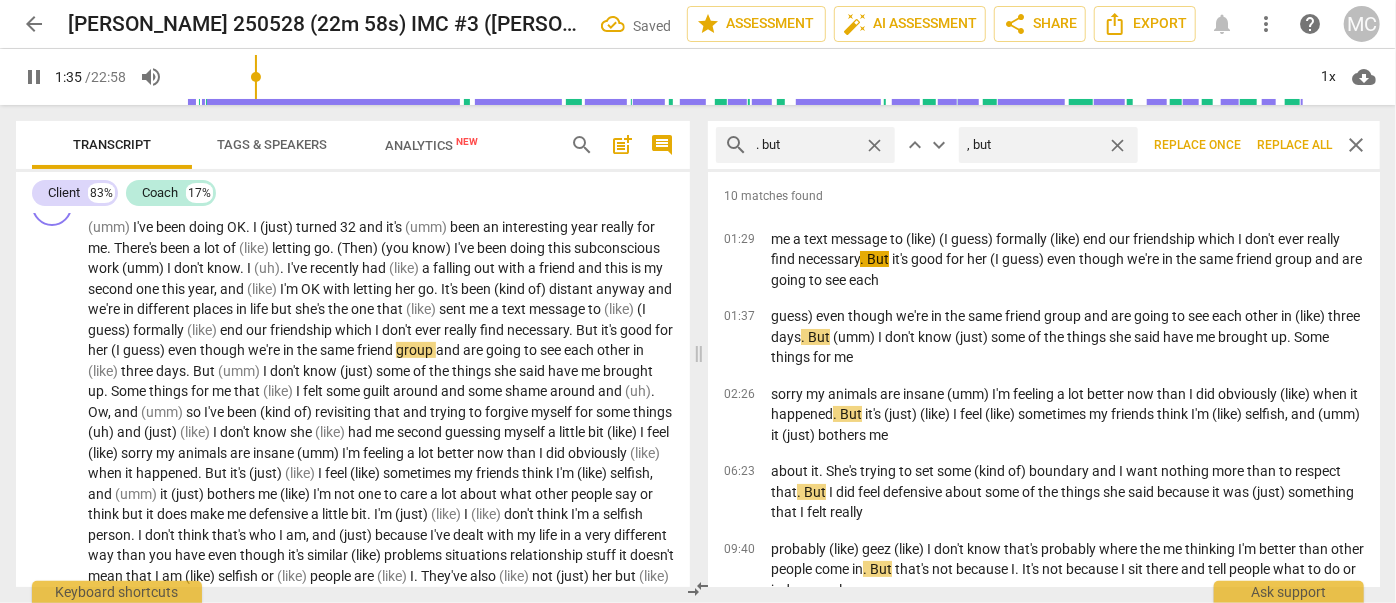 click on "Replace all" at bounding box center [1294, 145] 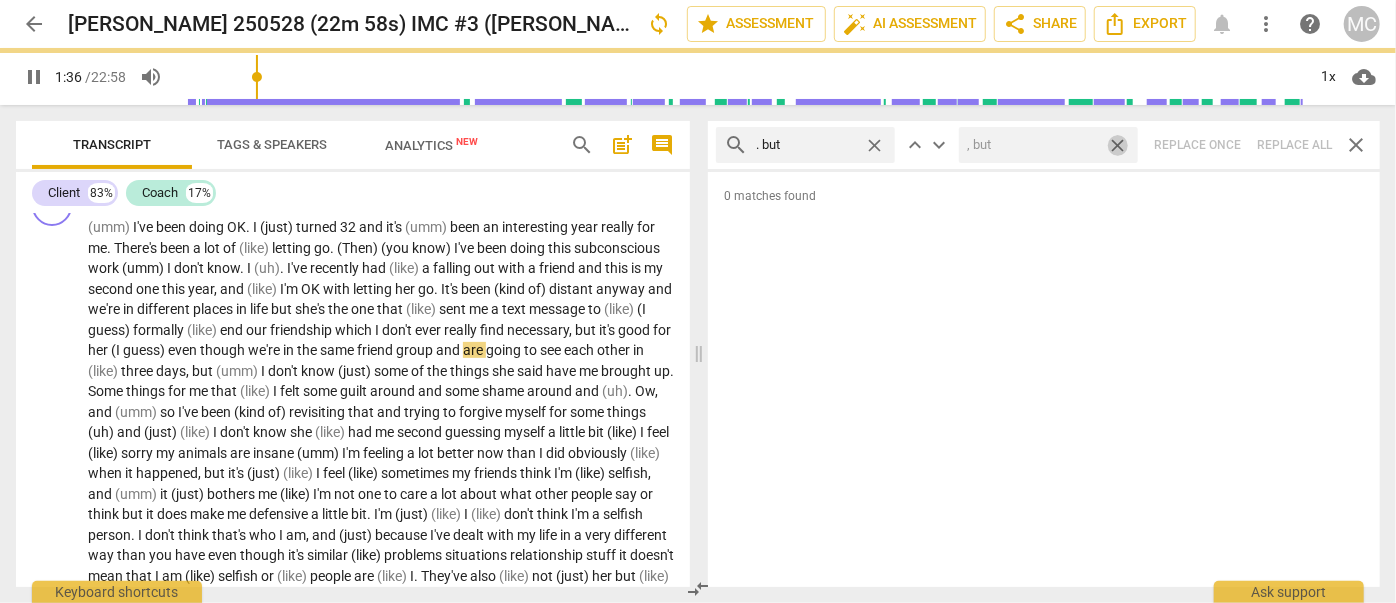 drag, startPoint x: 1116, startPoint y: 143, endPoint x: 872, endPoint y: 136, distance: 244.10039 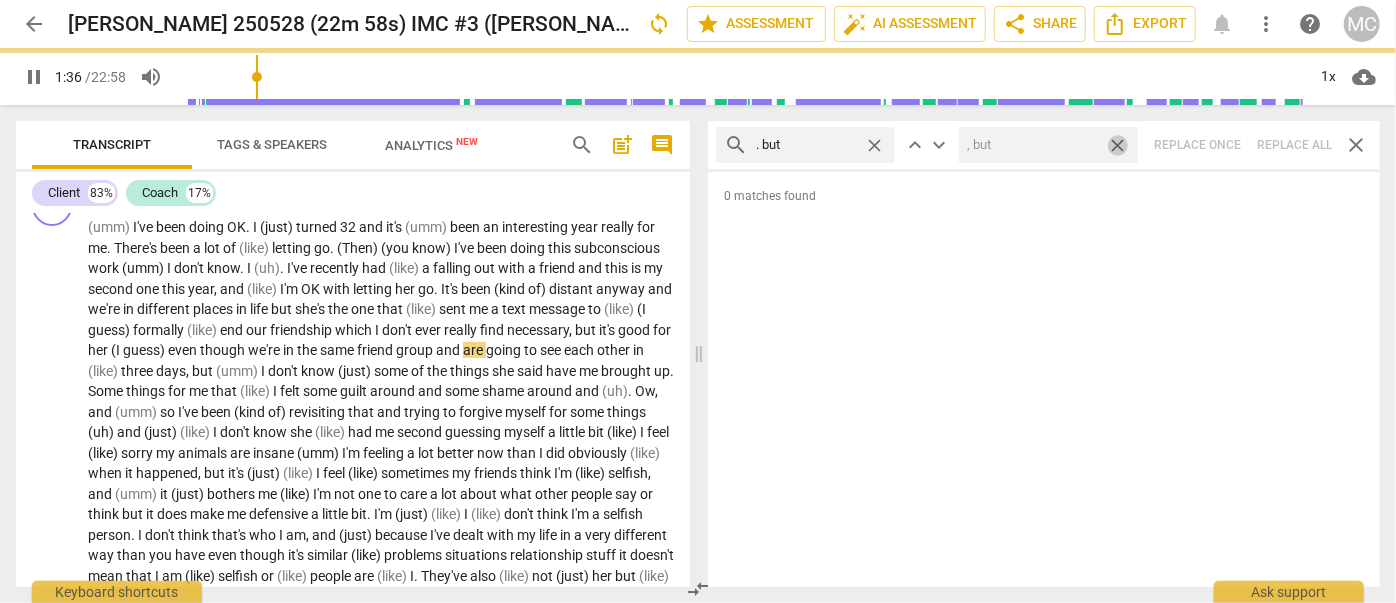 click on "close" at bounding box center (1117, 145) 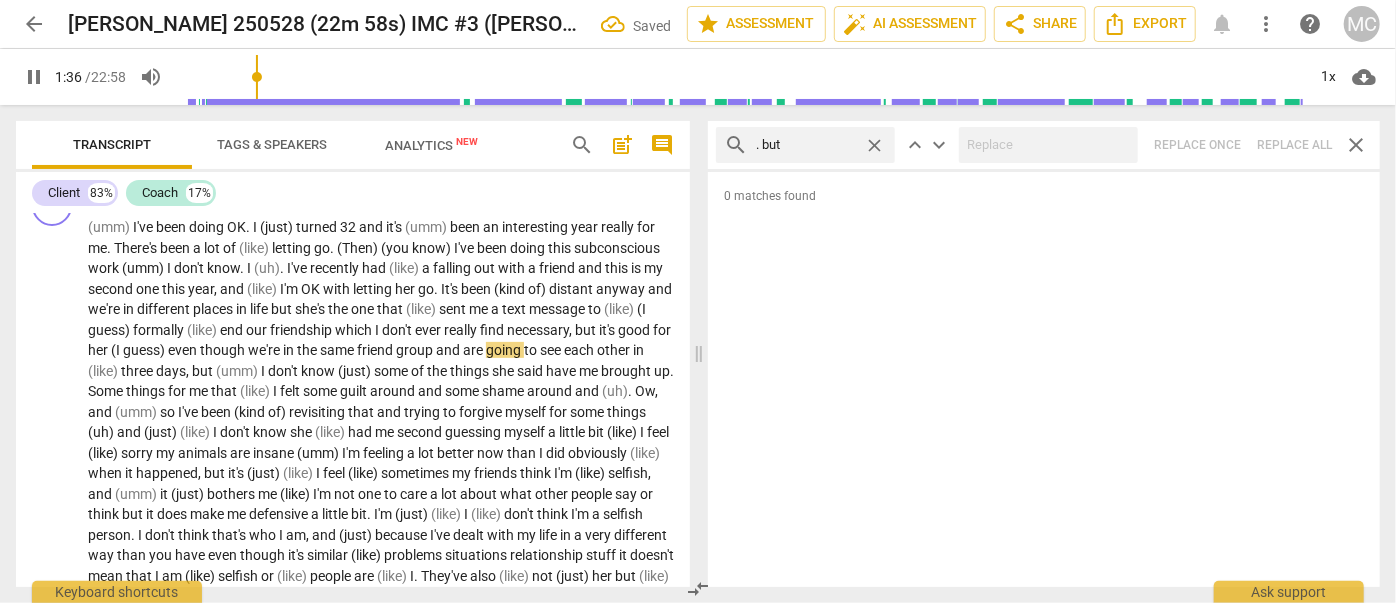 click on "close" at bounding box center (874, 145) 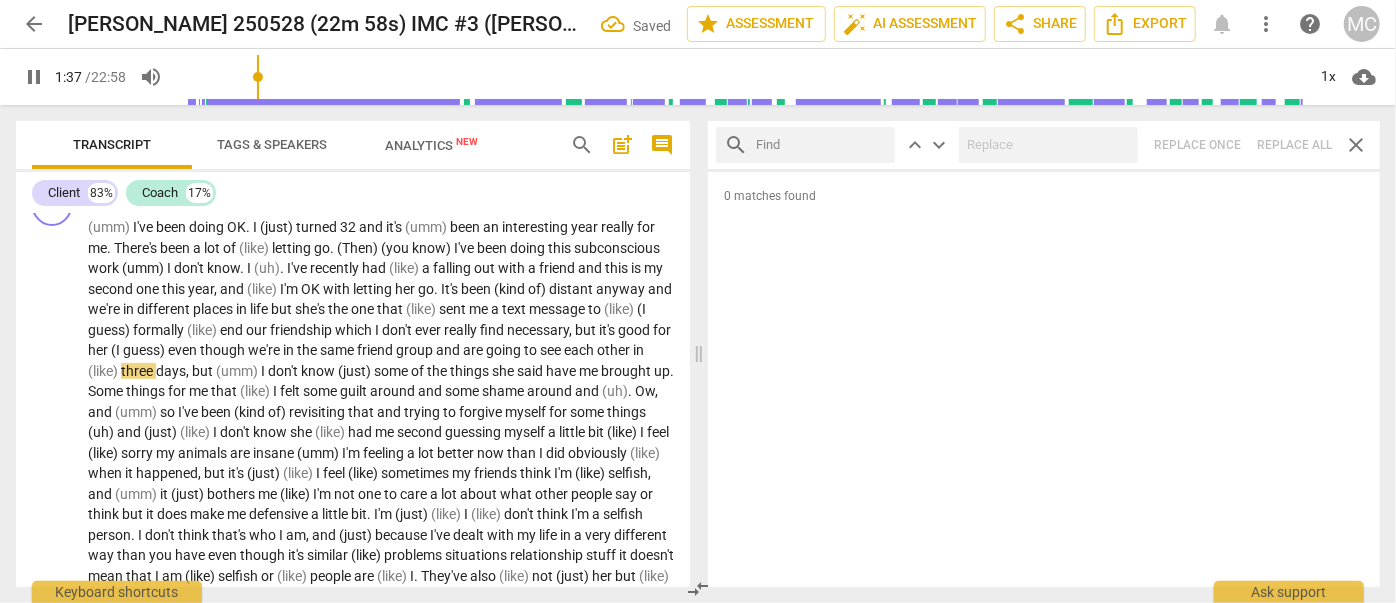 click at bounding box center [821, 145] 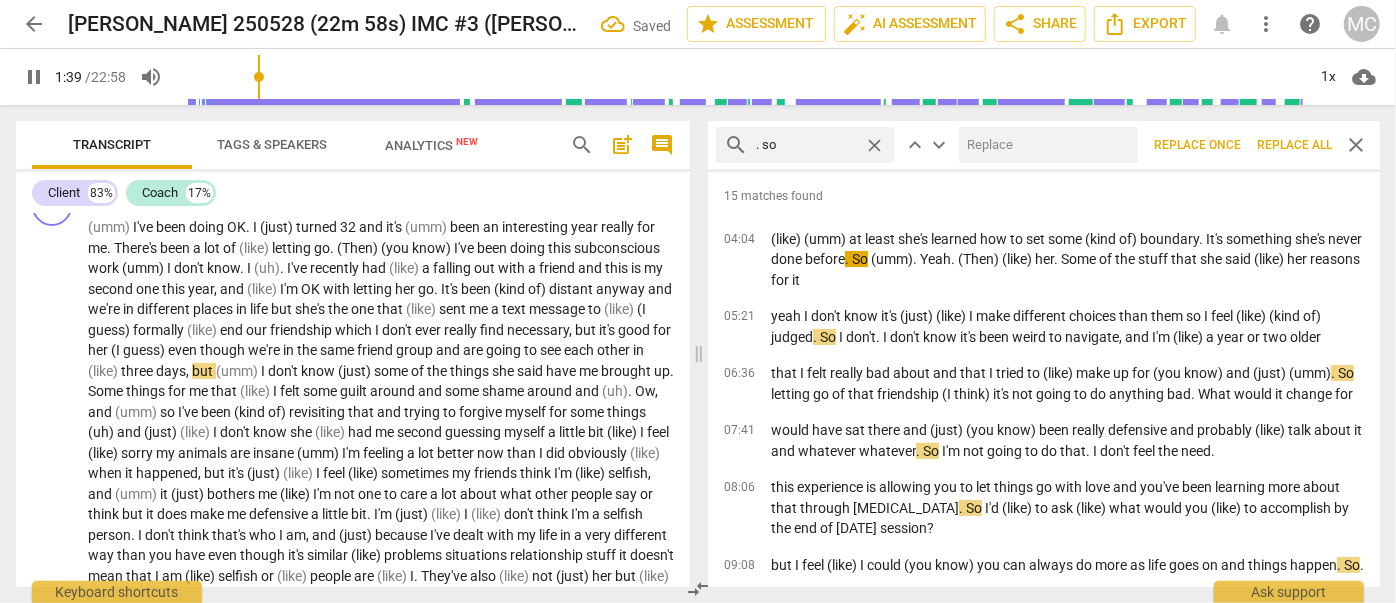 click at bounding box center (1044, 145) 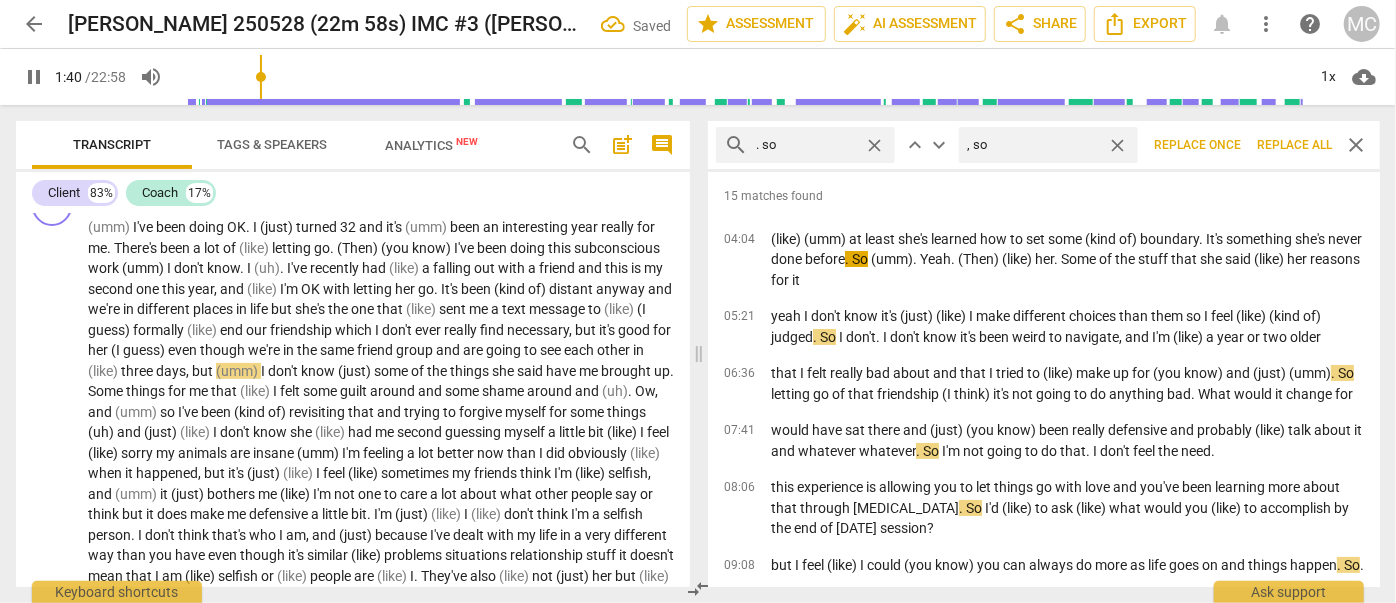 click on "Replace all" at bounding box center [1294, 145] 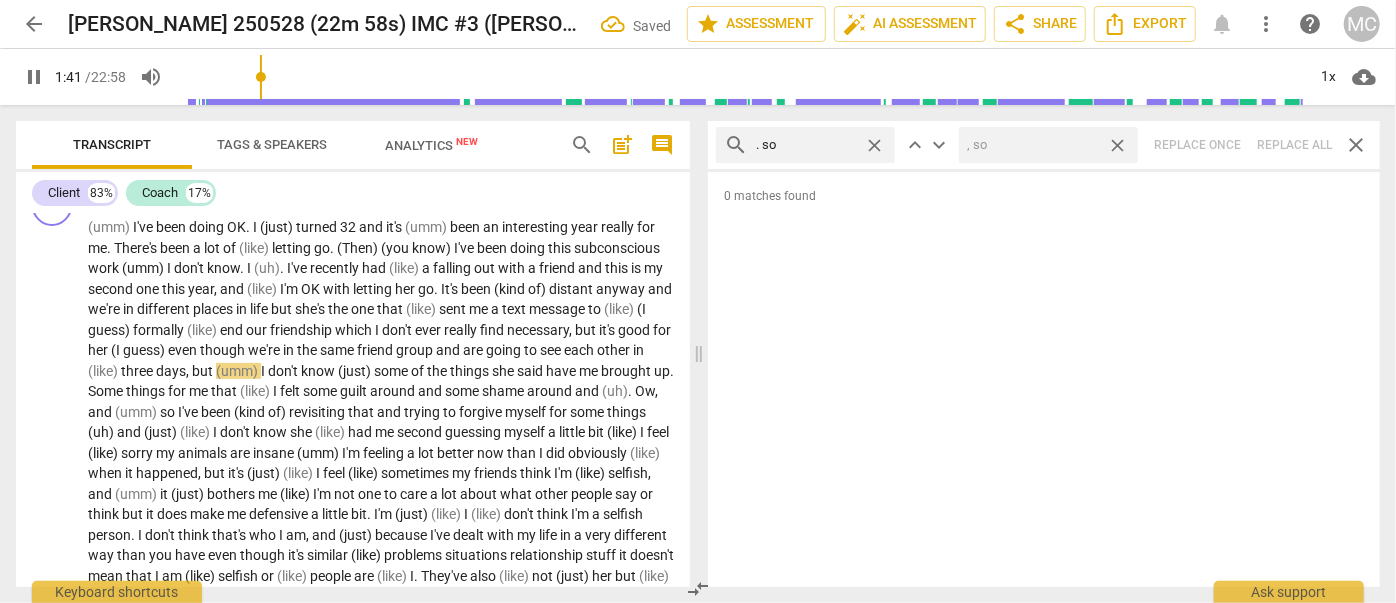 click on "close" at bounding box center [1117, 145] 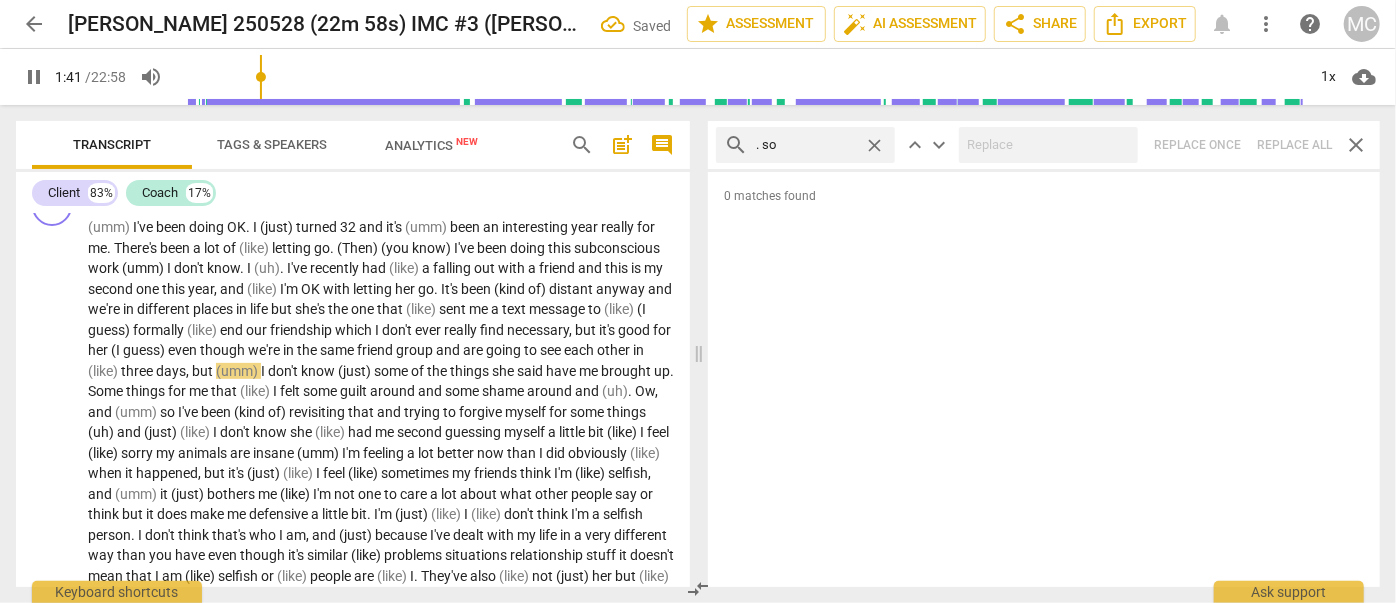 click on "close" at bounding box center [874, 145] 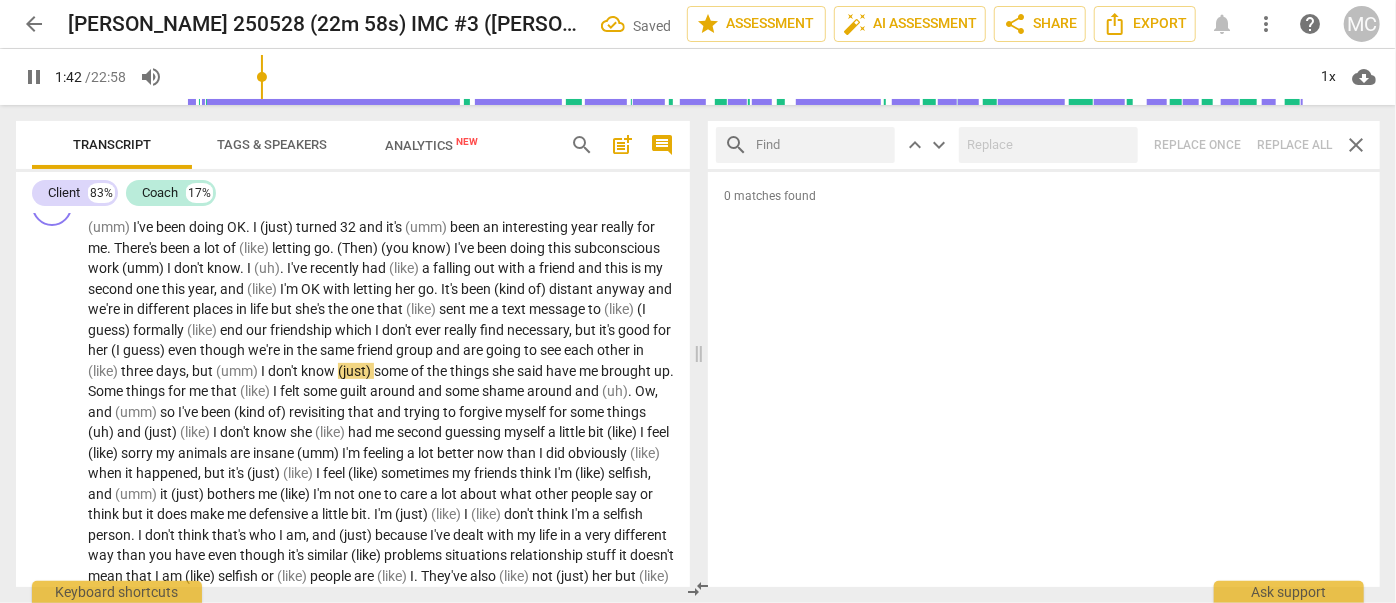 drag, startPoint x: 818, startPoint y: 145, endPoint x: 828, endPoint y: 124, distance: 23.259407 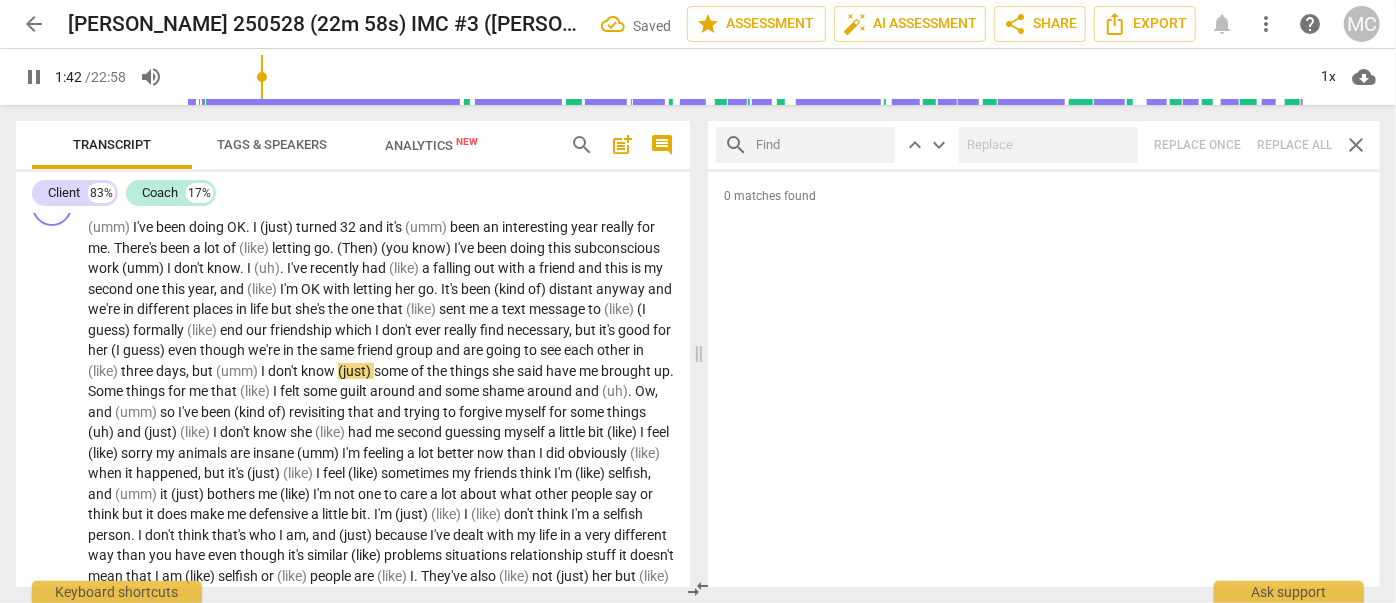 click at bounding box center [821, 145] 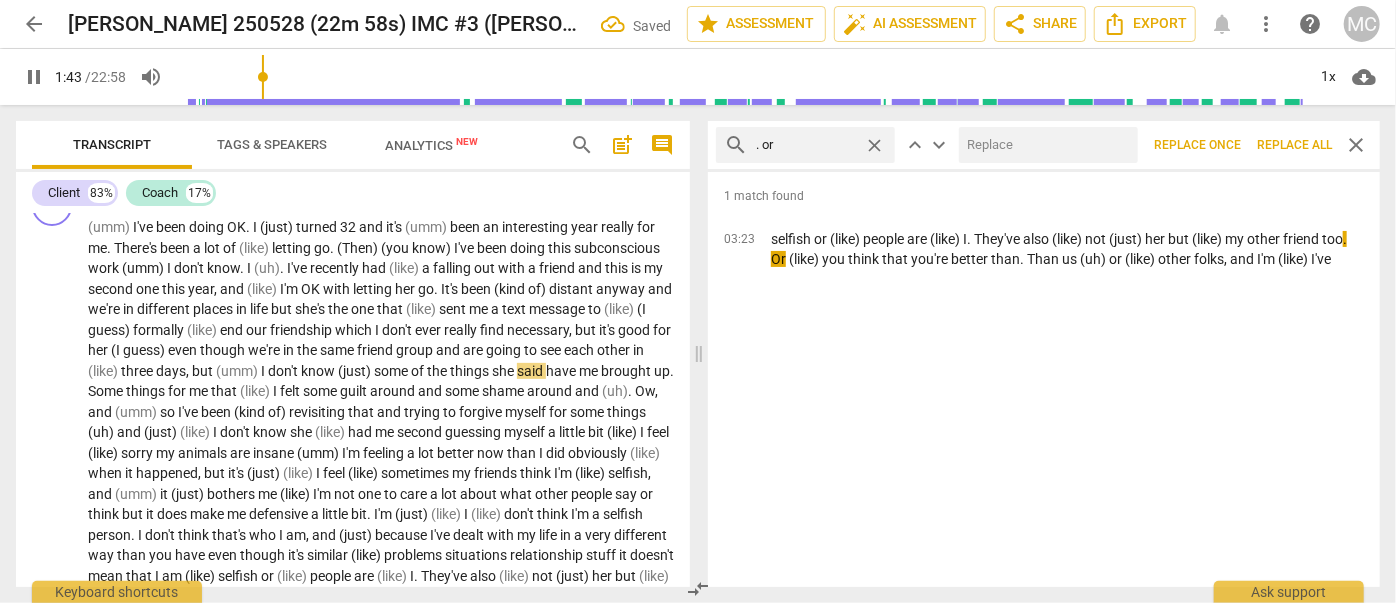 click at bounding box center (1044, 145) 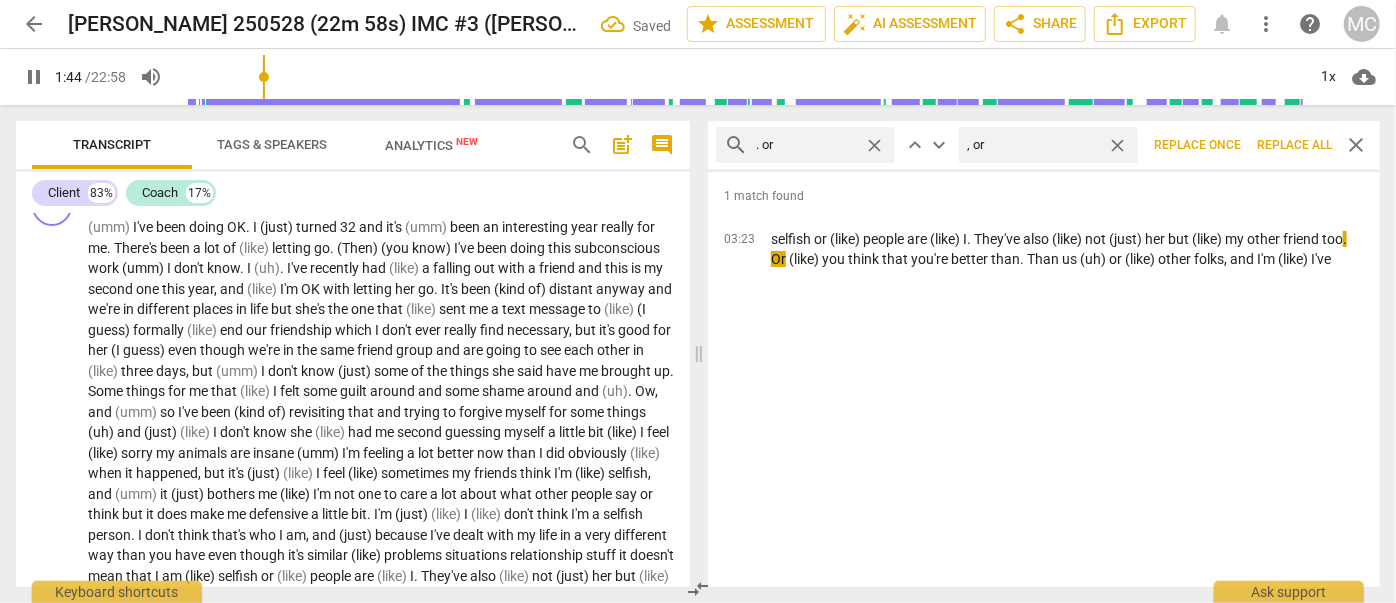 click on "Replace all" at bounding box center [1294, 145] 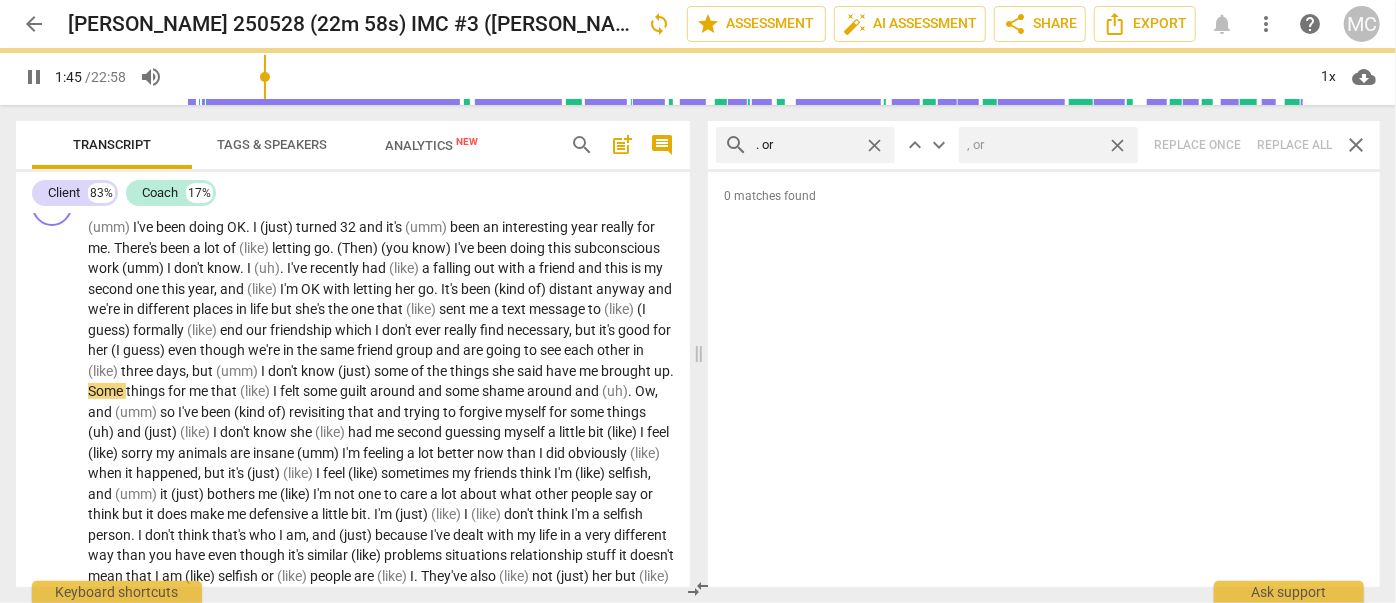 drag, startPoint x: 1119, startPoint y: 142, endPoint x: 1010, endPoint y: 140, distance: 109.01835 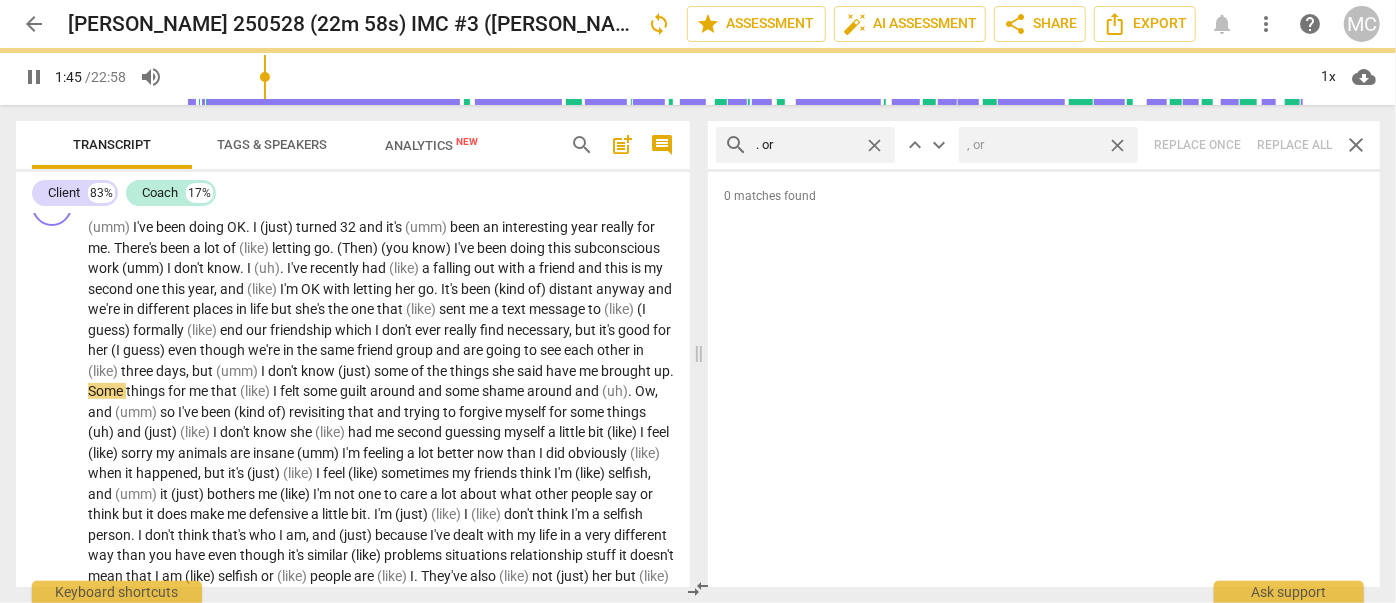 click on "close" at bounding box center (1117, 145) 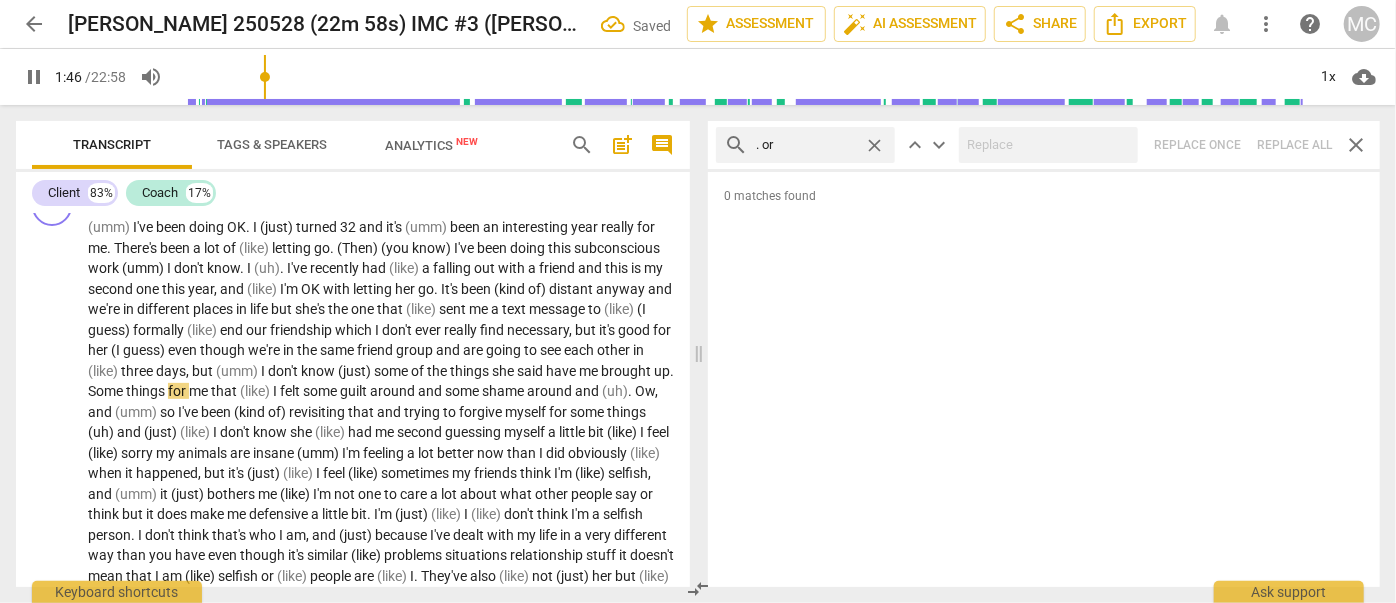 click on "close" at bounding box center [874, 145] 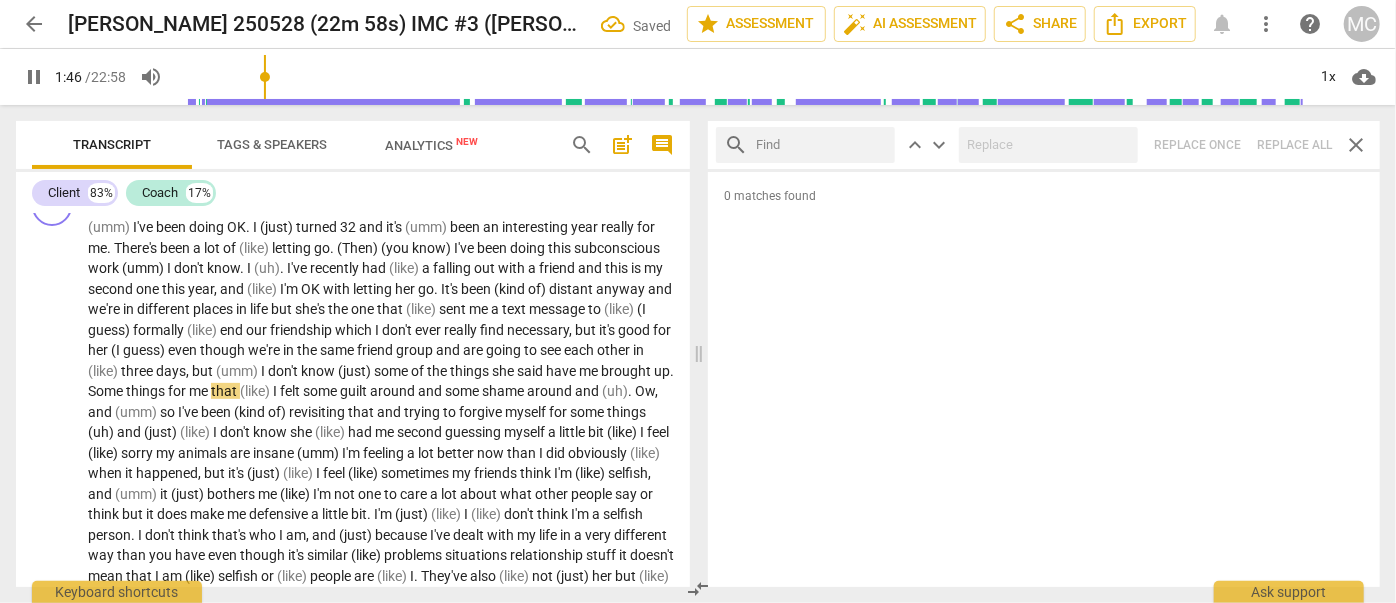 click at bounding box center (821, 145) 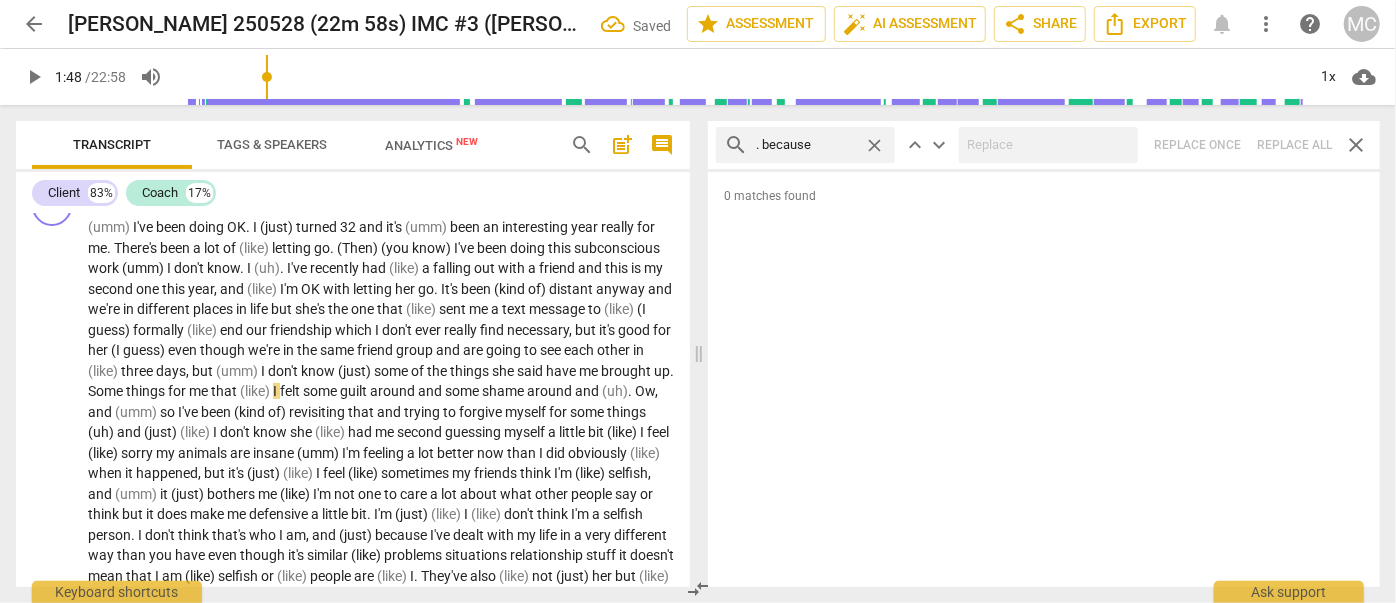 click on "search . because close keyboard_arrow_up keyboard_arrow_down Replace once Replace all close" at bounding box center (1044, 145) 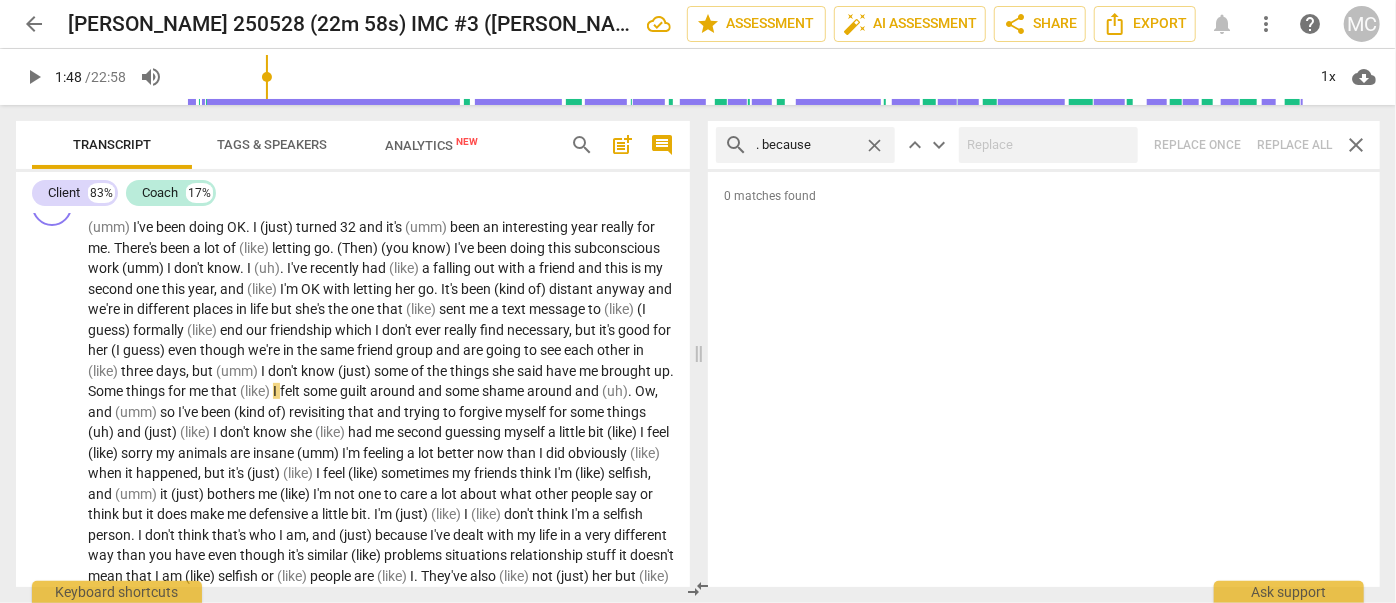 click on "close" at bounding box center (874, 145) 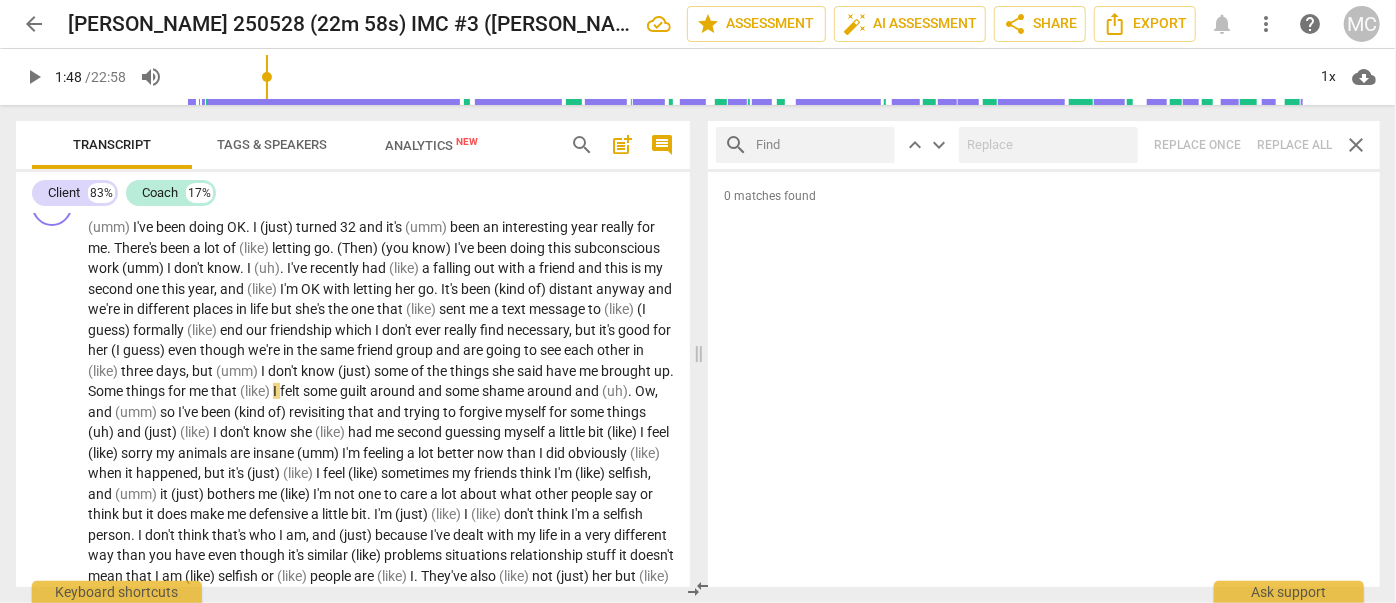 click at bounding box center [821, 145] 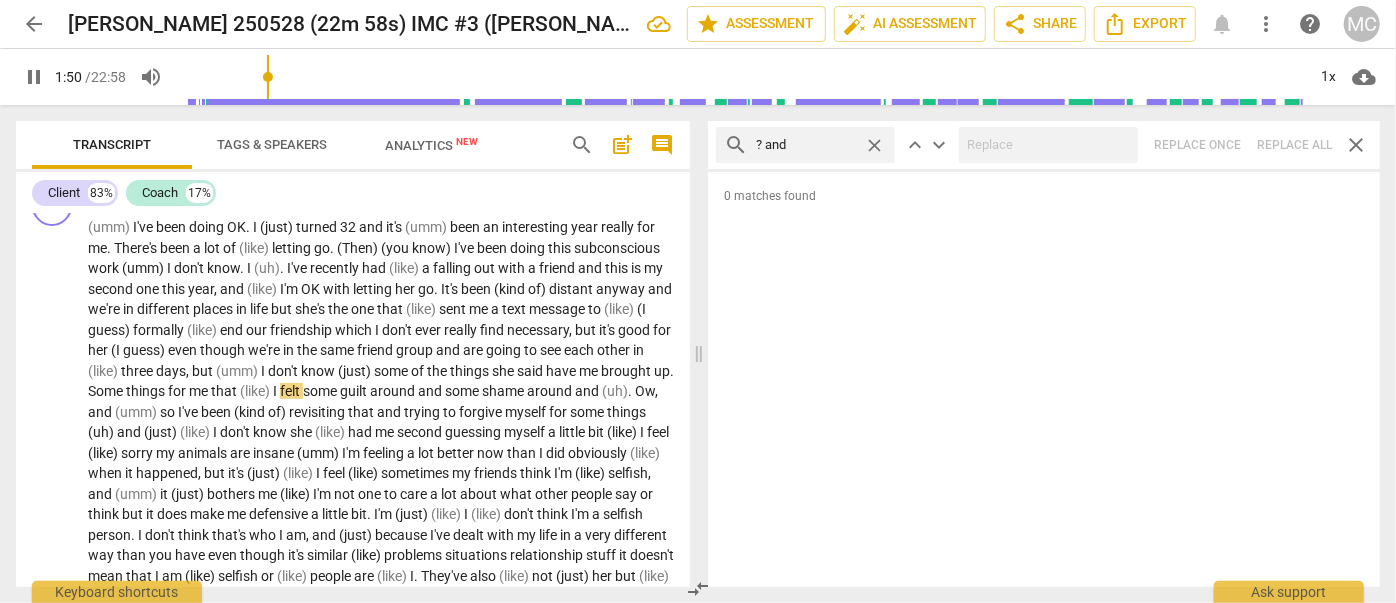 click on "search ? and close keyboard_arrow_up keyboard_arrow_down Replace once Replace all close" at bounding box center [1044, 145] 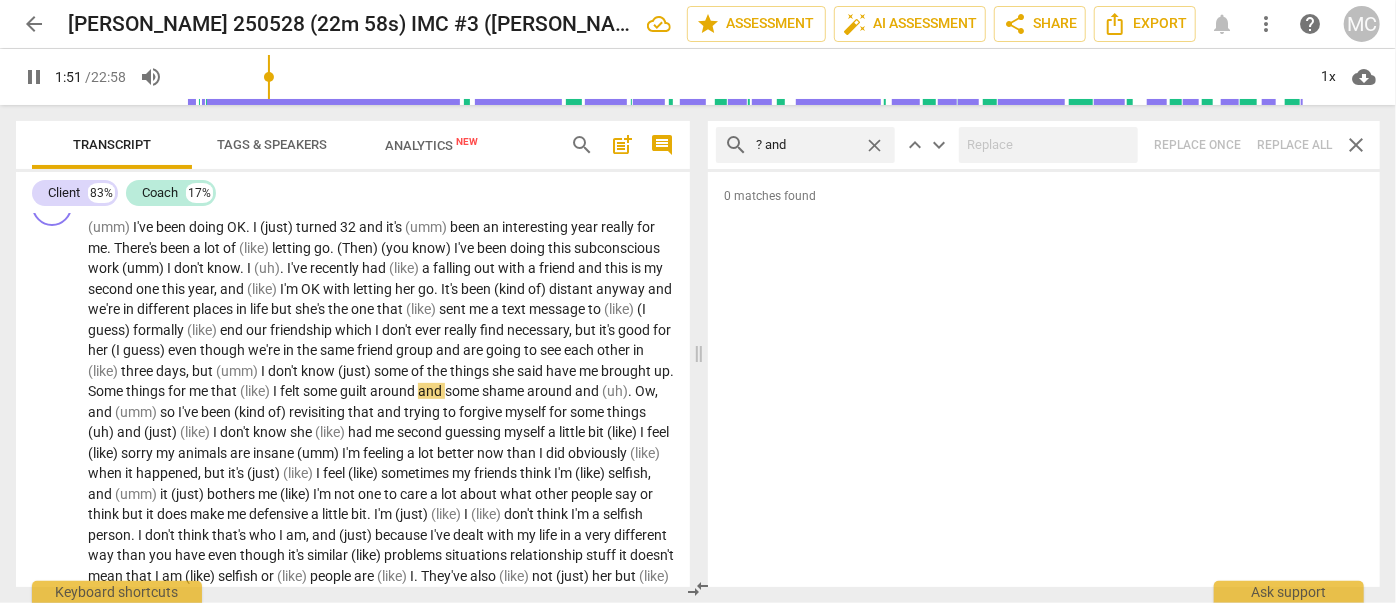click on "close" at bounding box center [874, 145] 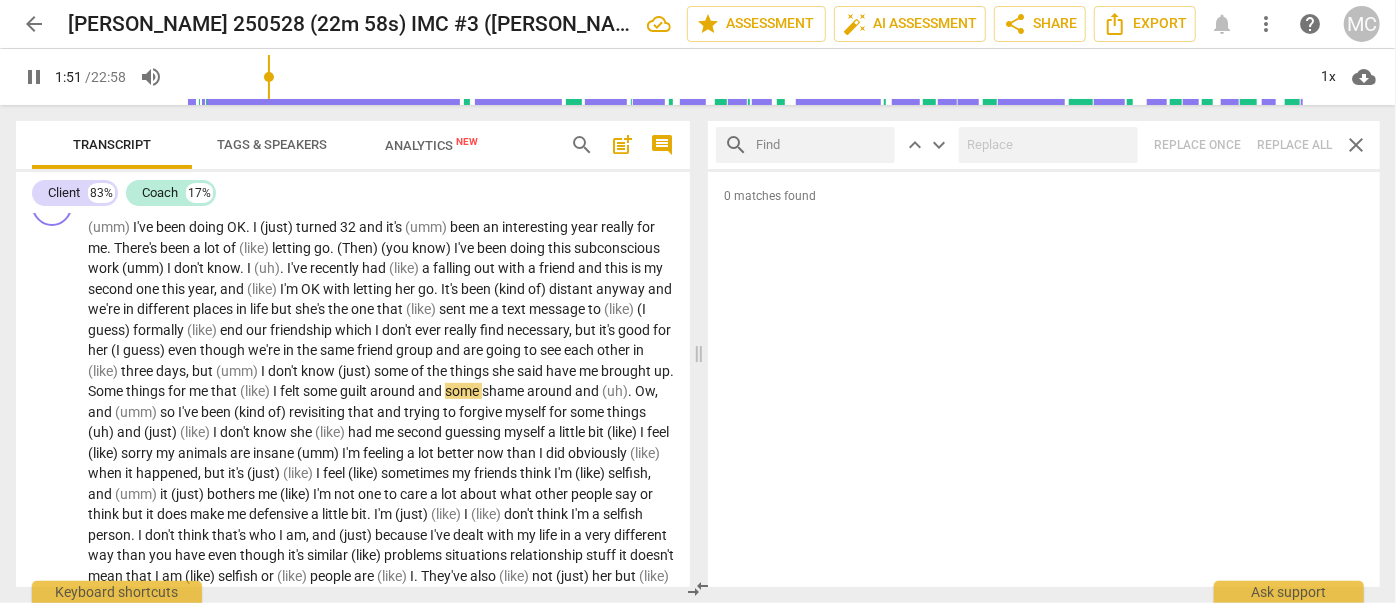 click at bounding box center (821, 145) 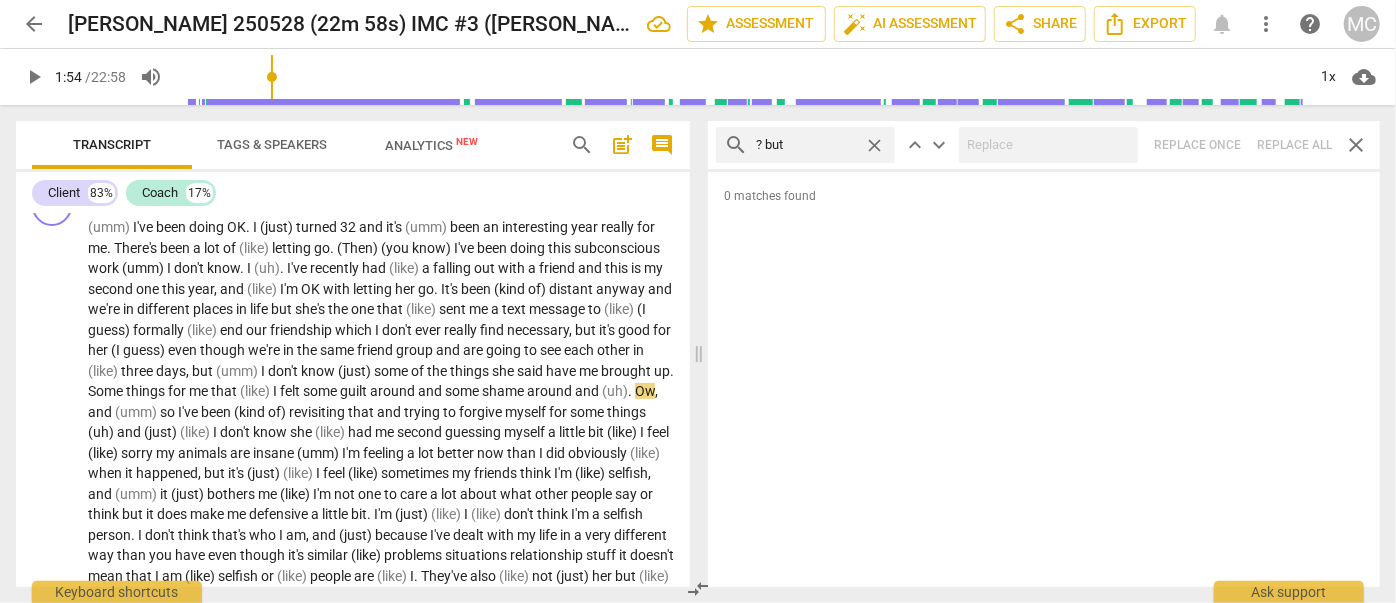 click on "search ? but close keyboard_arrow_up keyboard_arrow_down Replace once Replace all close" at bounding box center [1044, 145] 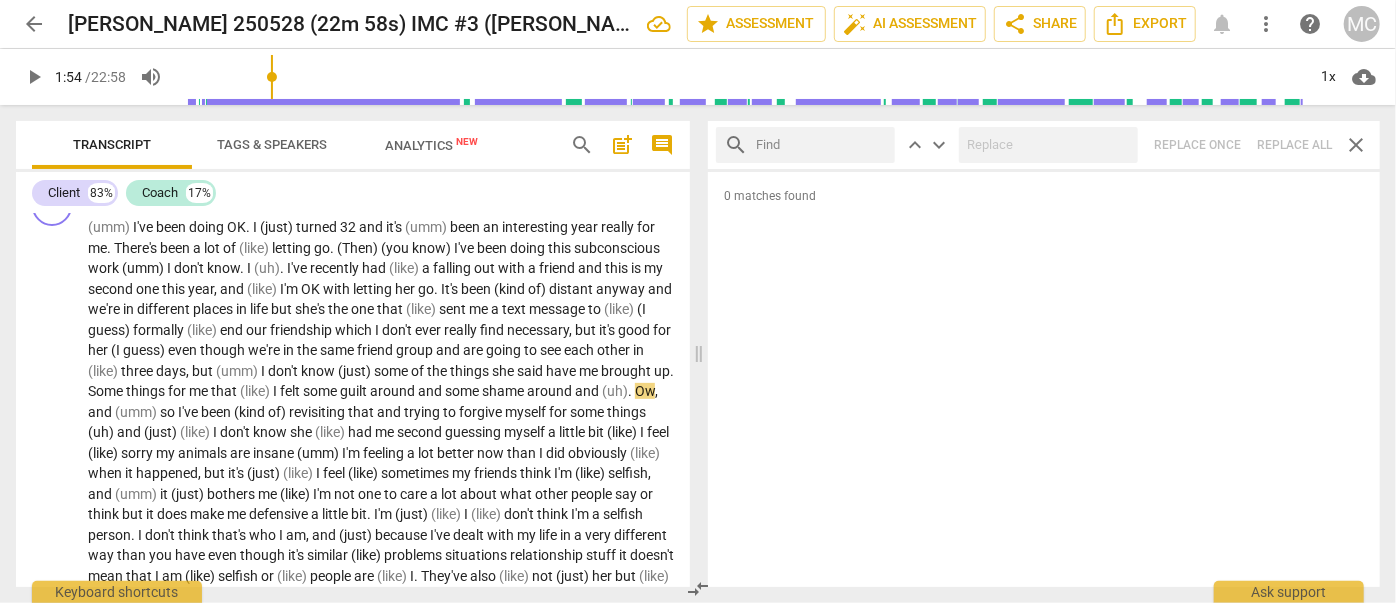 click at bounding box center (821, 145) 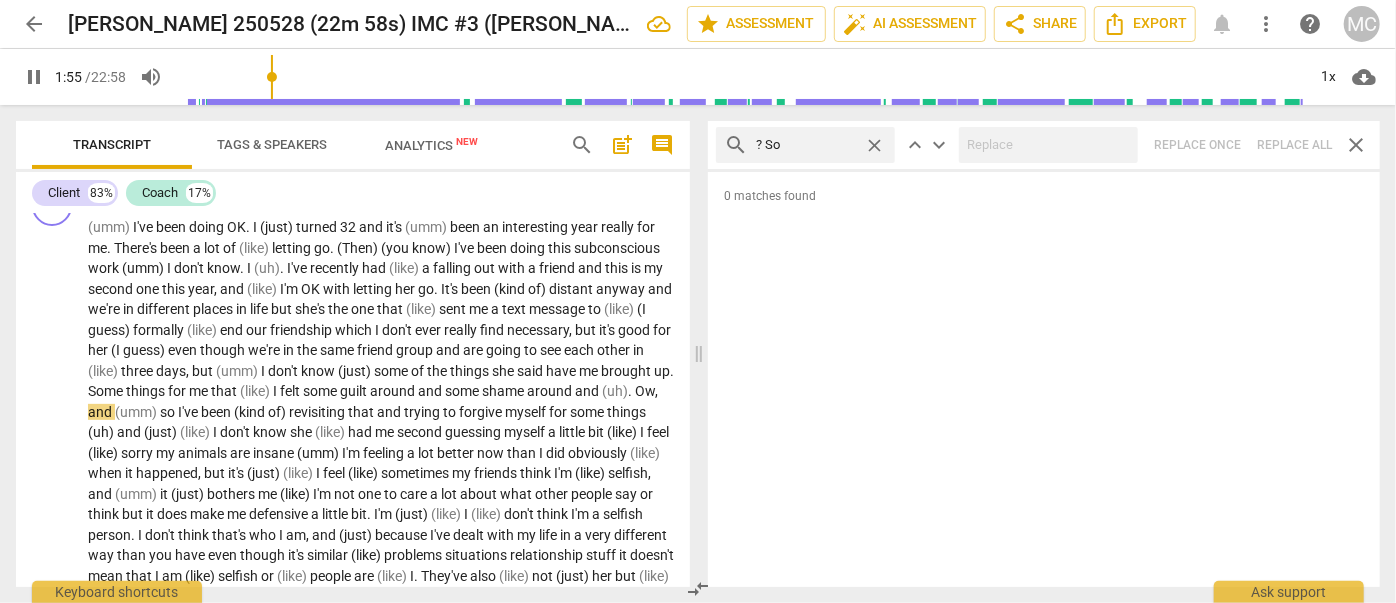 click on "search ? So close keyboard_arrow_up keyboard_arrow_down Replace once Replace all close" at bounding box center (1044, 145) 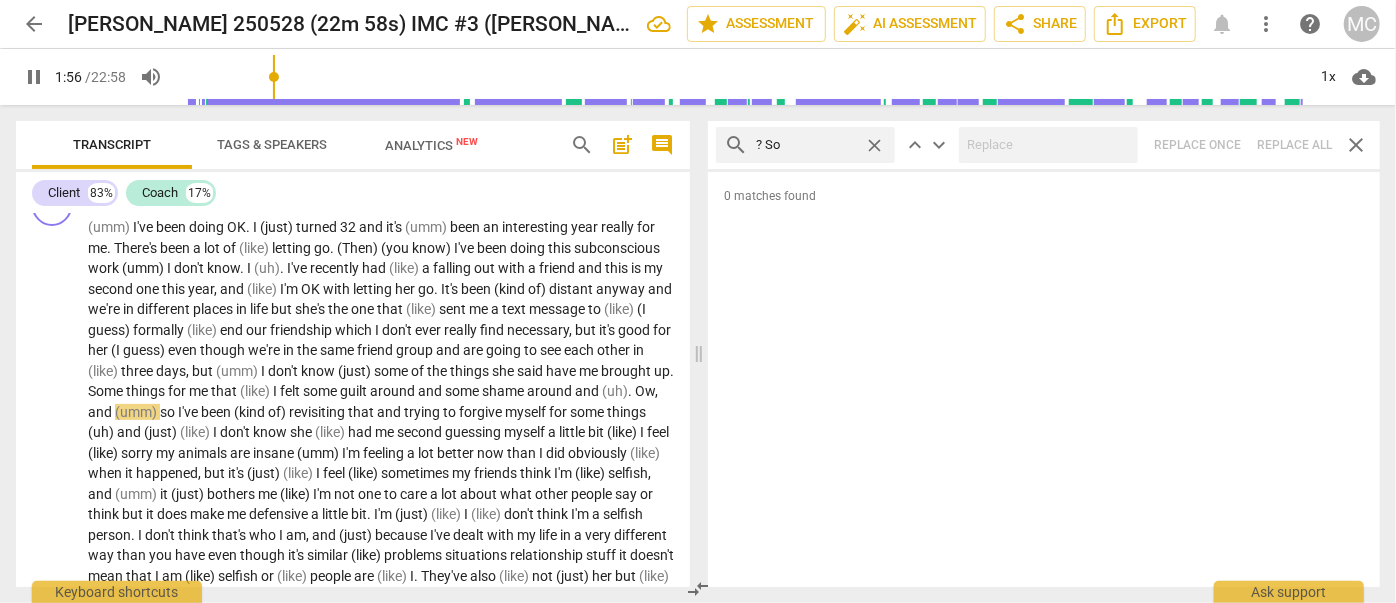 click on "close" at bounding box center (874, 145) 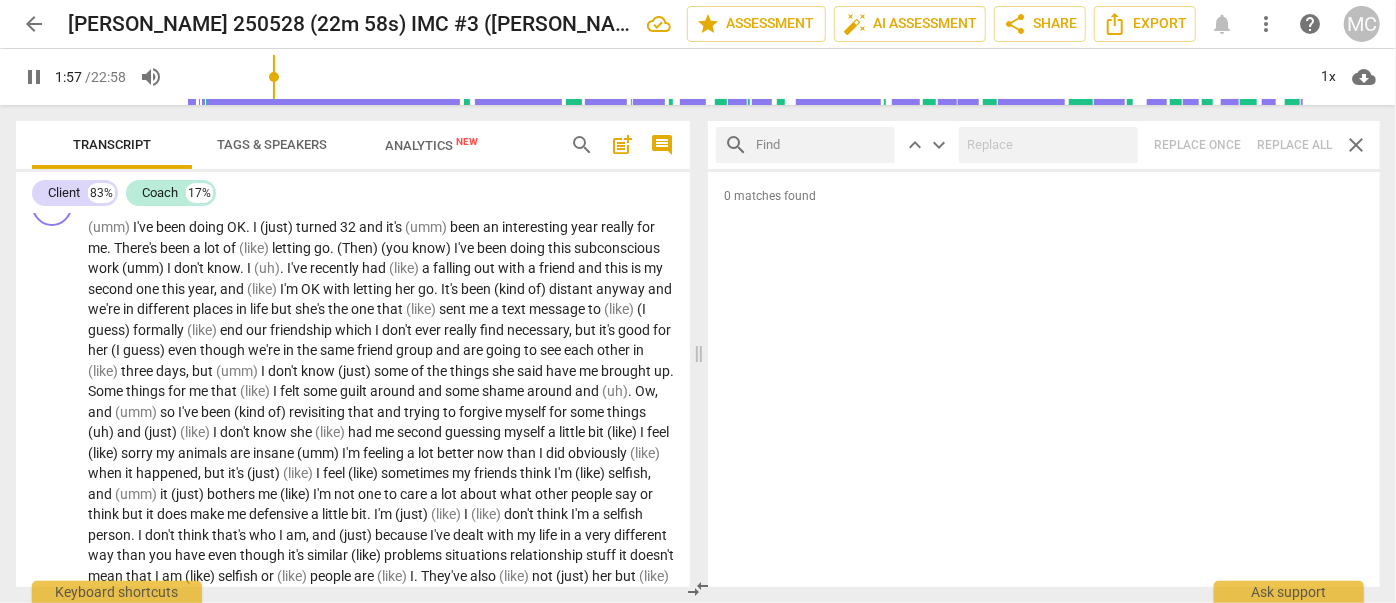 click at bounding box center [821, 145] 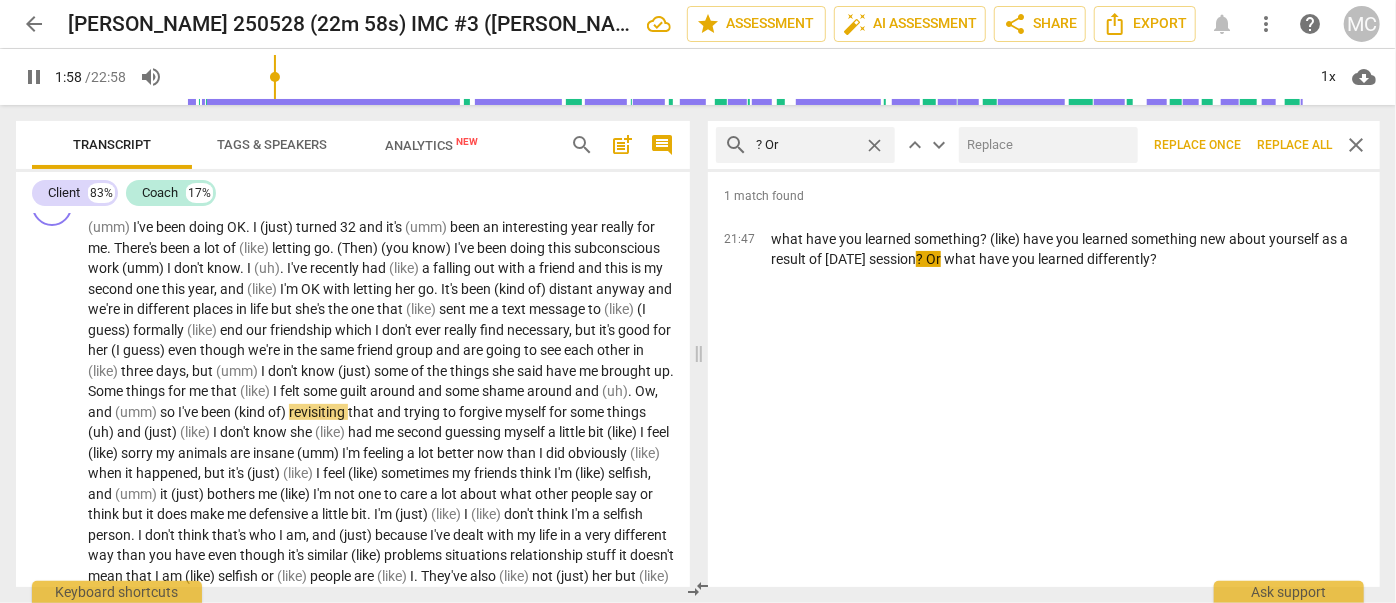 click at bounding box center (1044, 145) 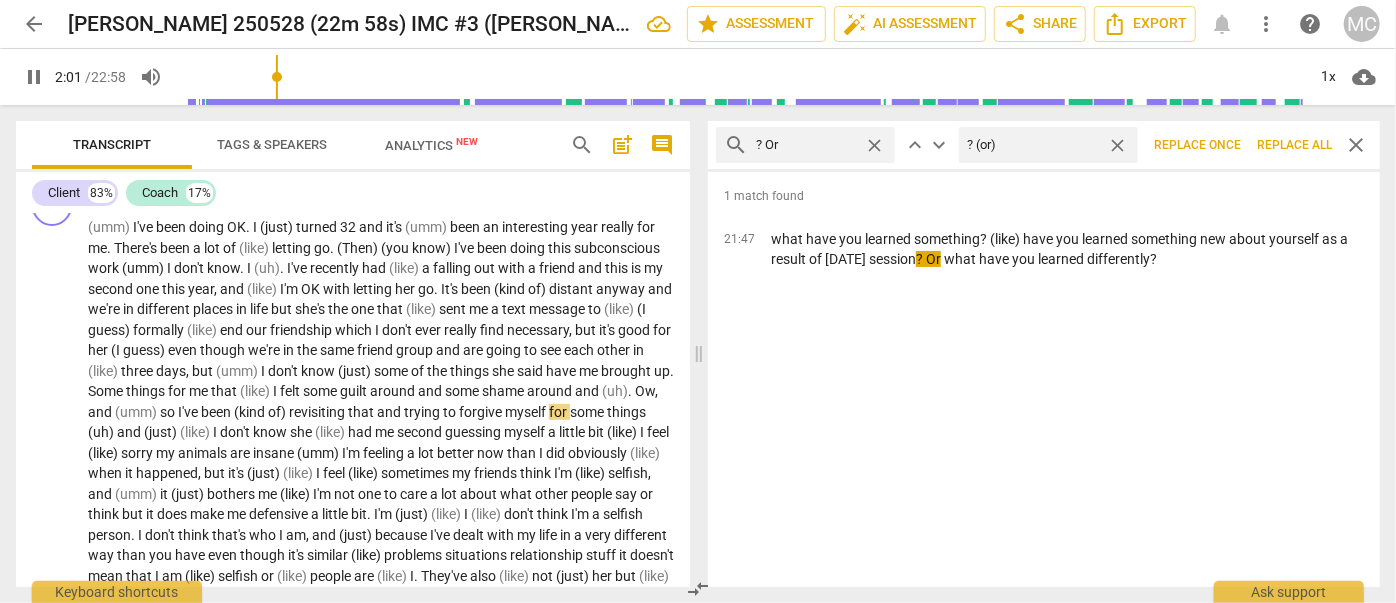 click on "Replace all" at bounding box center (1294, 145) 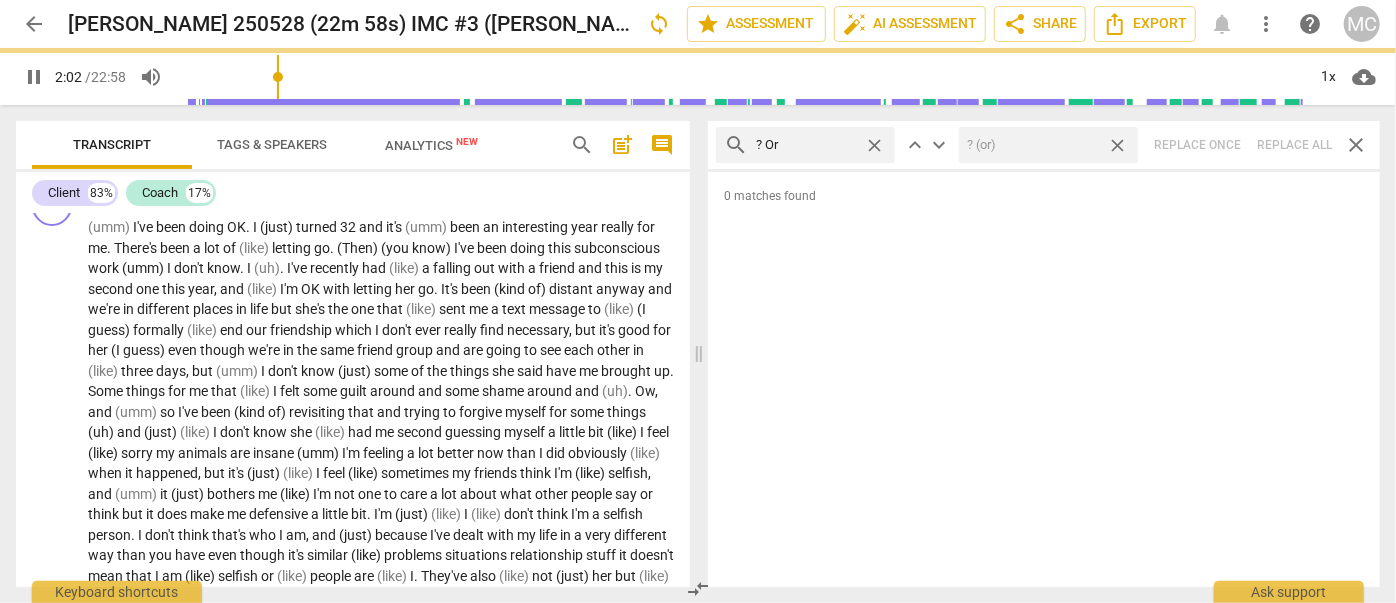 click on "close" at bounding box center [1117, 145] 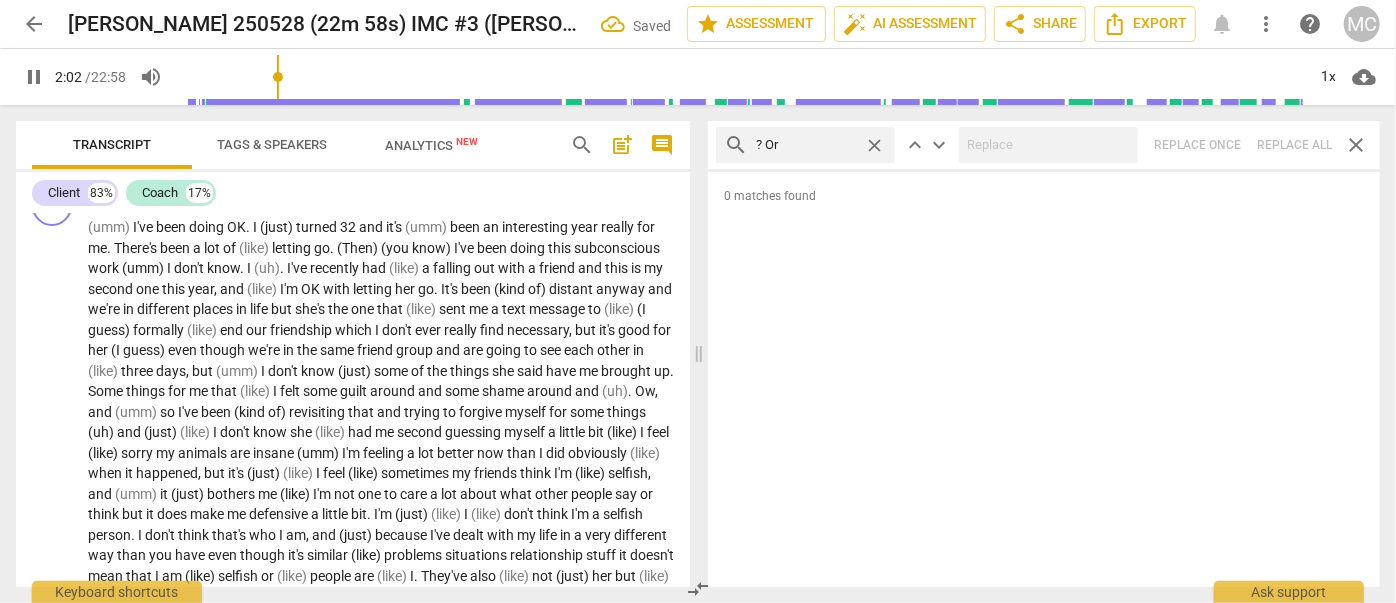 click on "close" at bounding box center [874, 145] 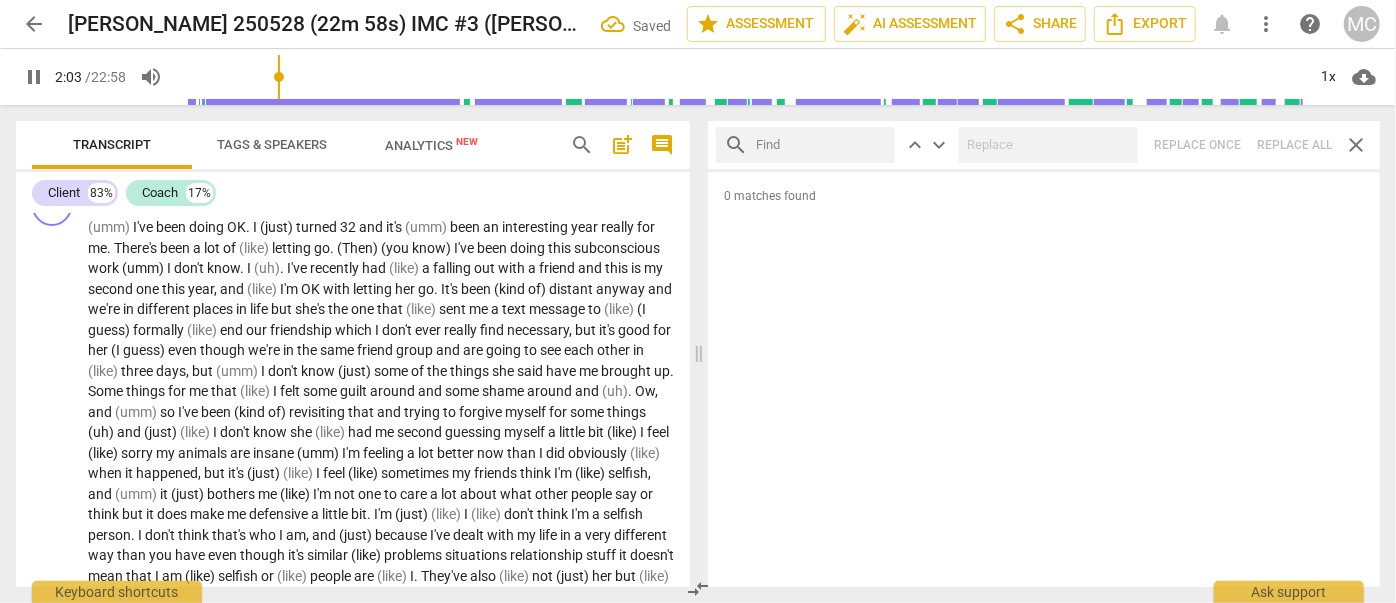 click at bounding box center (821, 145) 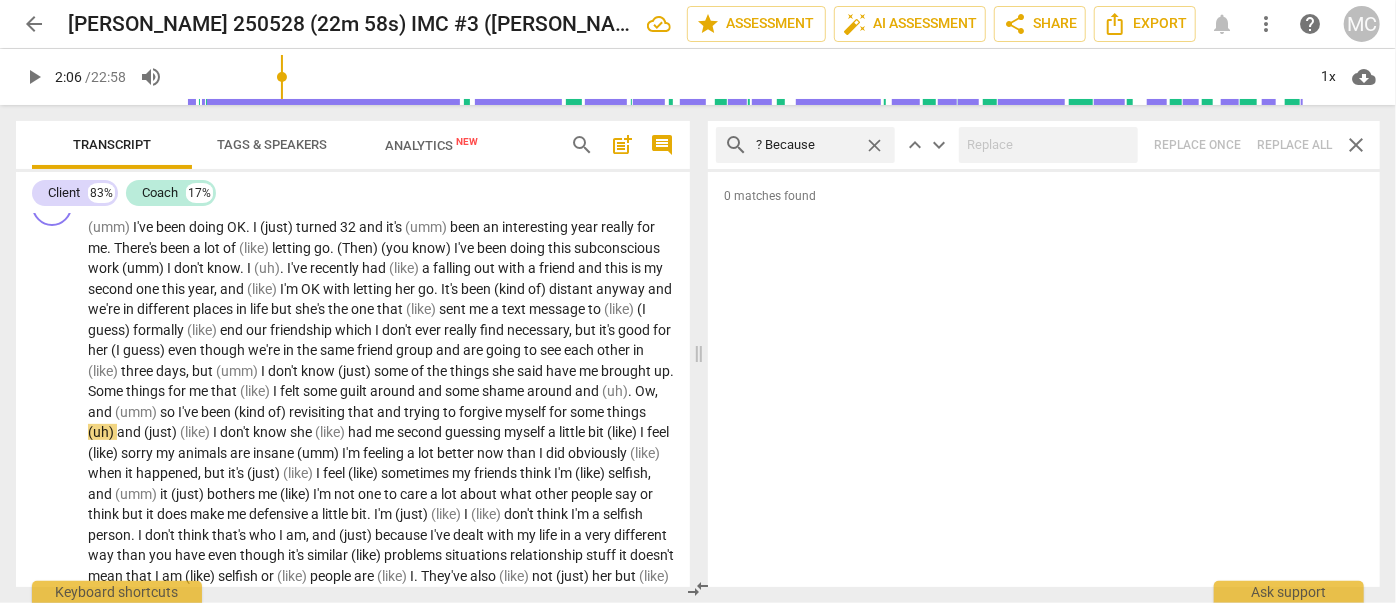click on "search ? Because close keyboard_arrow_up keyboard_arrow_down Replace once Replace all close" at bounding box center (1044, 145) 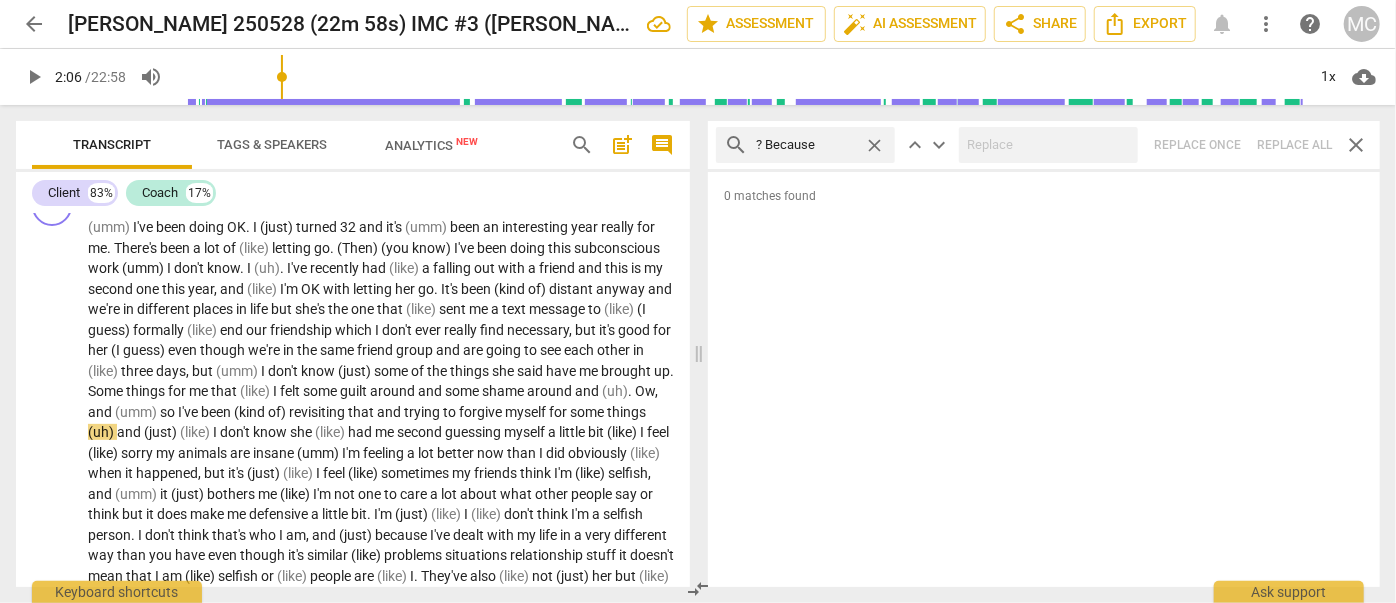 click on "close" at bounding box center (874, 145) 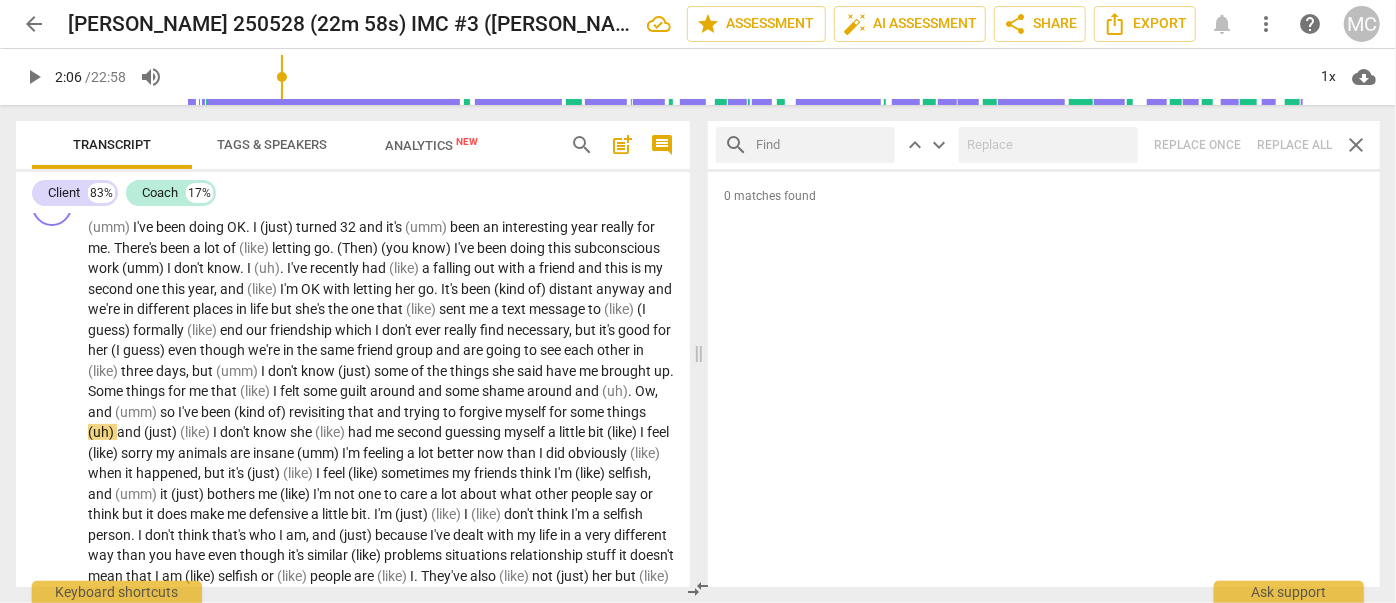 click at bounding box center [821, 145] 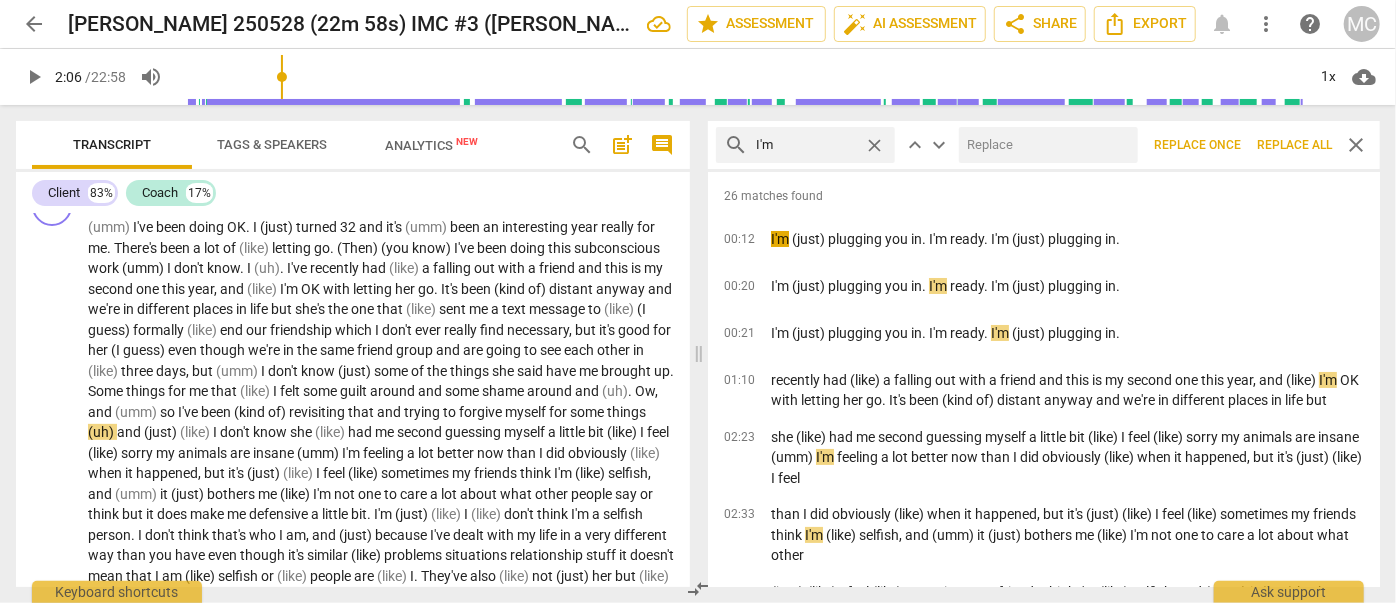 click at bounding box center [1044, 145] 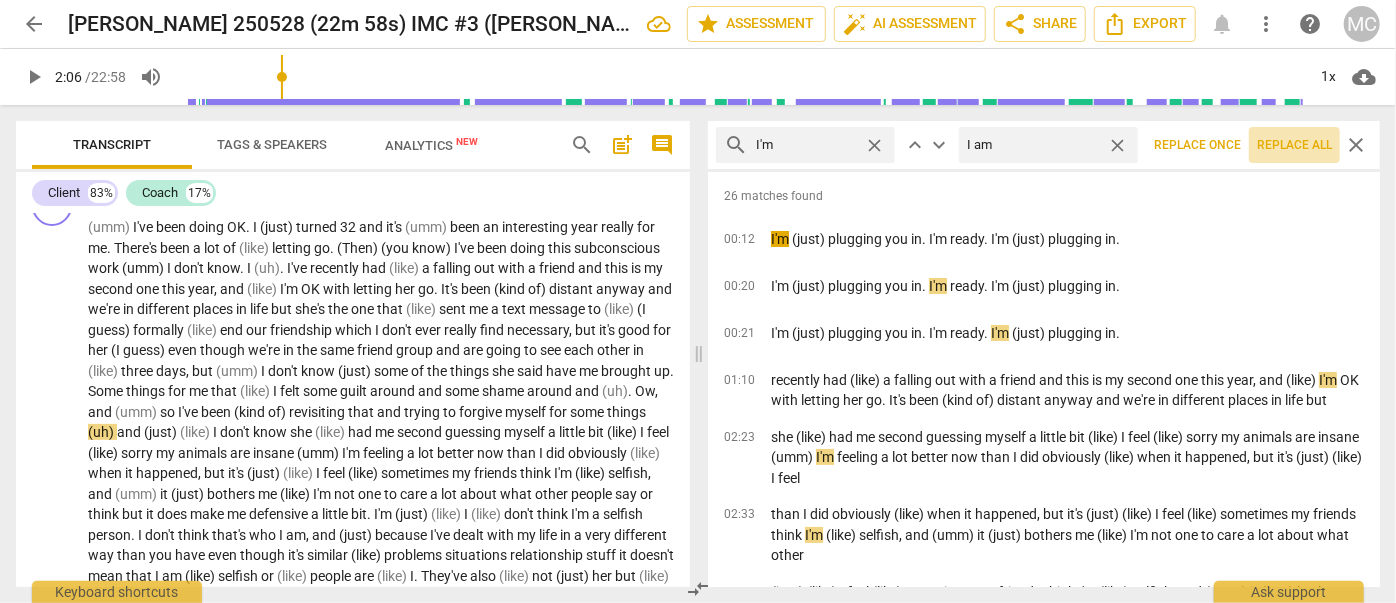 click on "Replace all" at bounding box center [1294, 145] 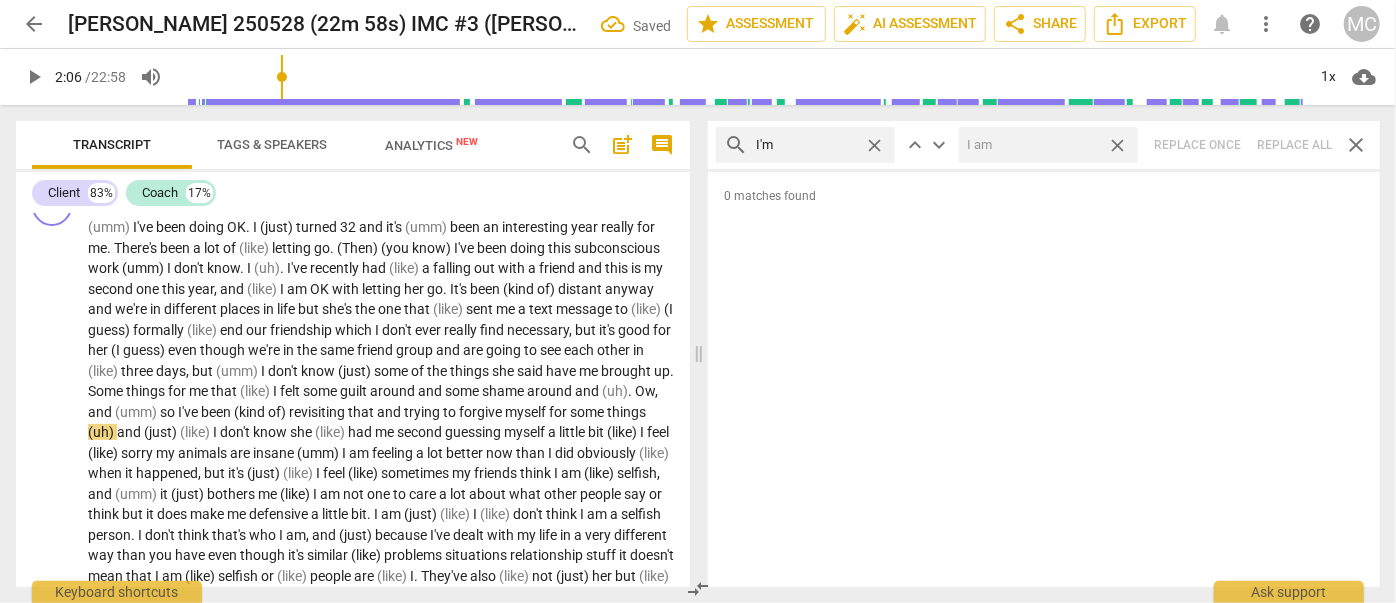 click on "close" at bounding box center (1117, 145) 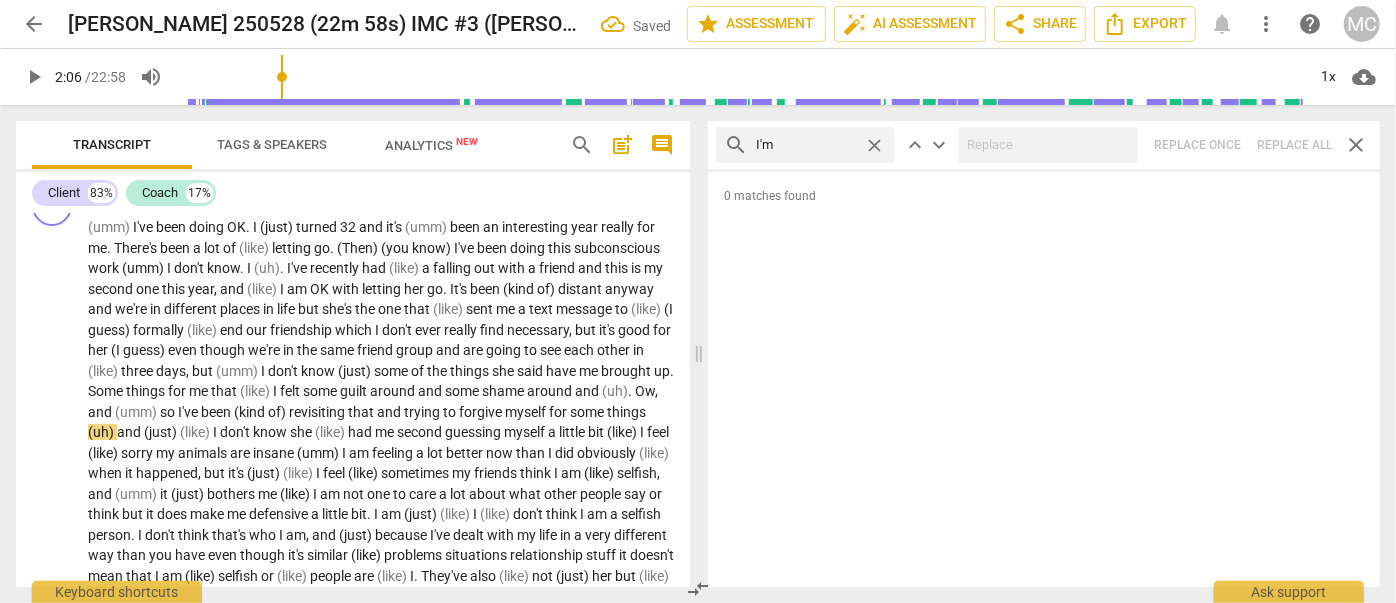 click on "close" at bounding box center [874, 145] 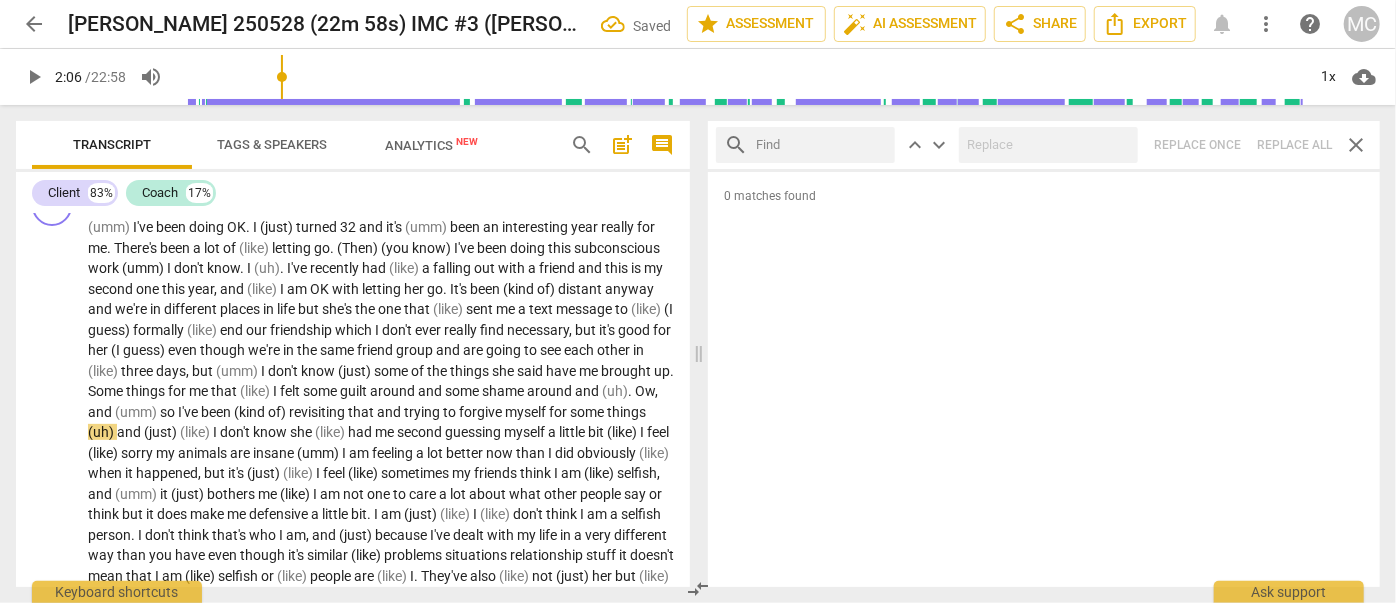 click at bounding box center (821, 145) 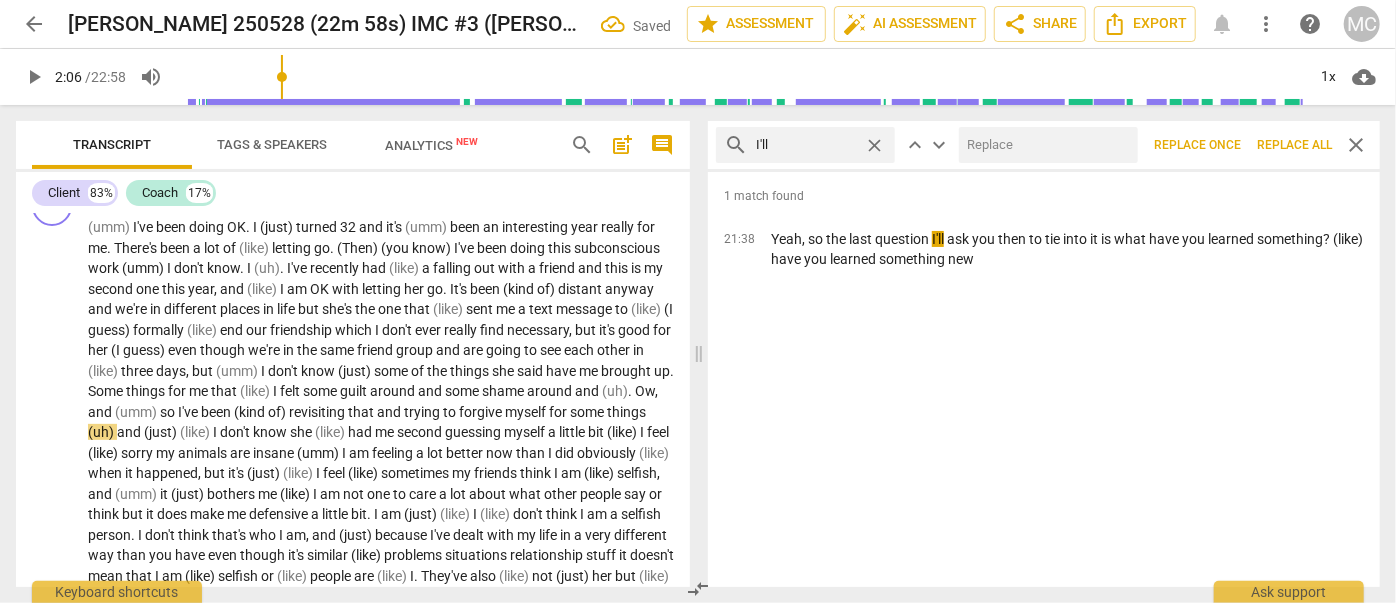 click at bounding box center (1044, 145) 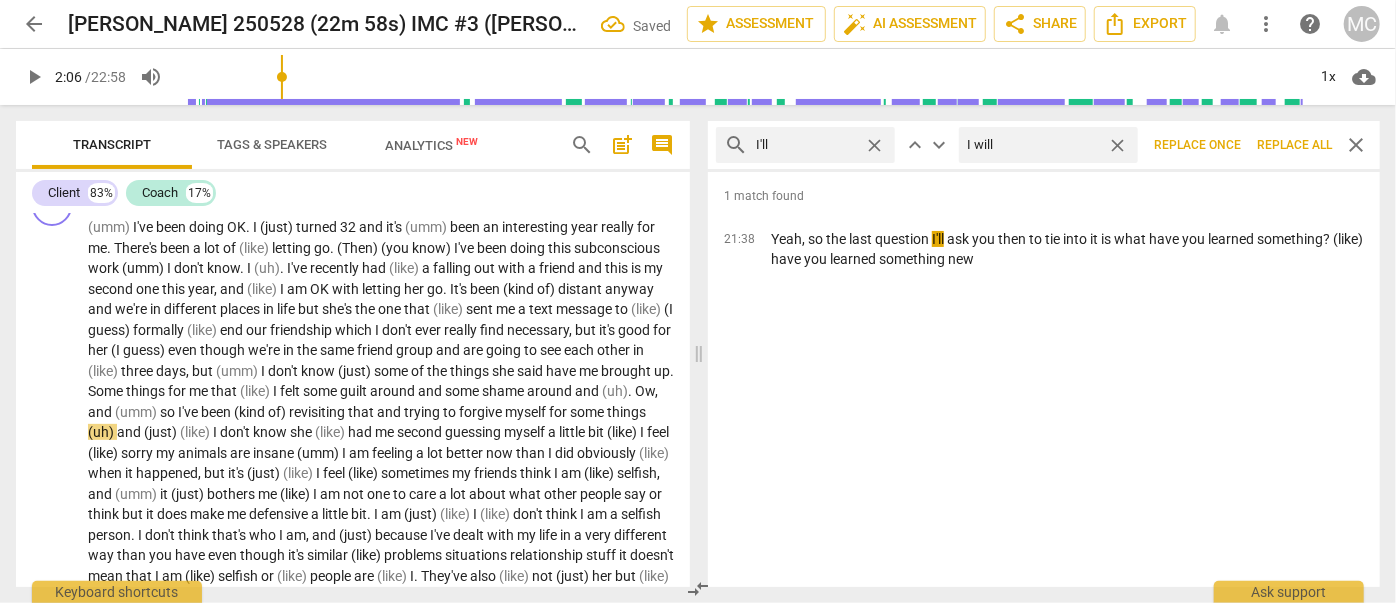 click on "Replace all" at bounding box center (1294, 145) 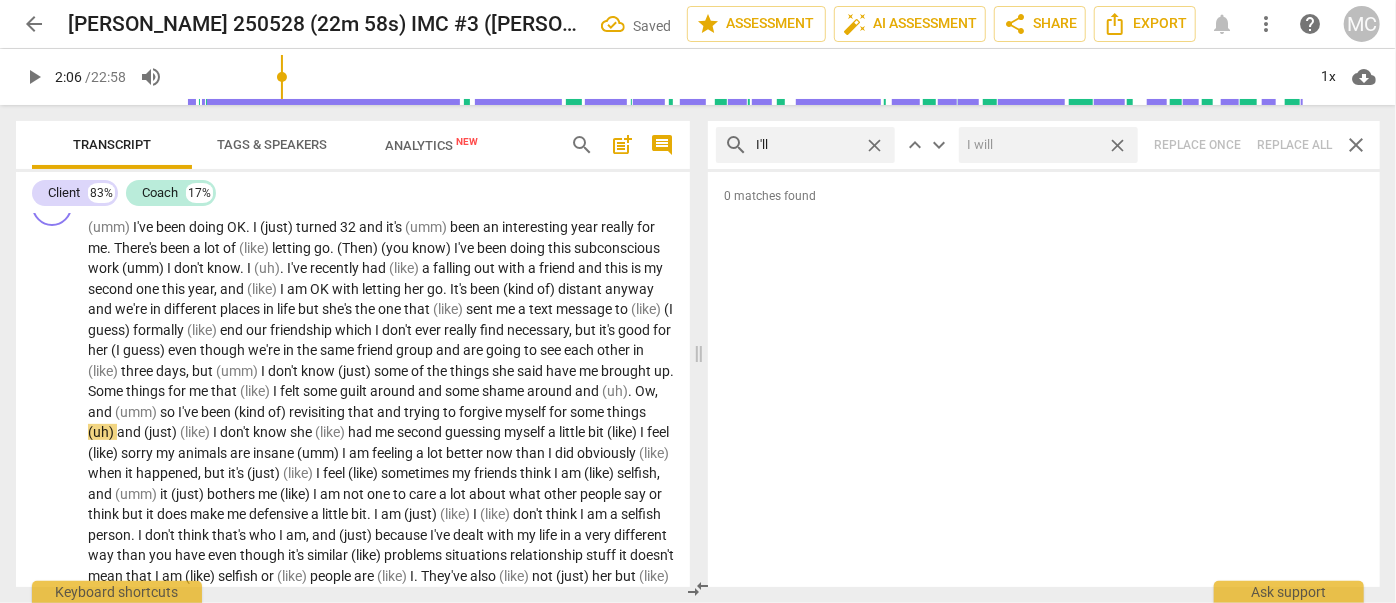 click on "close" at bounding box center [1117, 145] 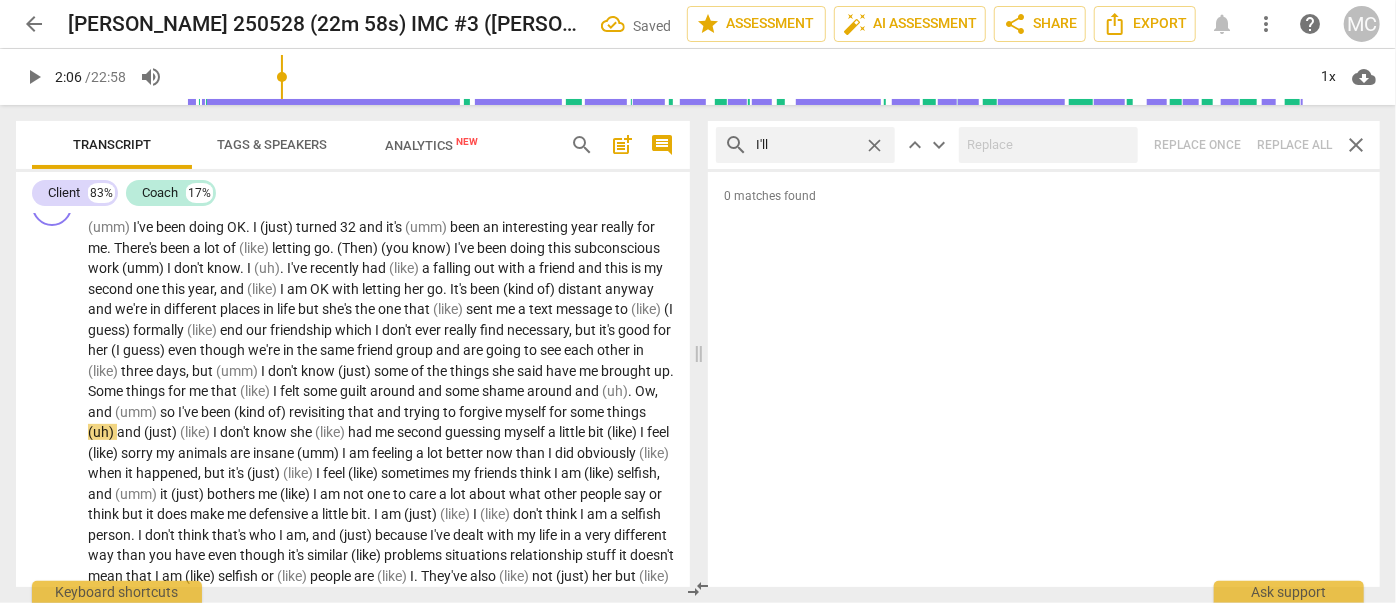 click on "close" at bounding box center [874, 145] 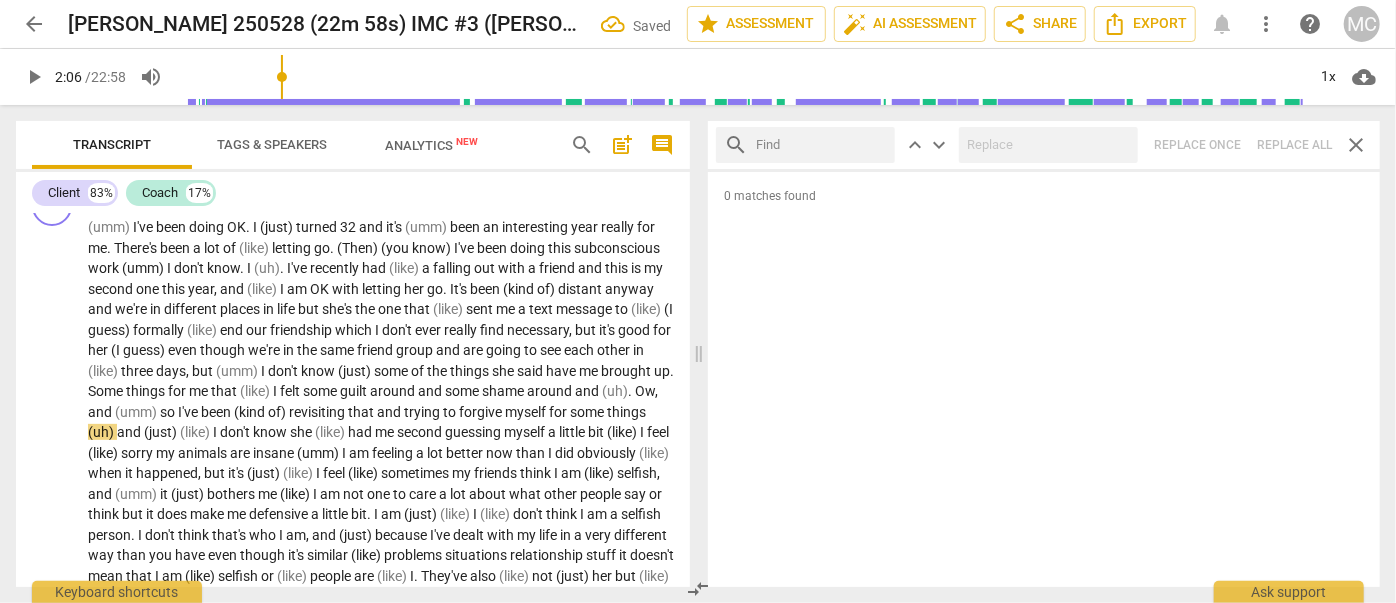 click at bounding box center (821, 145) 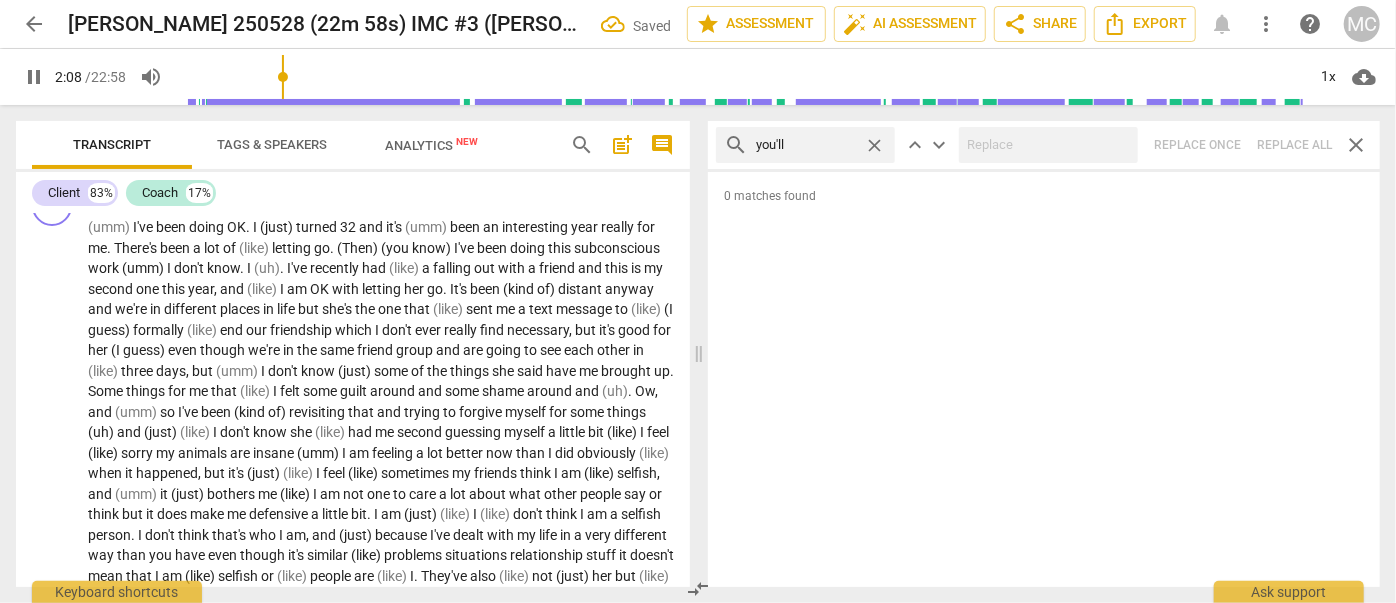 click on "search you'll close keyboard_arrow_up keyboard_arrow_down Replace once Replace all close" at bounding box center (1044, 145) 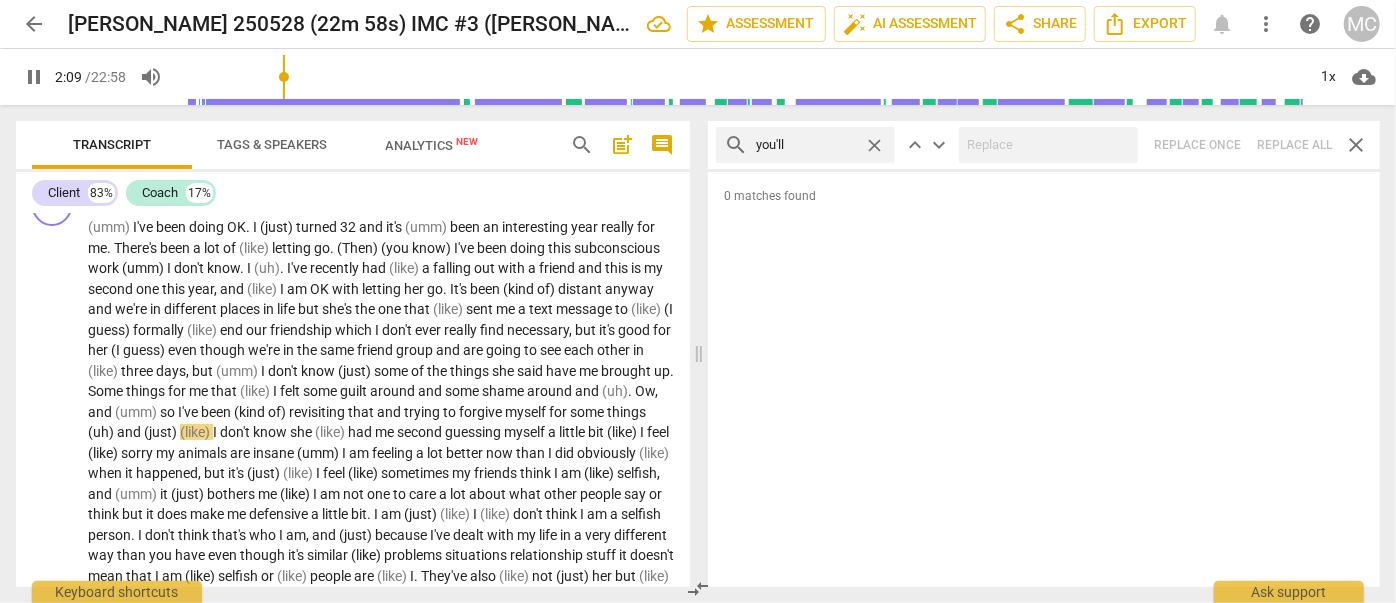 click on "close" at bounding box center [874, 145] 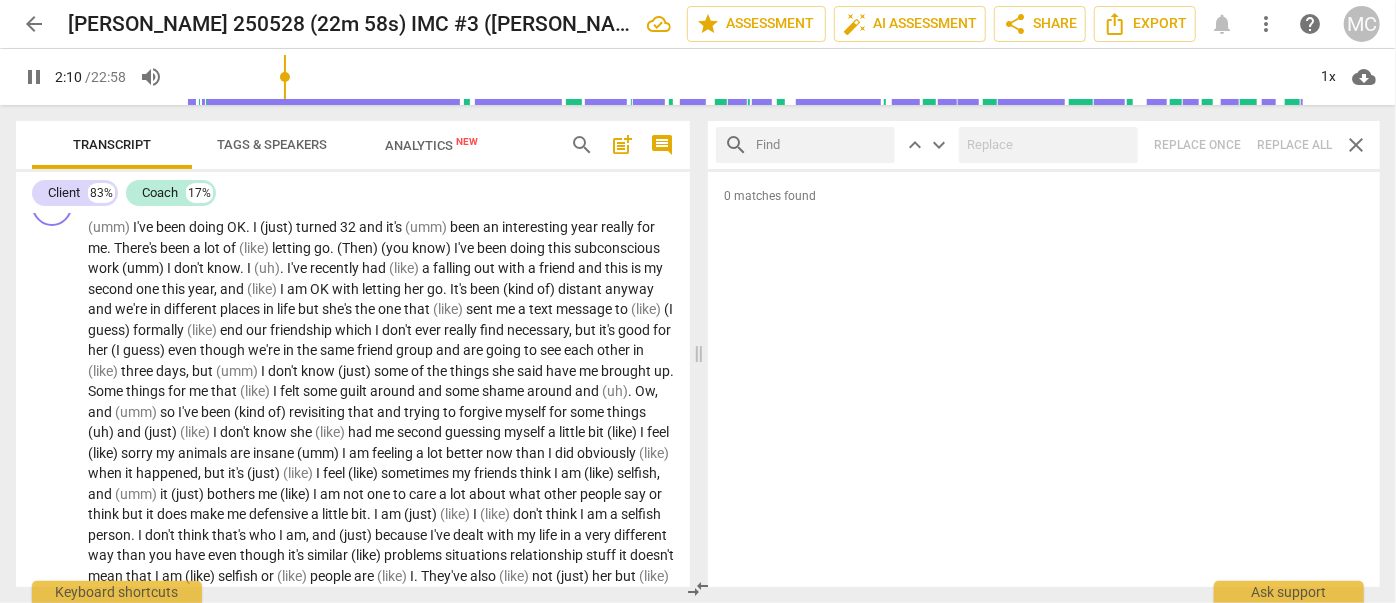 click at bounding box center [821, 145] 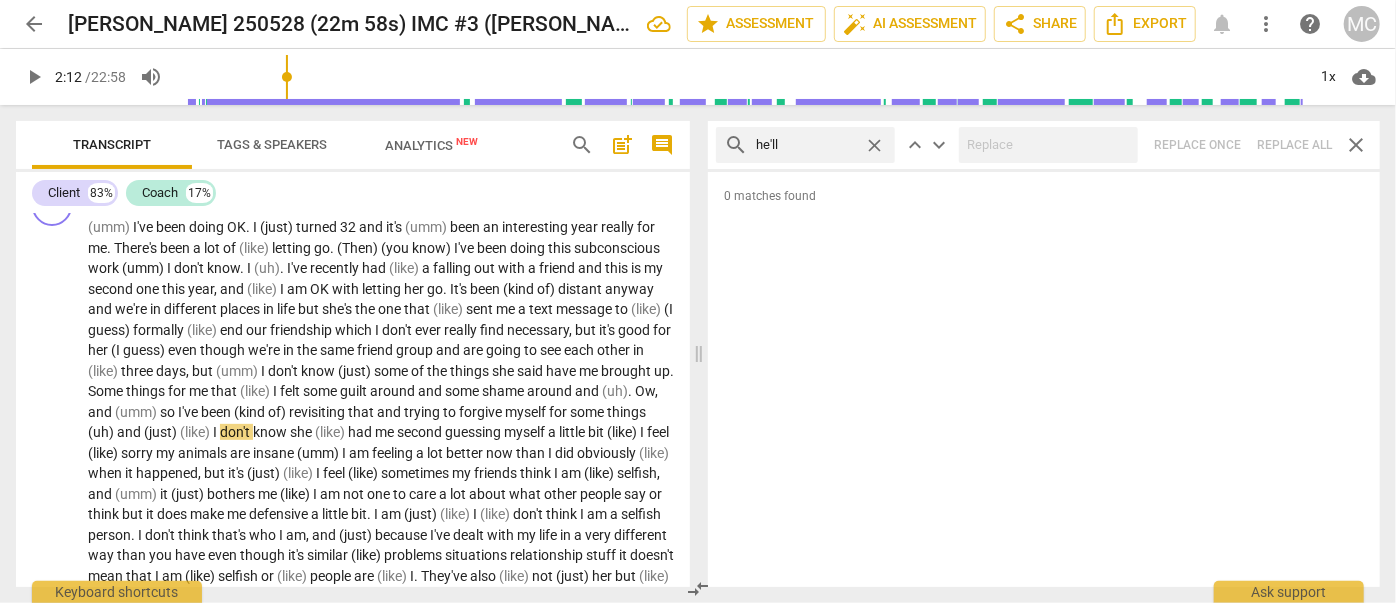 click on "search he'll close keyboard_arrow_up keyboard_arrow_down Replace once Replace all close" at bounding box center (1044, 145) 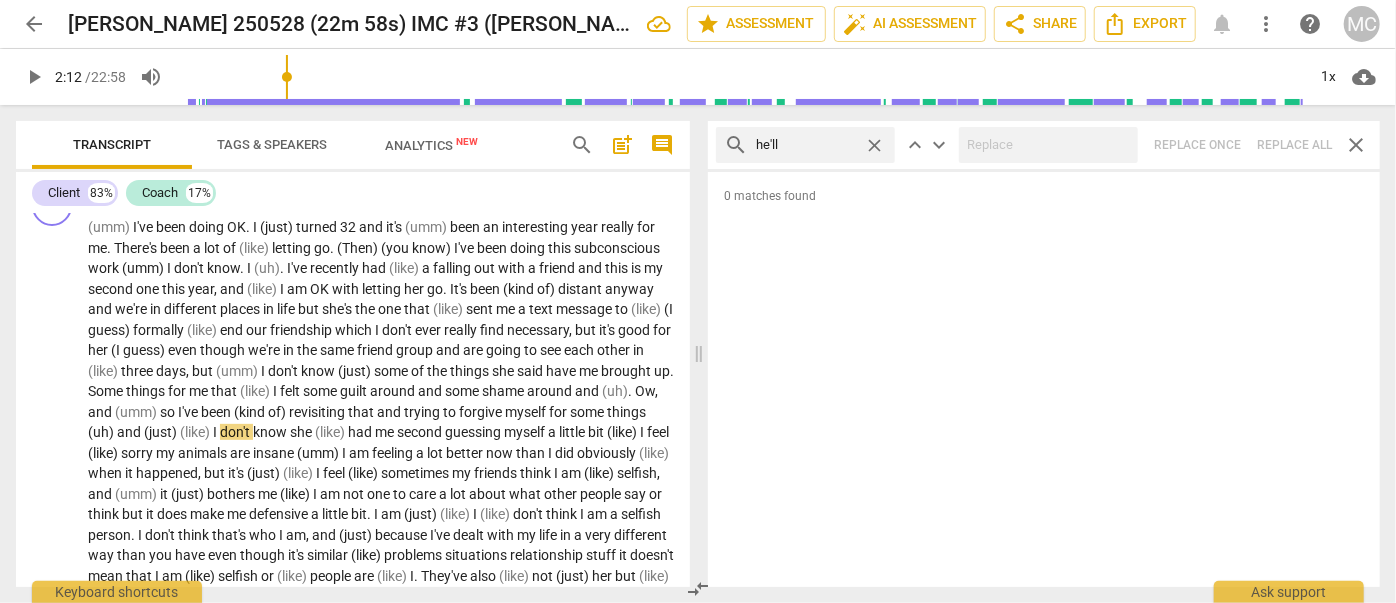 click on "close" at bounding box center (874, 145) 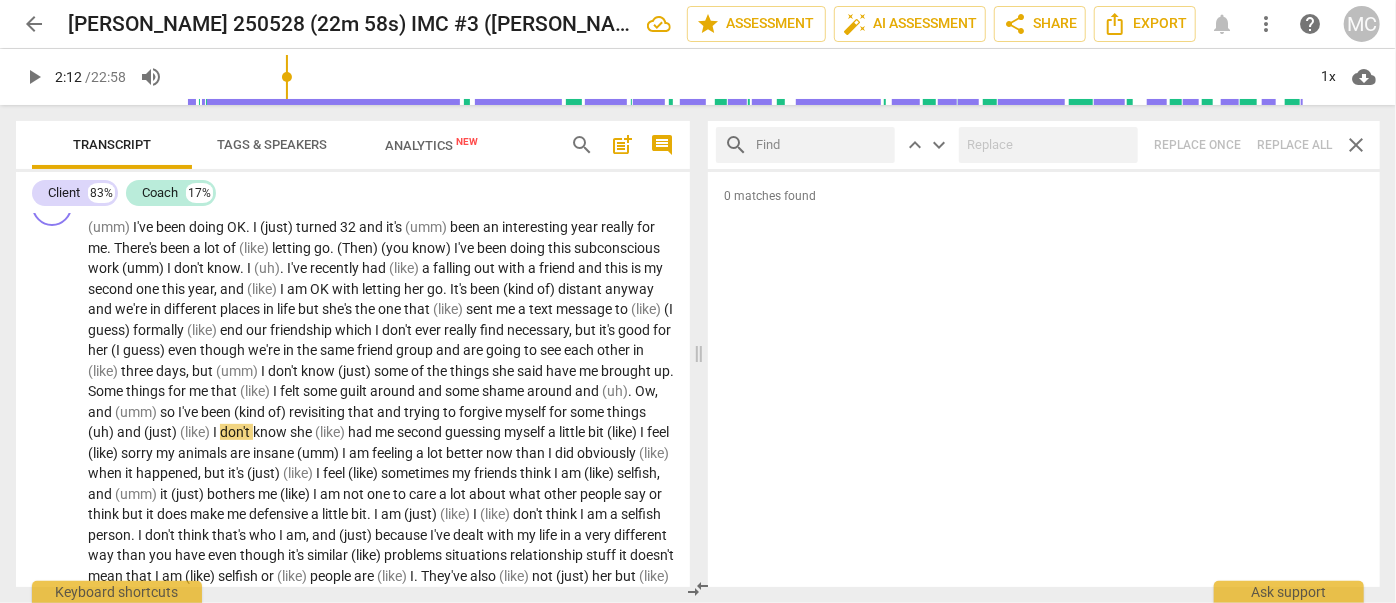 click at bounding box center (821, 145) 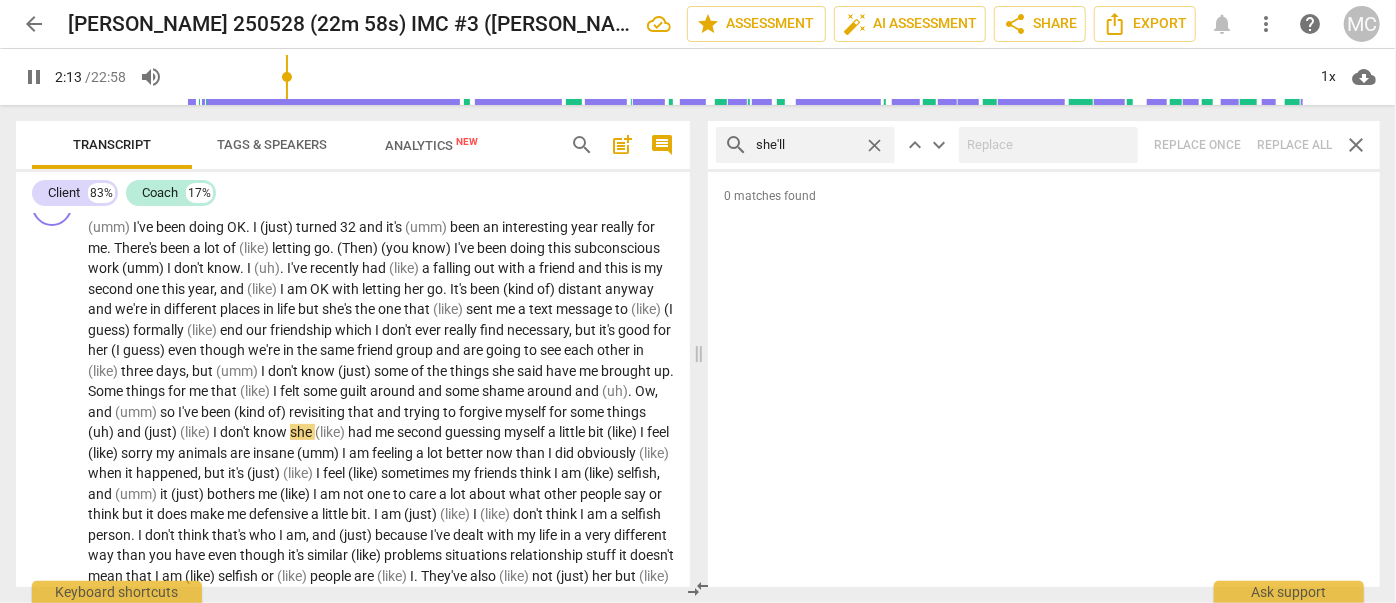 click on "search she'll close keyboard_arrow_up keyboard_arrow_down Replace once Replace all close" at bounding box center [1044, 145] 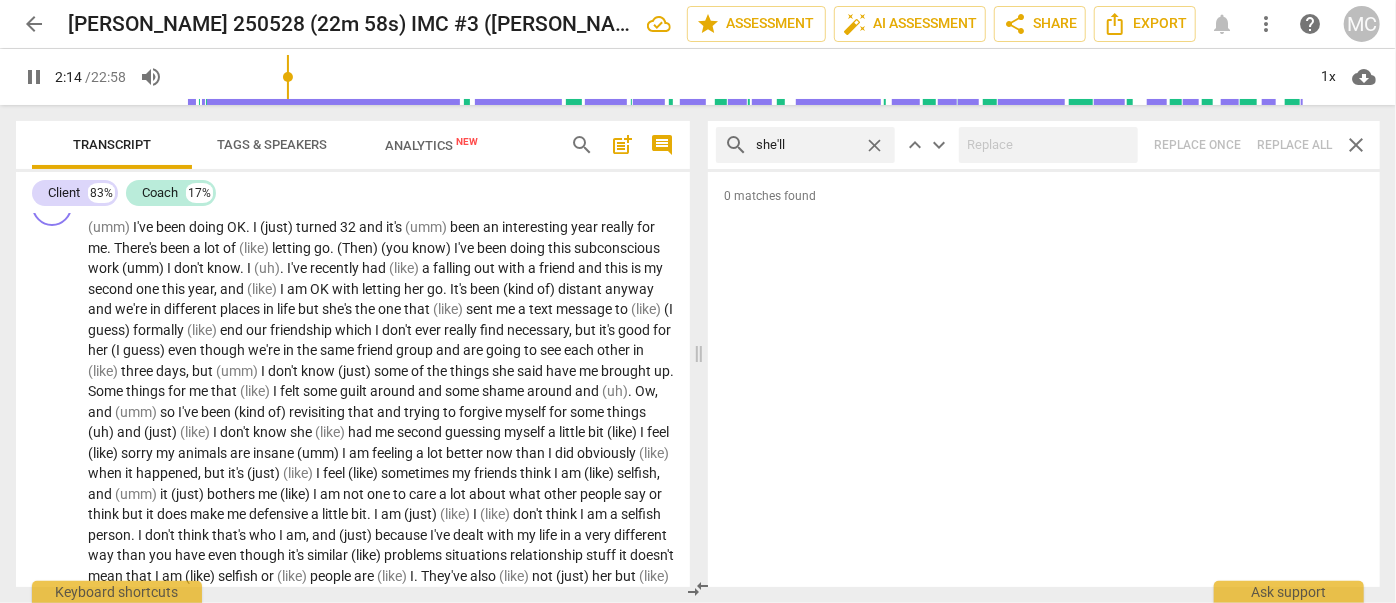 click on "close" at bounding box center [874, 145] 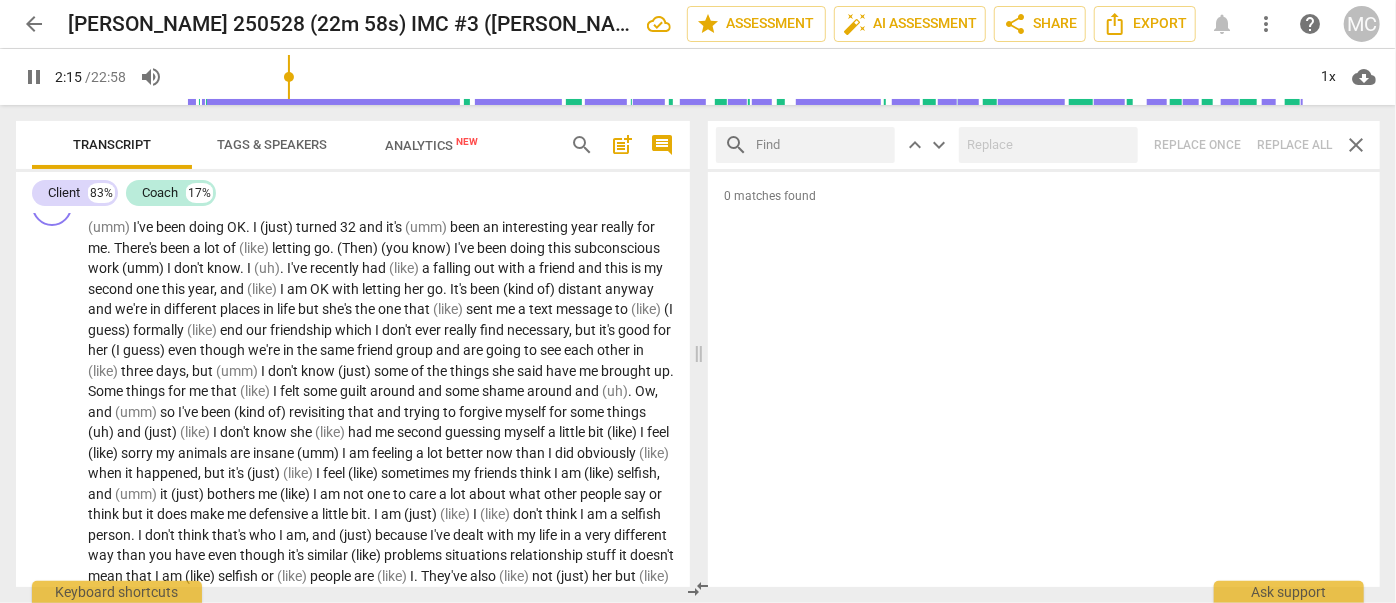 click at bounding box center (821, 145) 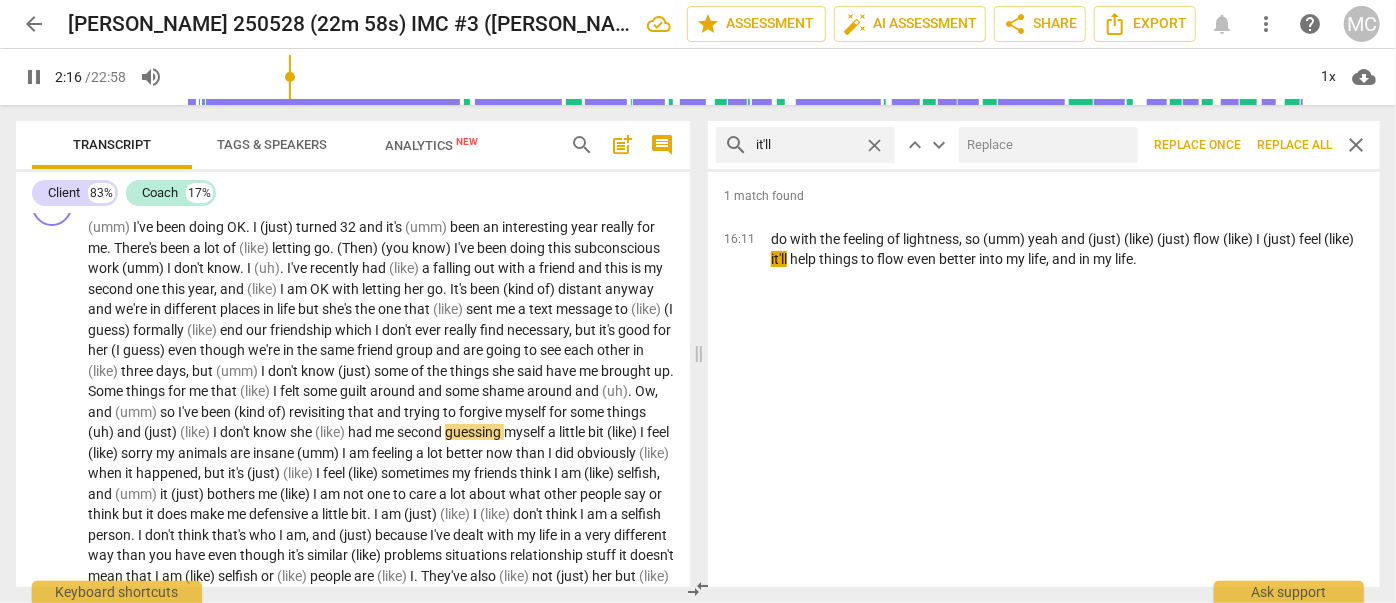 click at bounding box center (1044, 145) 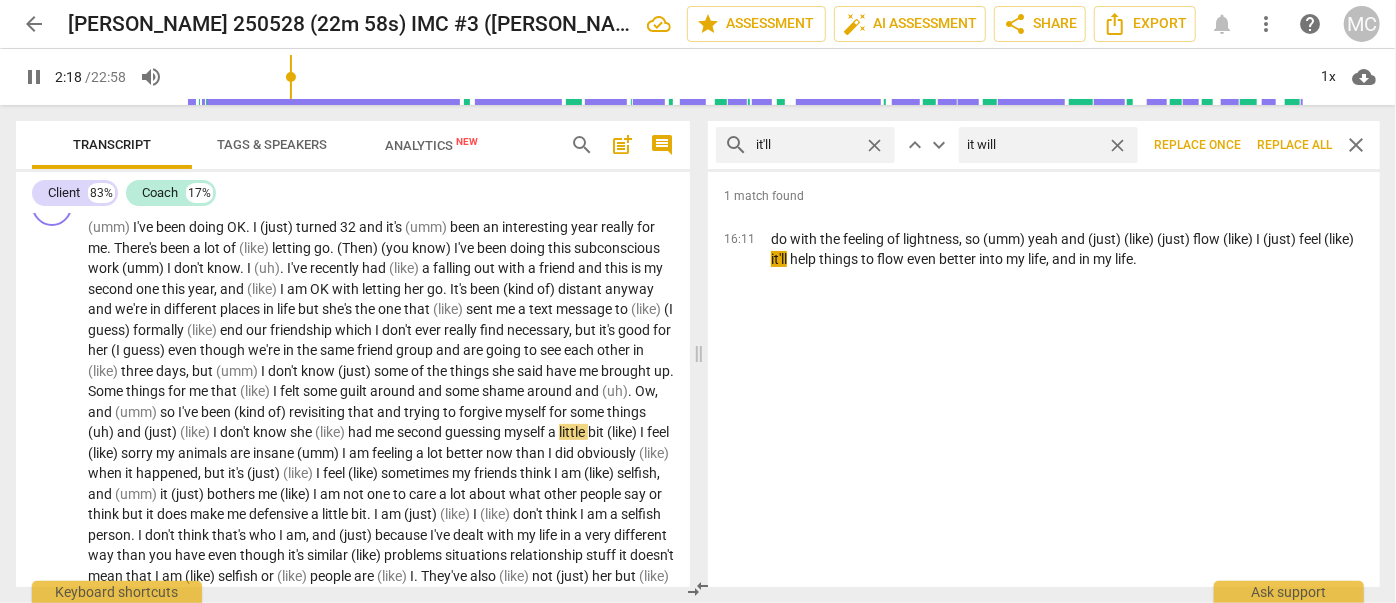 drag, startPoint x: 1292, startPoint y: 143, endPoint x: 1111, endPoint y: 188, distance: 186.51006 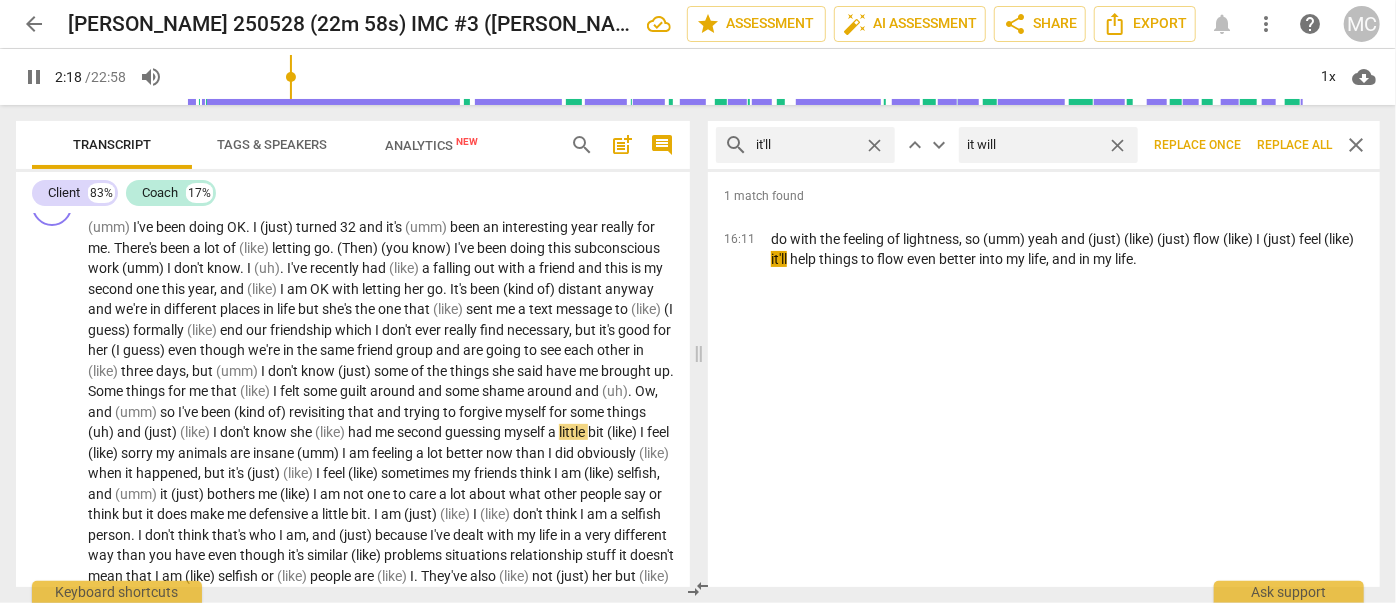 click on "Replace all" at bounding box center (1294, 145) 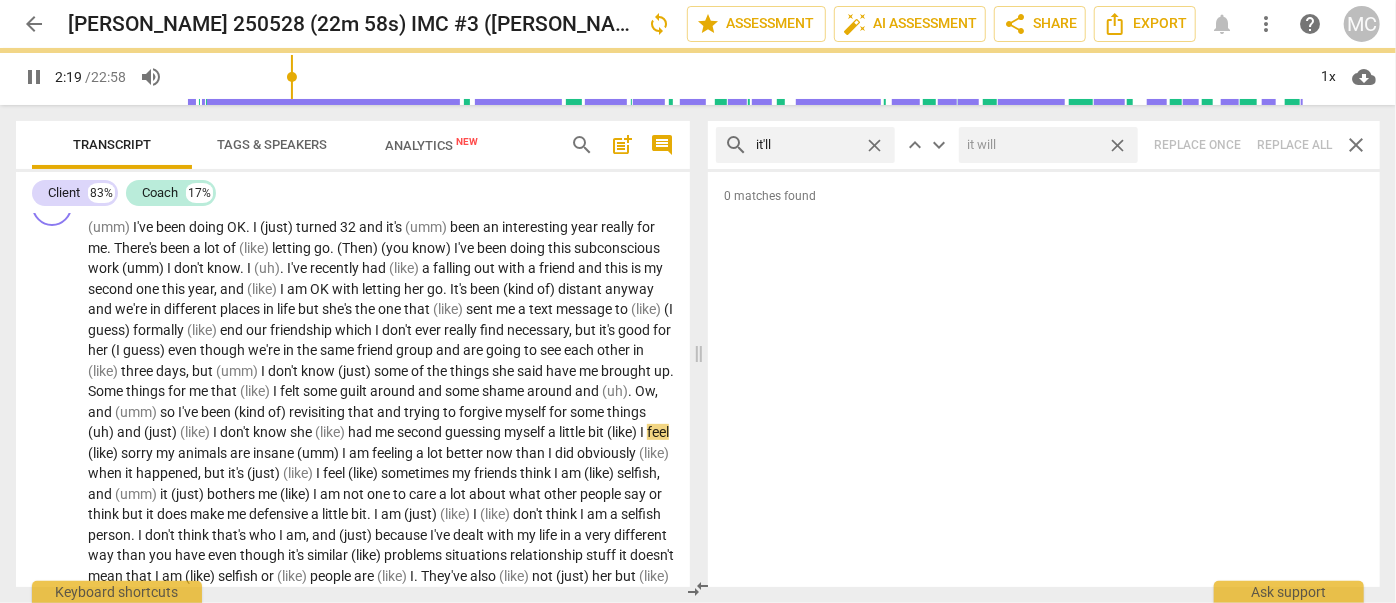 click on "close" at bounding box center [1117, 145] 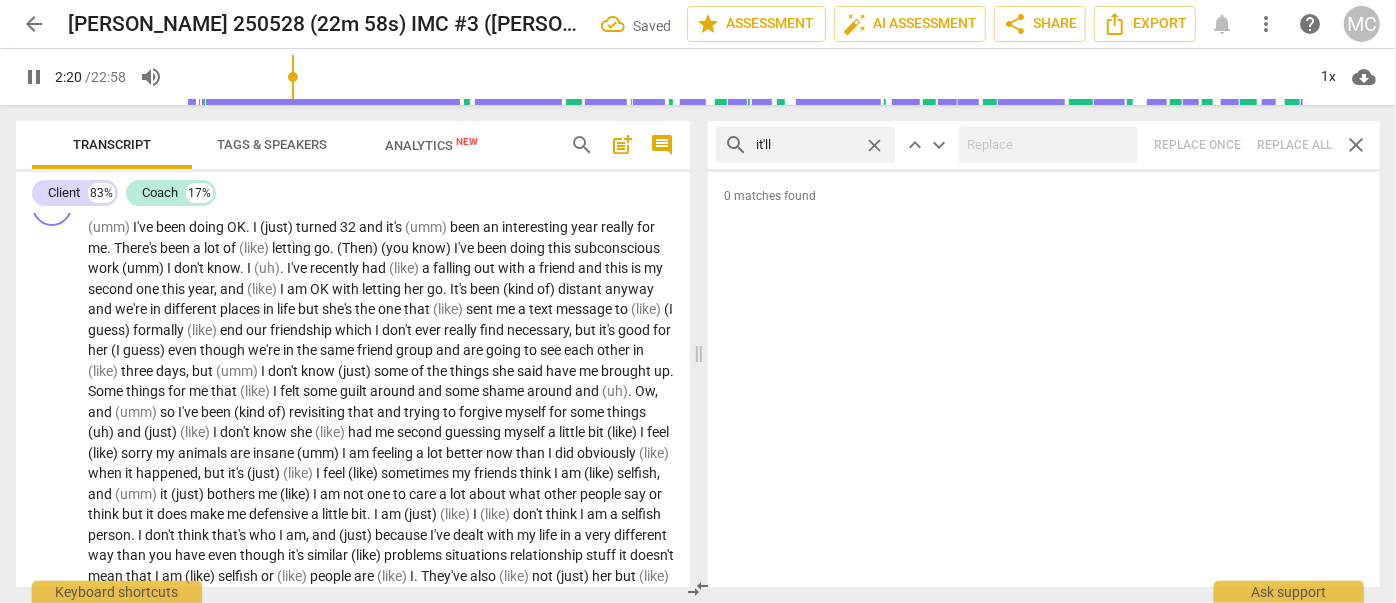 click on "close" at bounding box center [874, 145] 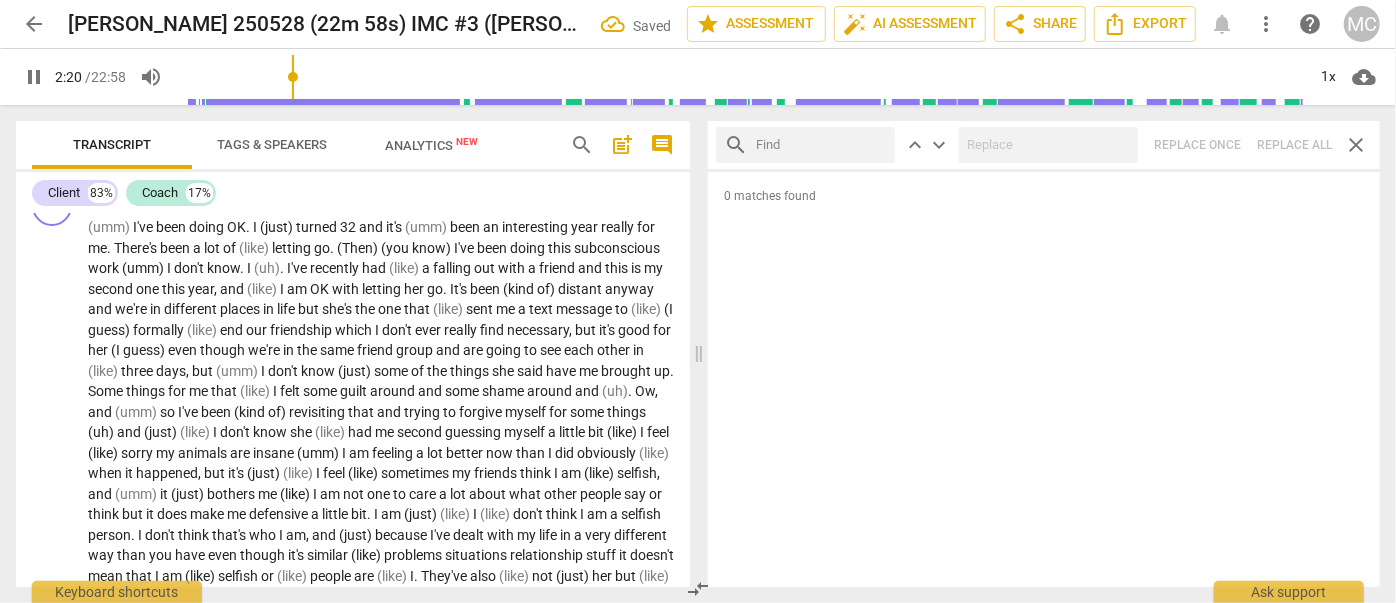 click at bounding box center [821, 145] 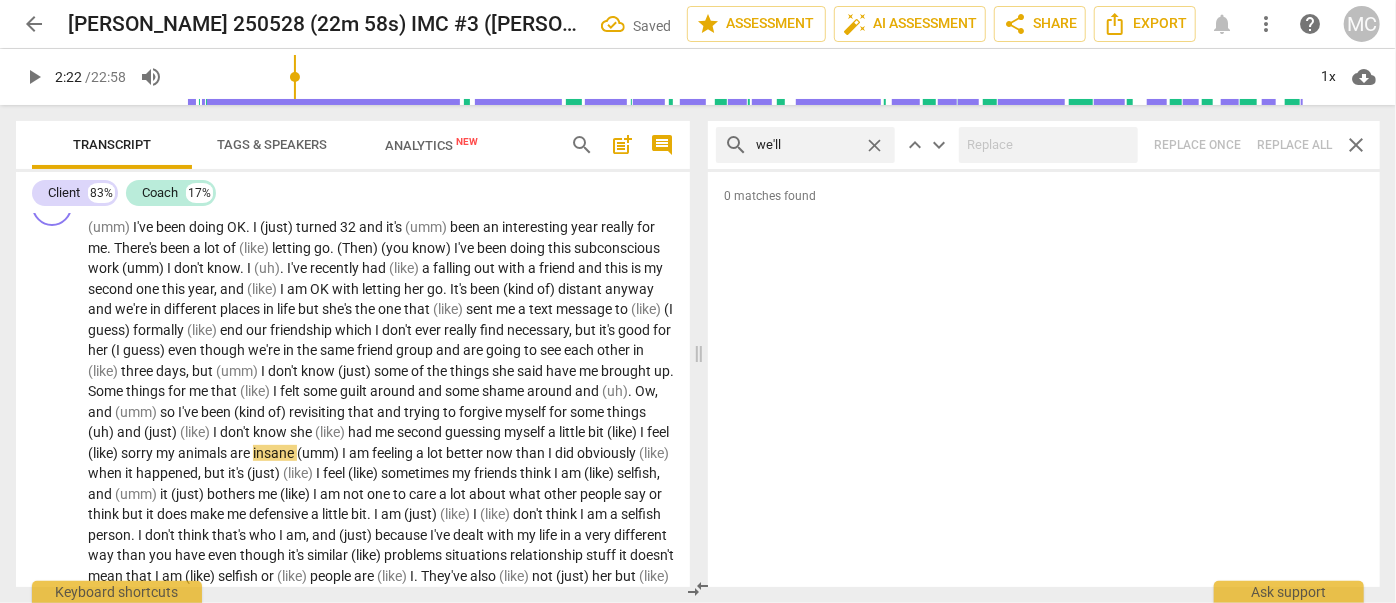 click on "search we'll close keyboard_arrow_up keyboard_arrow_down Replace once Replace all close" at bounding box center [1044, 145] 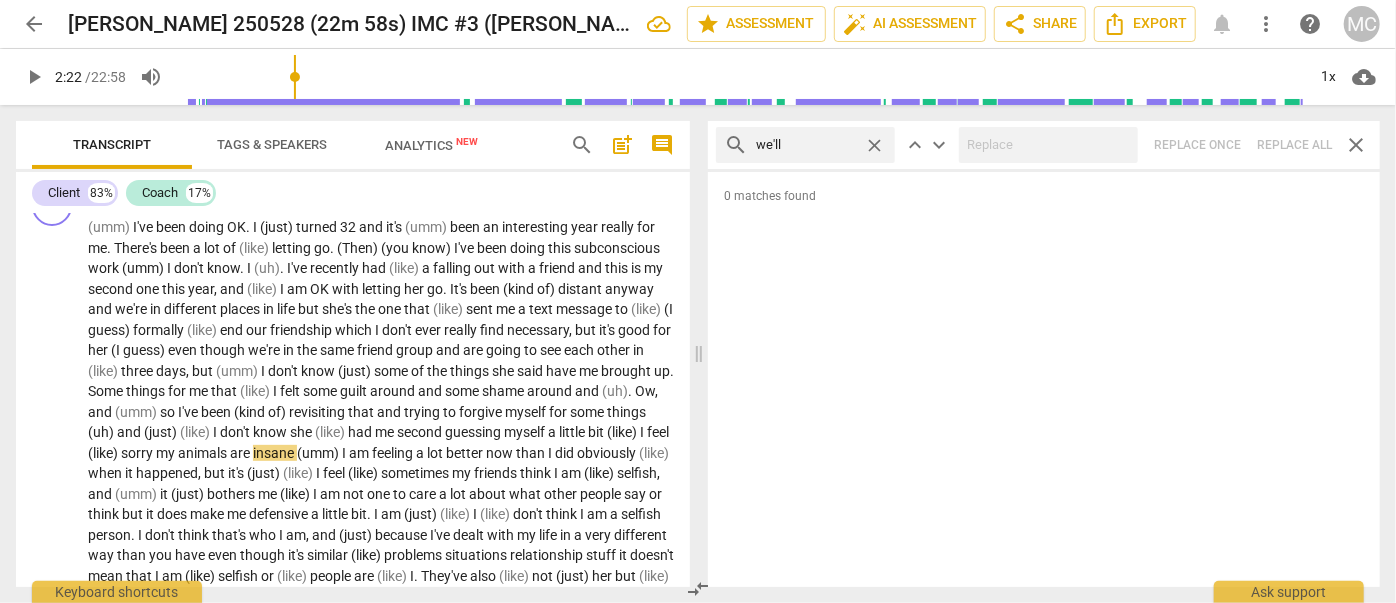 click on "close" at bounding box center (874, 145) 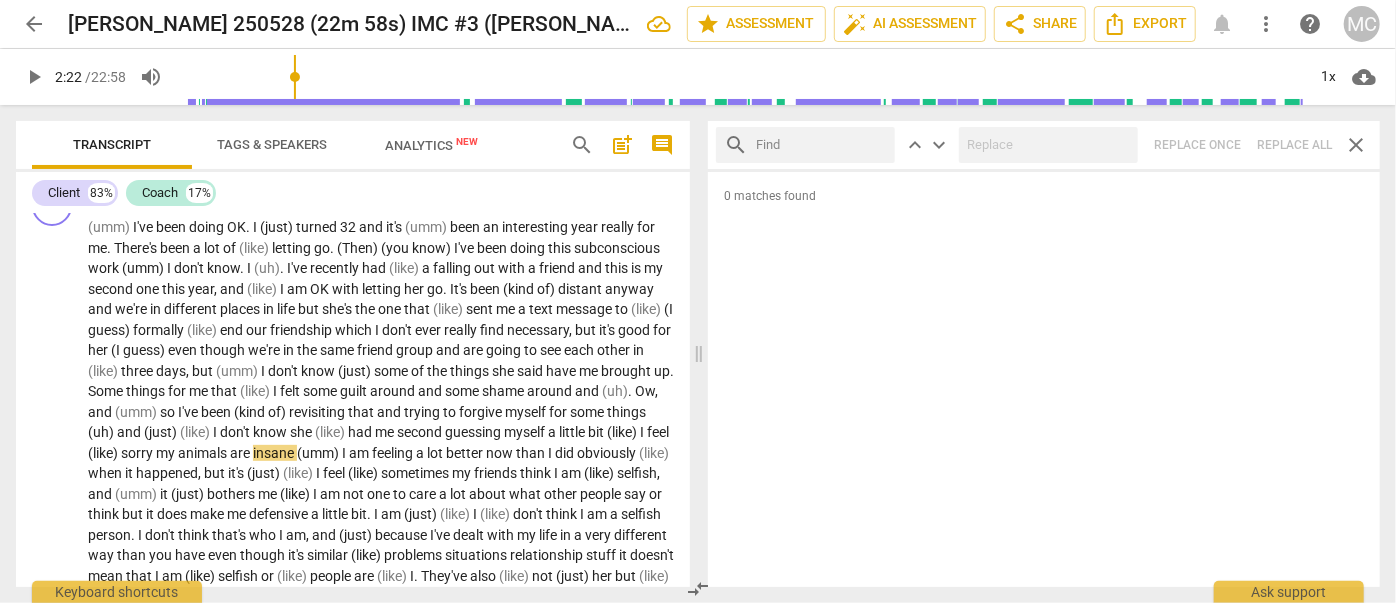 click at bounding box center [821, 145] 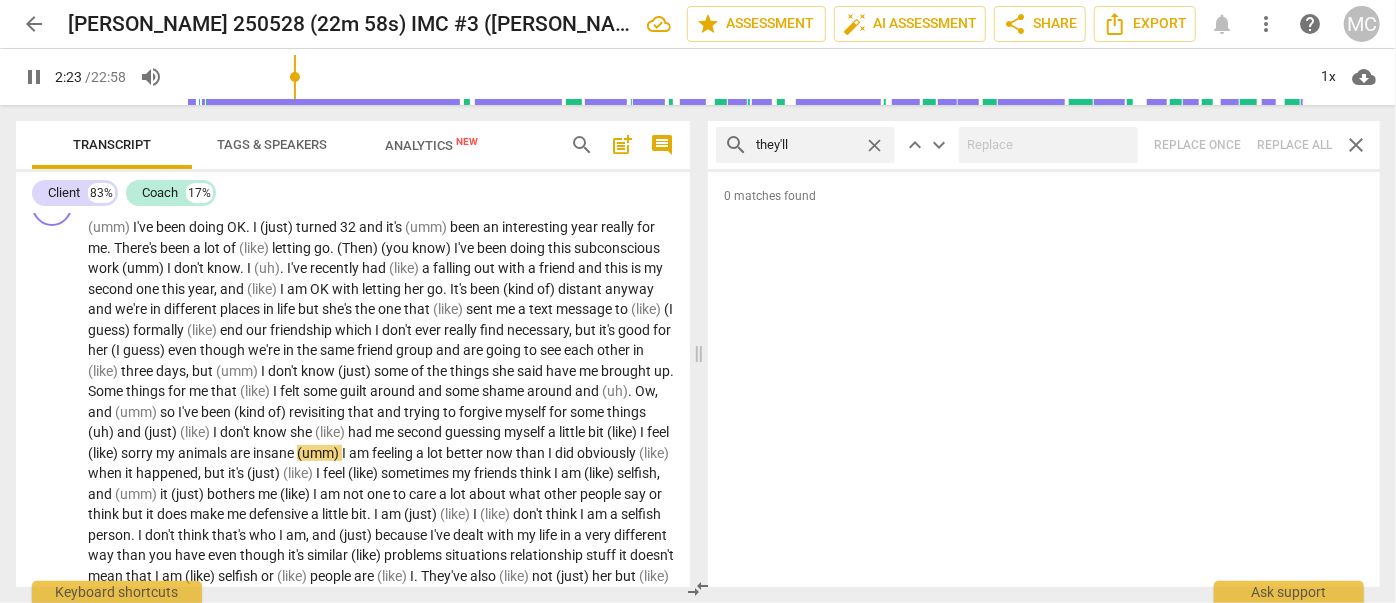 click on "search they'll close keyboard_arrow_up keyboard_arrow_down Replace once Replace all close" at bounding box center (1044, 145) 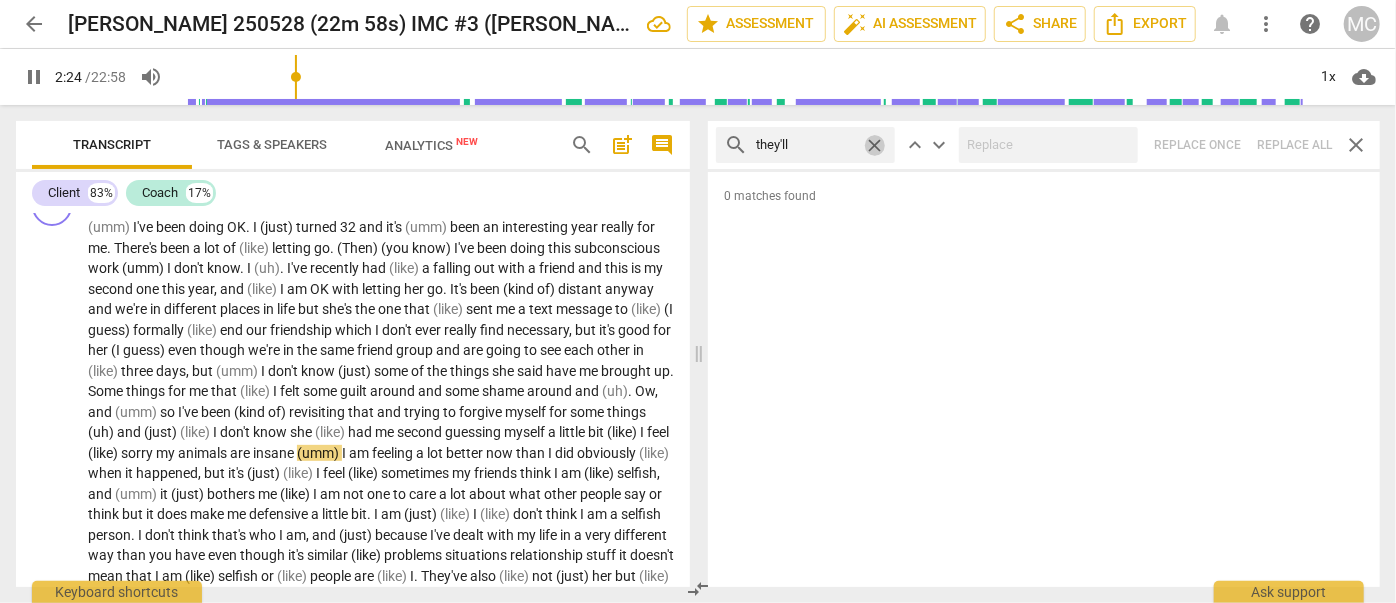 click on "close" at bounding box center (874, 145) 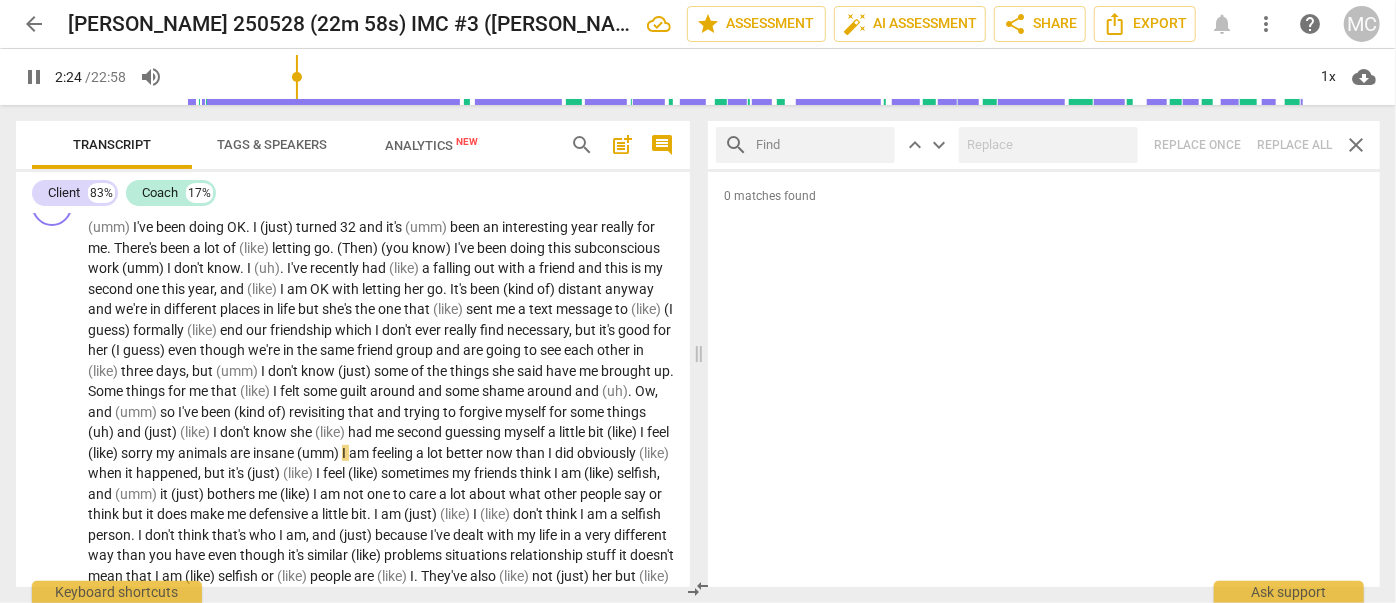 click at bounding box center [821, 145] 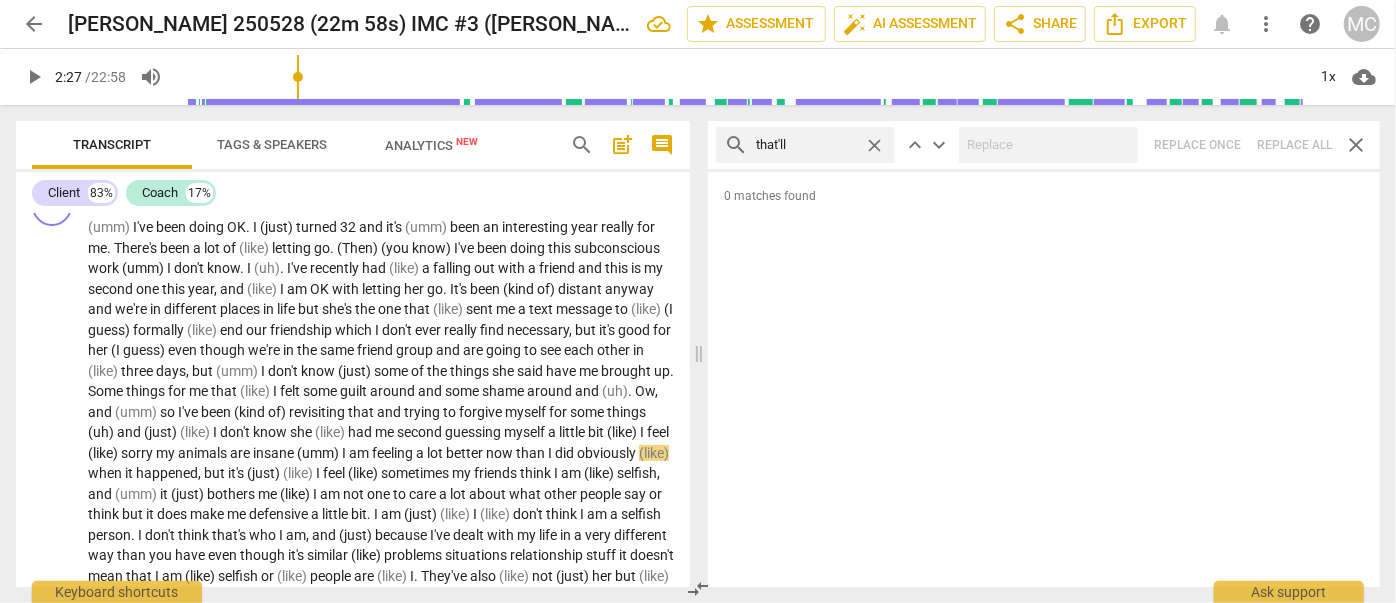 click on "search that'll close keyboard_arrow_up keyboard_arrow_down Replace once Replace all close" at bounding box center (1044, 145) 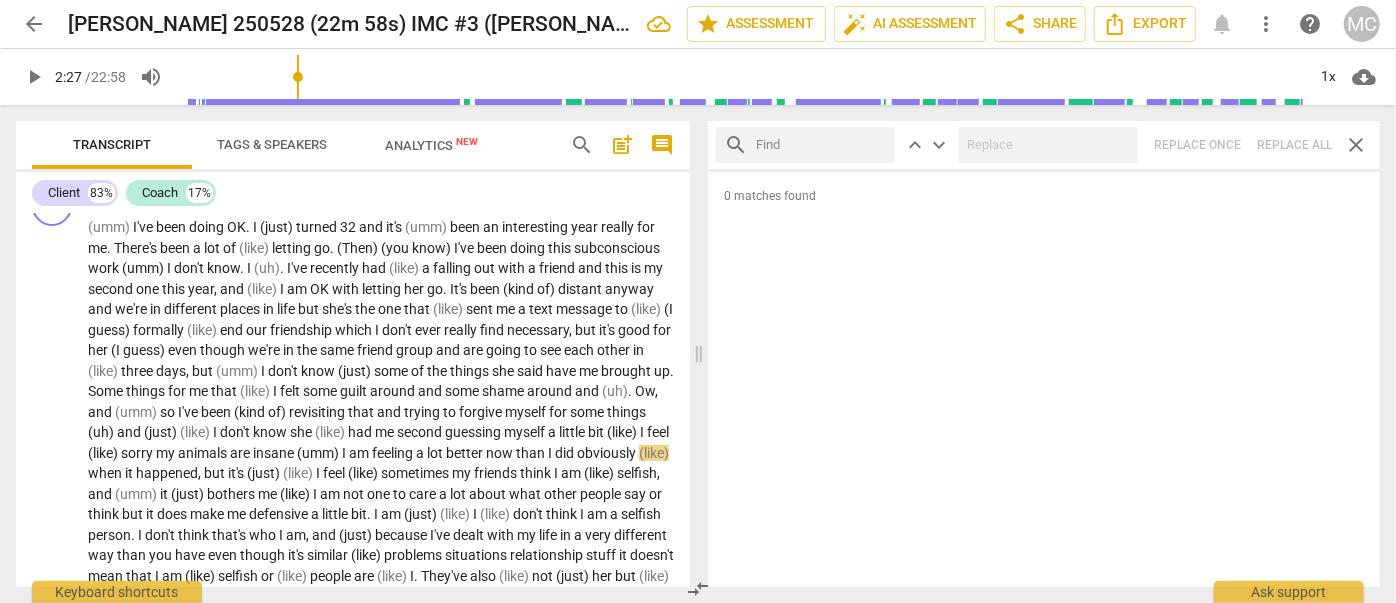 click at bounding box center [821, 145] 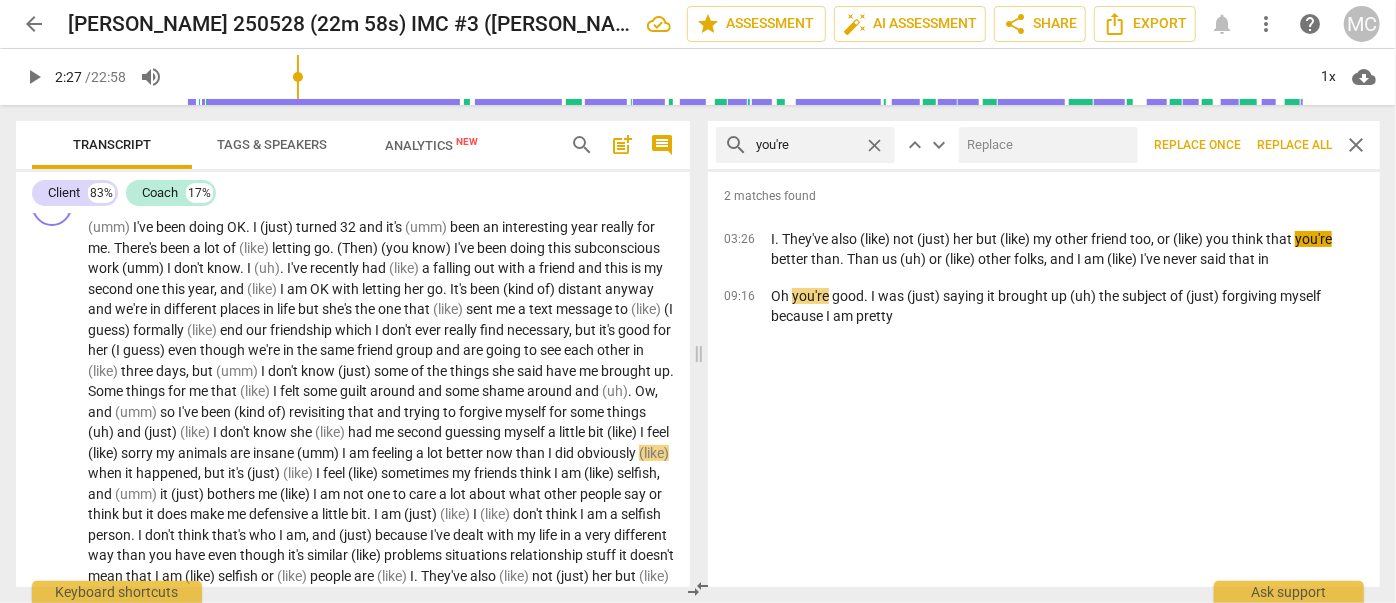 click at bounding box center (1044, 145) 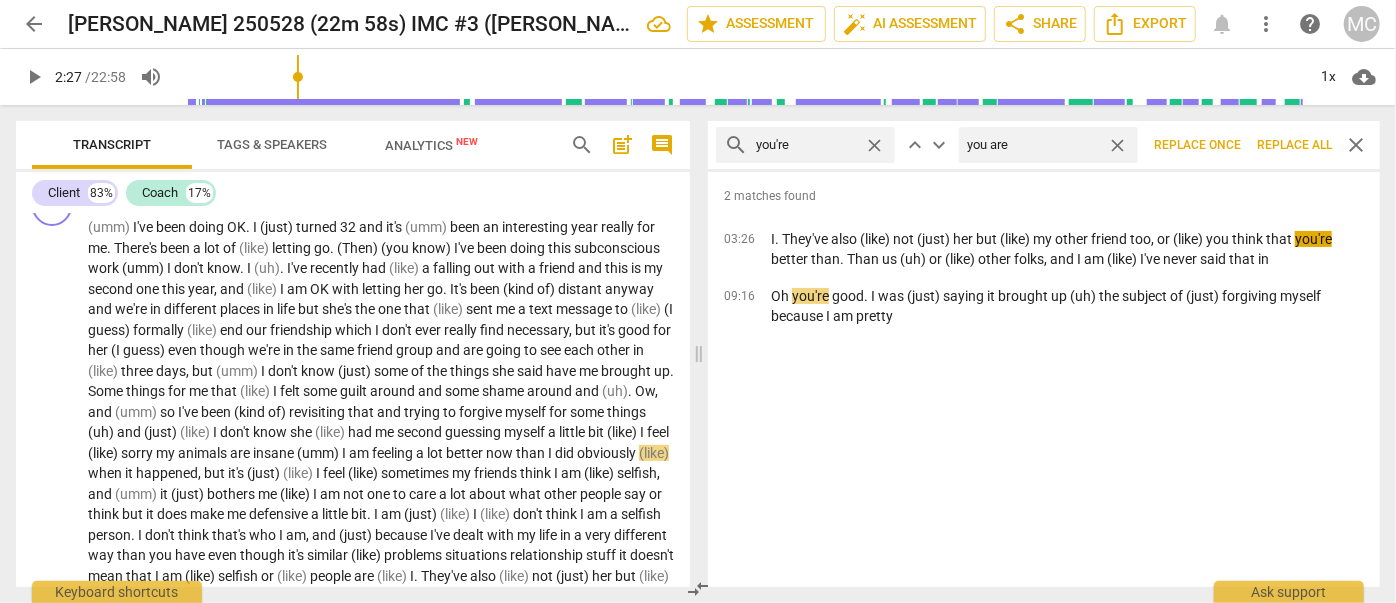 click on "Replace all" at bounding box center (1294, 145) 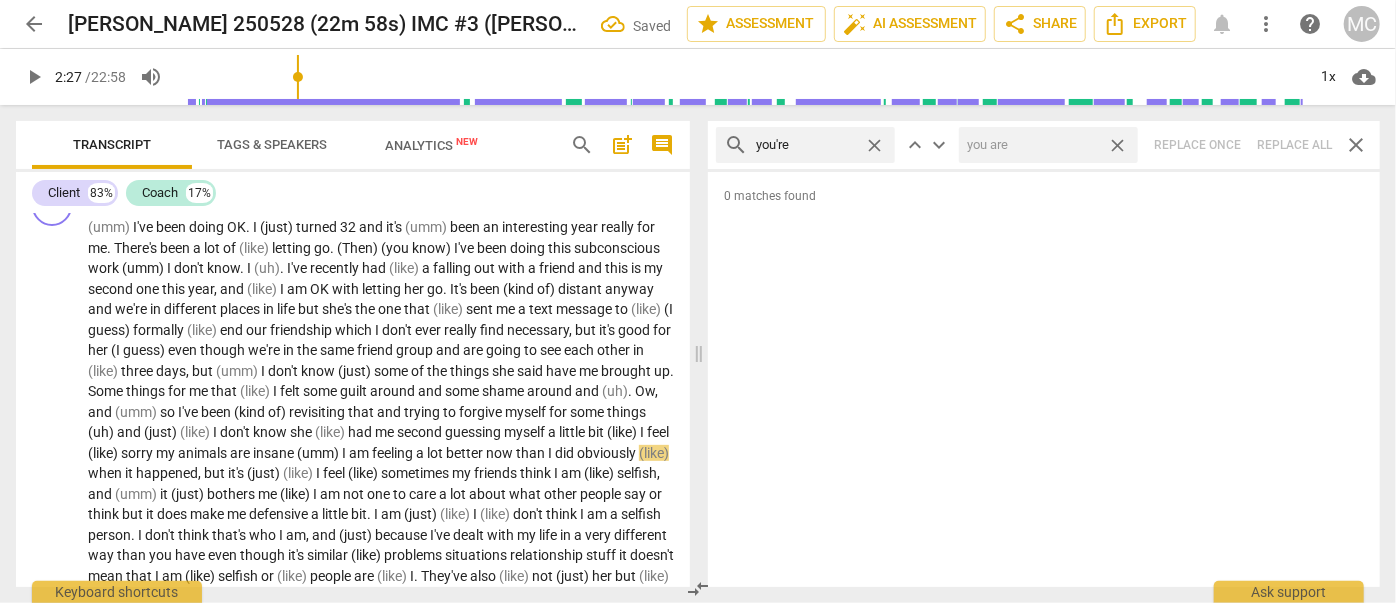 click on "close" at bounding box center [1117, 145] 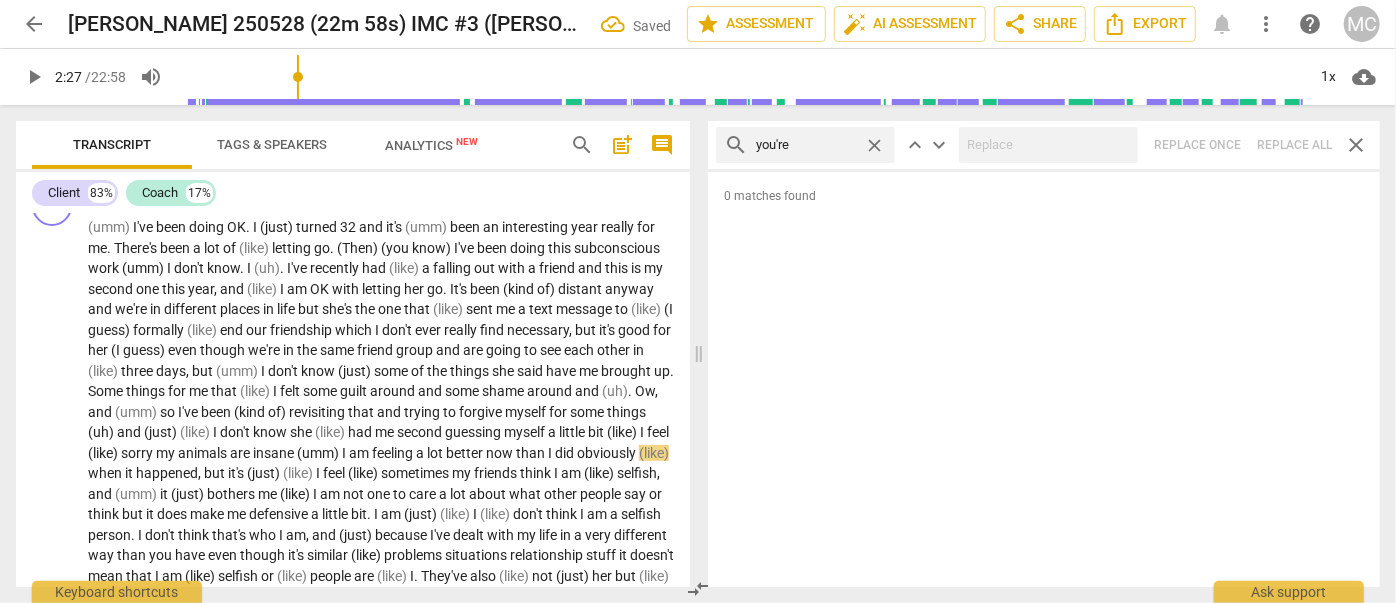 click on "close" at bounding box center (874, 145) 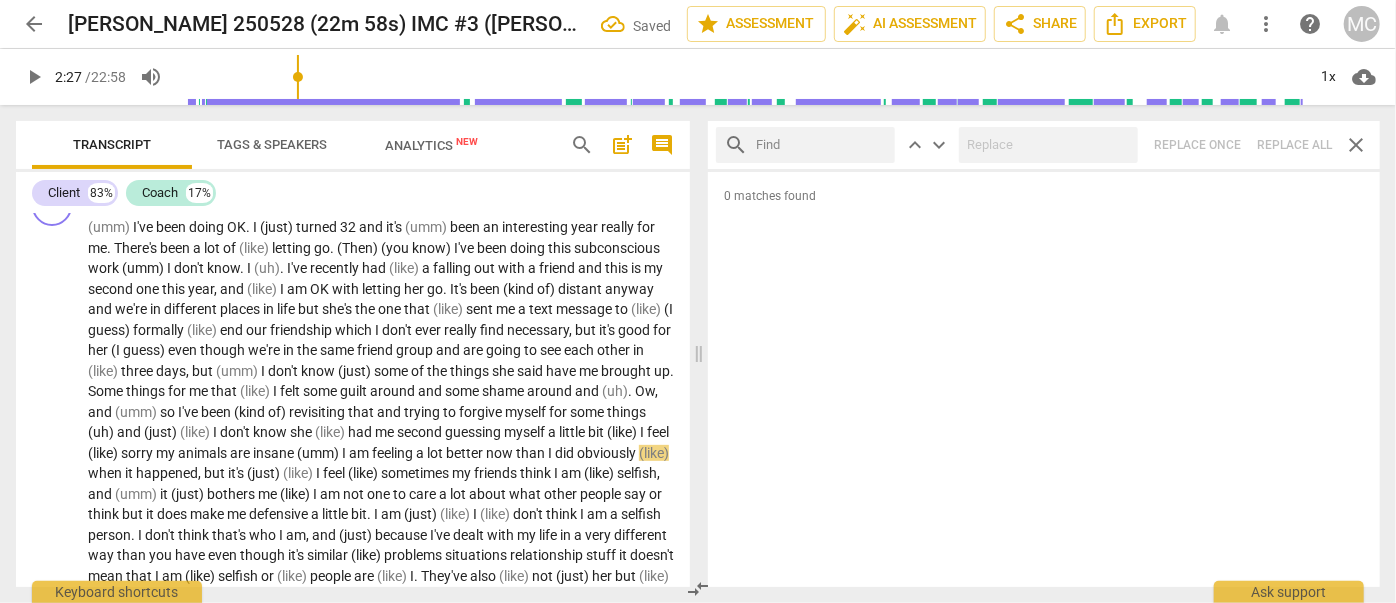 click at bounding box center (821, 145) 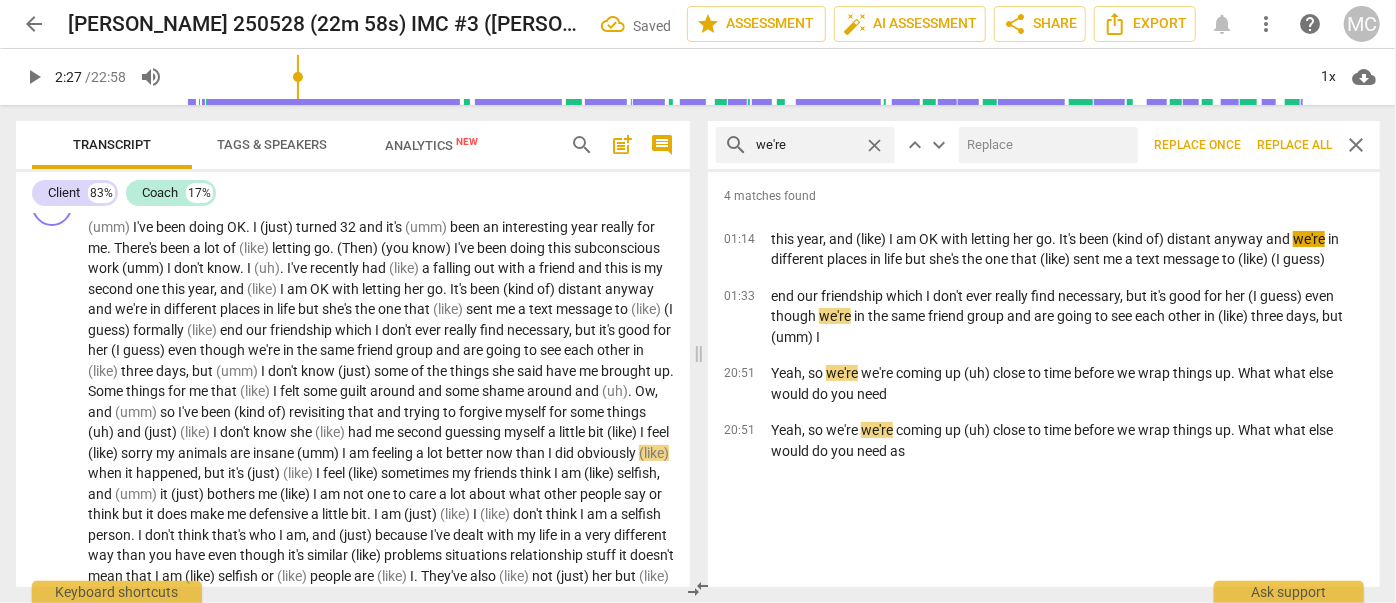 click at bounding box center (1044, 145) 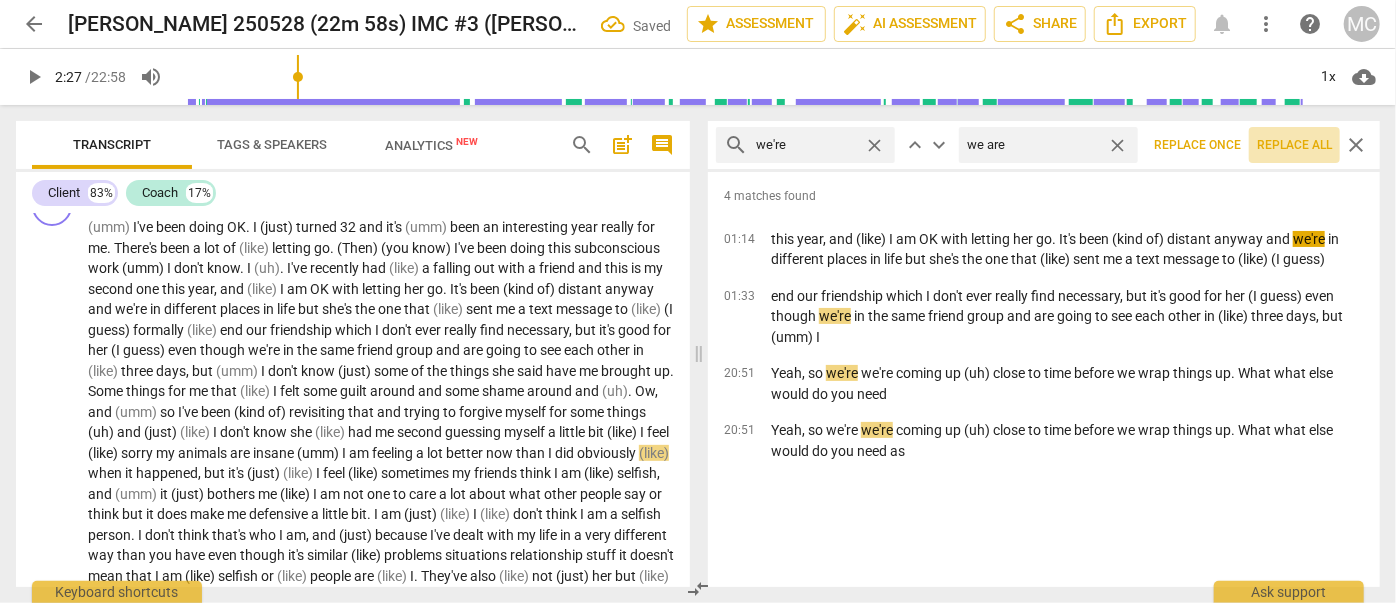click on "Replace all" at bounding box center (1294, 145) 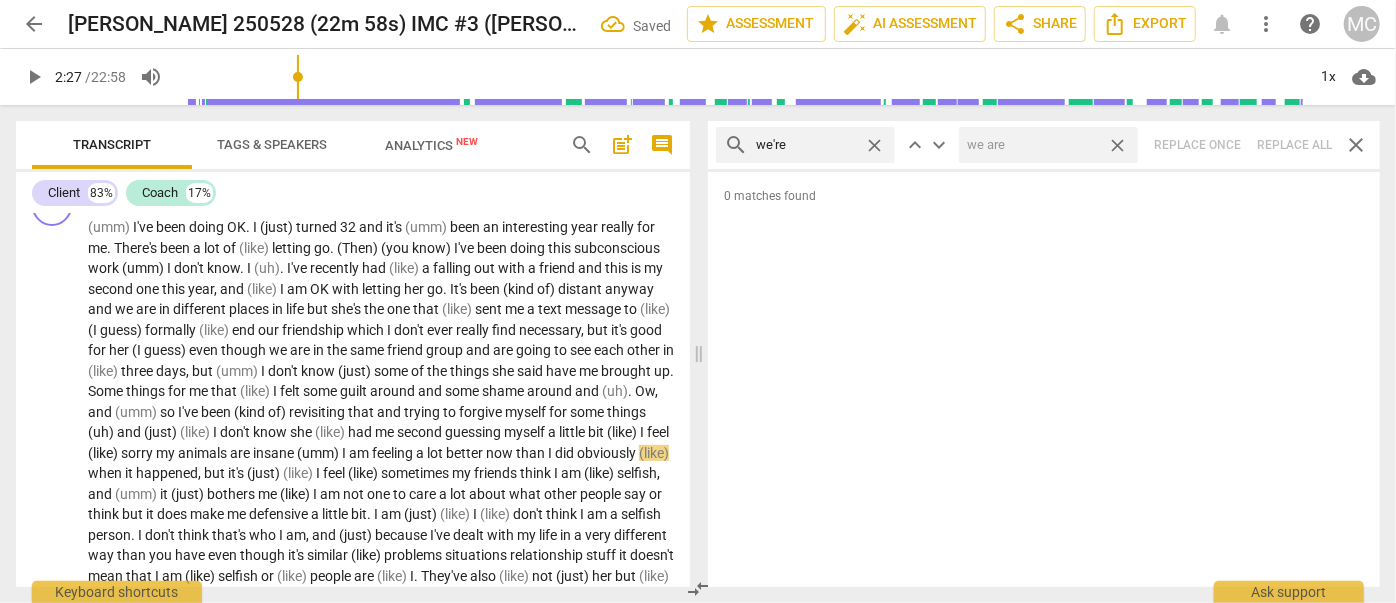 click on "close" at bounding box center [1117, 145] 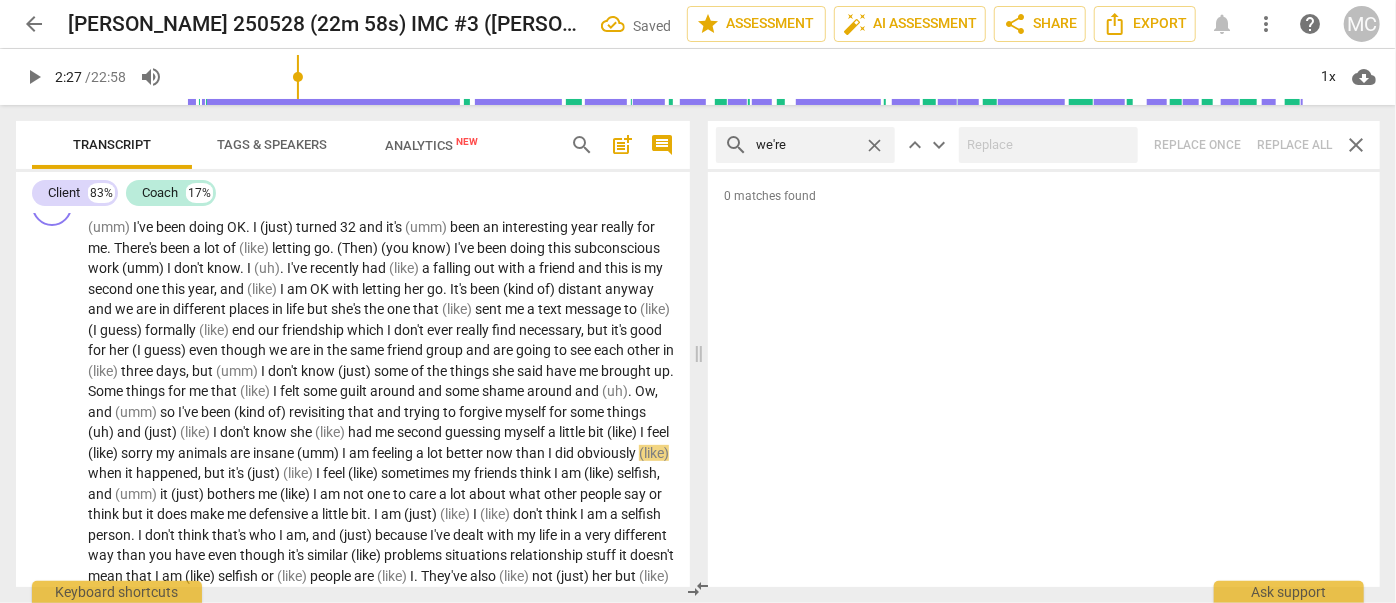 click on "close" at bounding box center (874, 145) 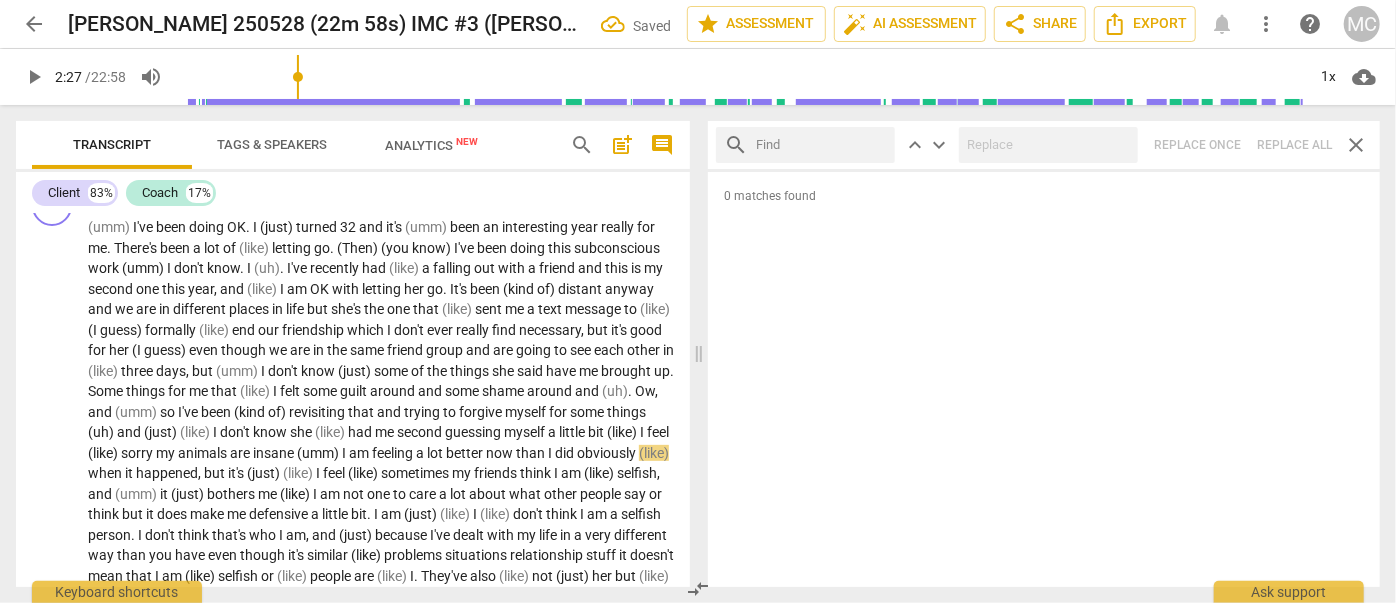 click at bounding box center (821, 145) 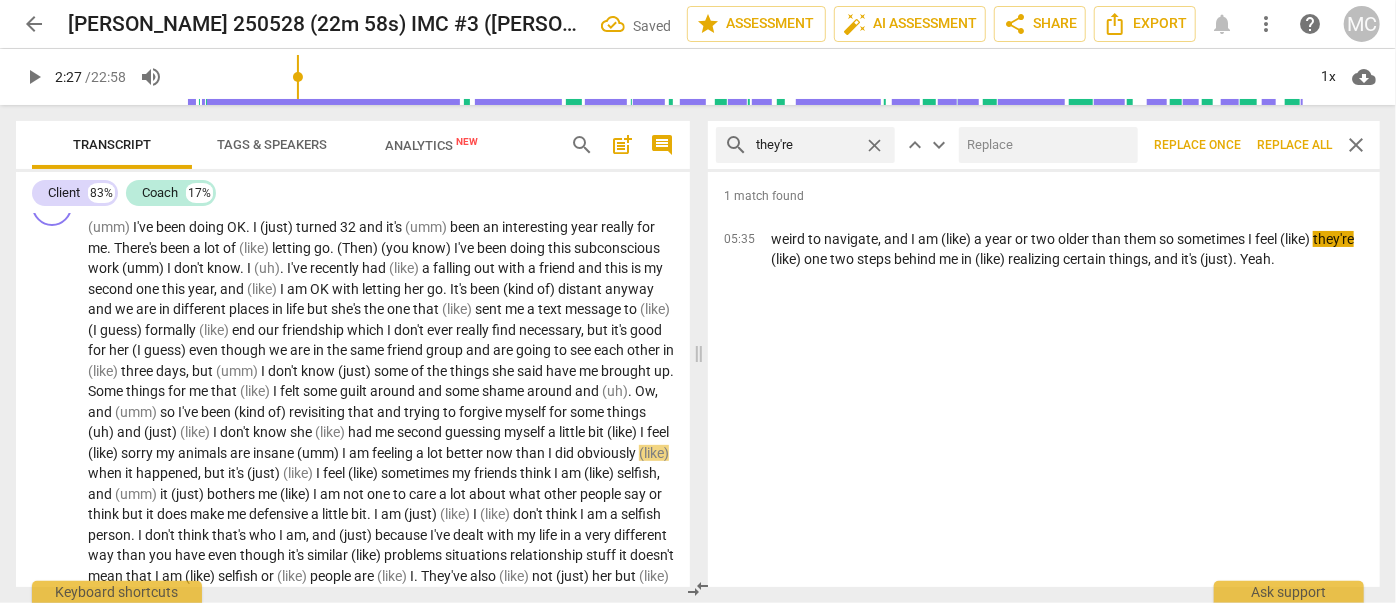 click at bounding box center [1044, 145] 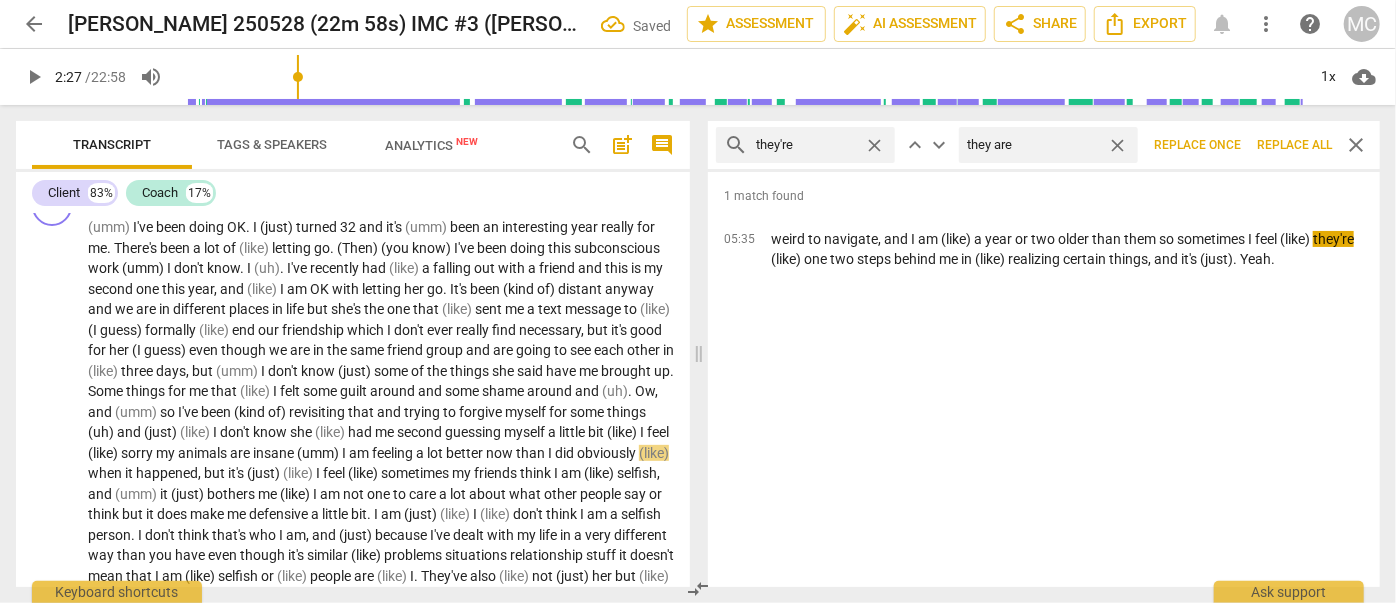 click on "Replace all" at bounding box center (1294, 145) 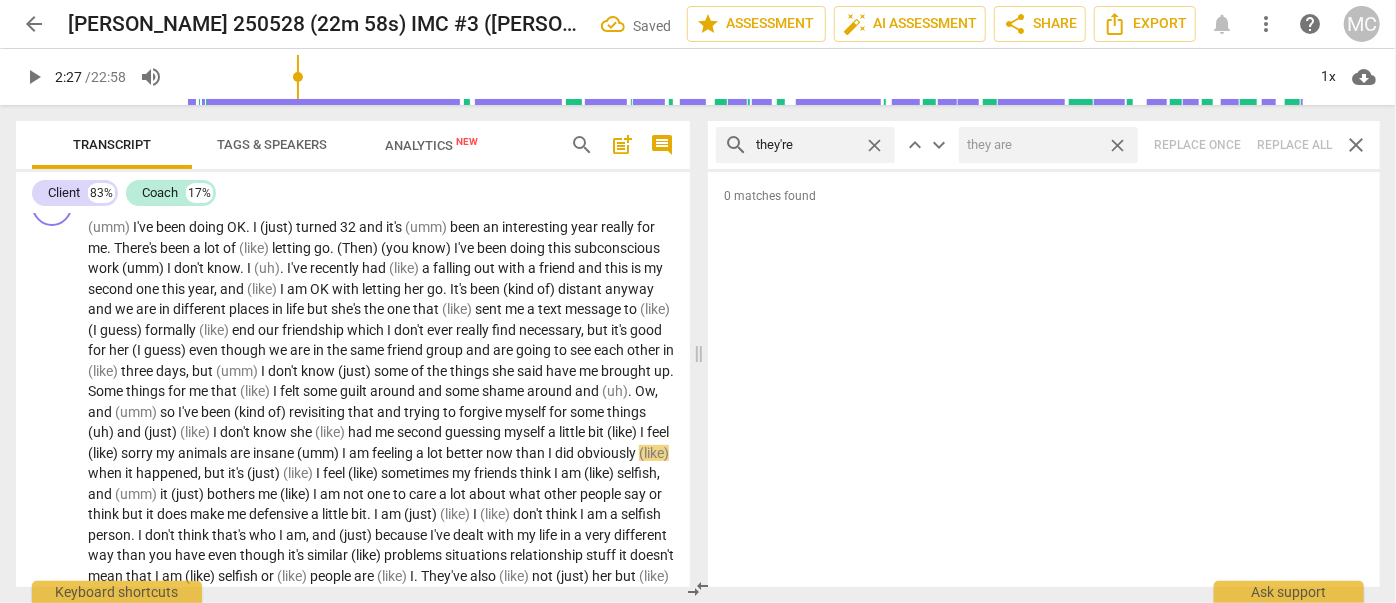 click on "close" at bounding box center [1117, 145] 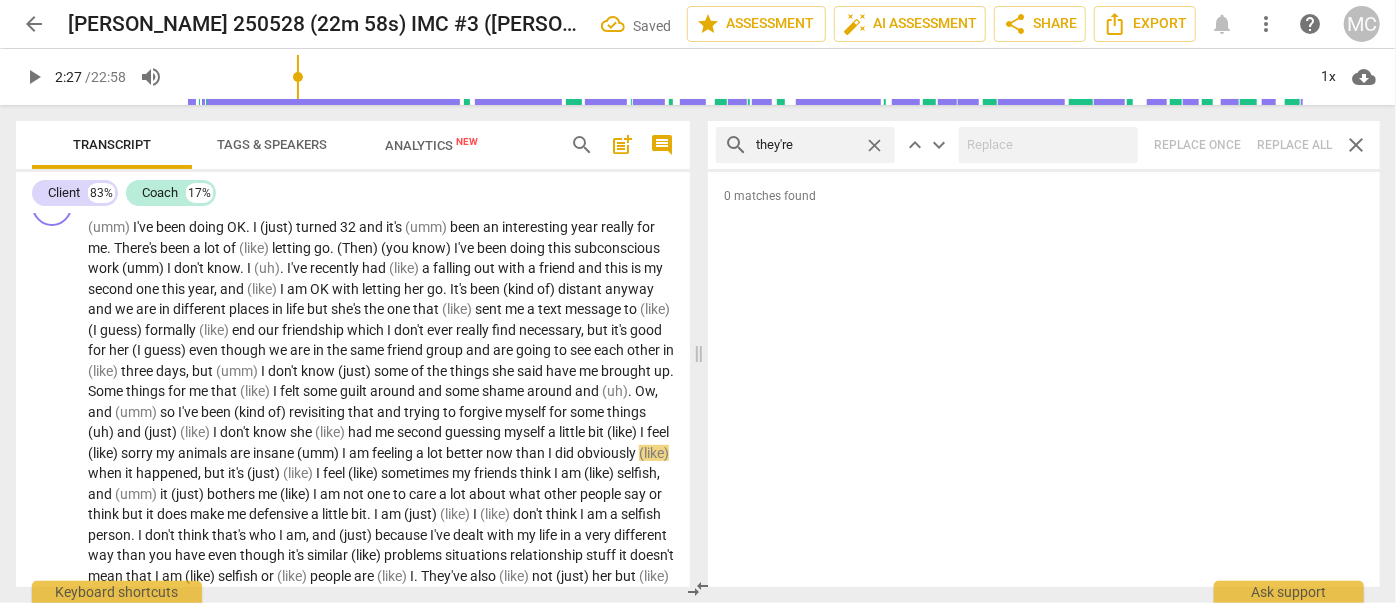 click on "close" at bounding box center [874, 145] 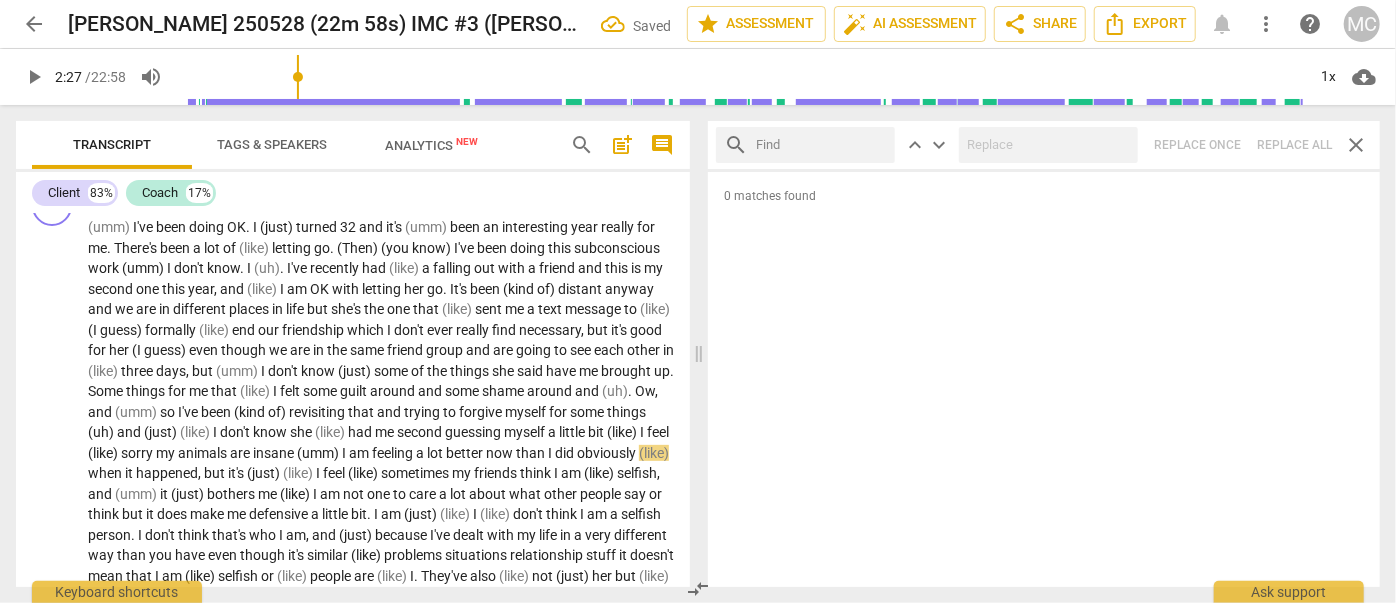 click at bounding box center [821, 145] 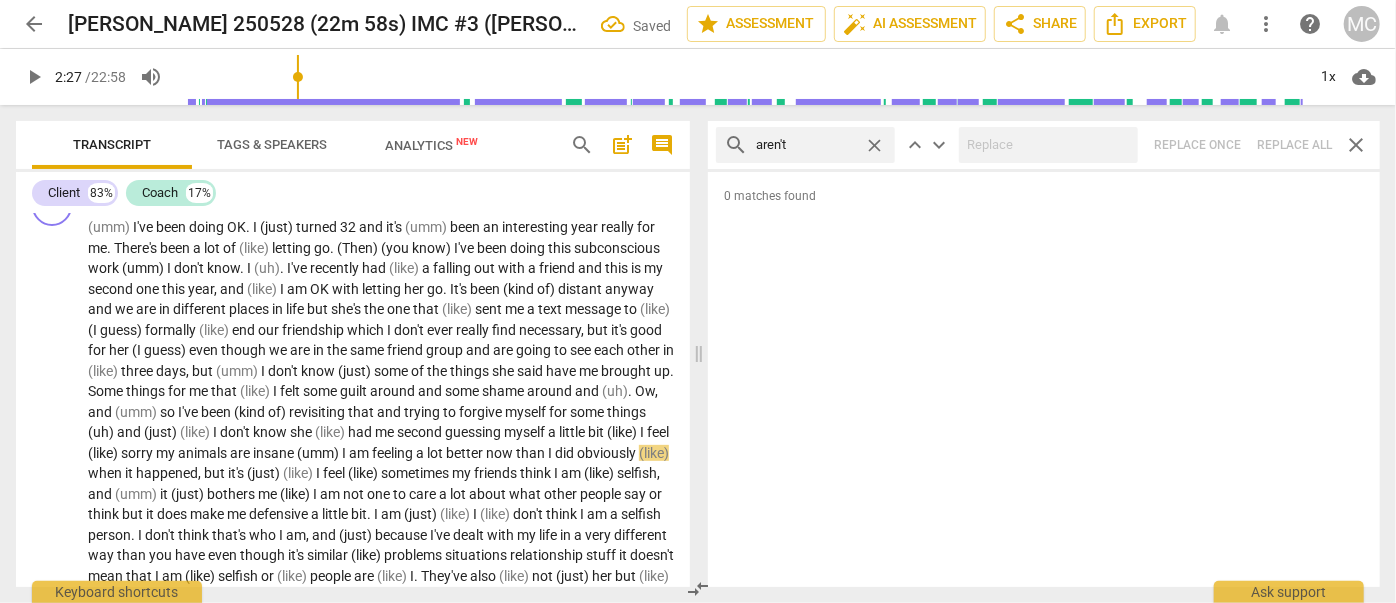 click on "search aren't close keyboard_arrow_up keyboard_arrow_down Replace once Replace all close" at bounding box center (1044, 145) 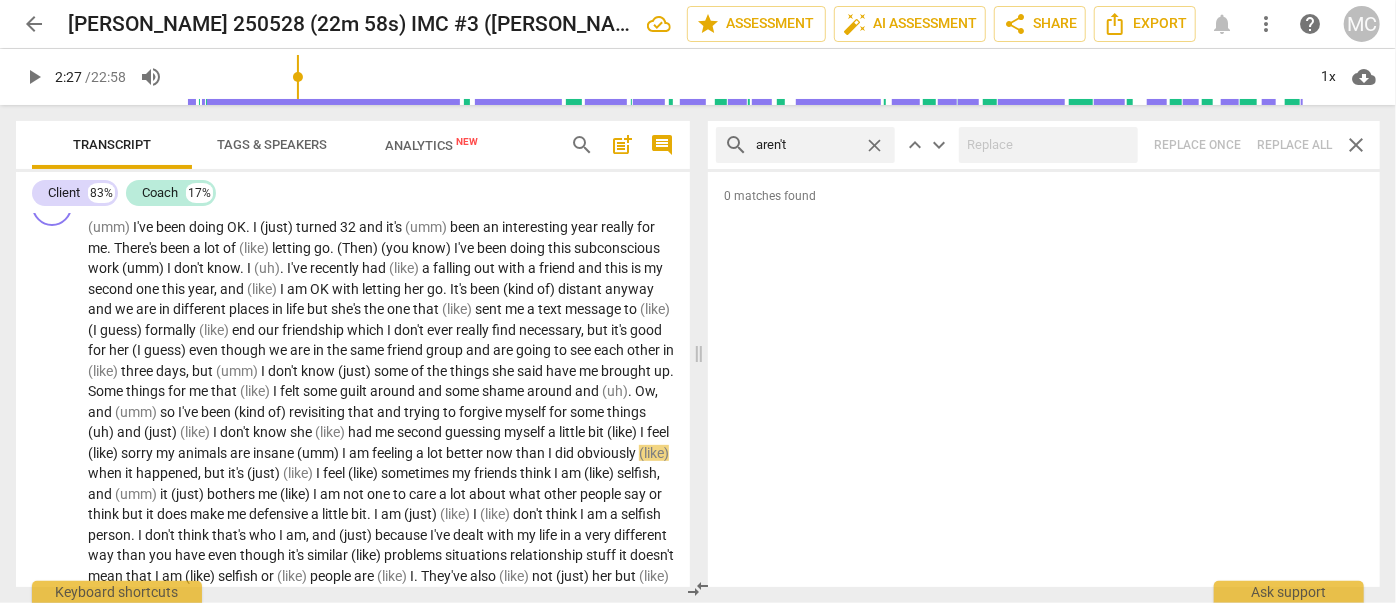 click on "close" at bounding box center (874, 145) 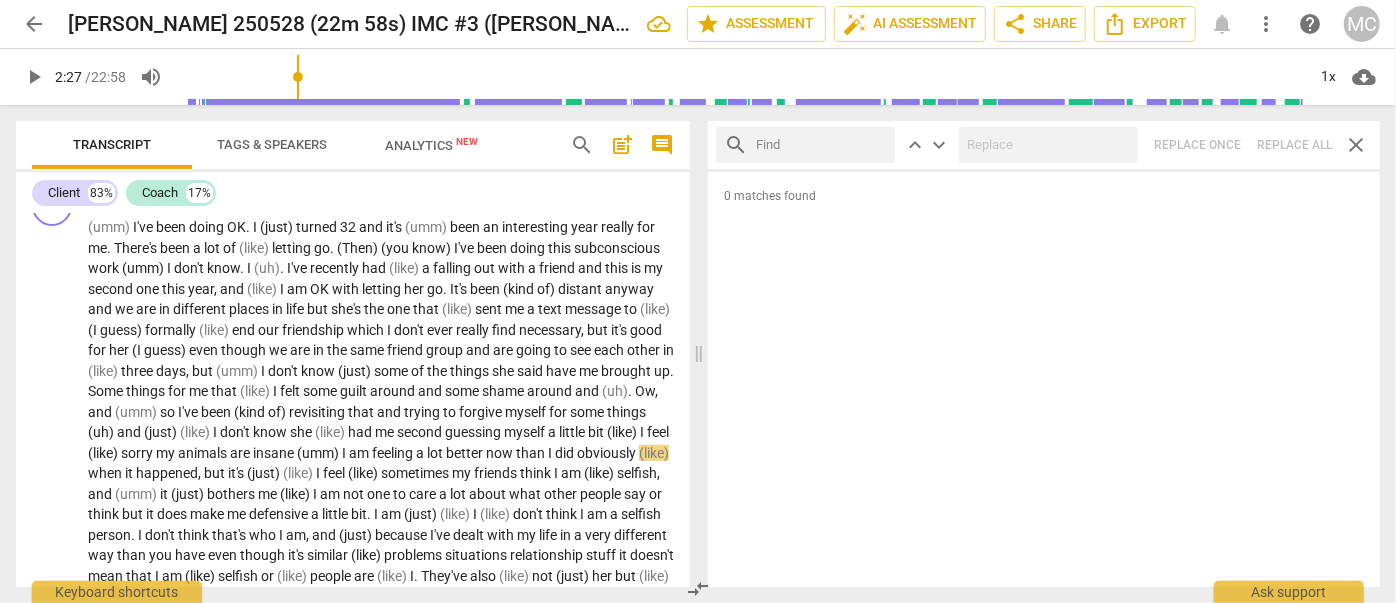 click at bounding box center (821, 145) 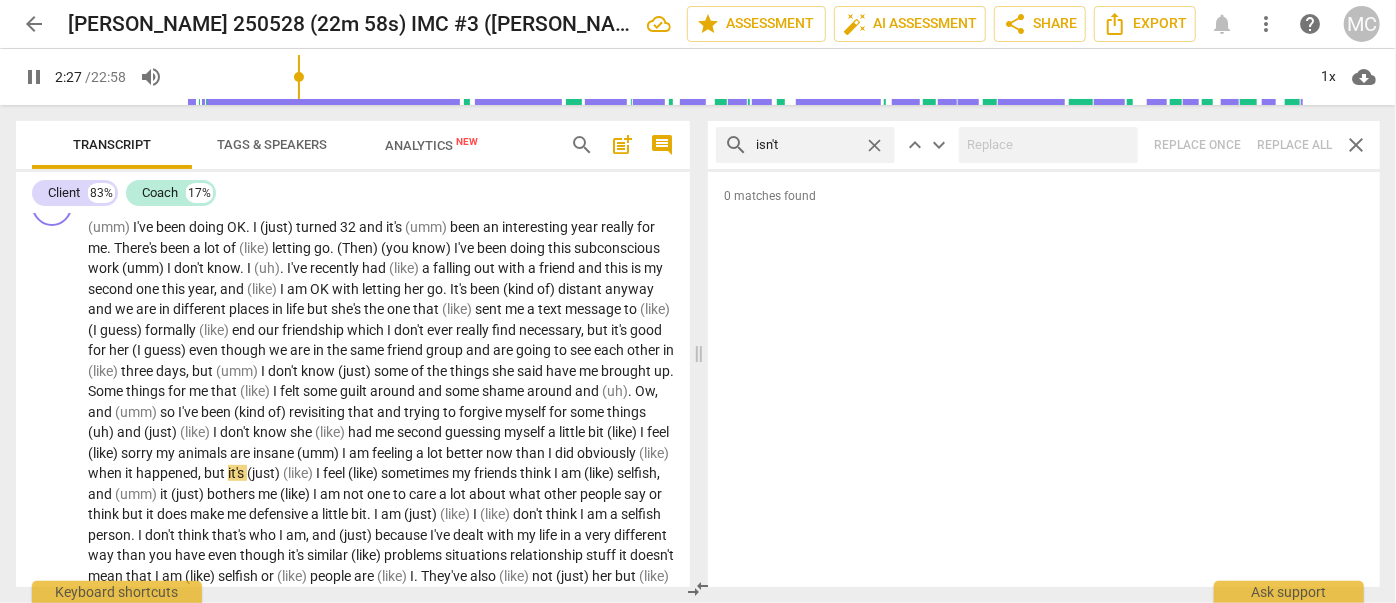 click on "search isn't close keyboard_arrow_up keyboard_arrow_down Replace once Replace all close" at bounding box center [1044, 145] 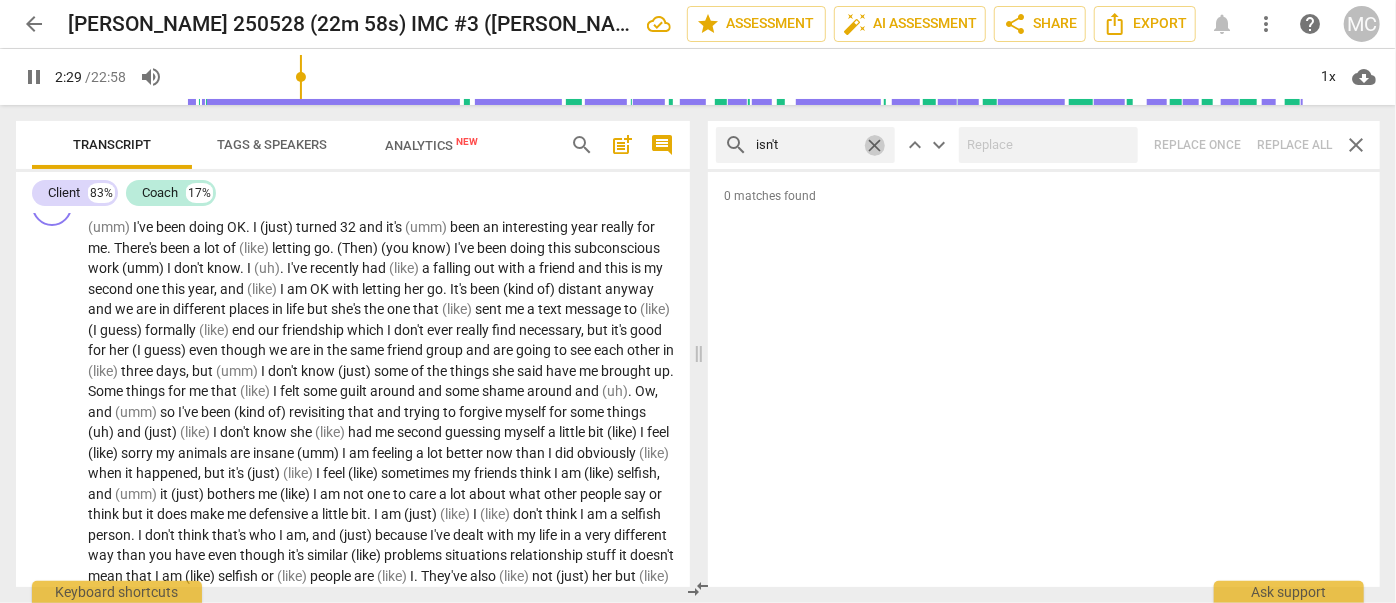 click on "close" at bounding box center (874, 145) 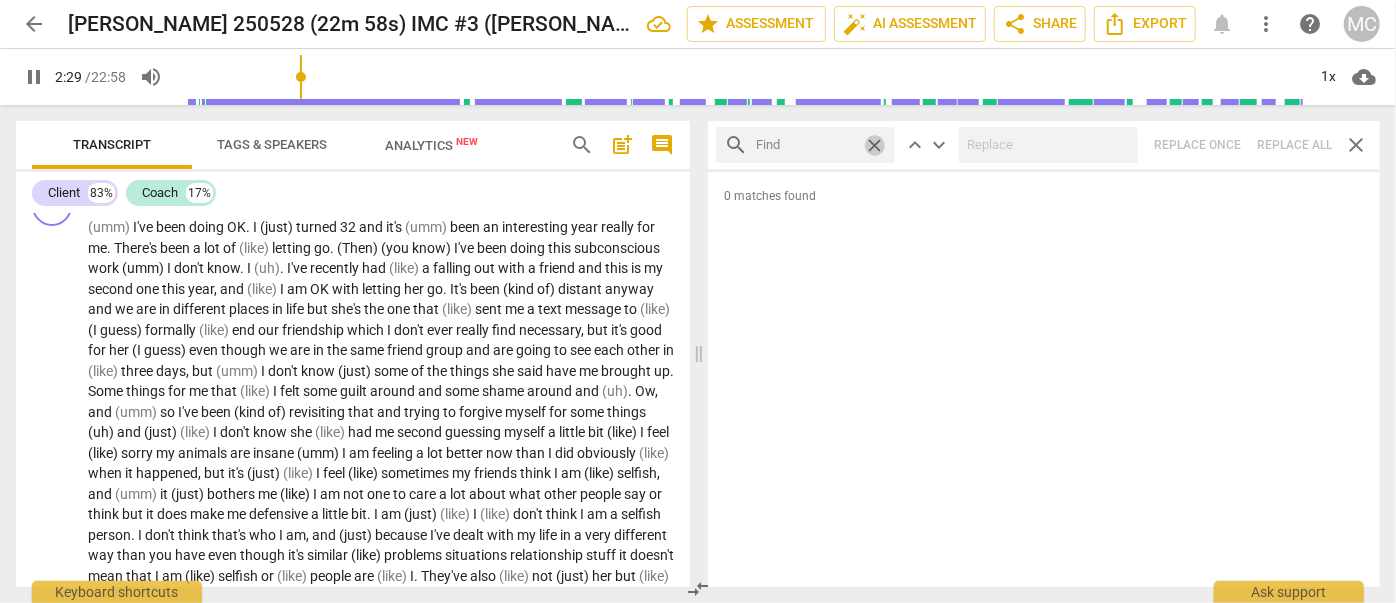 click at bounding box center [806, 145] 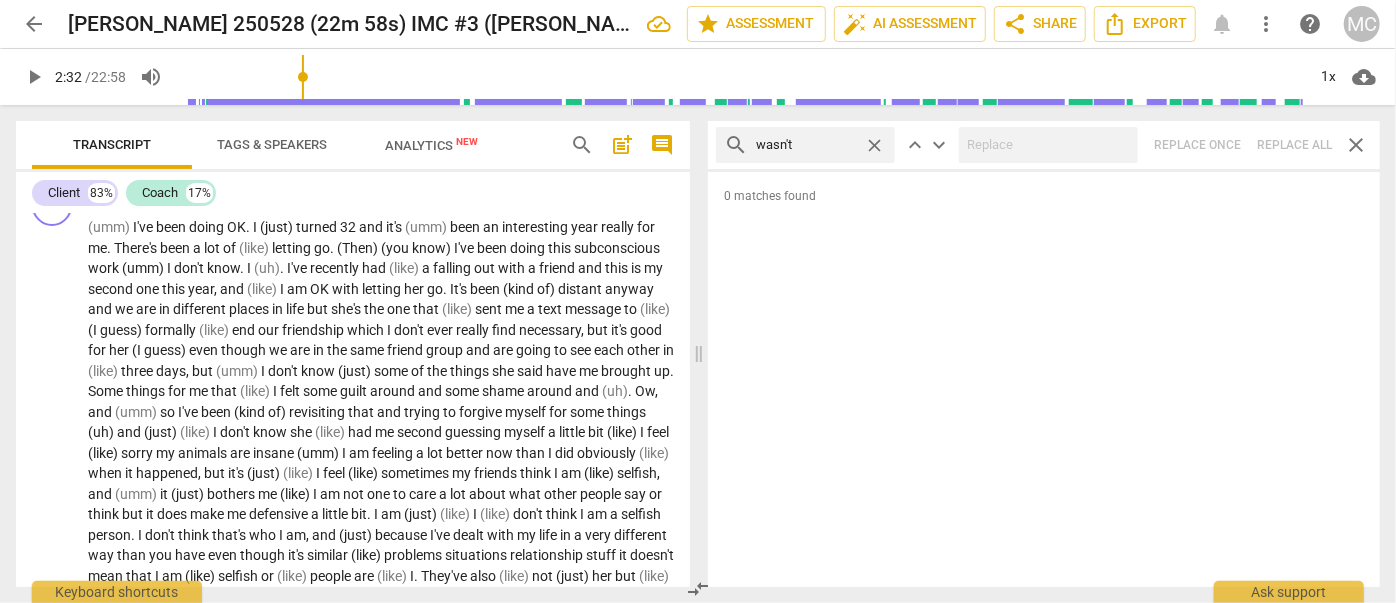click on "search wasn't close keyboard_arrow_up keyboard_arrow_down Replace once Replace all close" at bounding box center (1044, 145) 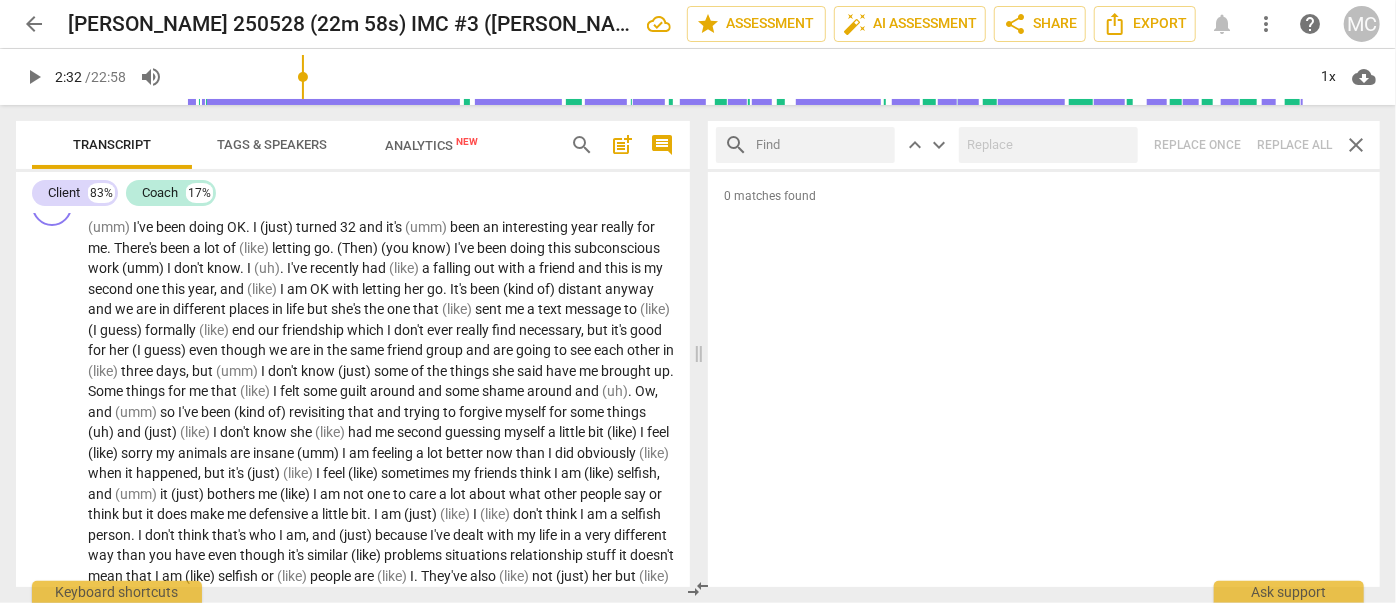 click at bounding box center [821, 145] 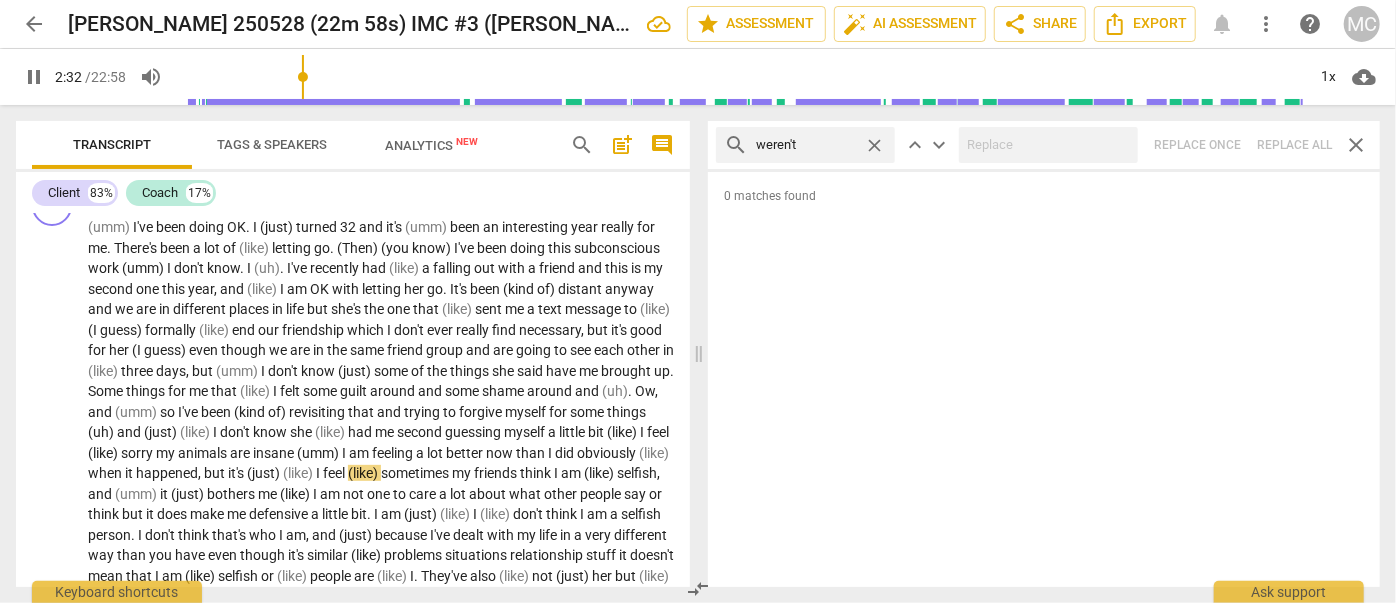 click on "search weren't close keyboard_arrow_up keyboard_arrow_down Replace once Replace all close" at bounding box center [1044, 145] 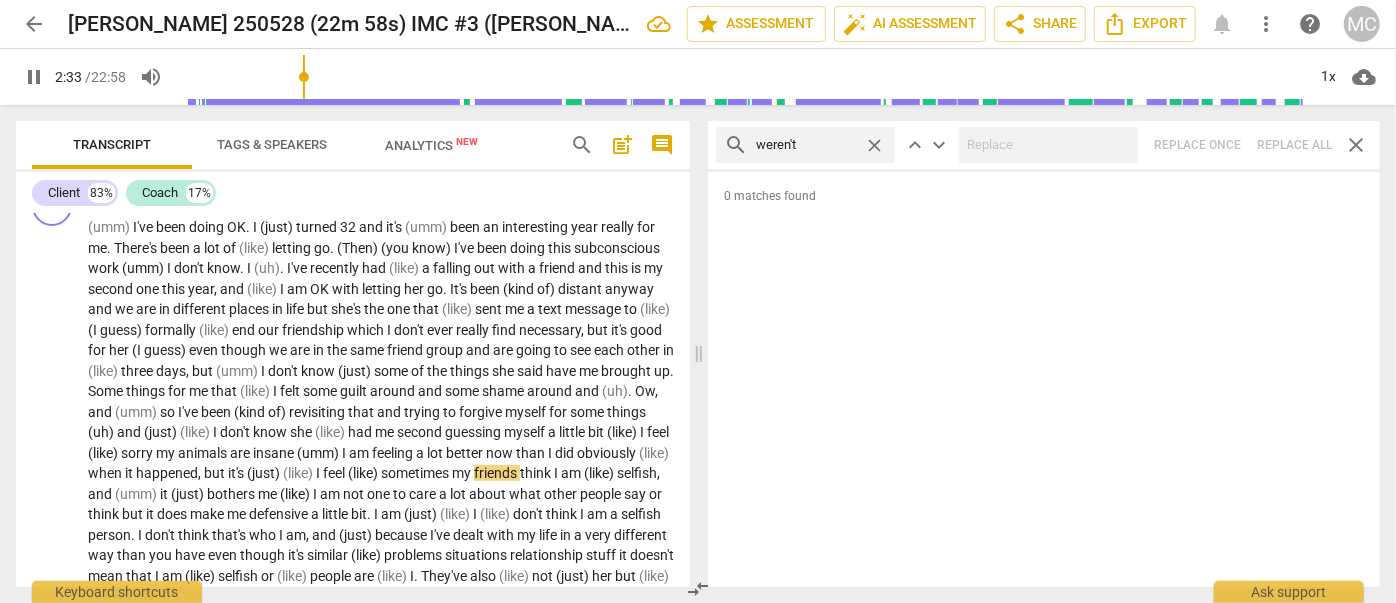 click on "close" at bounding box center [874, 145] 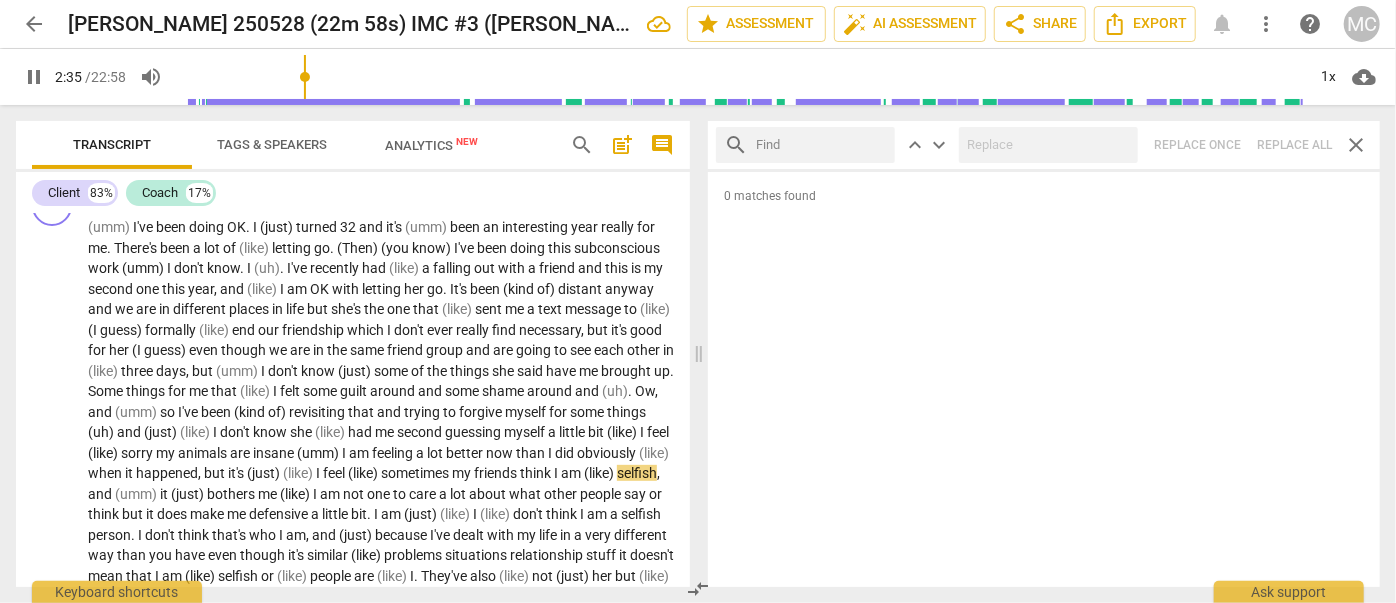 click at bounding box center (821, 145) 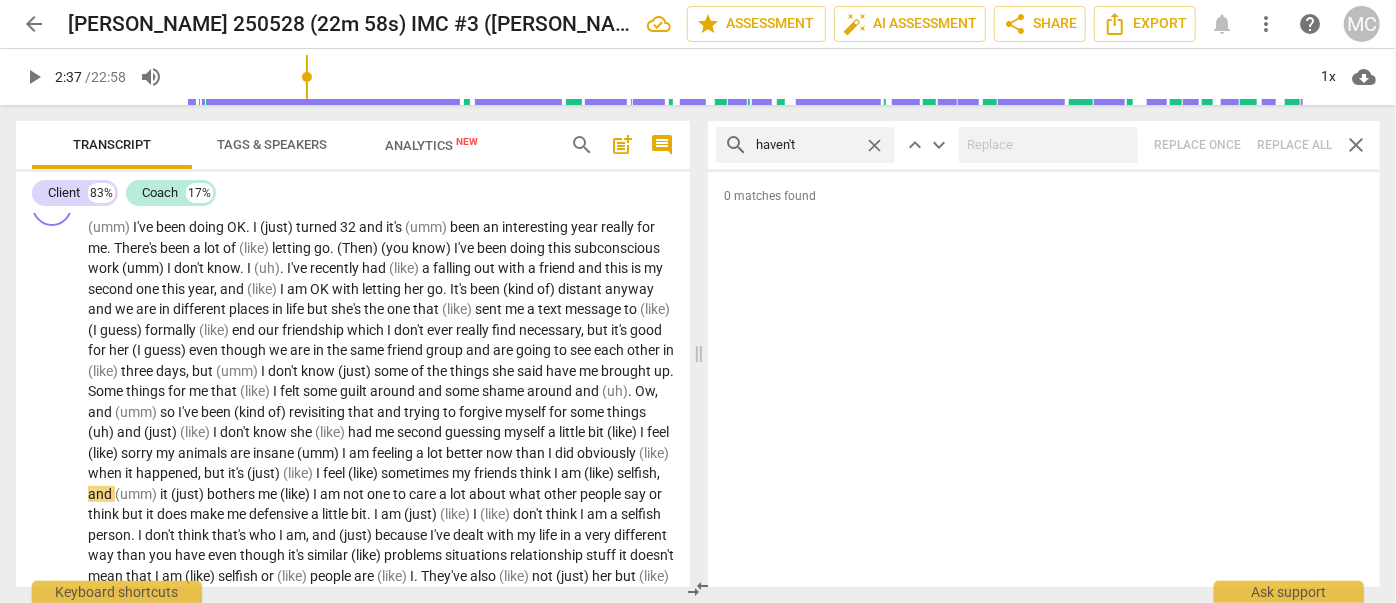 click on "search haven't close keyboard_arrow_up keyboard_arrow_down Replace once Replace all close" at bounding box center [1044, 145] 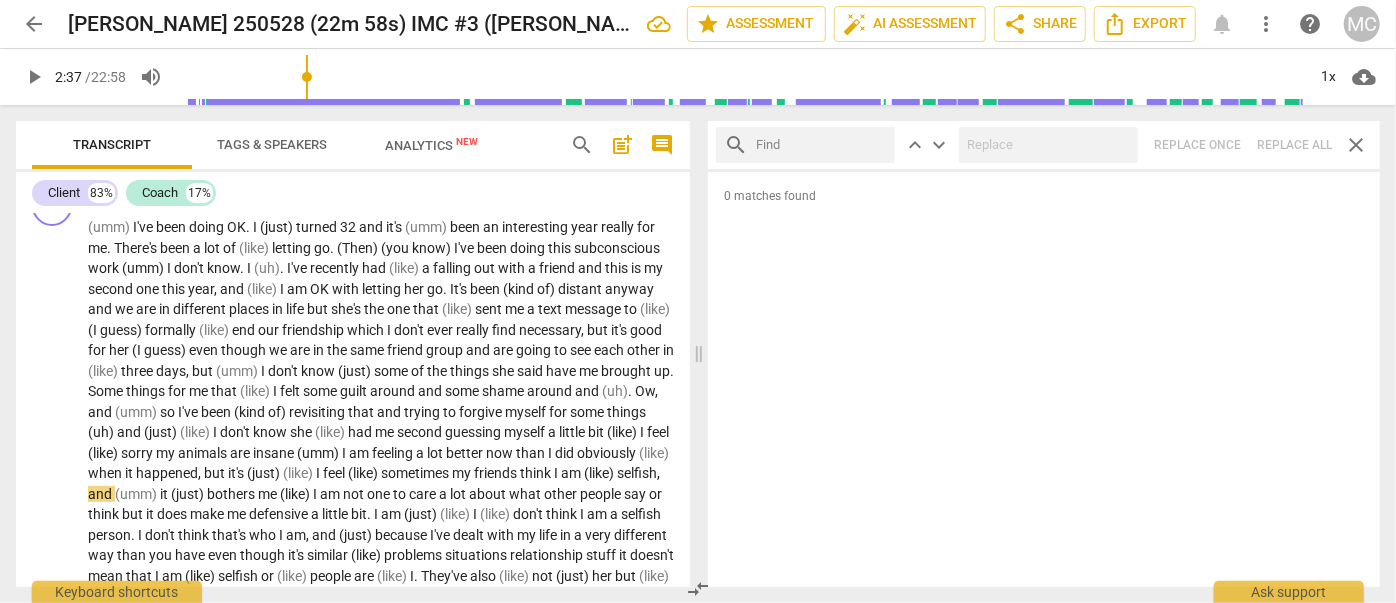 click at bounding box center [821, 145] 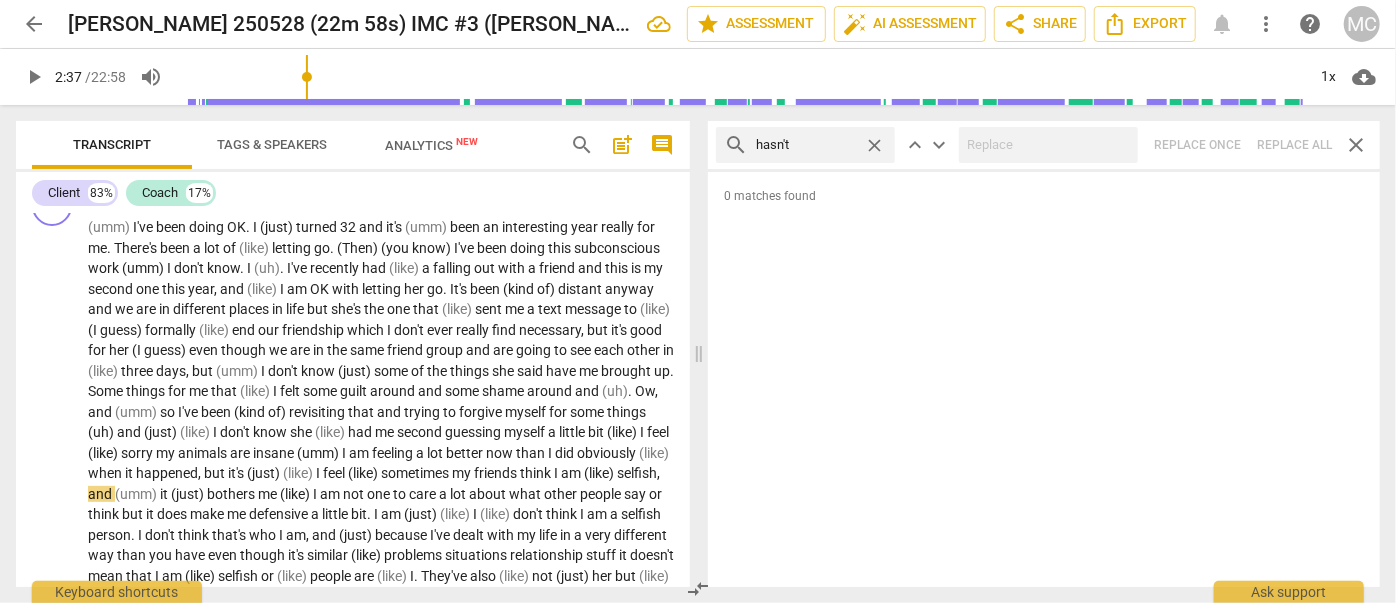 click at bounding box center (1048, 145) 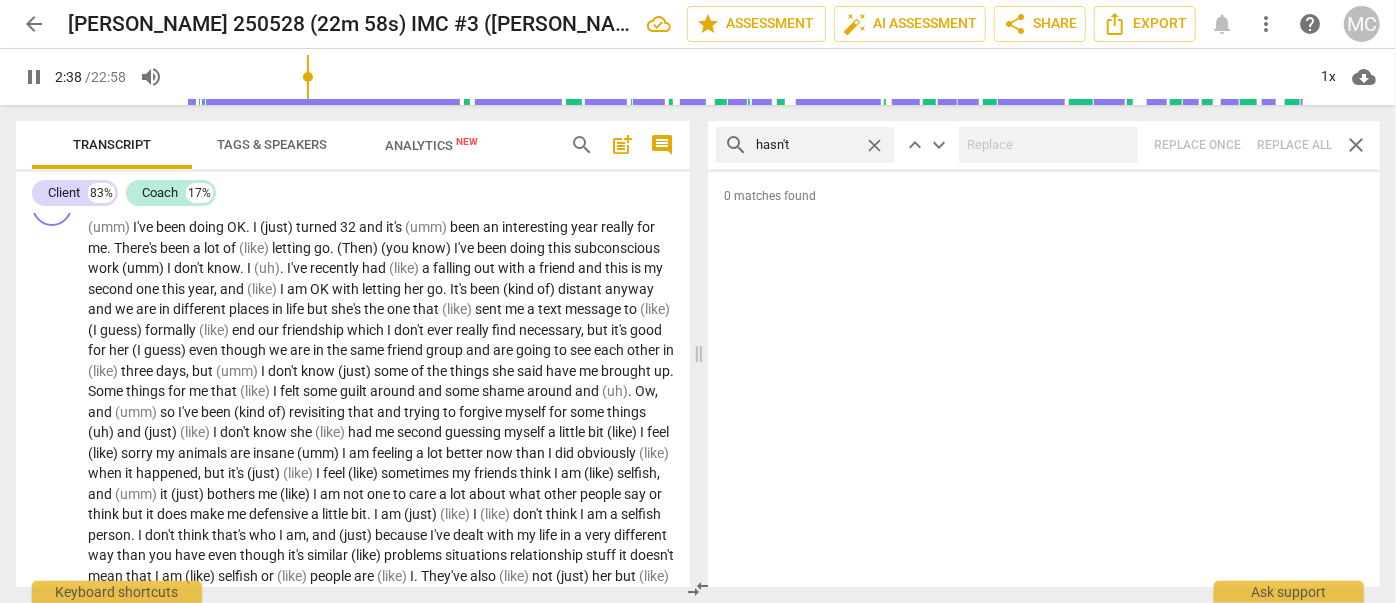 click on "search hasn't close keyboard_arrow_up keyboard_arrow_down Replace once Replace all close" at bounding box center (1044, 145) 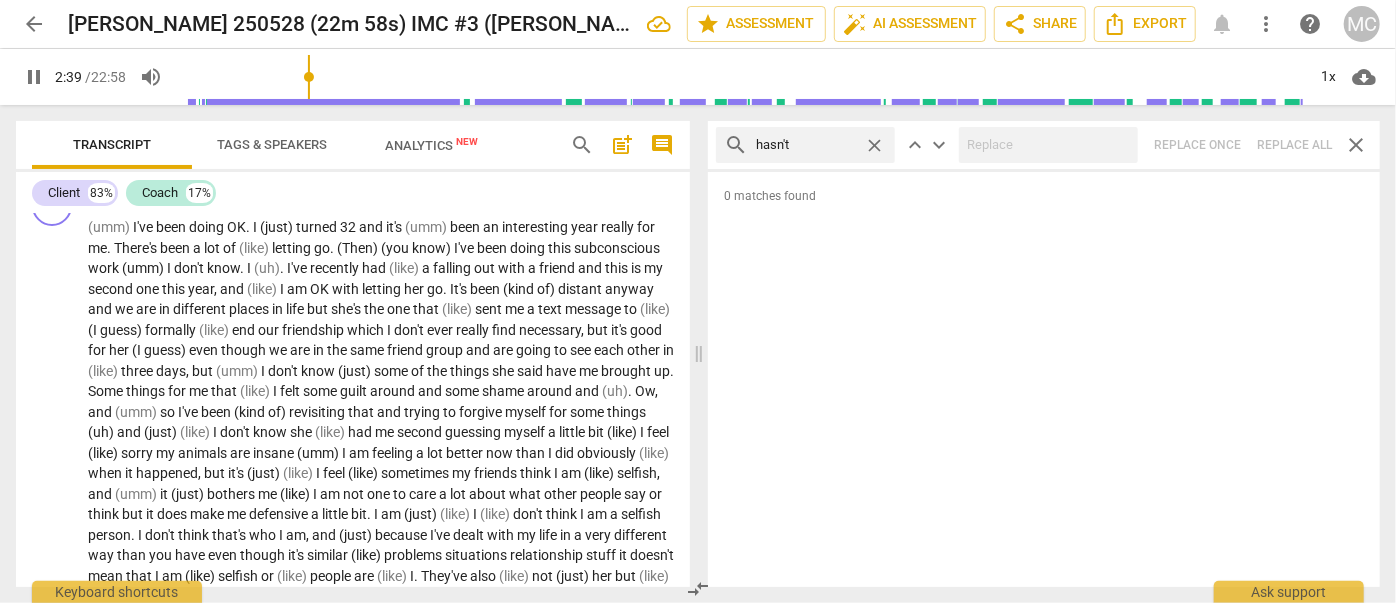 click on "close" at bounding box center (874, 145) 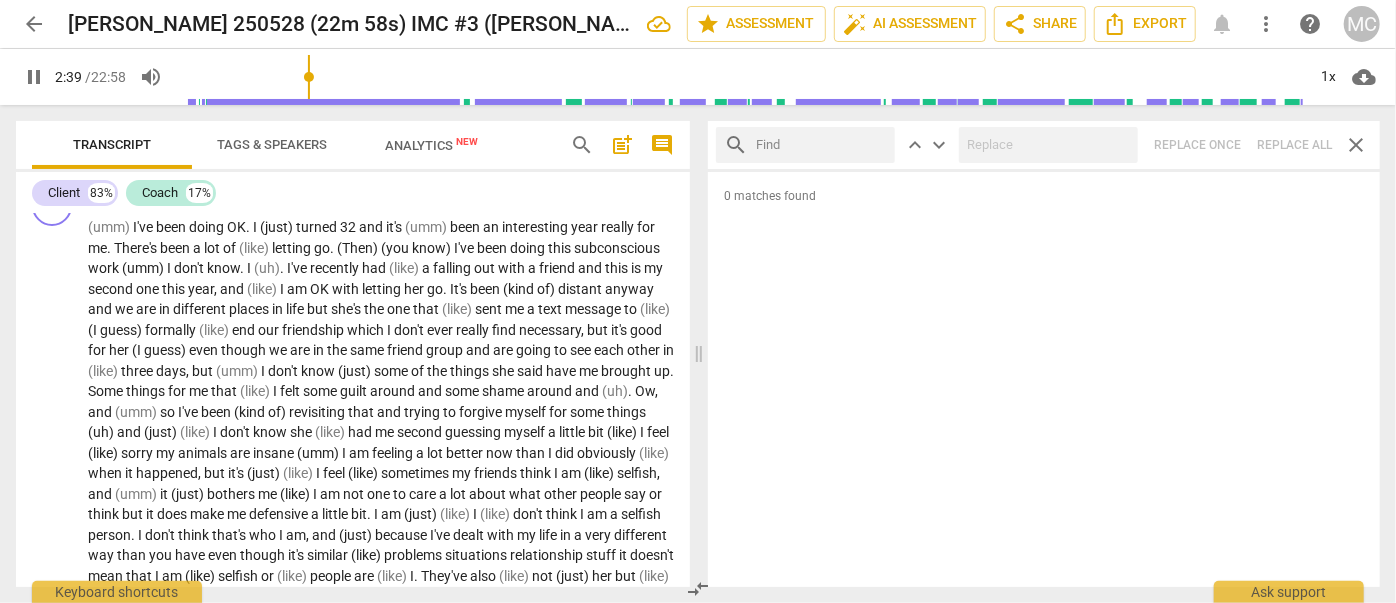 click at bounding box center [821, 145] 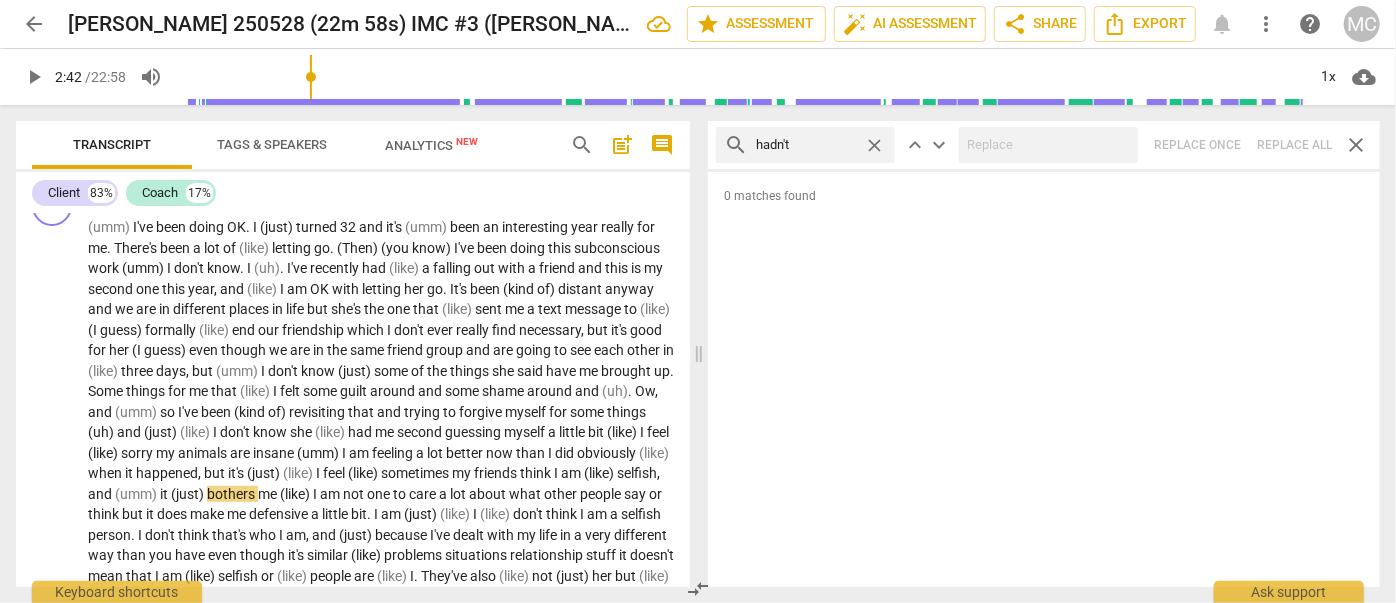 click on "search hadn't close keyboard_arrow_up keyboard_arrow_down Replace once Replace all close" at bounding box center [1044, 145] 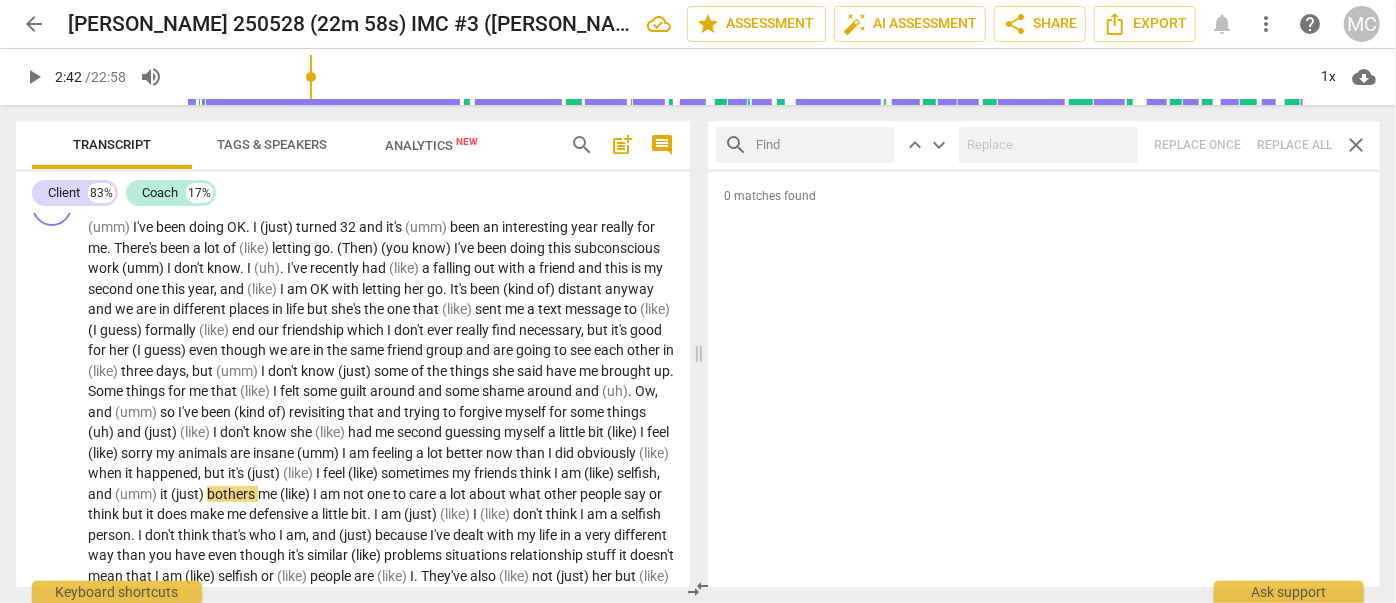 click at bounding box center (821, 145) 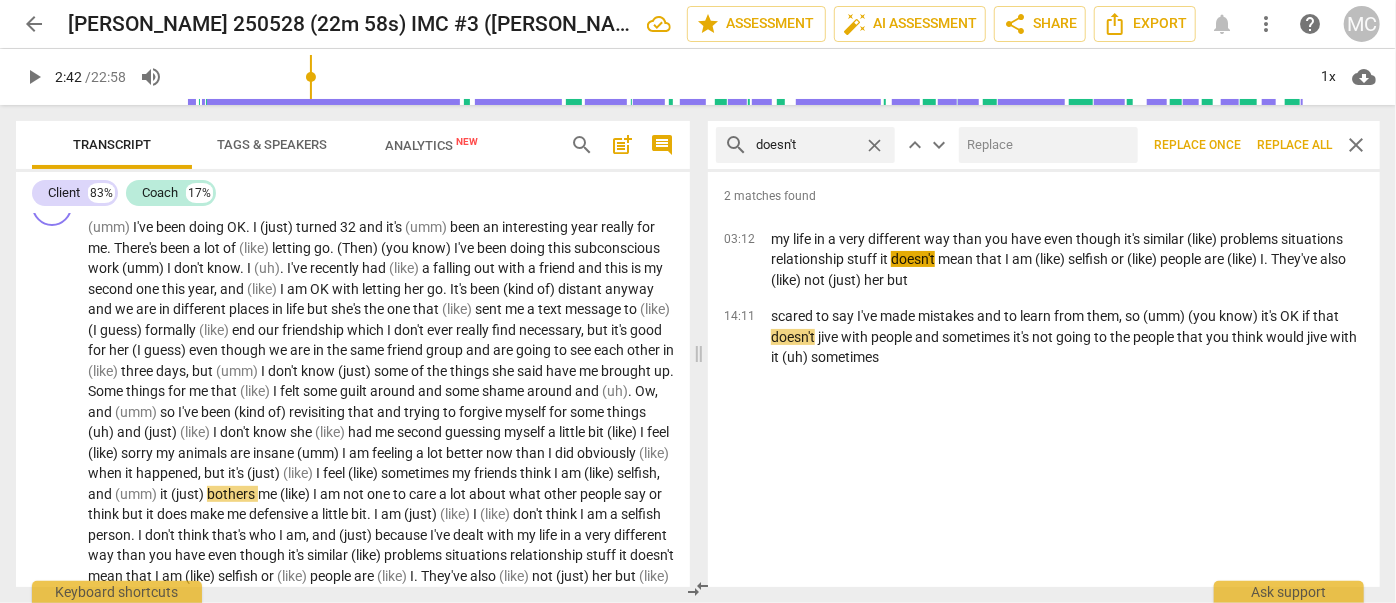 click at bounding box center [1044, 145] 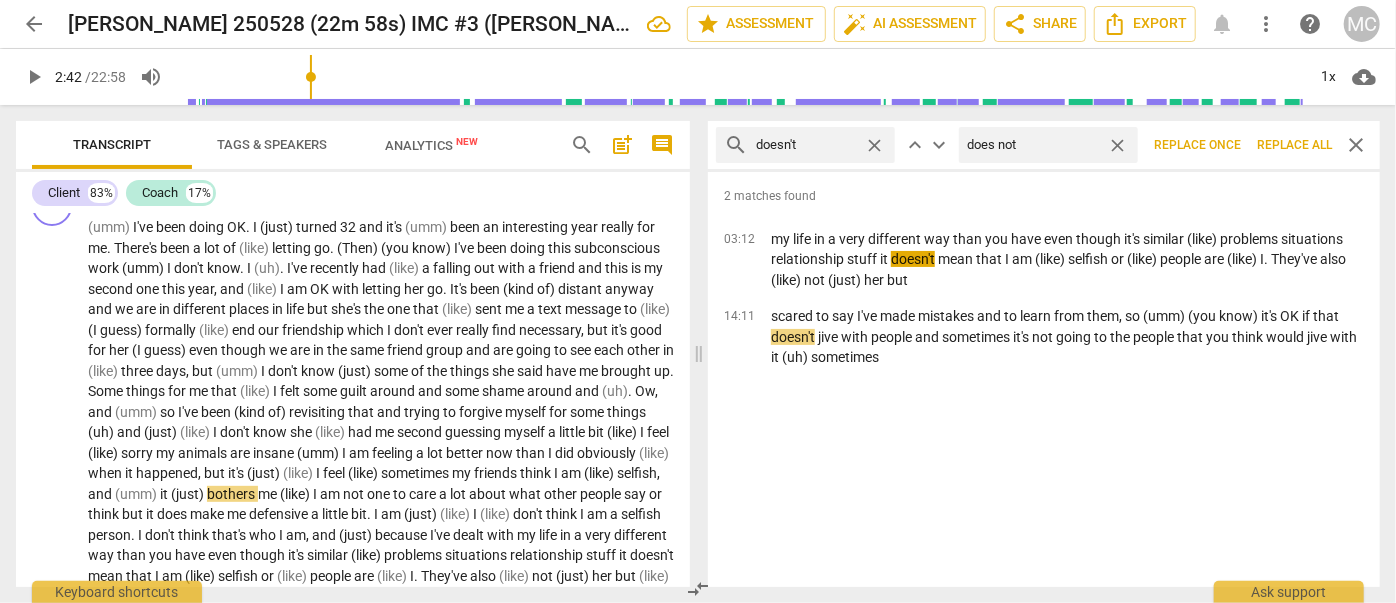 click on "Replace all" at bounding box center (1294, 145) 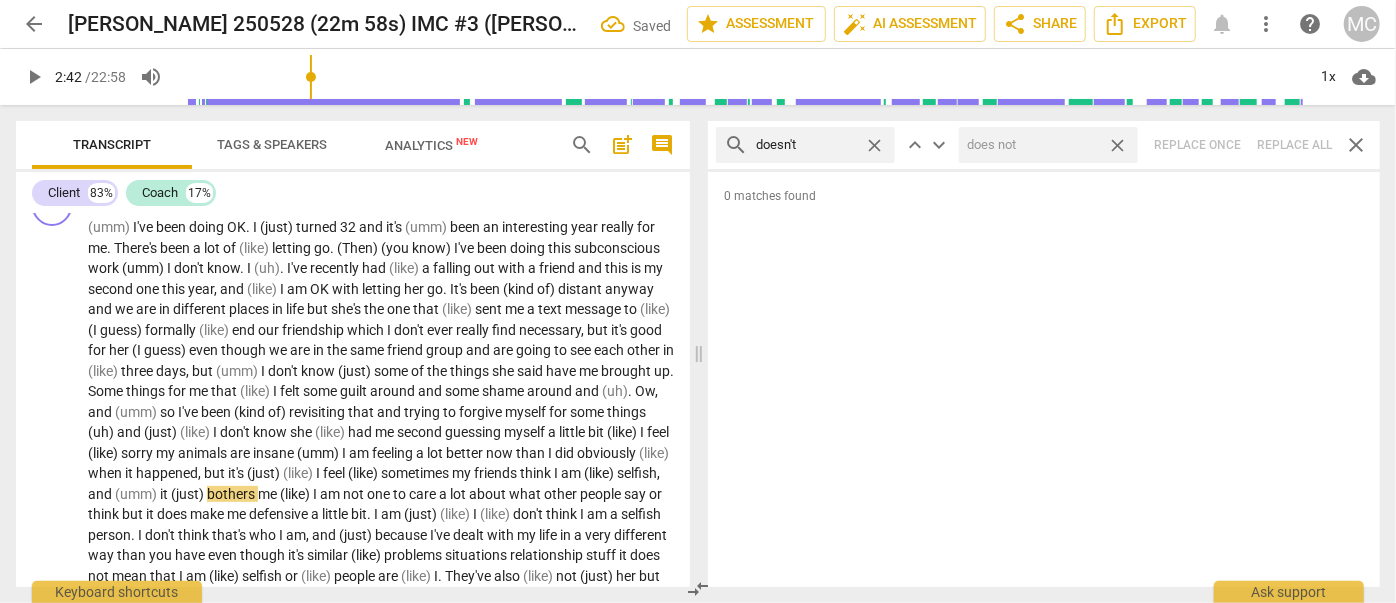 click on "close" at bounding box center [1117, 145] 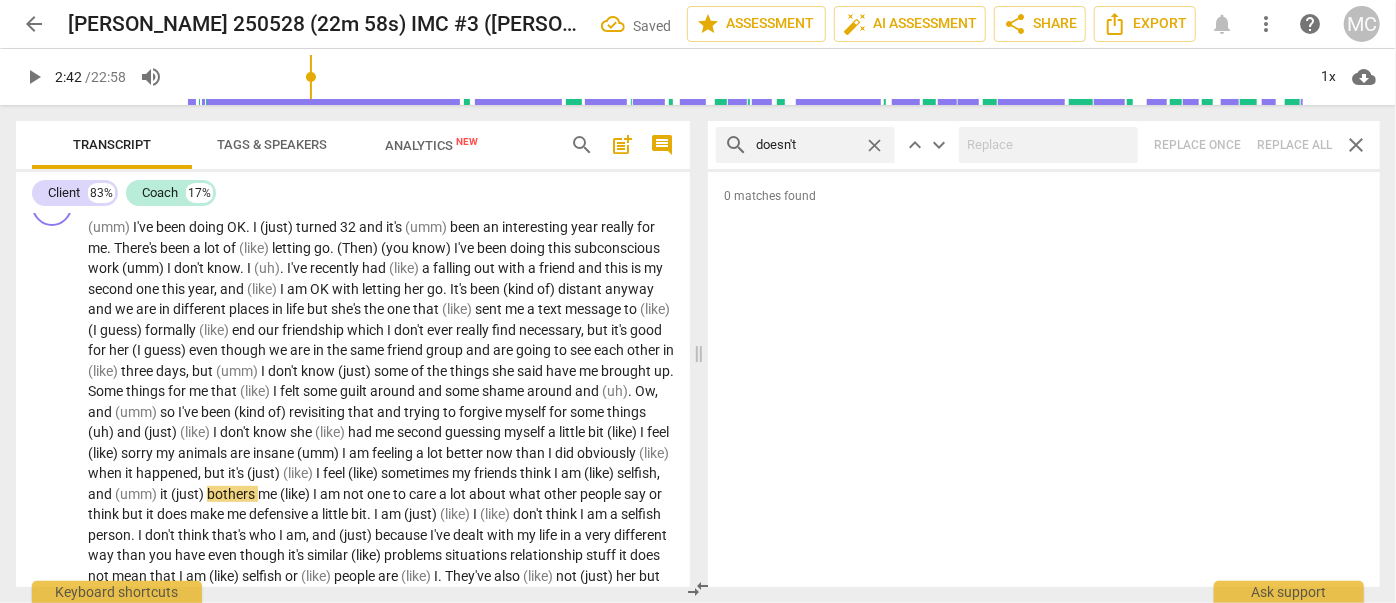 click on "close" at bounding box center (874, 145) 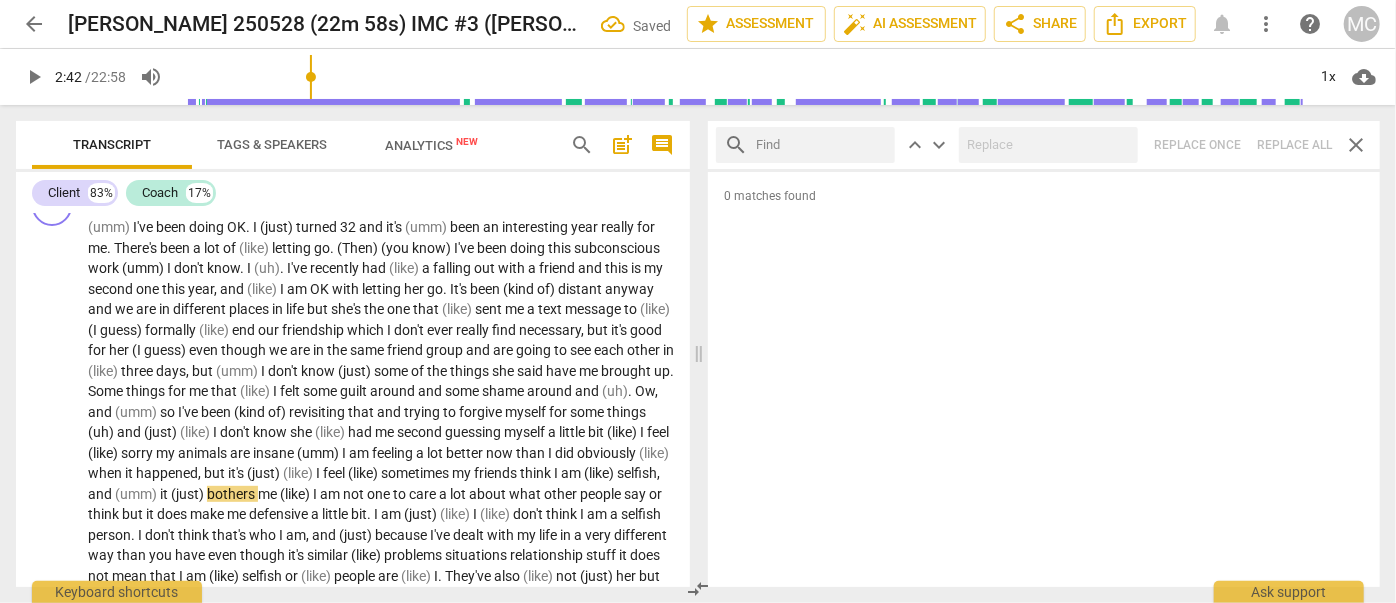 click at bounding box center (821, 145) 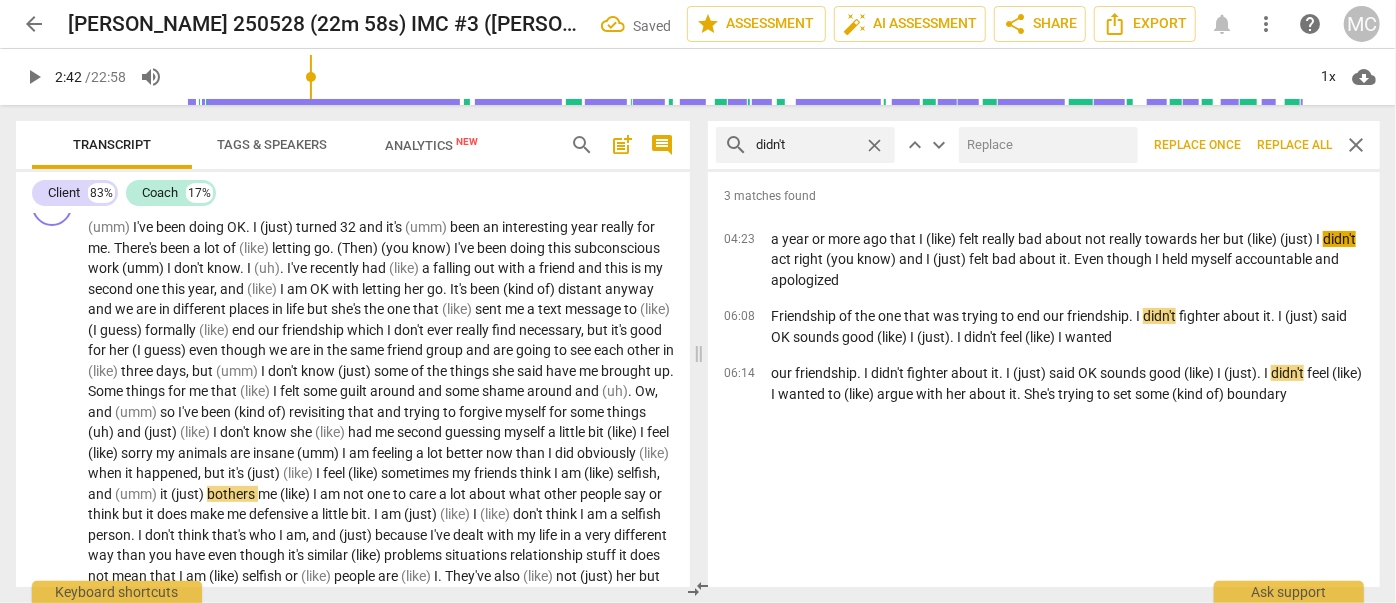click at bounding box center [1044, 145] 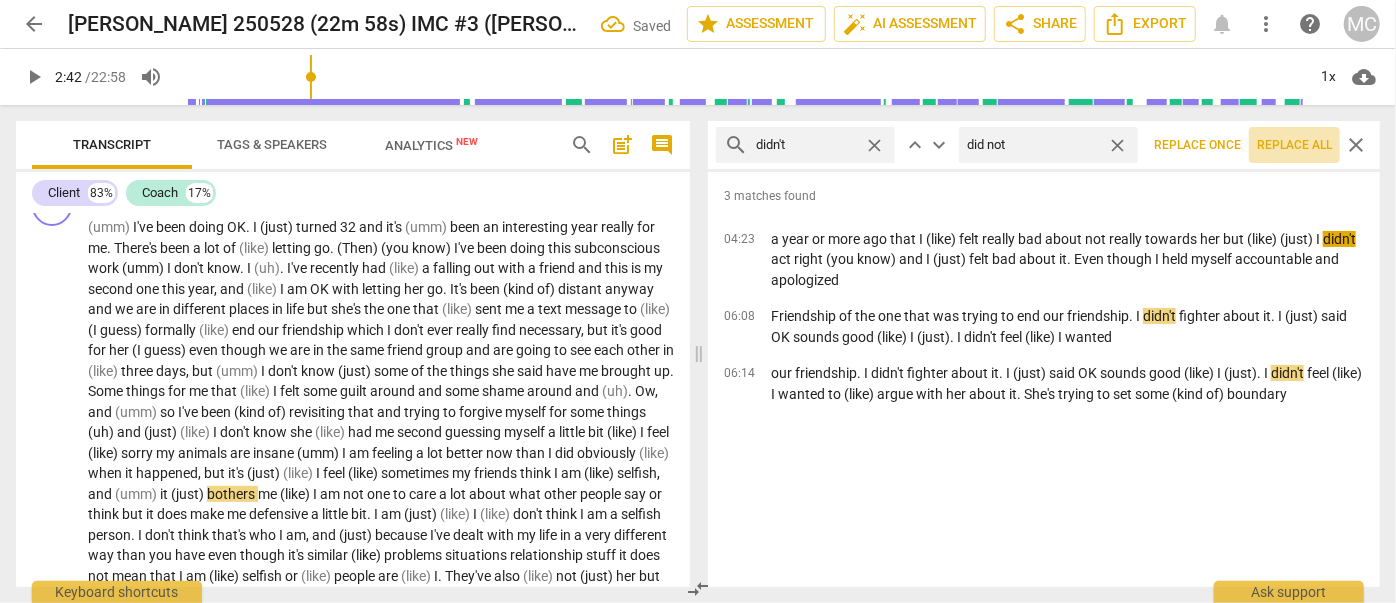 click on "Replace all" at bounding box center (1294, 145) 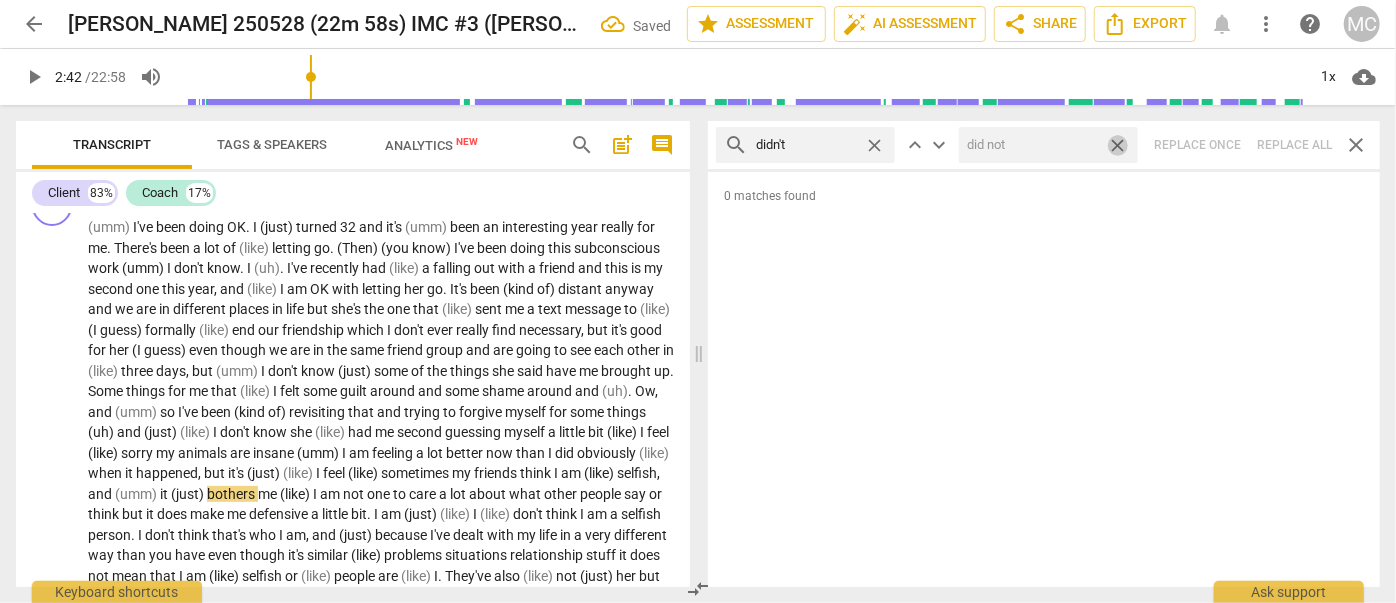 click on "close" at bounding box center (1117, 145) 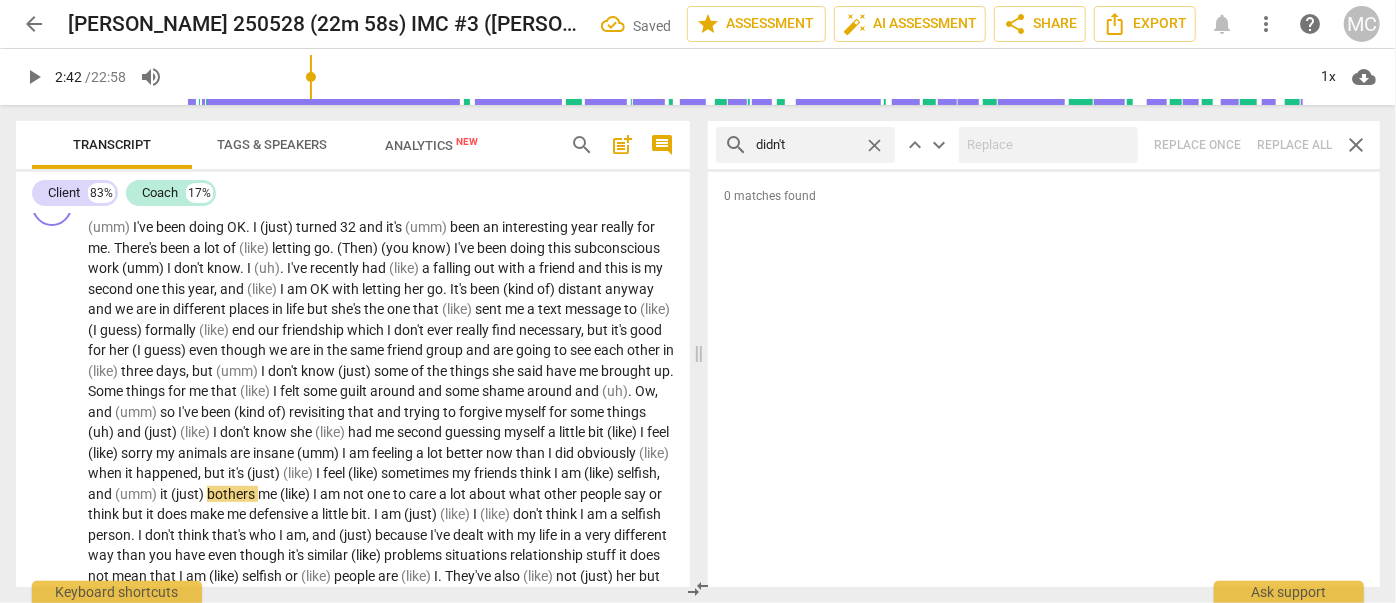 click on "close" at bounding box center [874, 145] 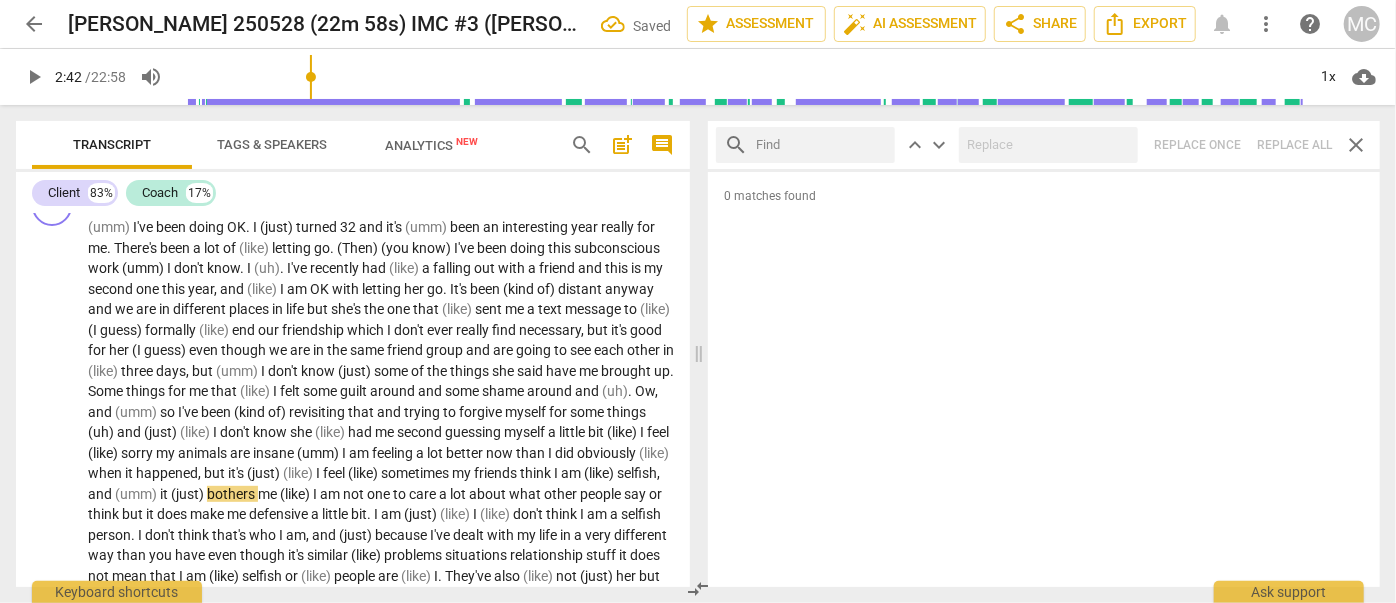 click at bounding box center (821, 145) 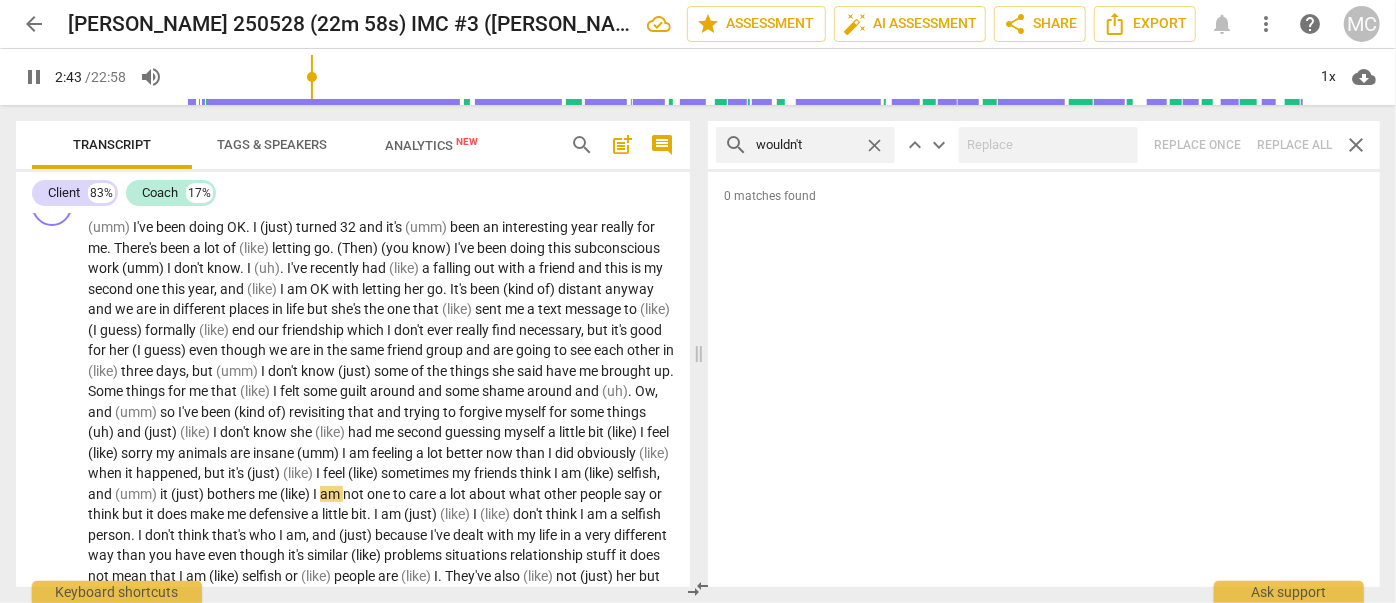 click on "search wouldn't close keyboard_arrow_up keyboard_arrow_down Replace once Replace all close" at bounding box center [1044, 145] 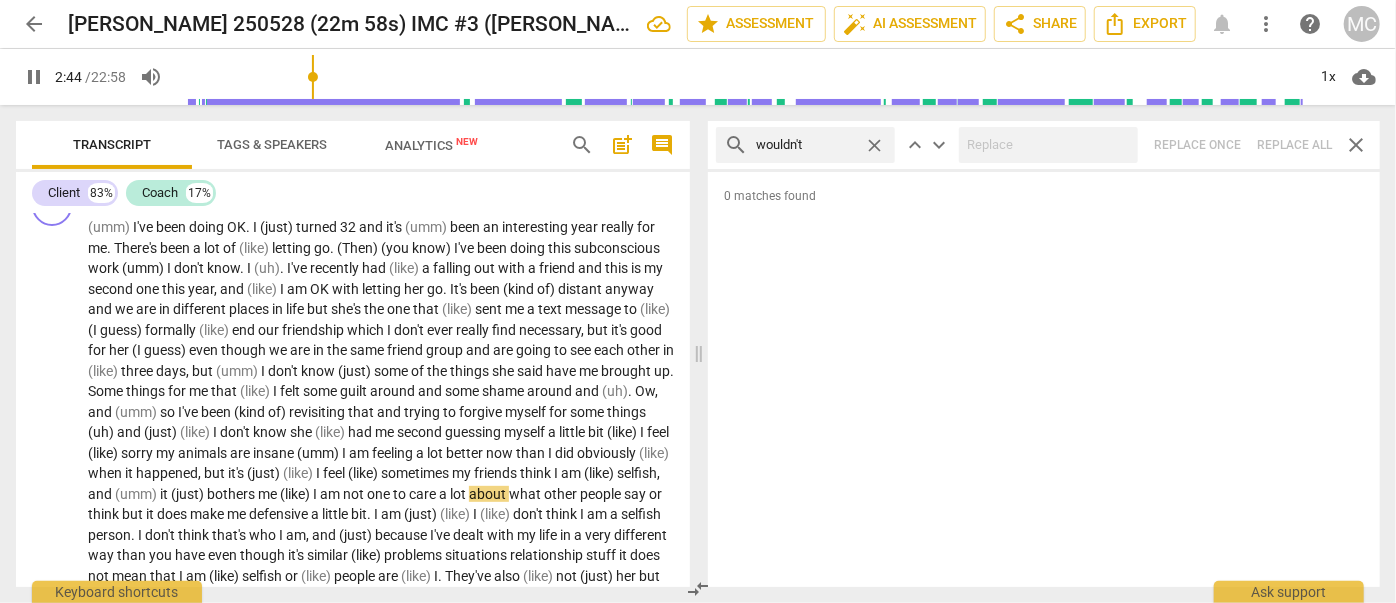 click on "close" at bounding box center [874, 145] 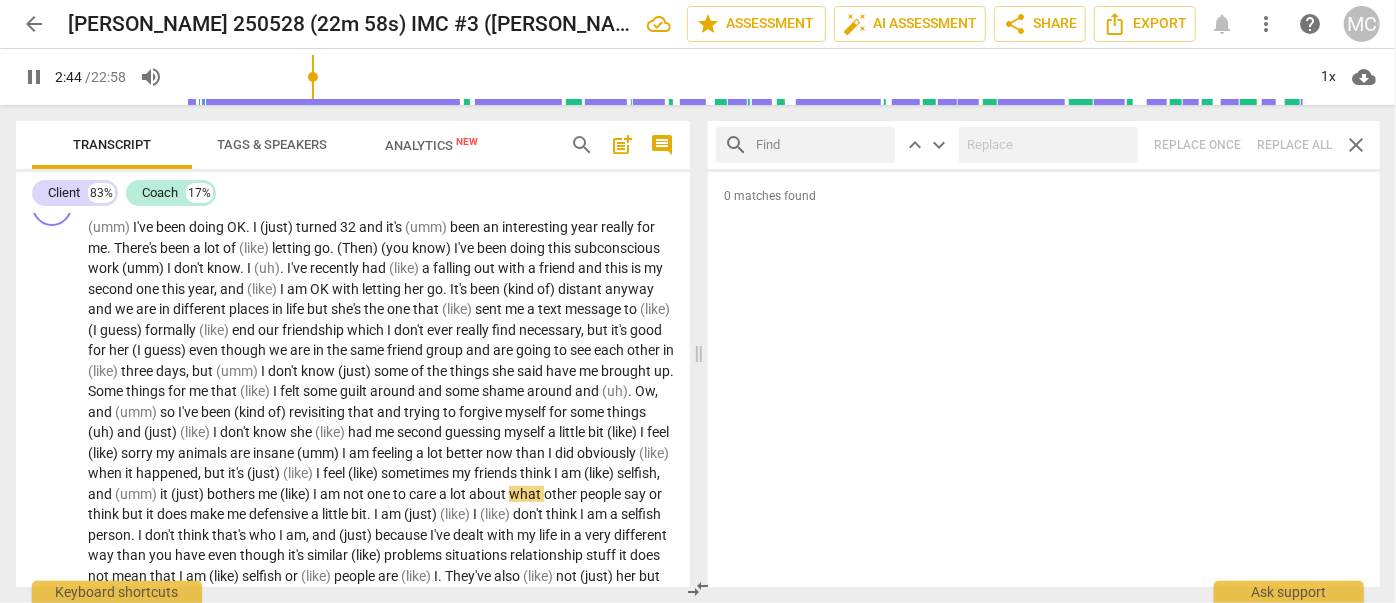 click at bounding box center [821, 145] 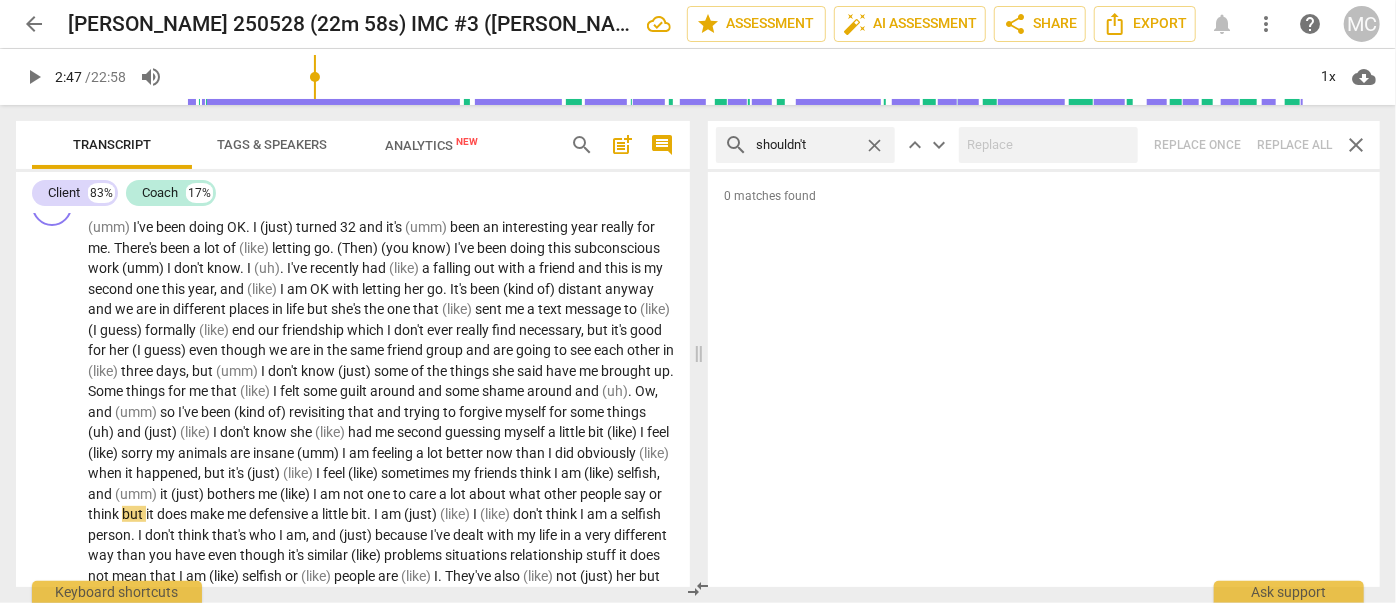 click on "search shouldn't close keyboard_arrow_up keyboard_arrow_down Replace once Replace all close" at bounding box center (1044, 145) 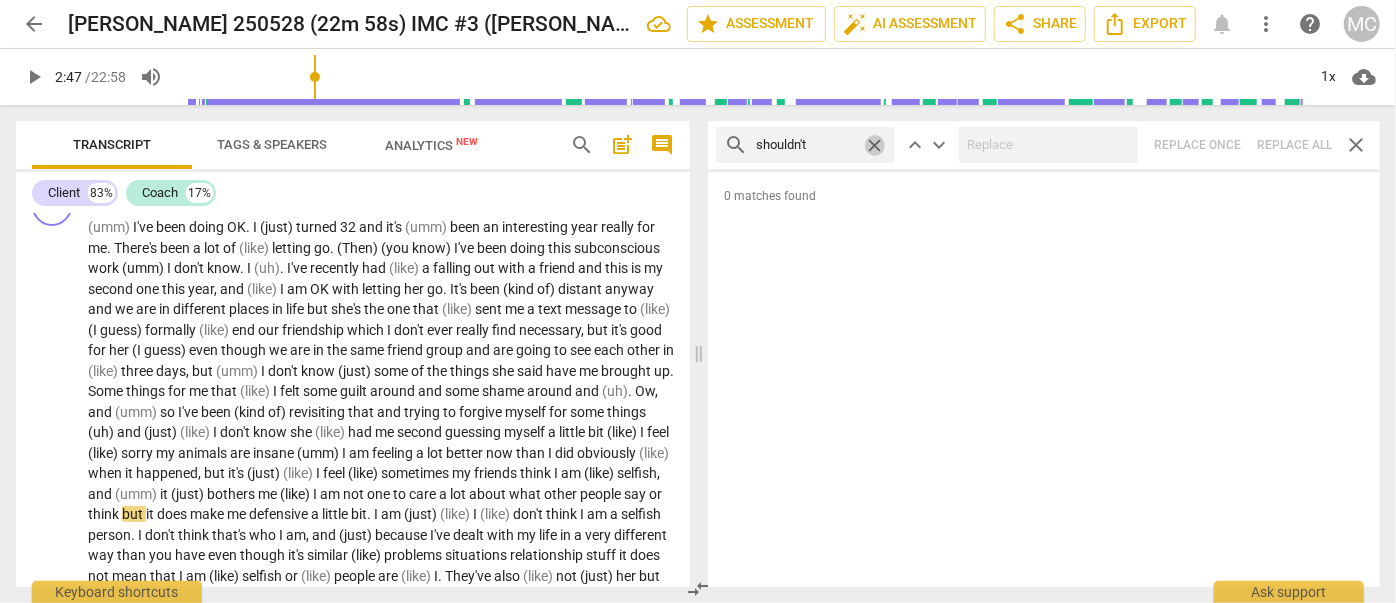 click on "close" at bounding box center (874, 145) 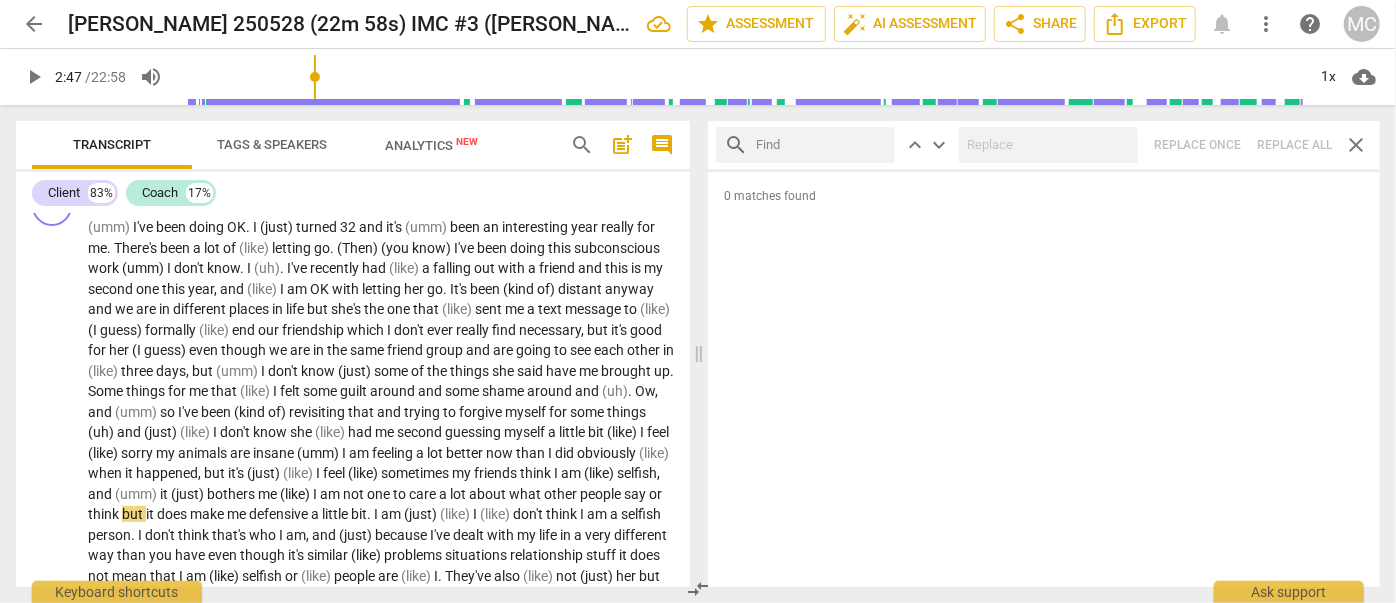 click at bounding box center [821, 145] 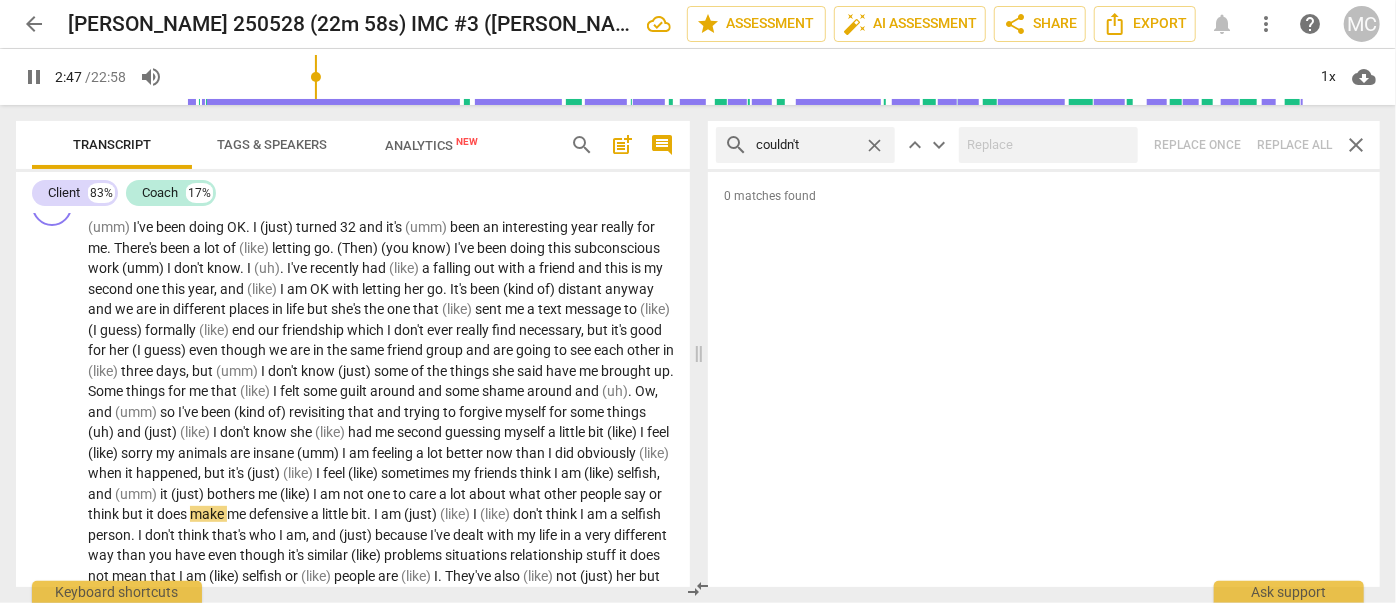 click on "search couldn't close keyboard_arrow_up keyboard_arrow_down Replace once Replace all close" at bounding box center [1044, 145] 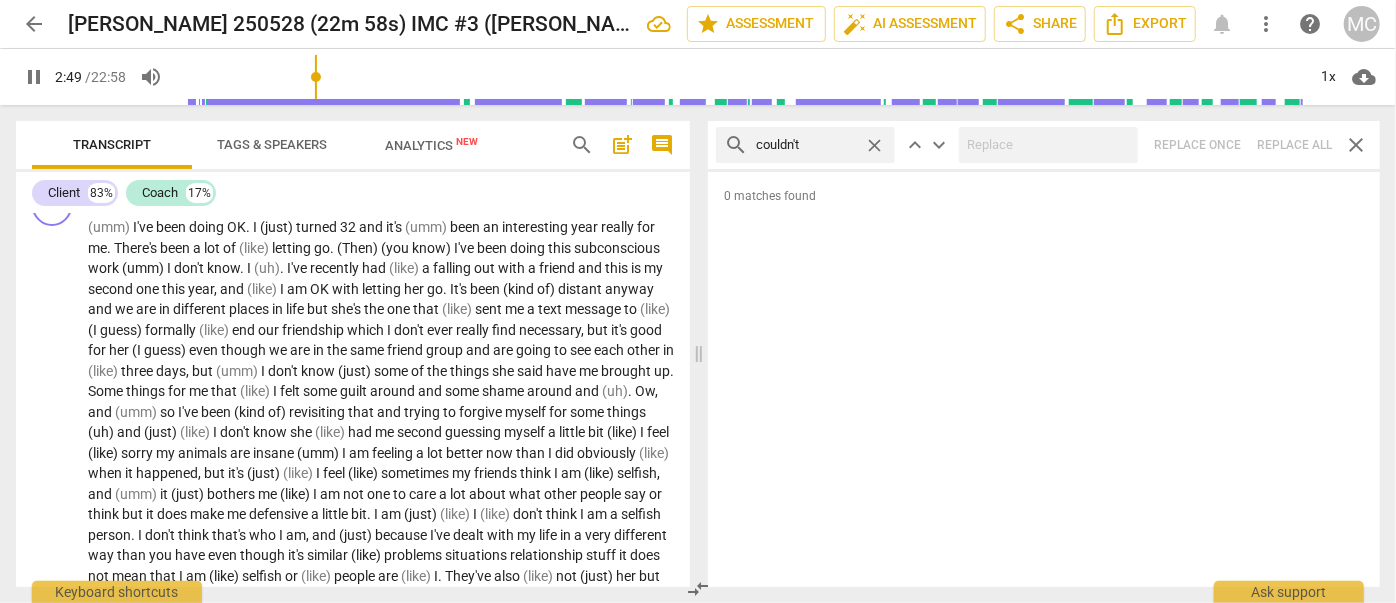 click on "close" at bounding box center (874, 145) 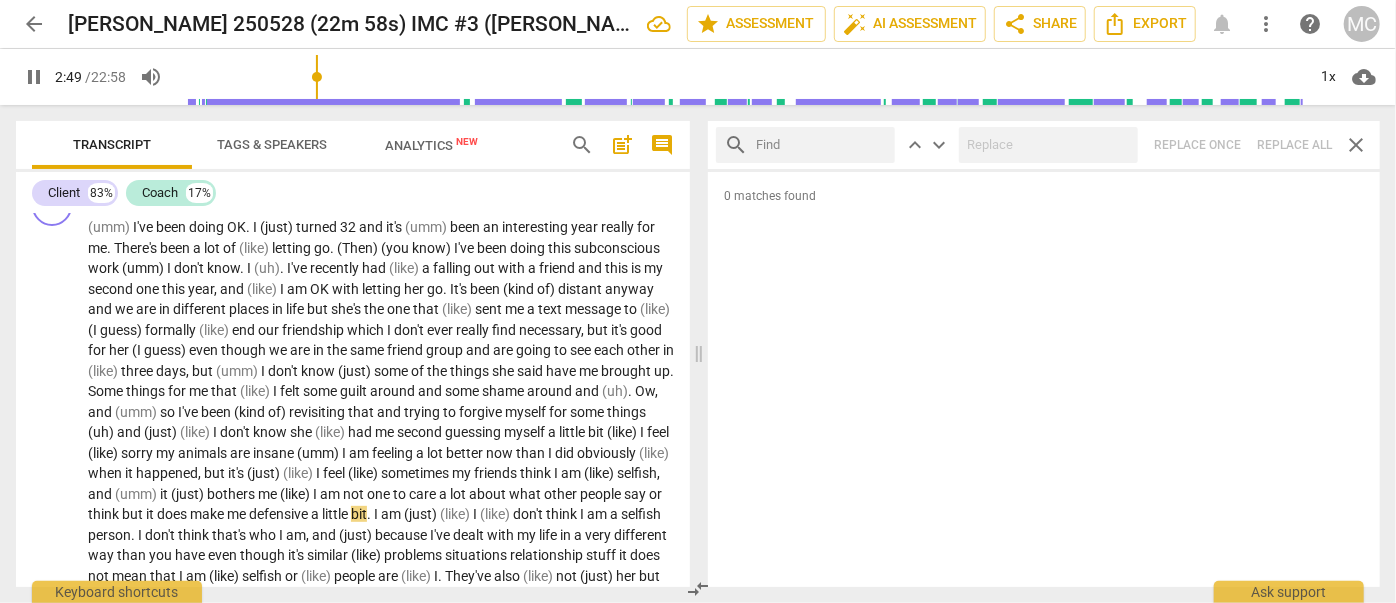 click at bounding box center (821, 145) 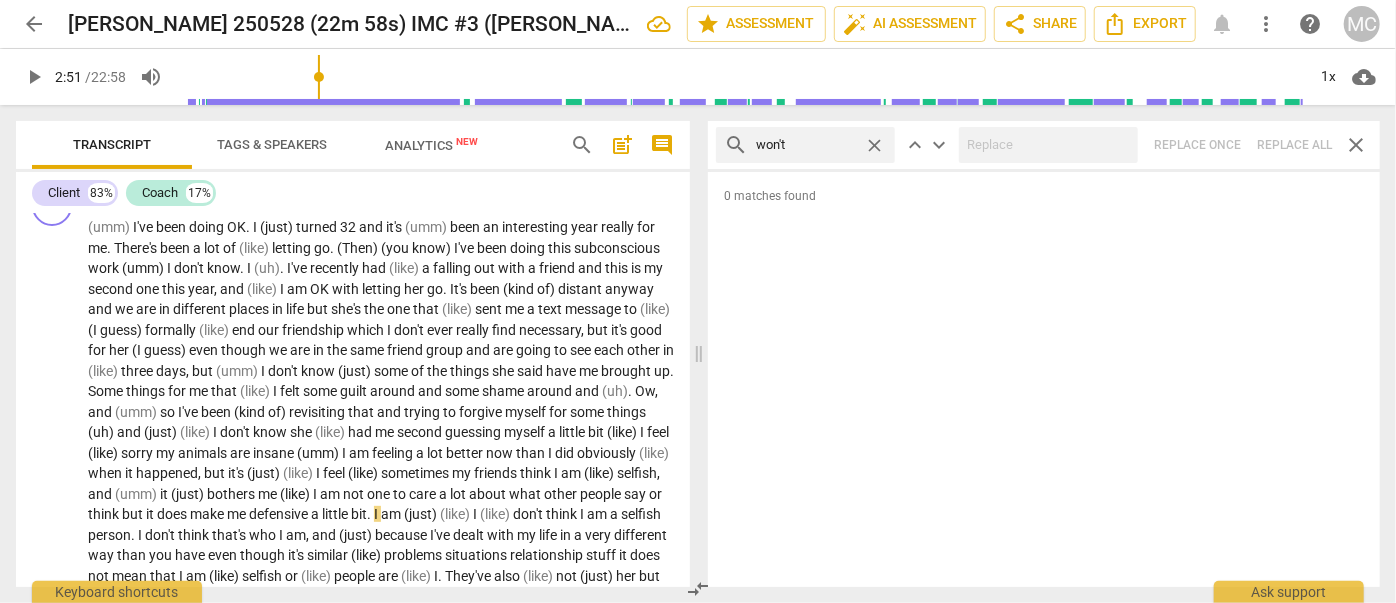 click on "search won't close keyboard_arrow_up keyboard_arrow_down Replace once Replace all close" at bounding box center (1044, 145) 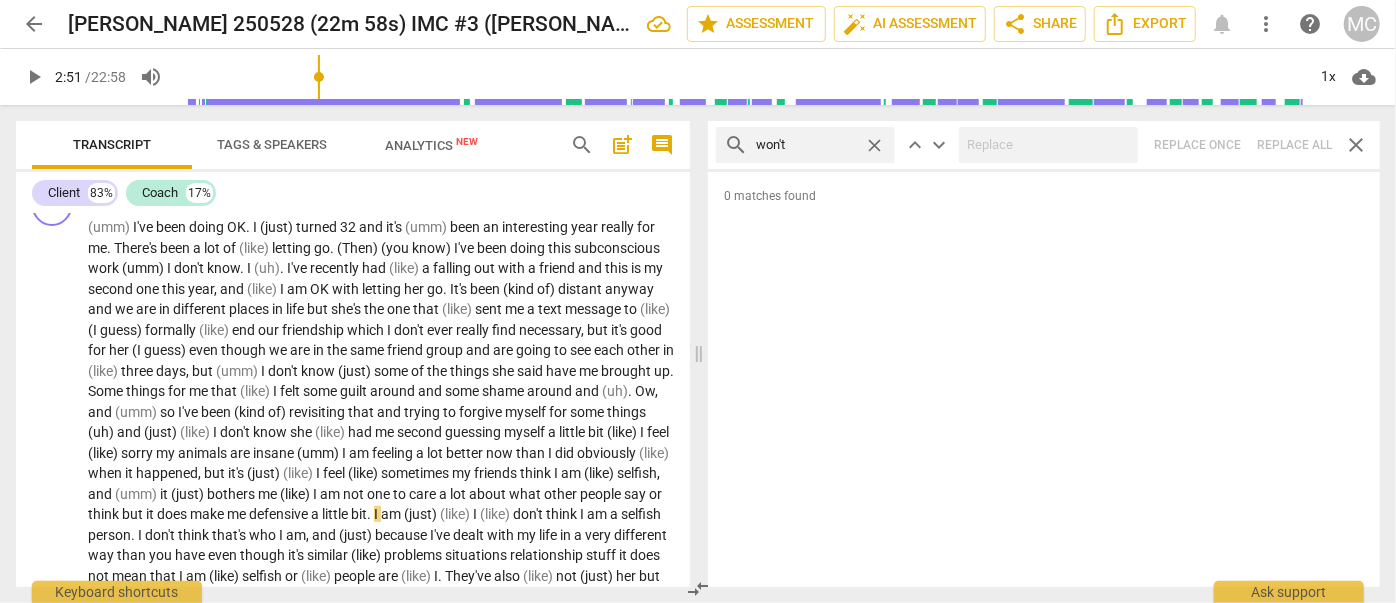 click on "close" at bounding box center [874, 145] 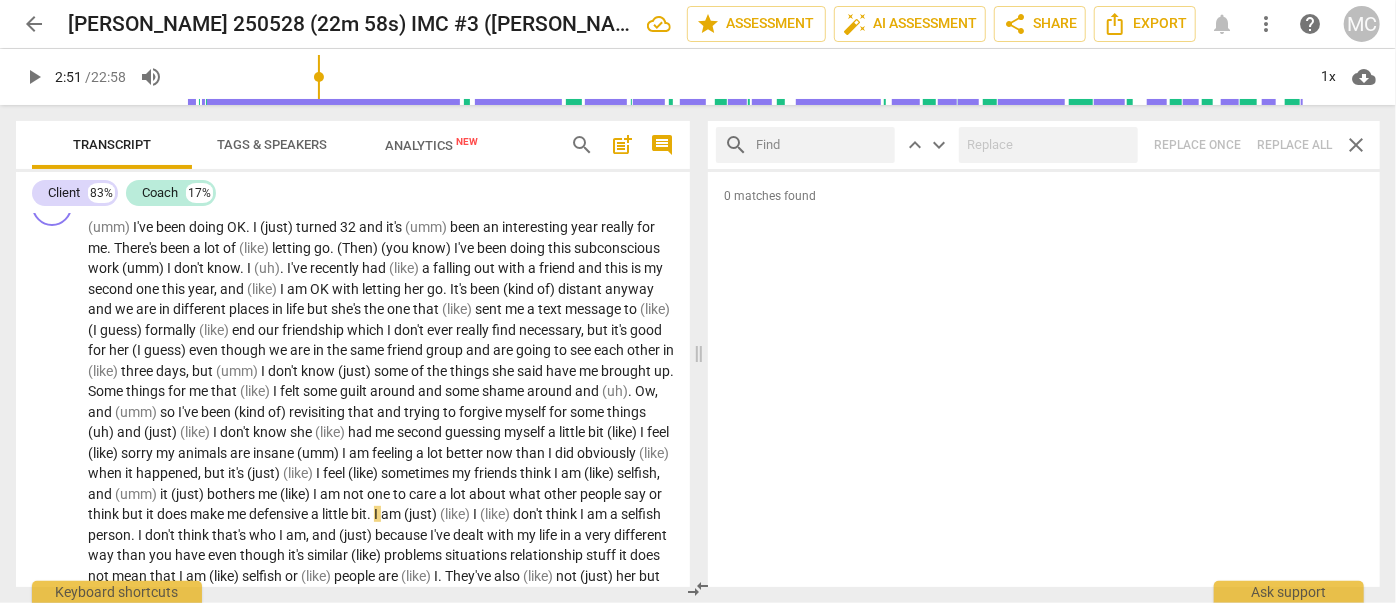 click at bounding box center [821, 145] 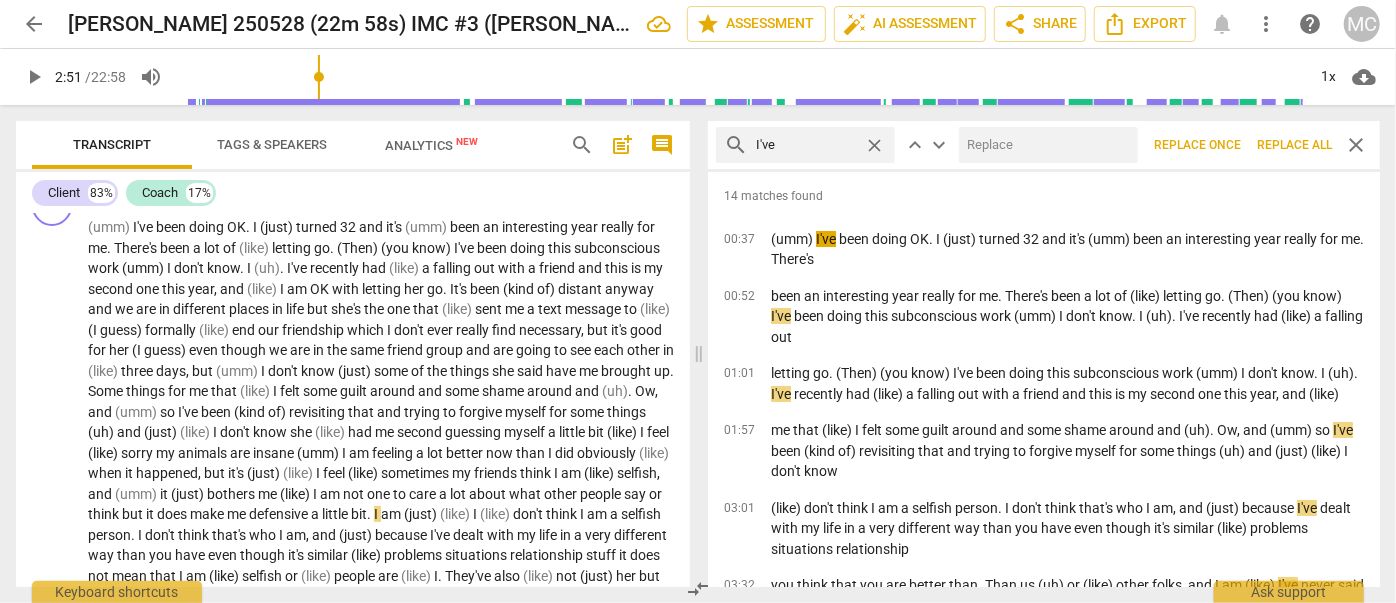 click at bounding box center [1044, 145] 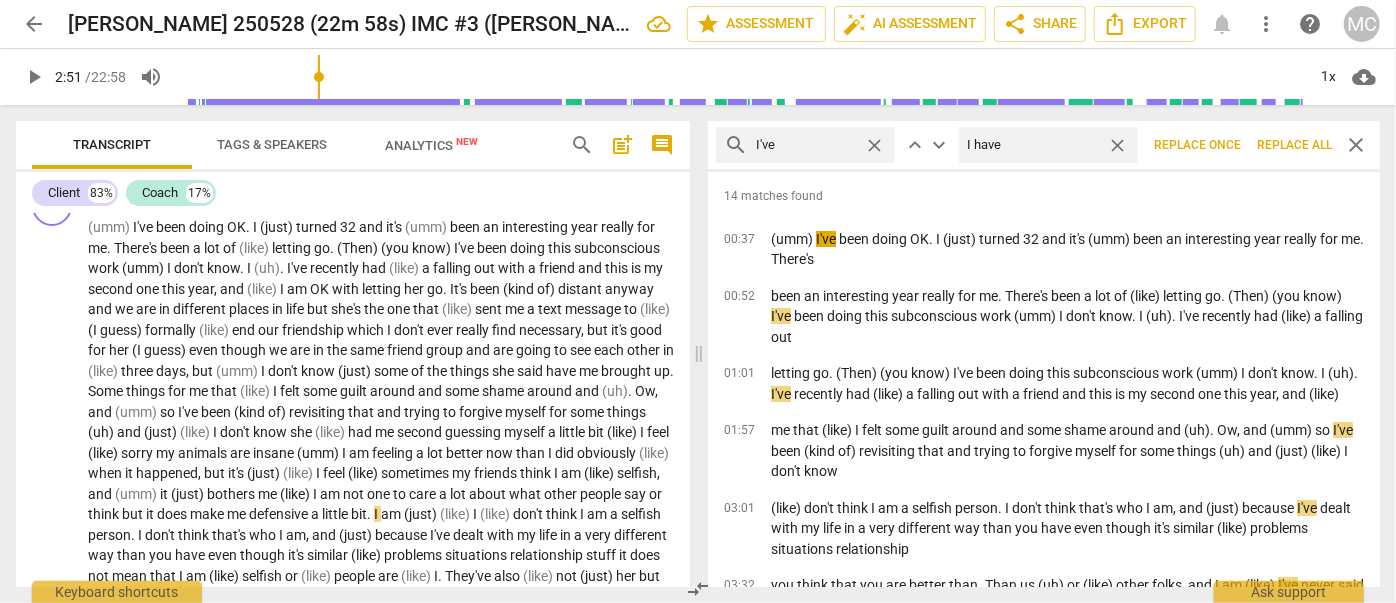 click on "Replace all" at bounding box center (1294, 145) 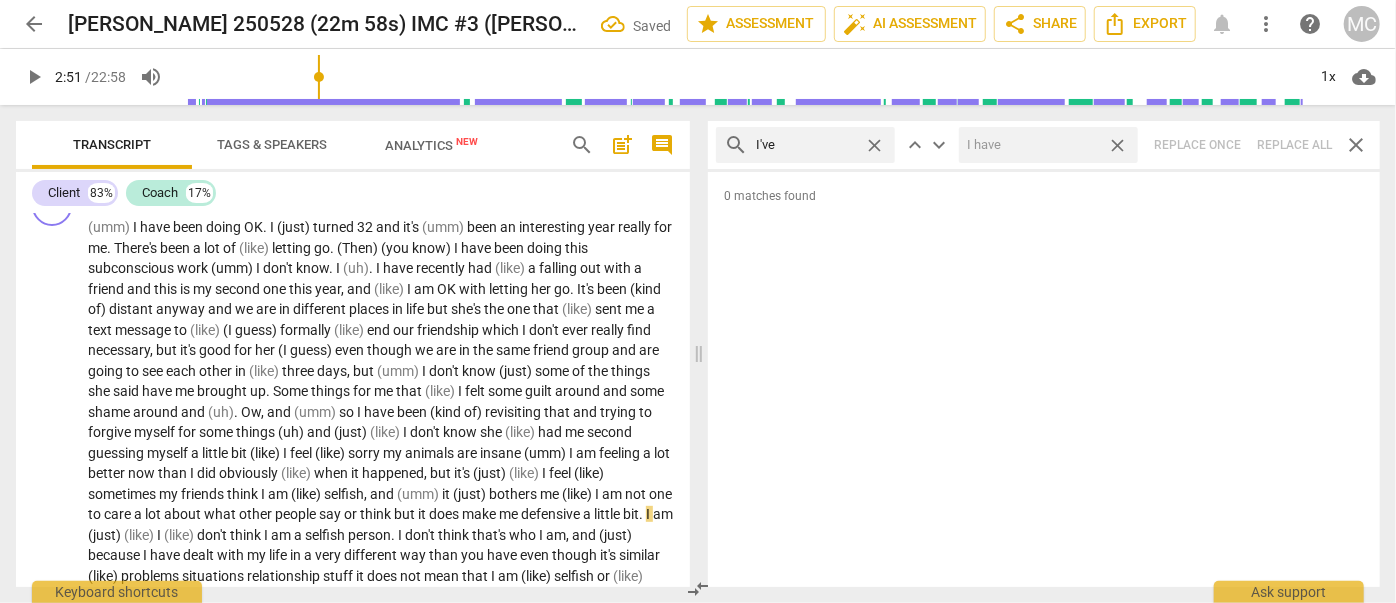 click on "close" at bounding box center (1117, 145) 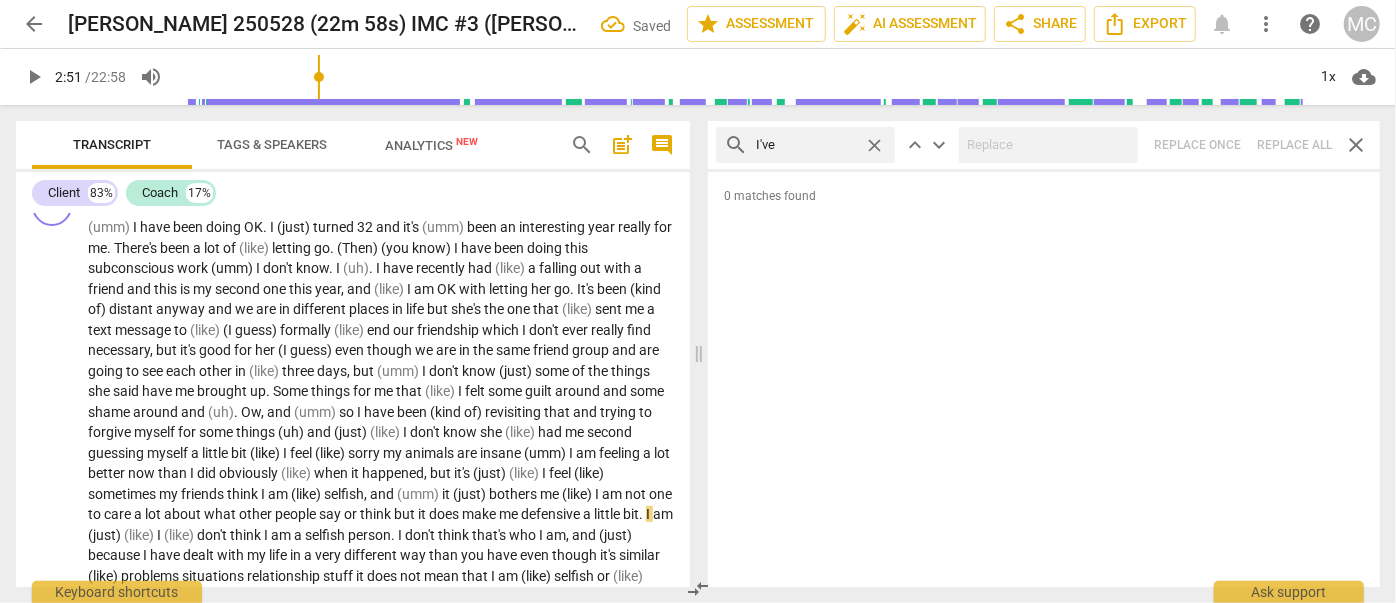 click on "close" at bounding box center (874, 145) 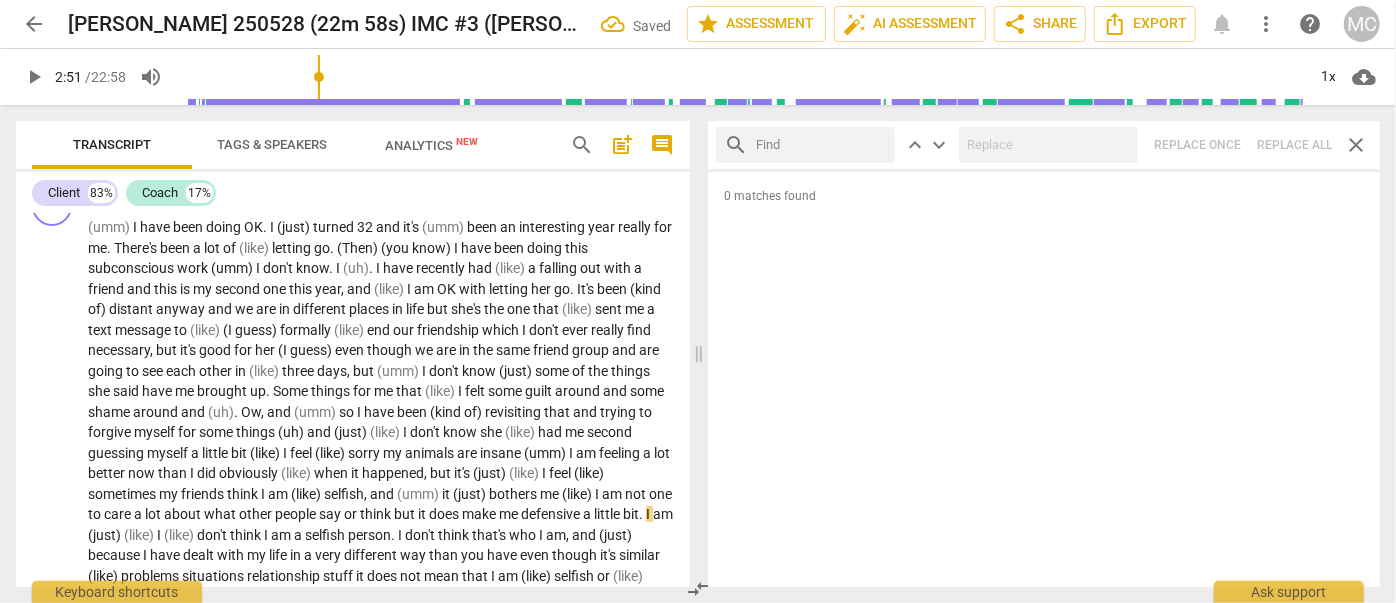 click at bounding box center (821, 145) 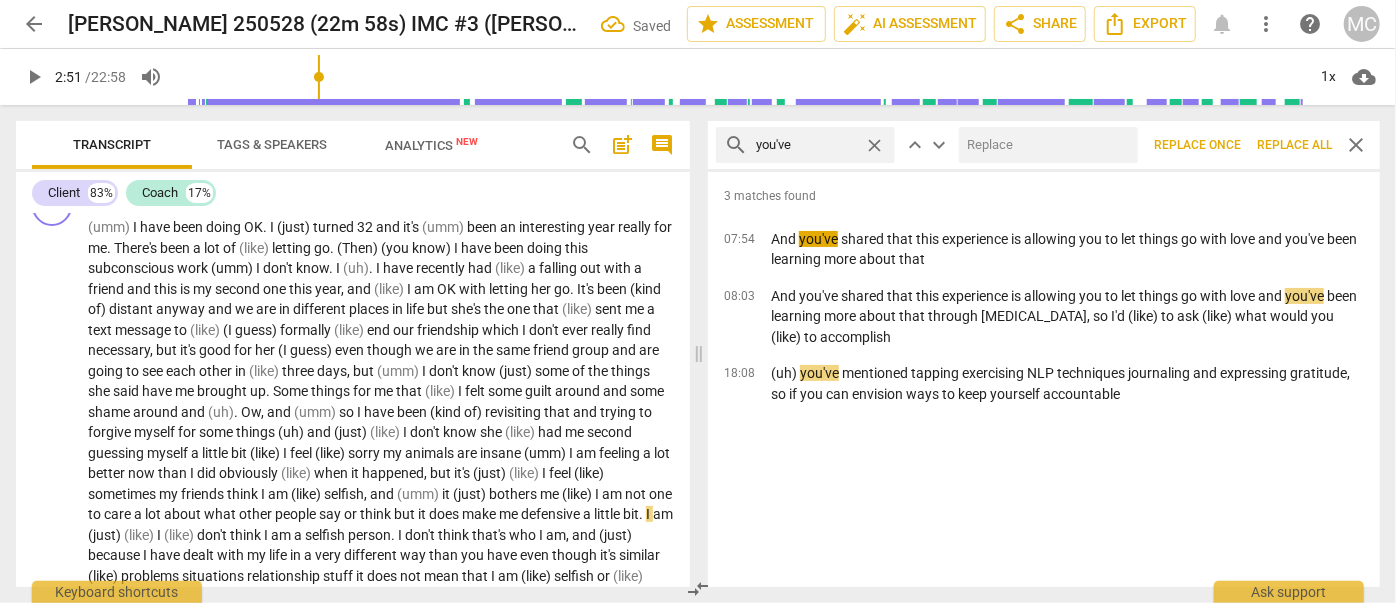 click at bounding box center (1044, 145) 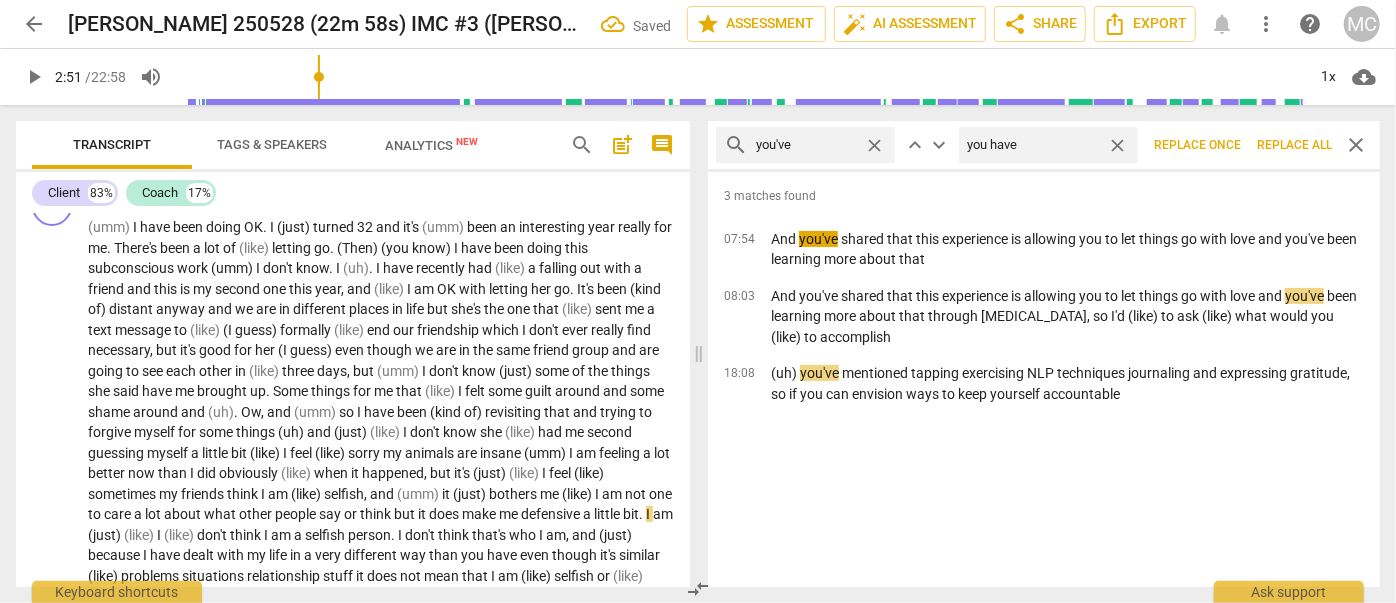 click on "Replace all" at bounding box center [1294, 145] 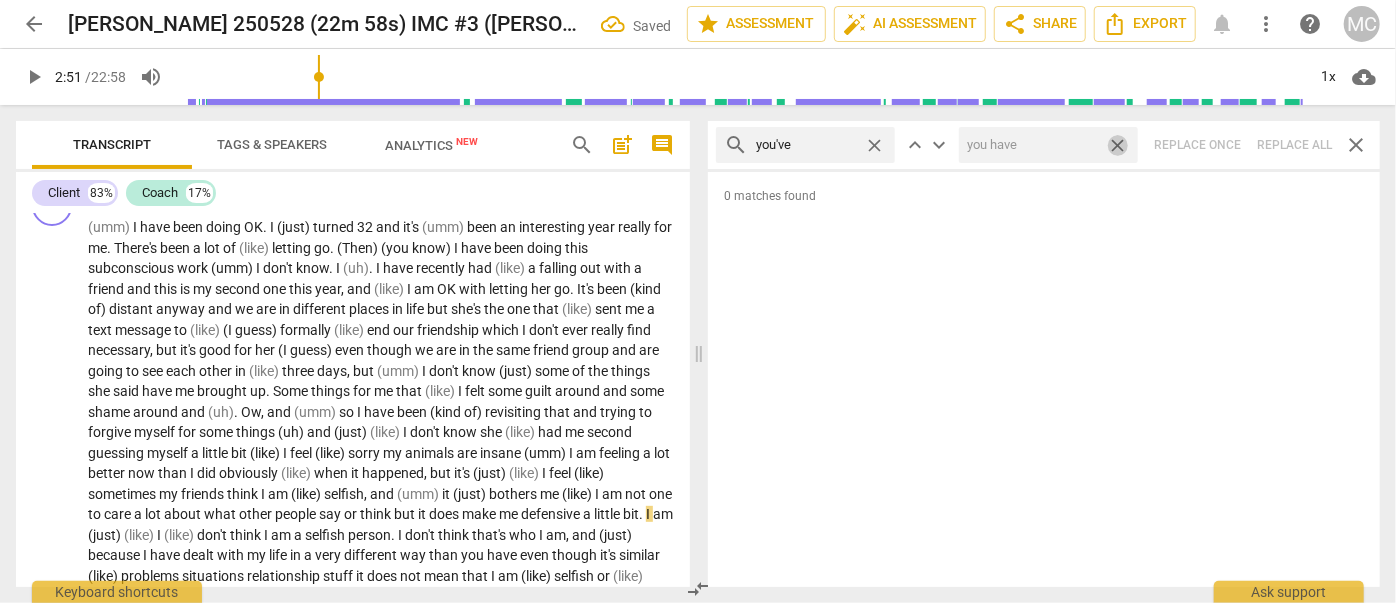 click on "close" at bounding box center (1117, 145) 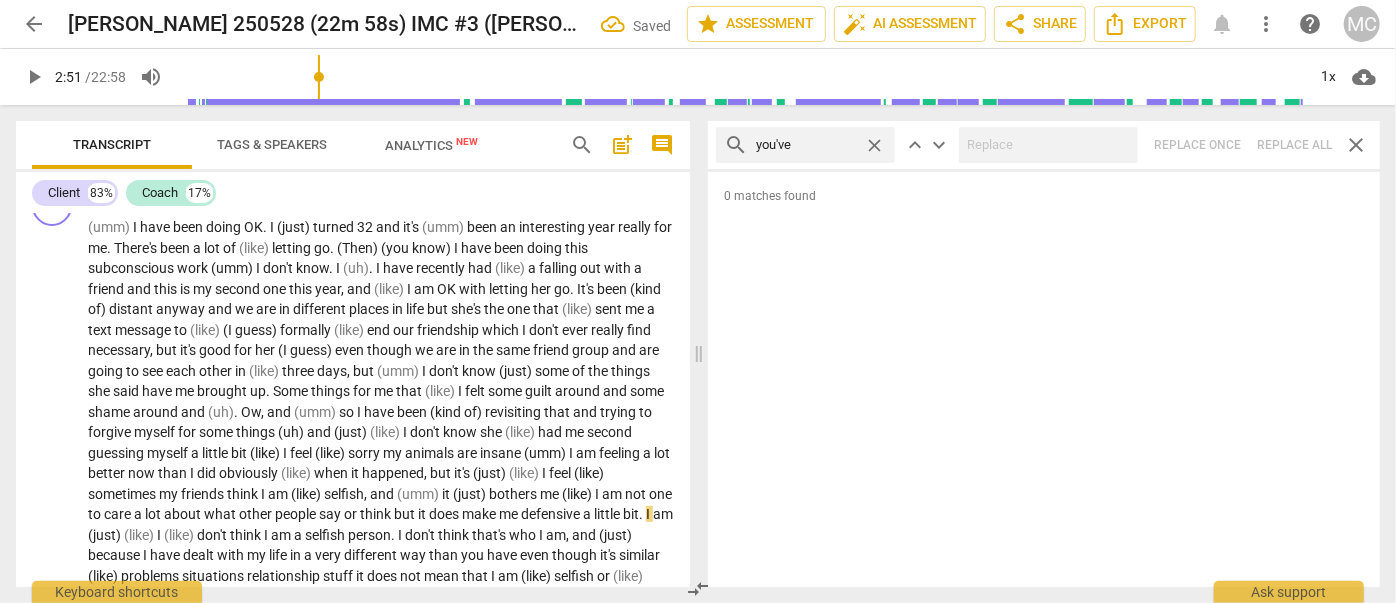 click on "close" at bounding box center (874, 145) 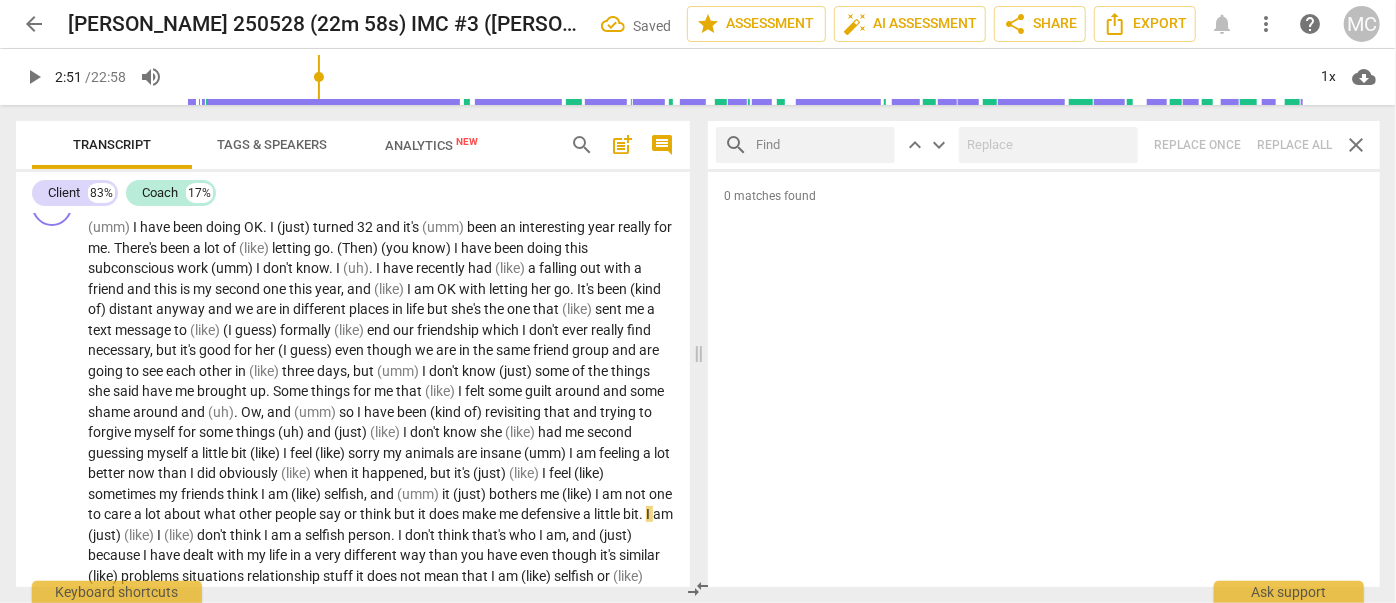 click at bounding box center [821, 145] 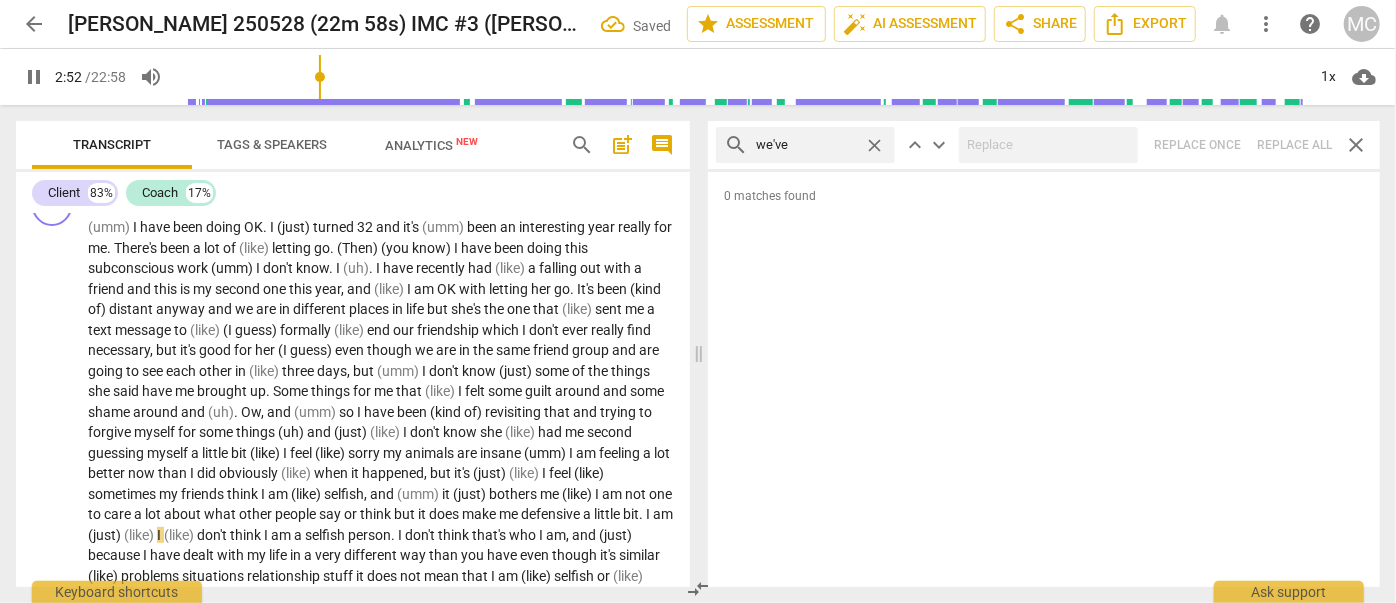click on "search we've close keyboard_arrow_up keyboard_arrow_down Replace once Replace all close" at bounding box center [1044, 145] 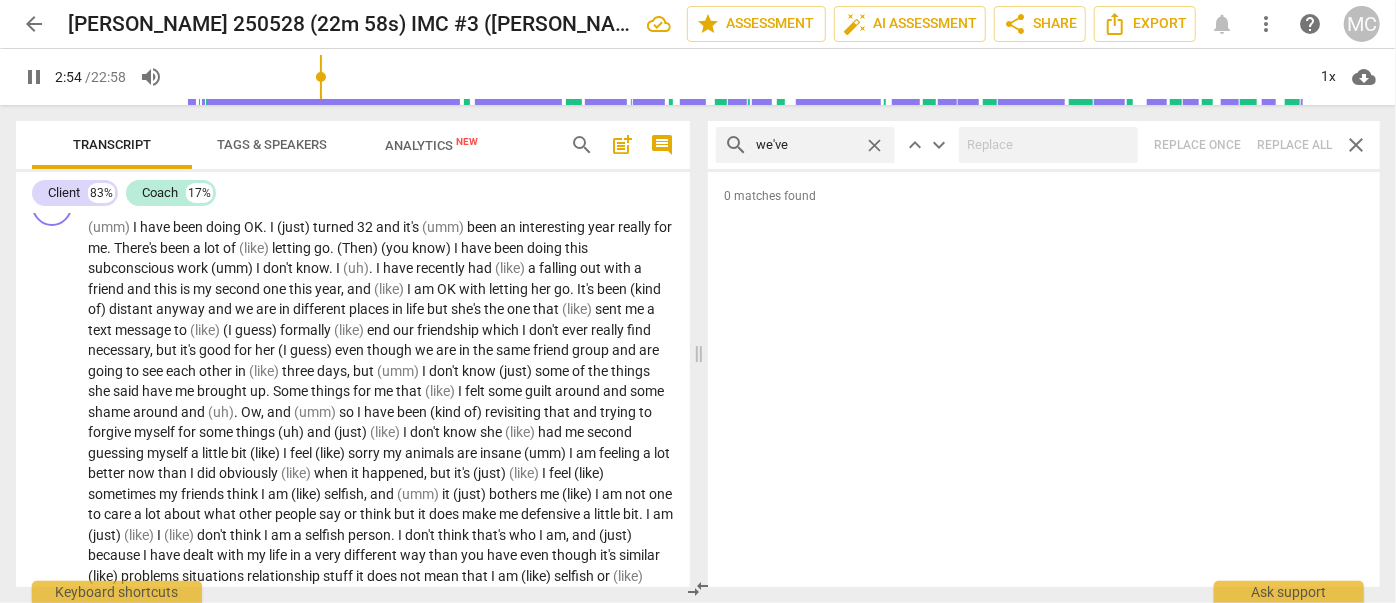 click on "close" at bounding box center [874, 145] 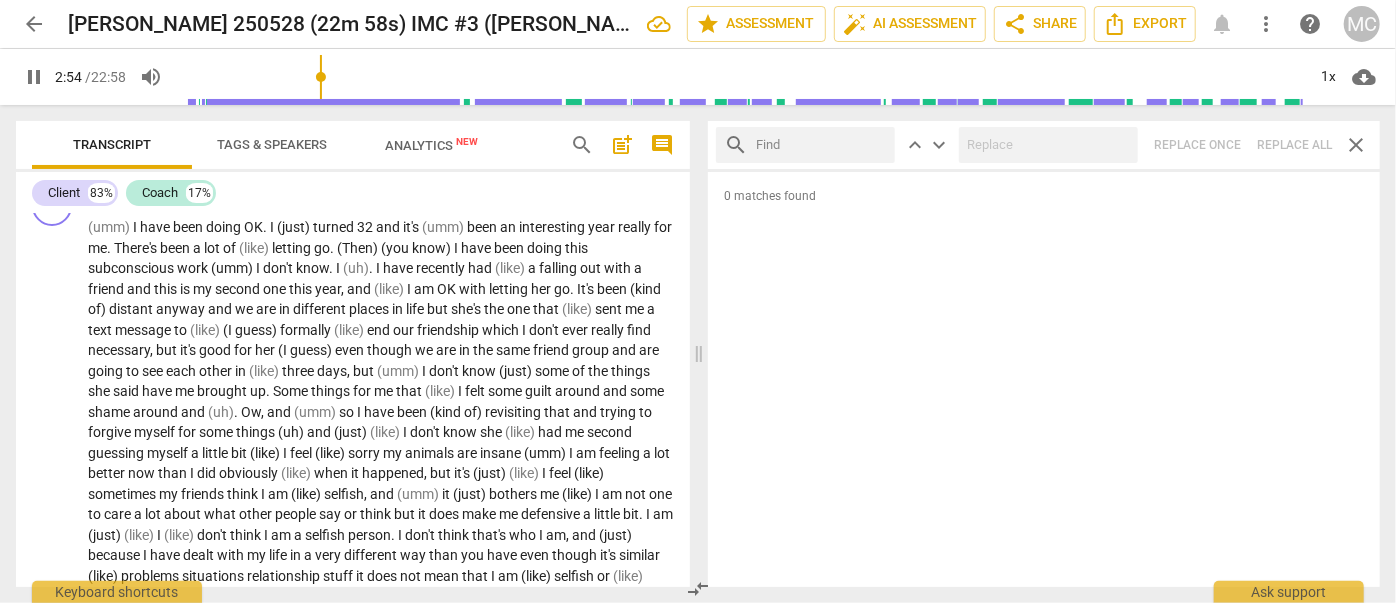 click at bounding box center [821, 145] 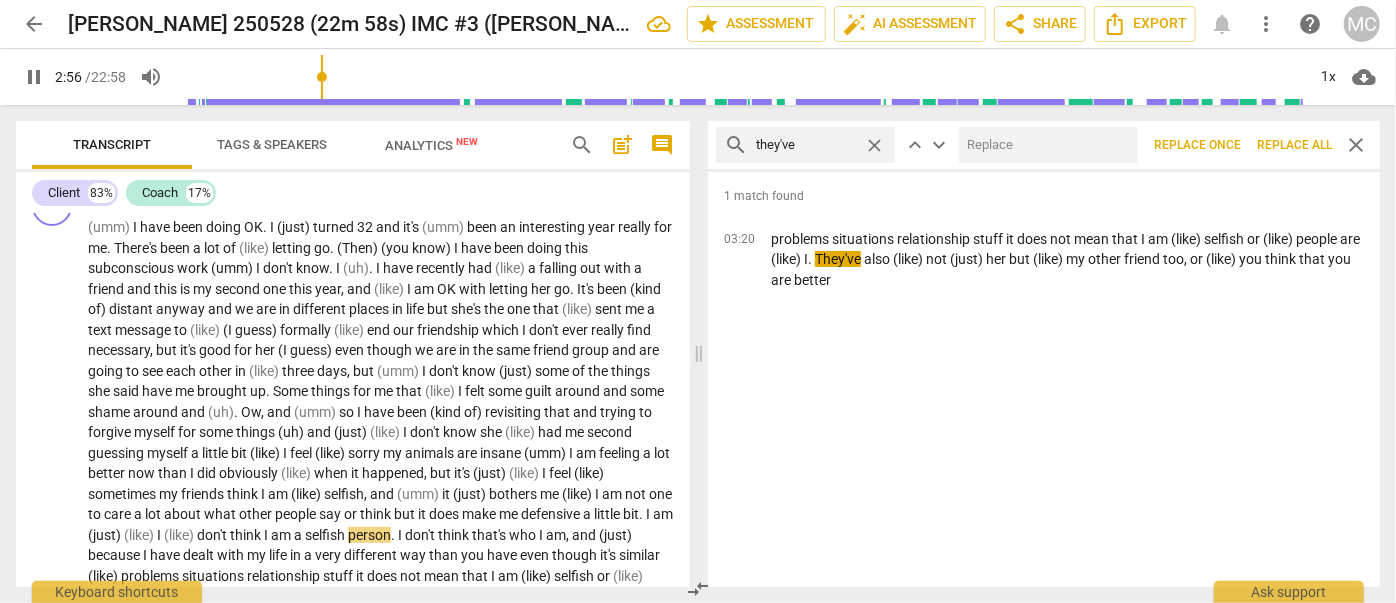 click at bounding box center [1044, 145] 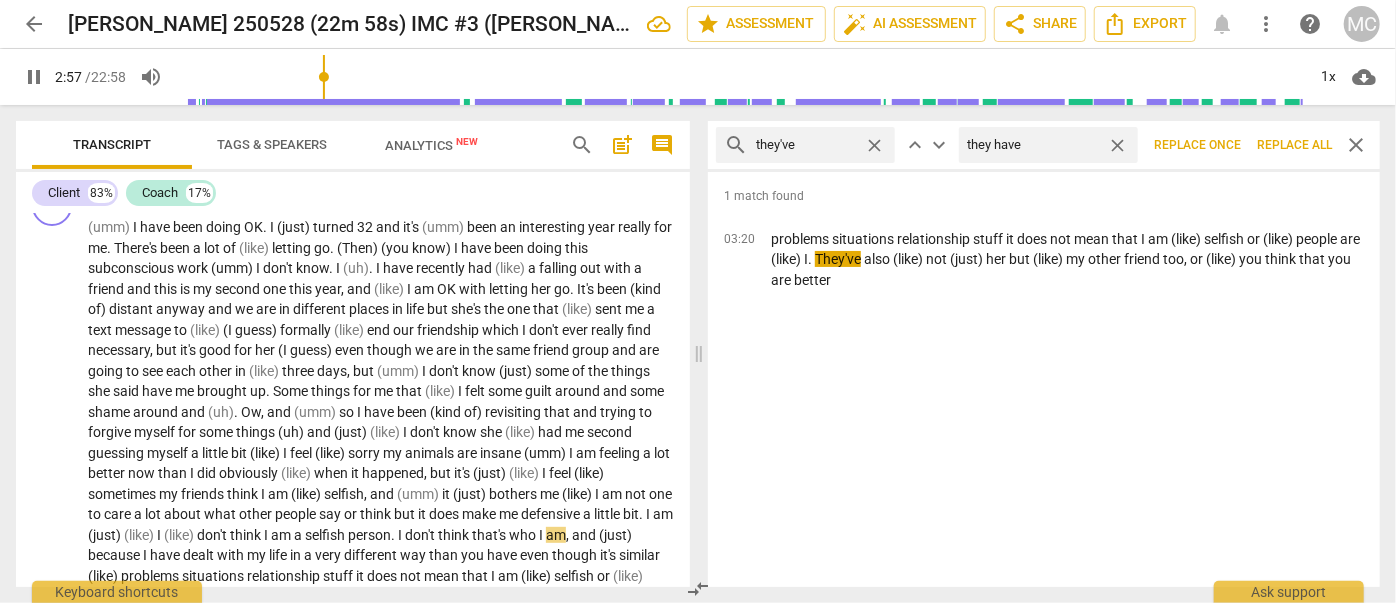 click on "Replace all" at bounding box center (1294, 145) 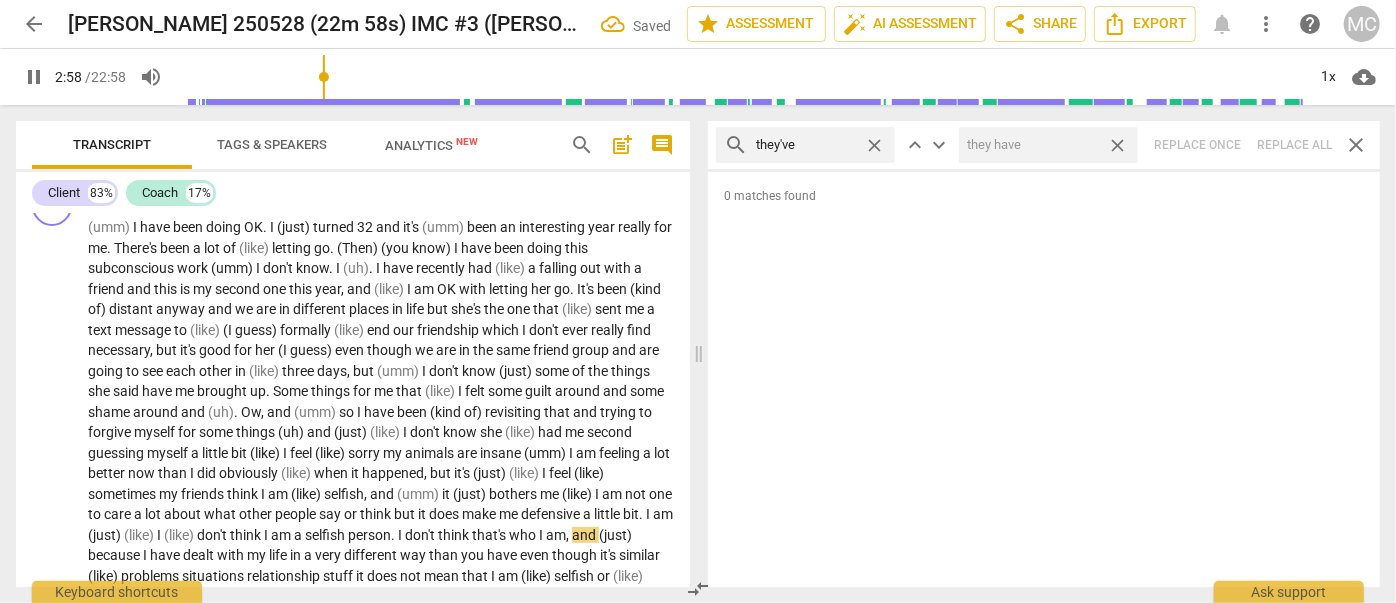 drag, startPoint x: 1126, startPoint y: 148, endPoint x: 967, endPoint y: 146, distance: 159.01257 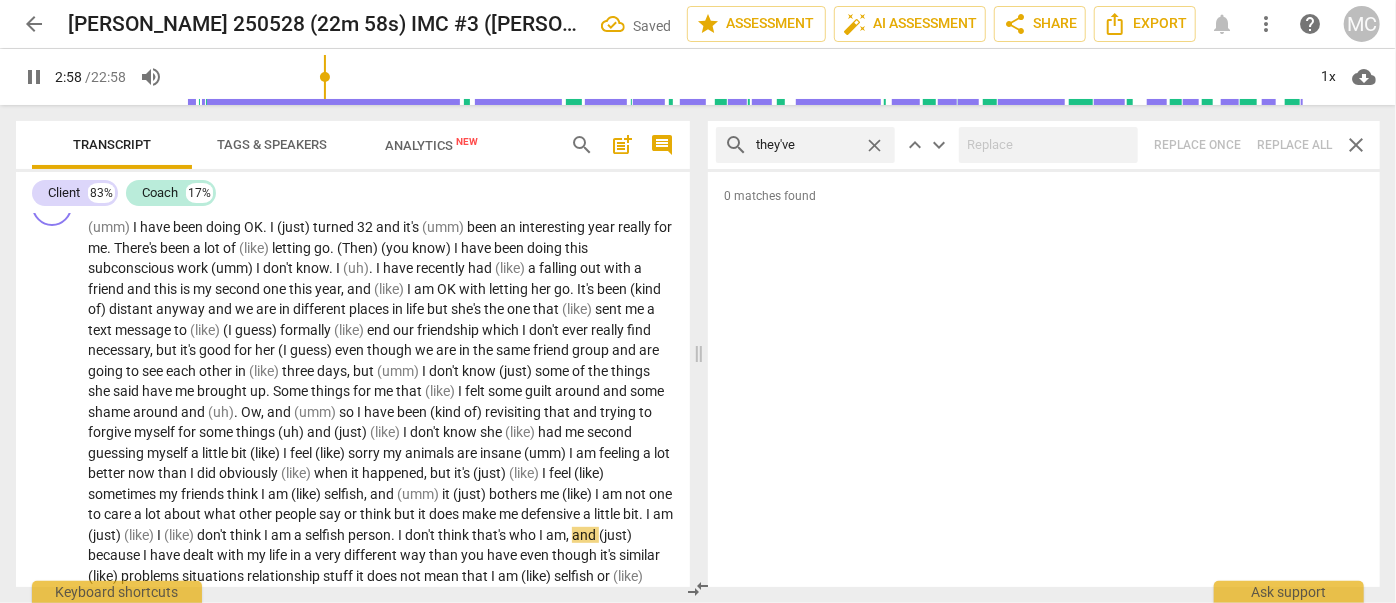 click on "close" at bounding box center [874, 145] 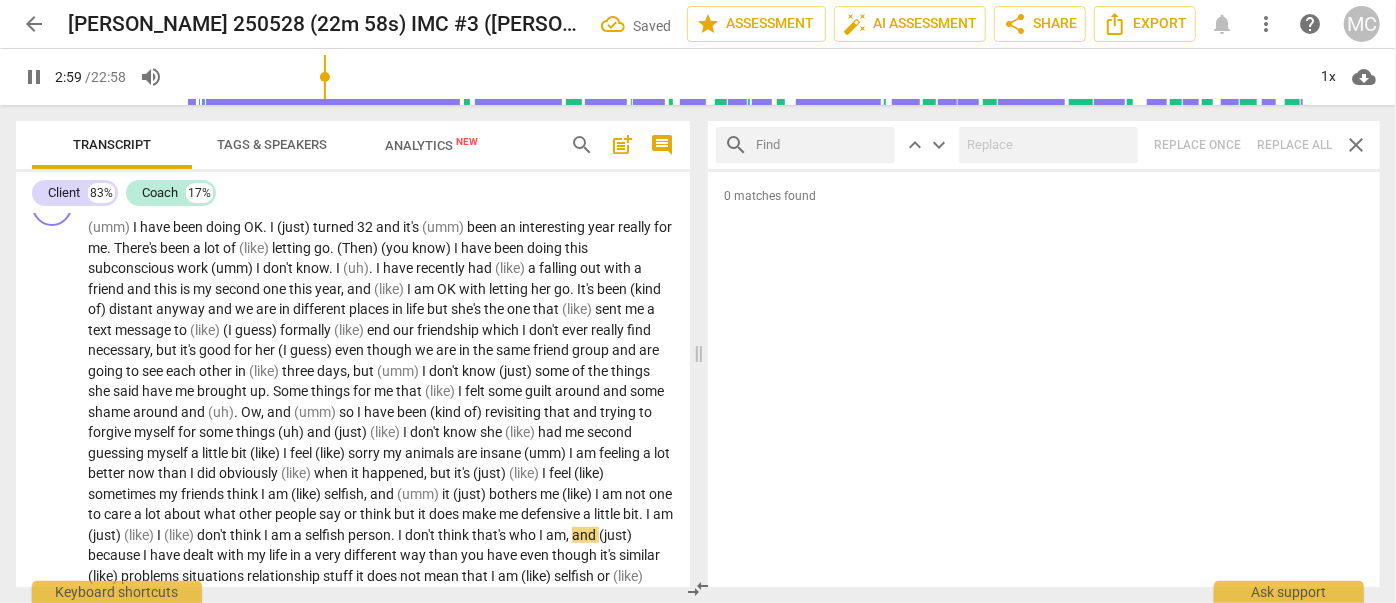 click at bounding box center (821, 145) 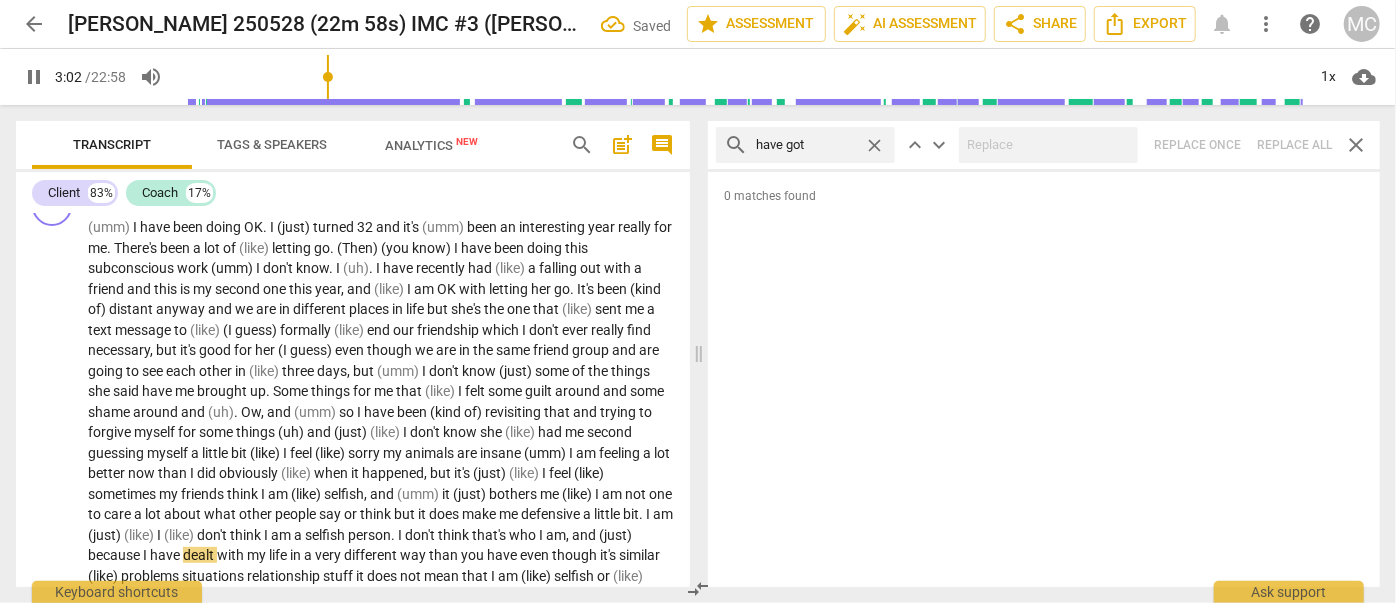 click on "search have got close keyboard_arrow_up keyboard_arrow_down Replace once Replace all close" at bounding box center (1044, 145) 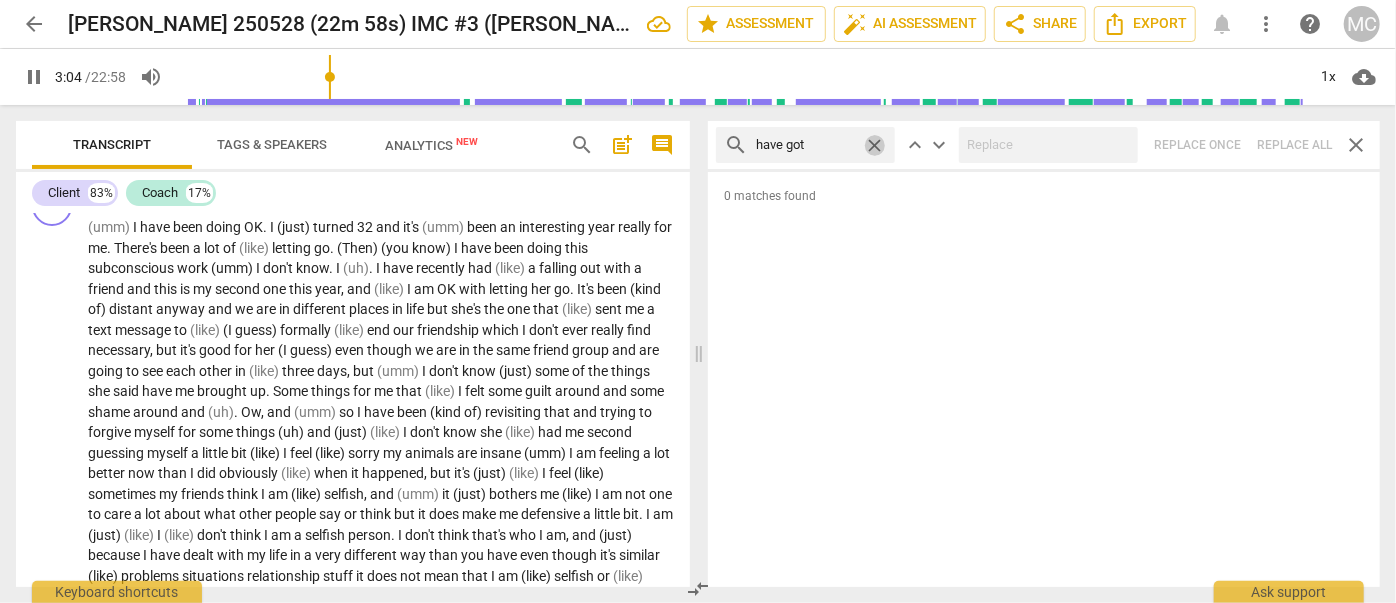 click on "close" at bounding box center (874, 145) 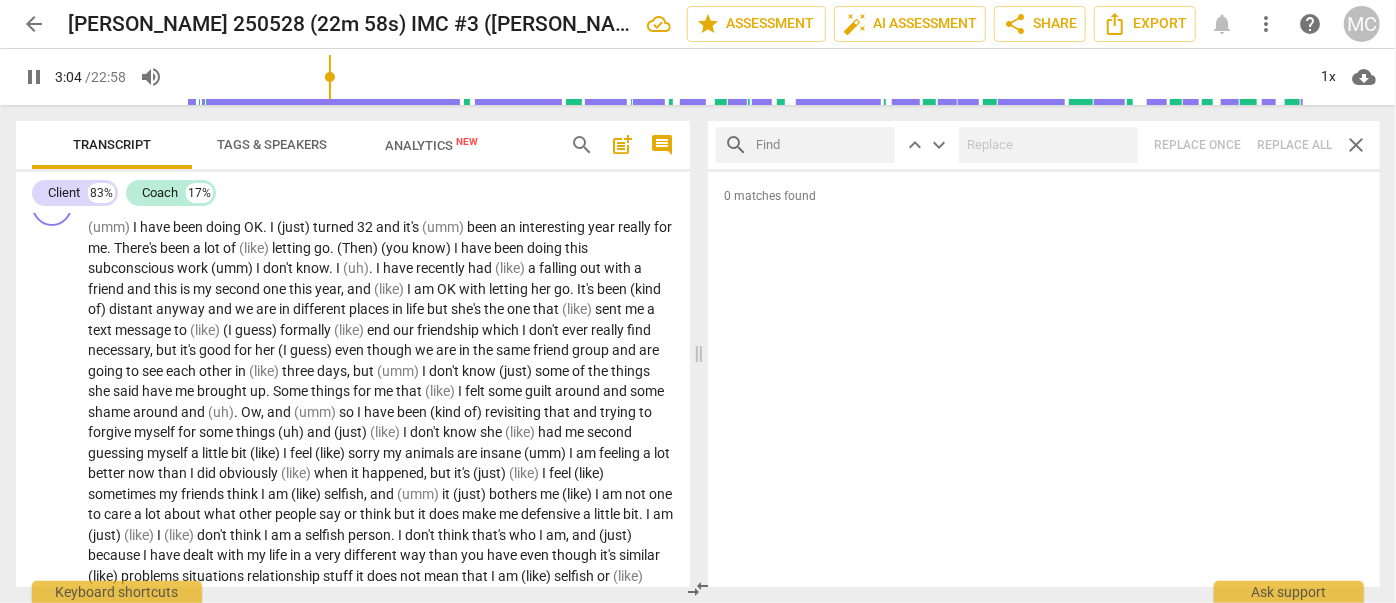 drag, startPoint x: 827, startPoint y: 148, endPoint x: 136, endPoint y: 2, distance: 706.2556 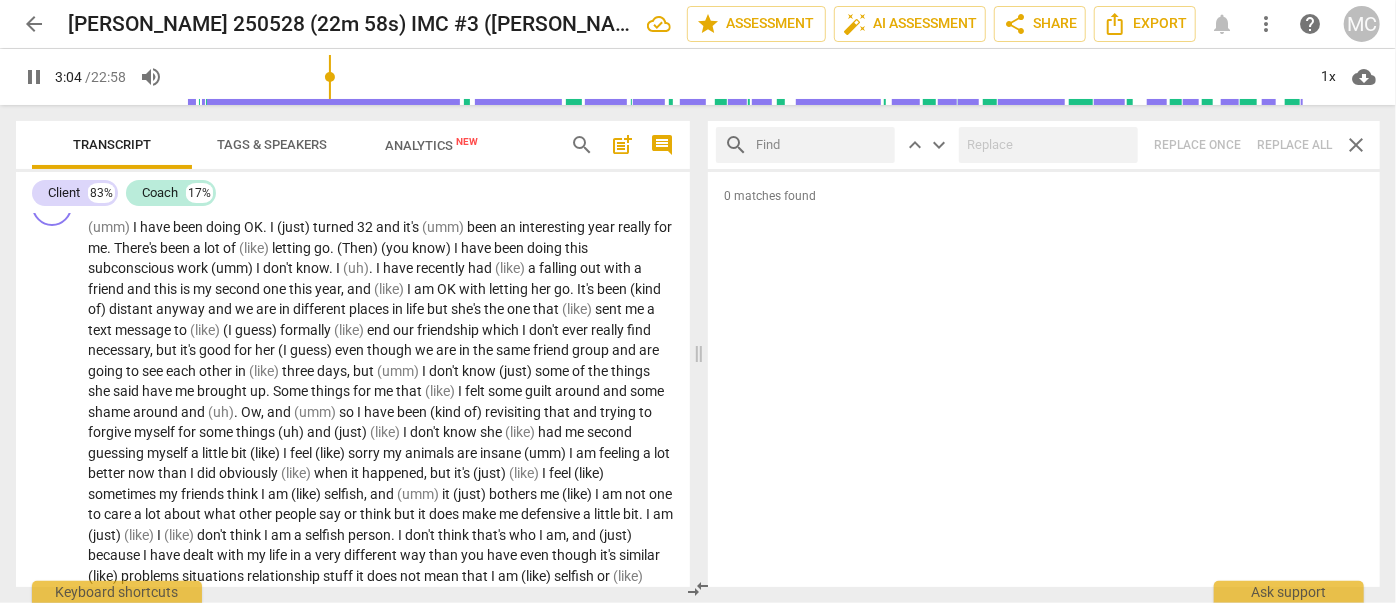 click at bounding box center [821, 145] 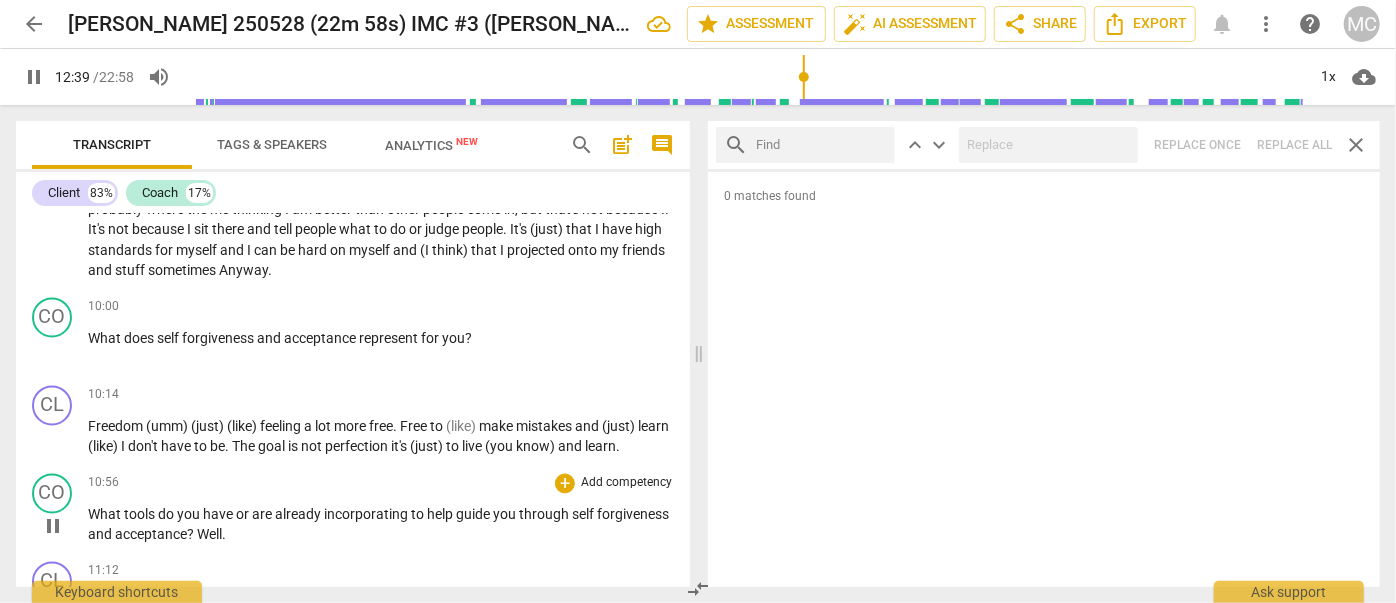 scroll, scrollTop: 2371, scrollLeft: 0, axis: vertical 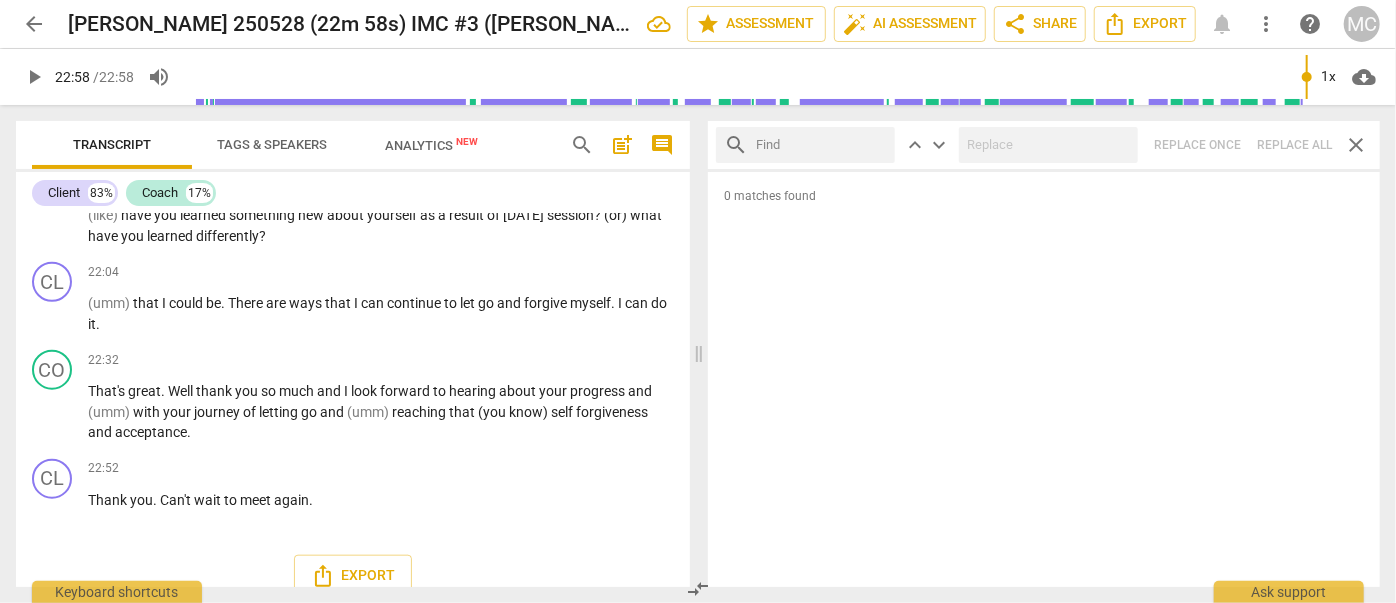 click on "arrow_back" at bounding box center (34, 24) 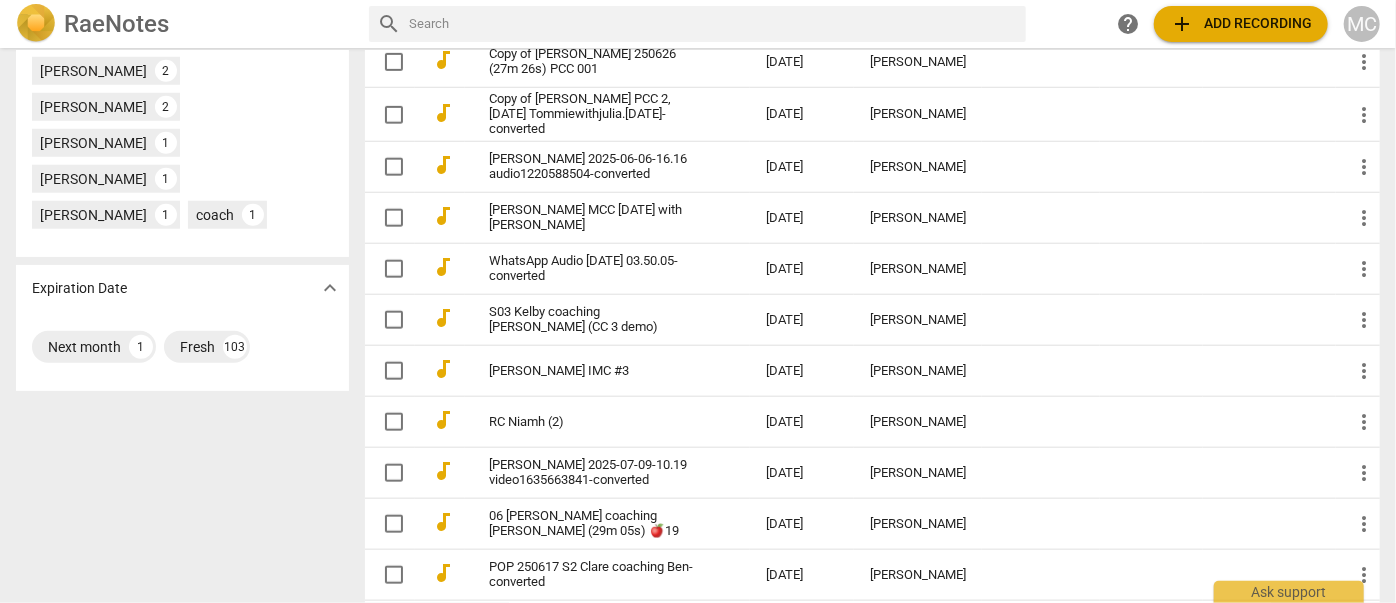 scroll, scrollTop: 1106, scrollLeft: 0, axis: vertical 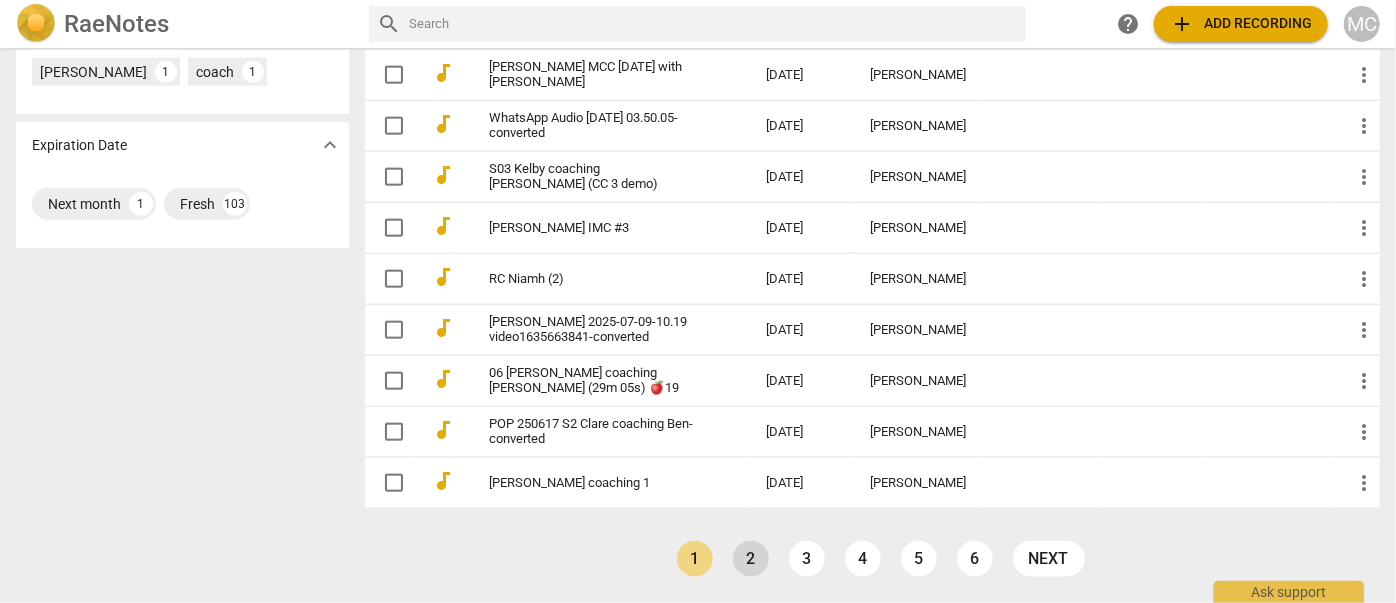 click on "2" at bounding box center [751, 559] 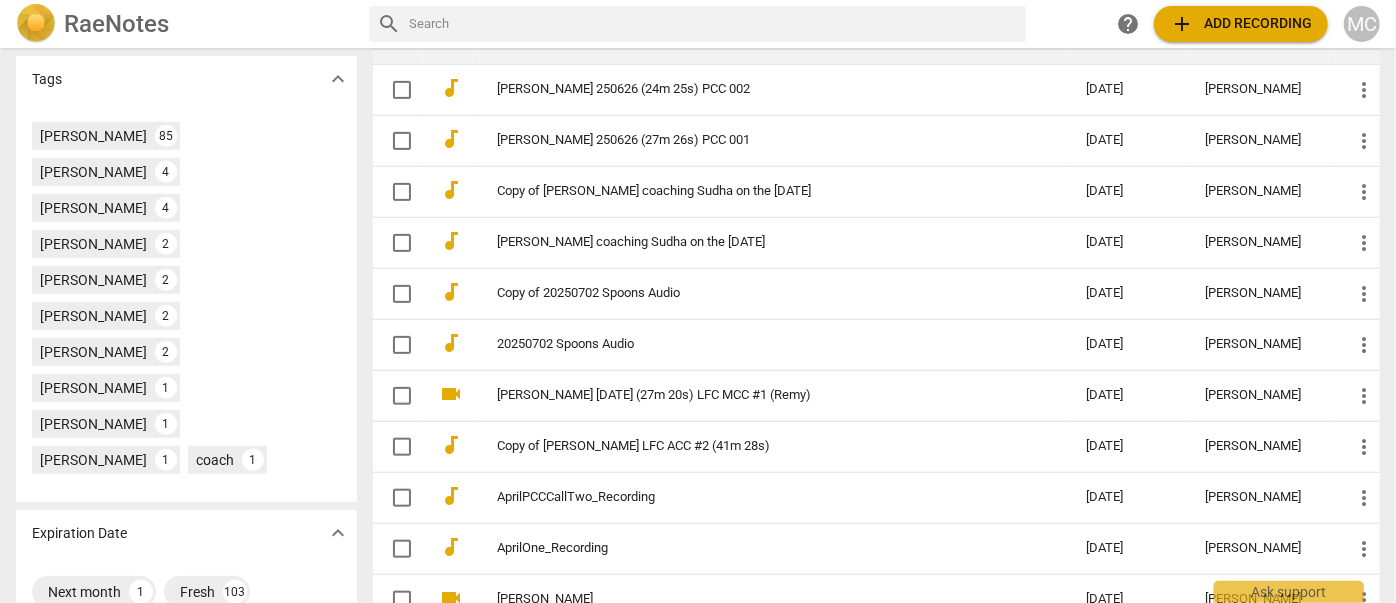 scroll, scrollTop: 636, scrollLeft: 0, axis: vertical 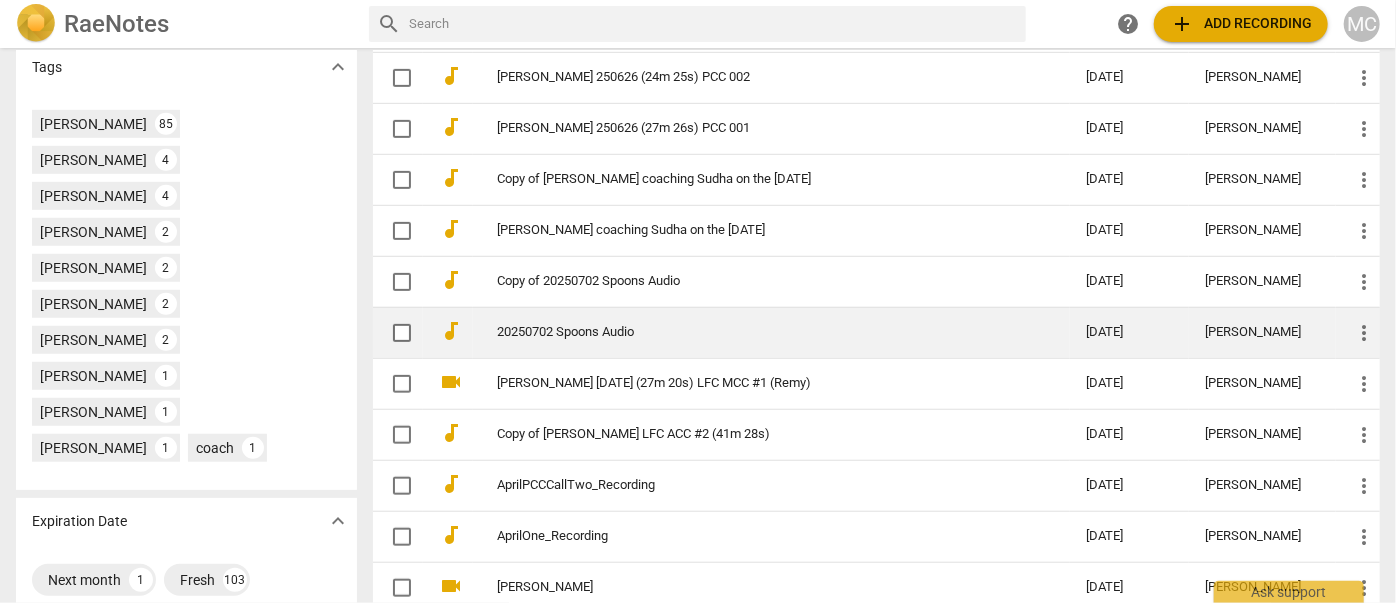 click on "20250702 Spoons Audio" at bounding box center (755, 332) 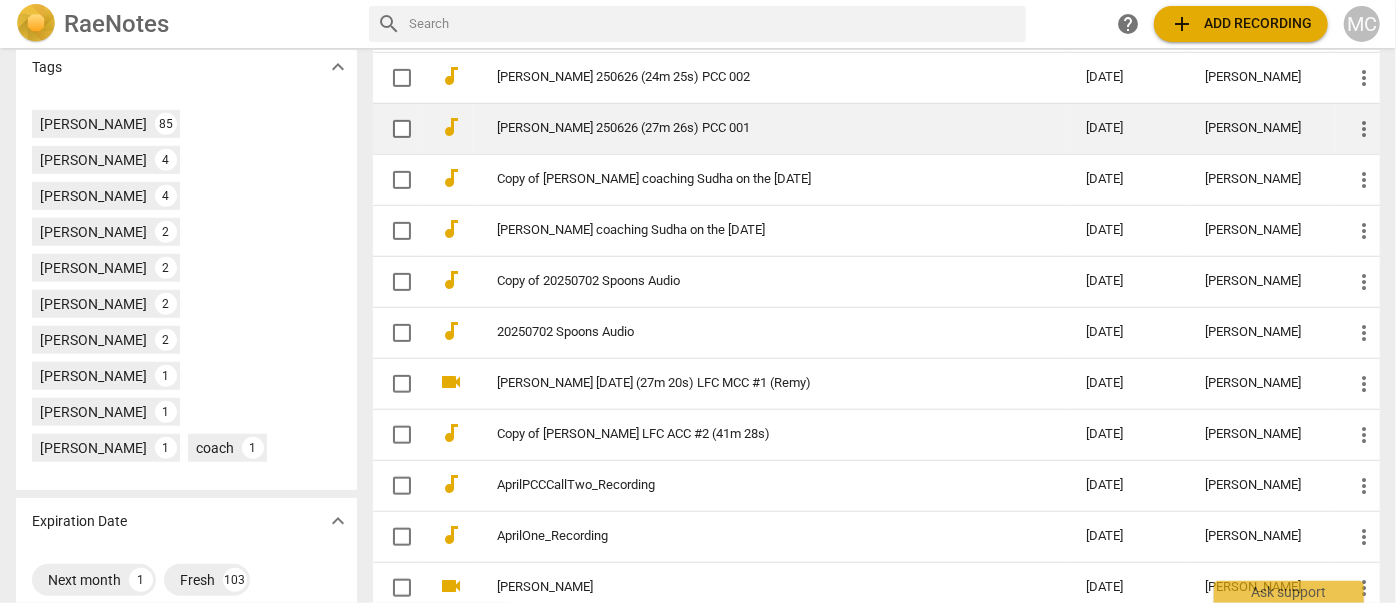 scroll, scrollTop: 545, scrollLeft: 0, axis: vertical 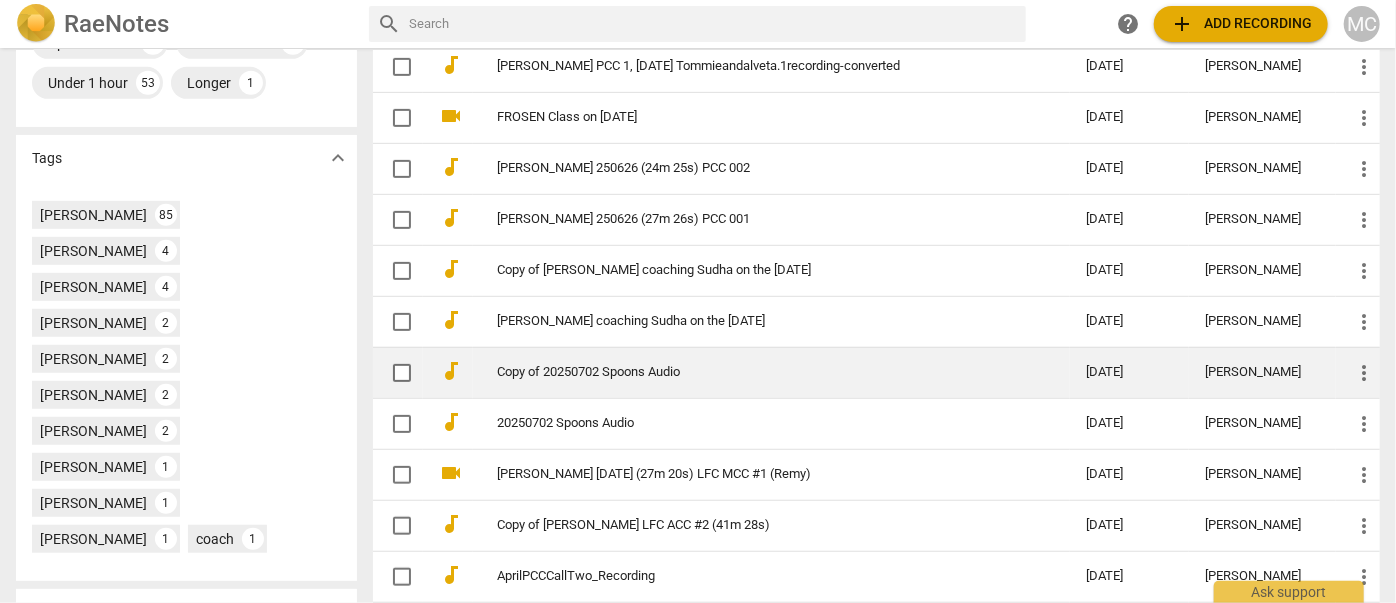click on "Copy of 20250702 Spoons Audio" at bounding box center [755, 372] 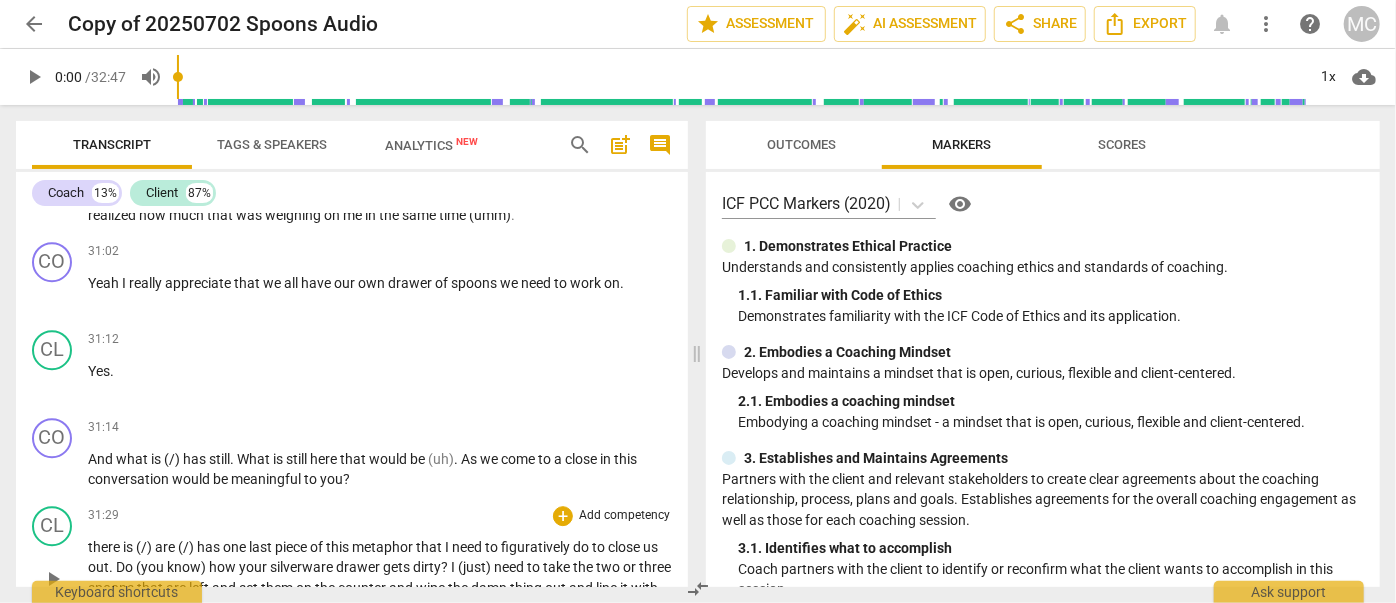 scroll, scrollTop: 7344, scrollLeft: 0, axis: vertical 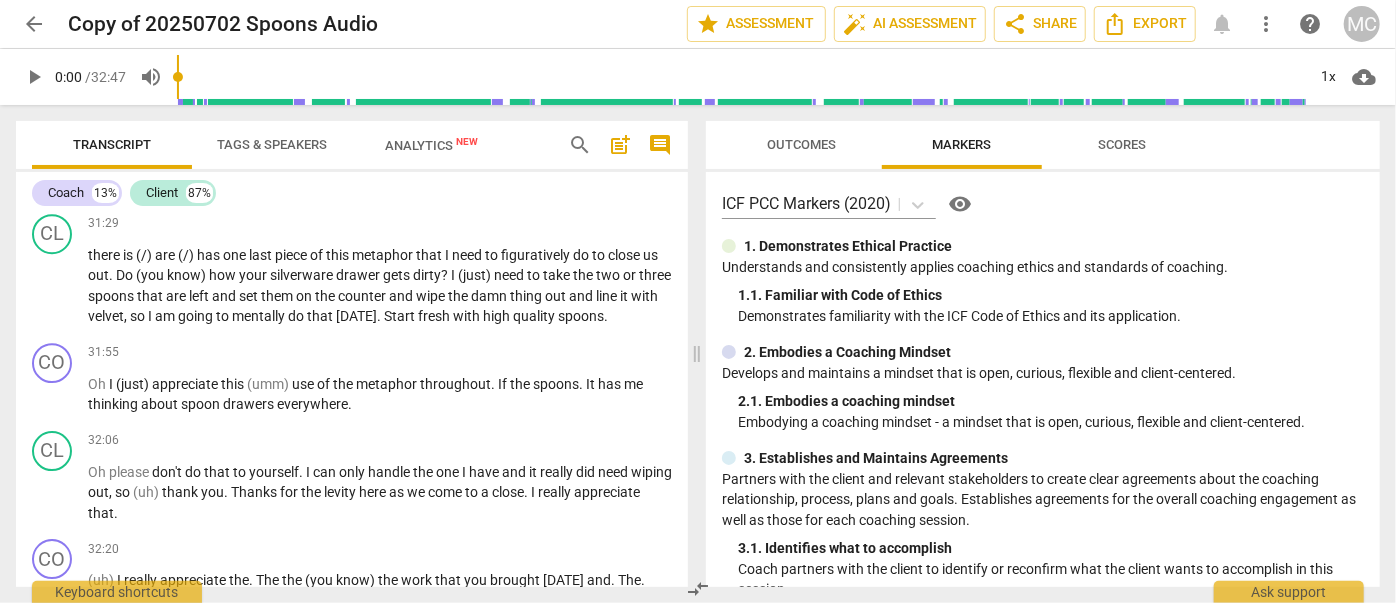 drag, startPoint x: 504, startPoint y: 444, endPoint x: 498, endPoint y: 240, distance: 204.08821 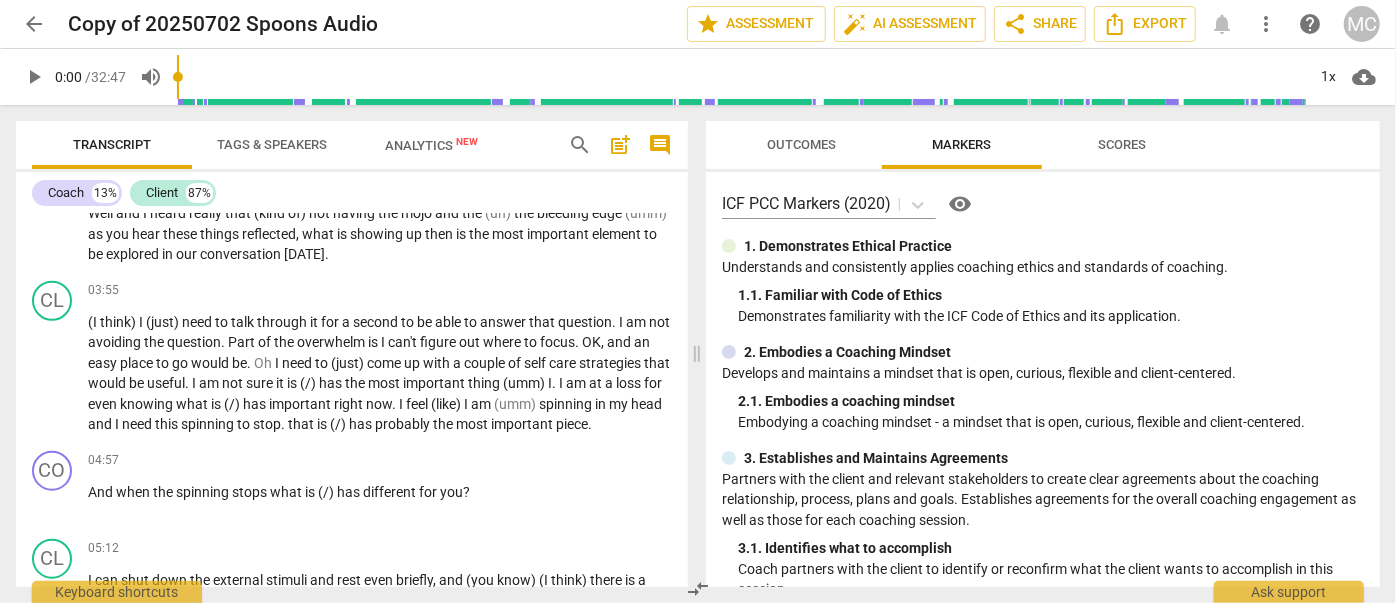 scroll, scrollTop: 0, scrollLeft: 0, axis: both 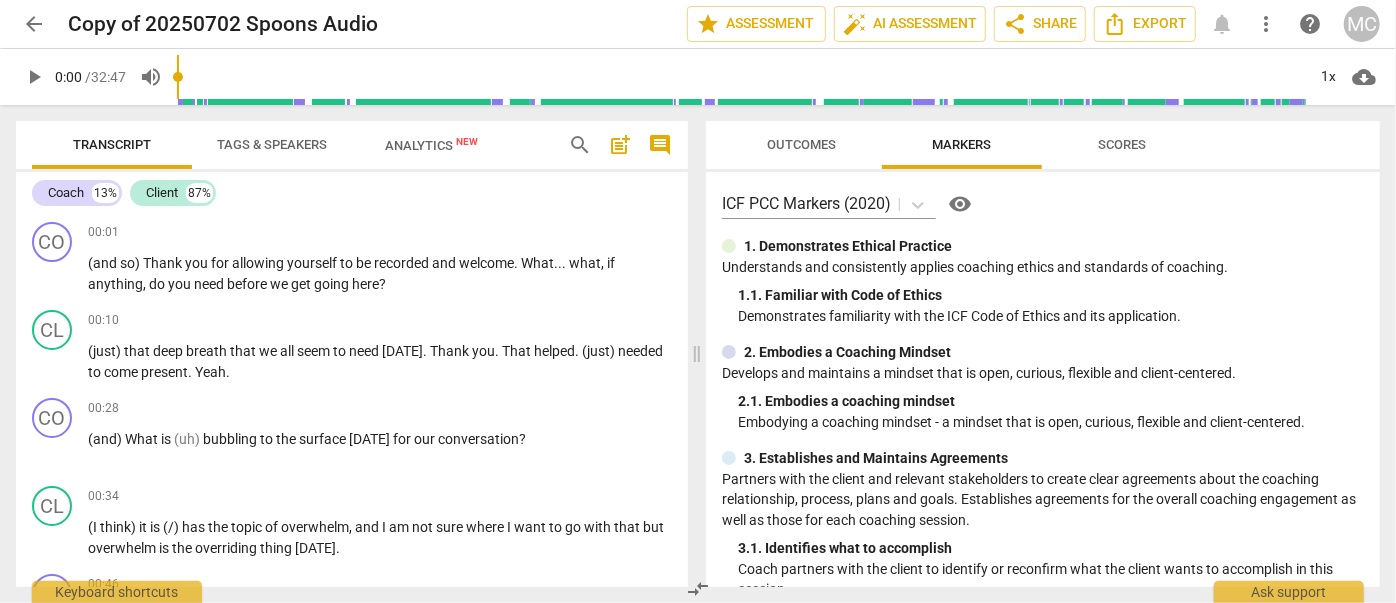 drag, startPoint x: 385, startPoint y: 439, endPoint x: 377, endPoint y: 111, distance: 328.09753 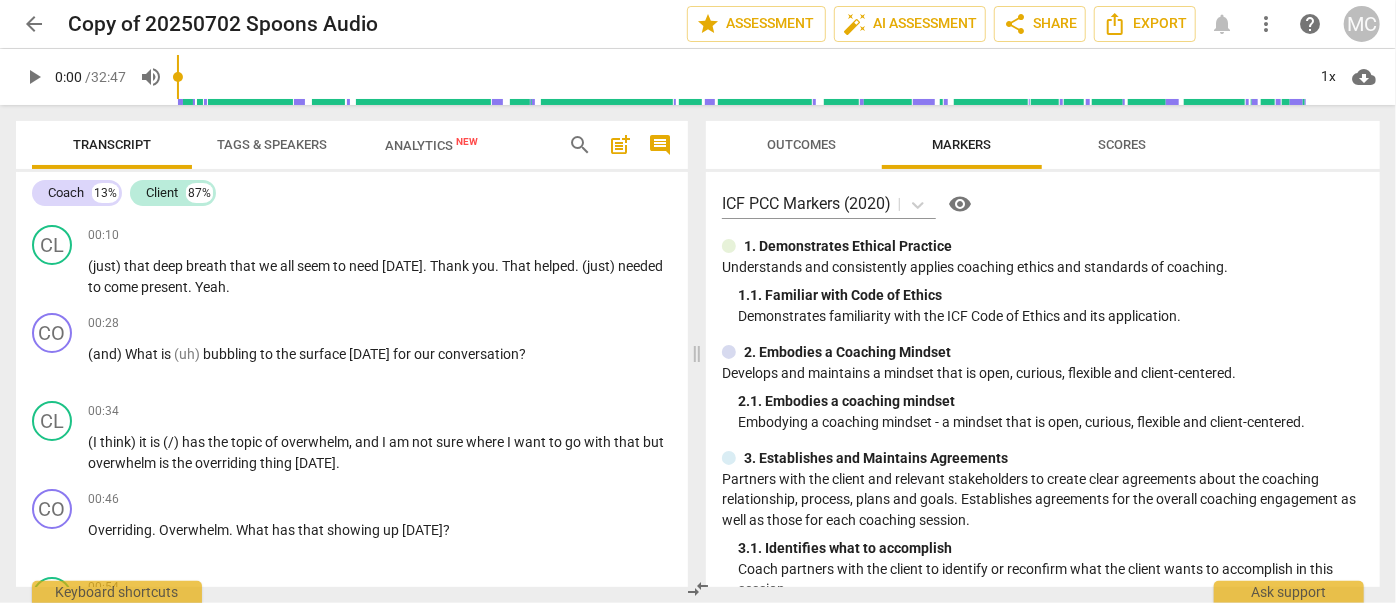 scroll, scrollTop: 272, scrollLeft: 0, axis: vertical 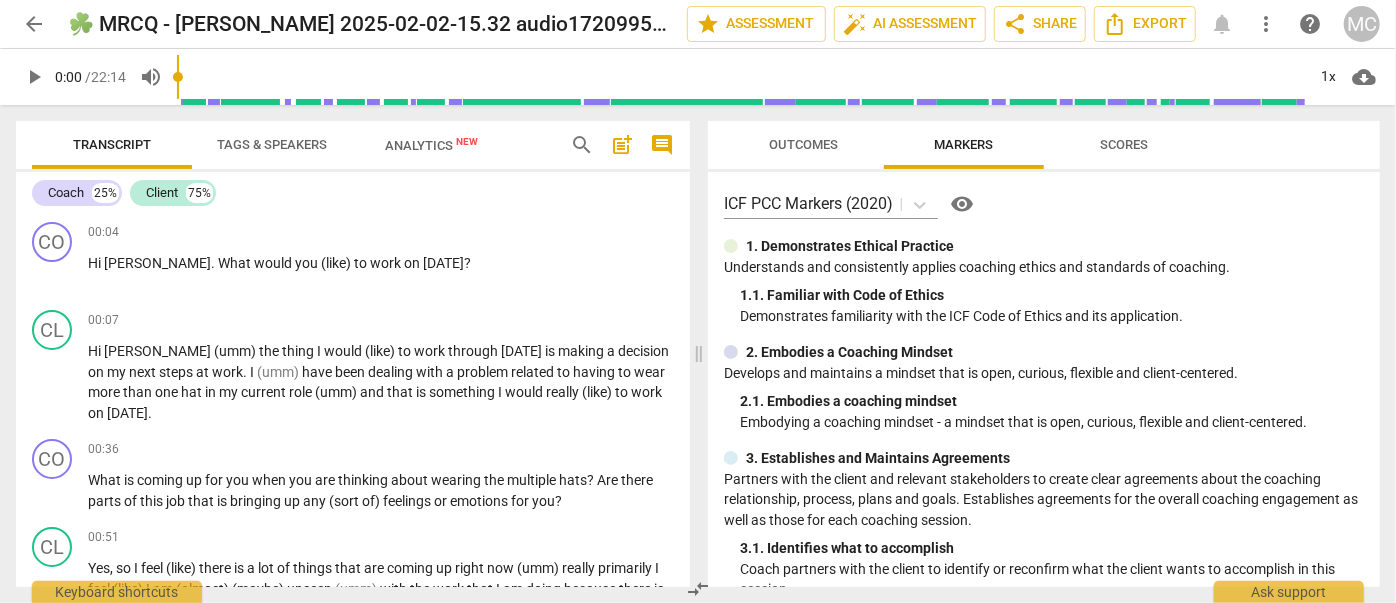 click on "arrow_back" at bounding box center [34, 24] 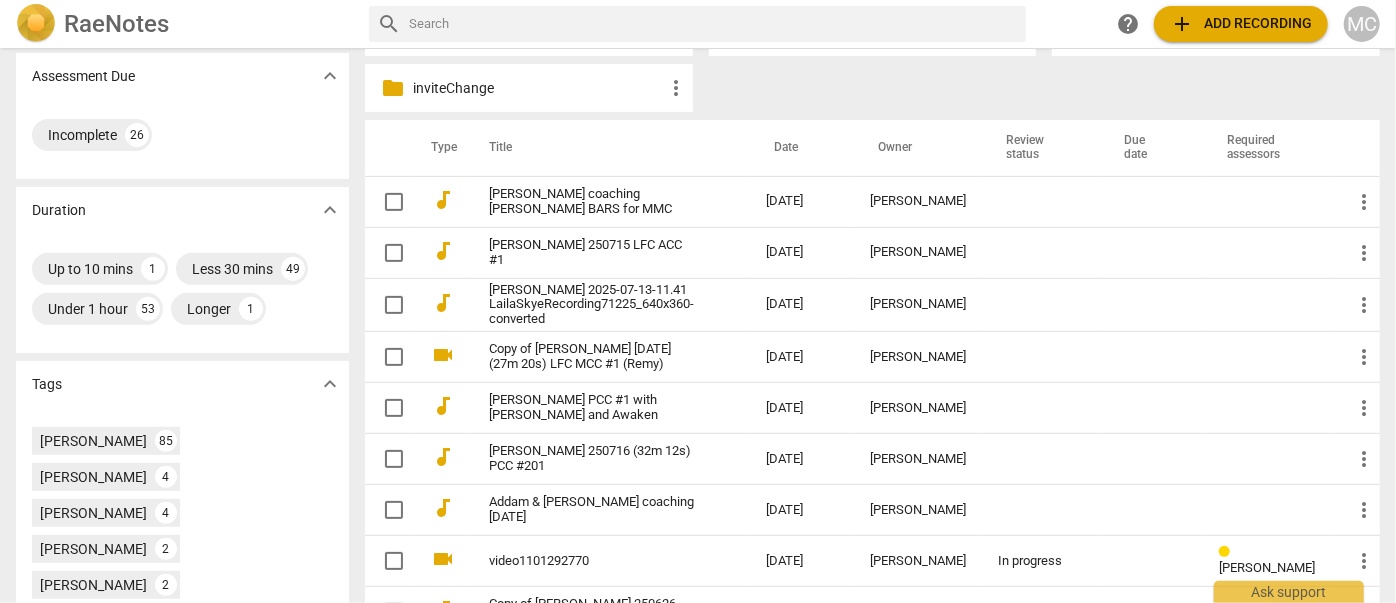 scroll, scrollTop: 363, scrollLeft: 0, axis: vertical 